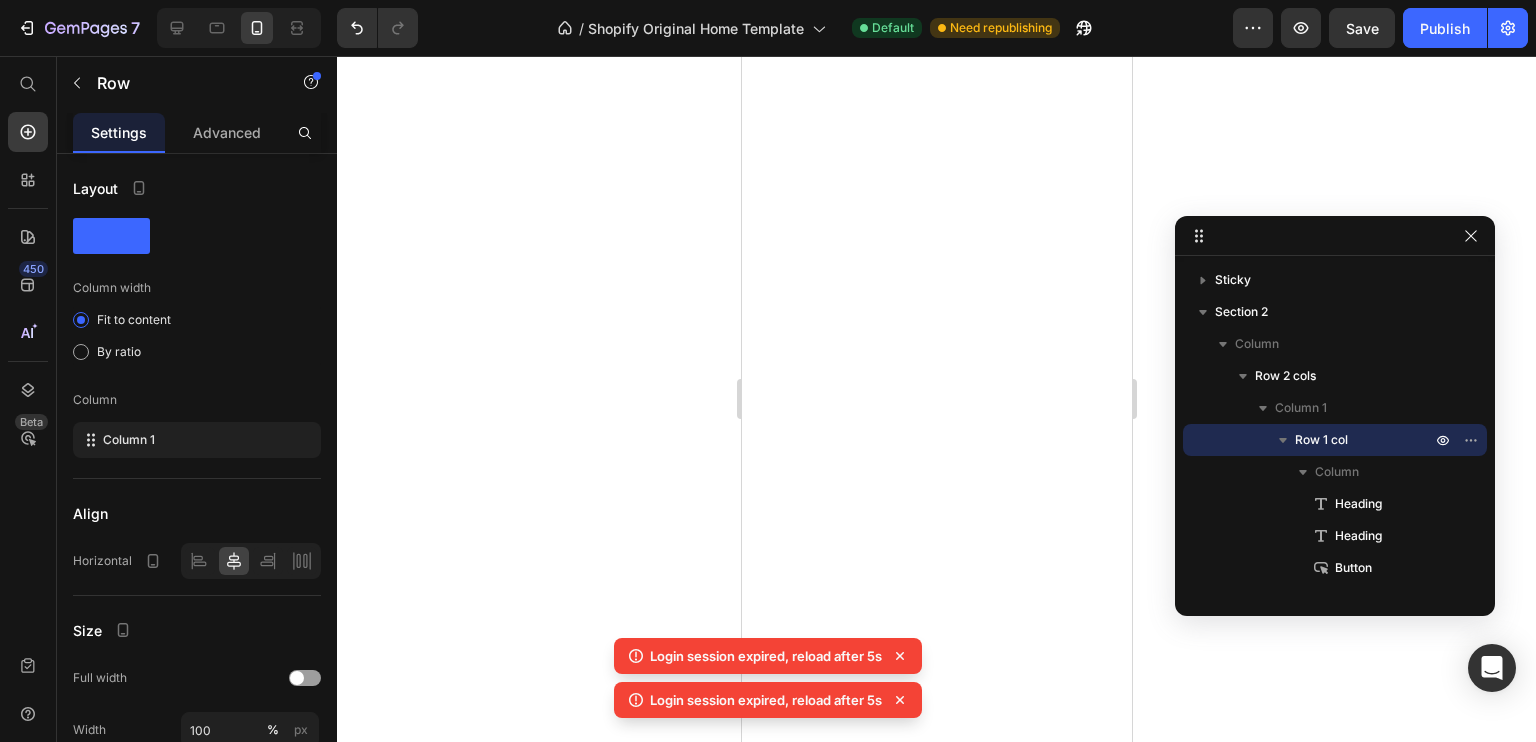 scroll, scrollTop: 0, scrollLeft: 0, axis: both 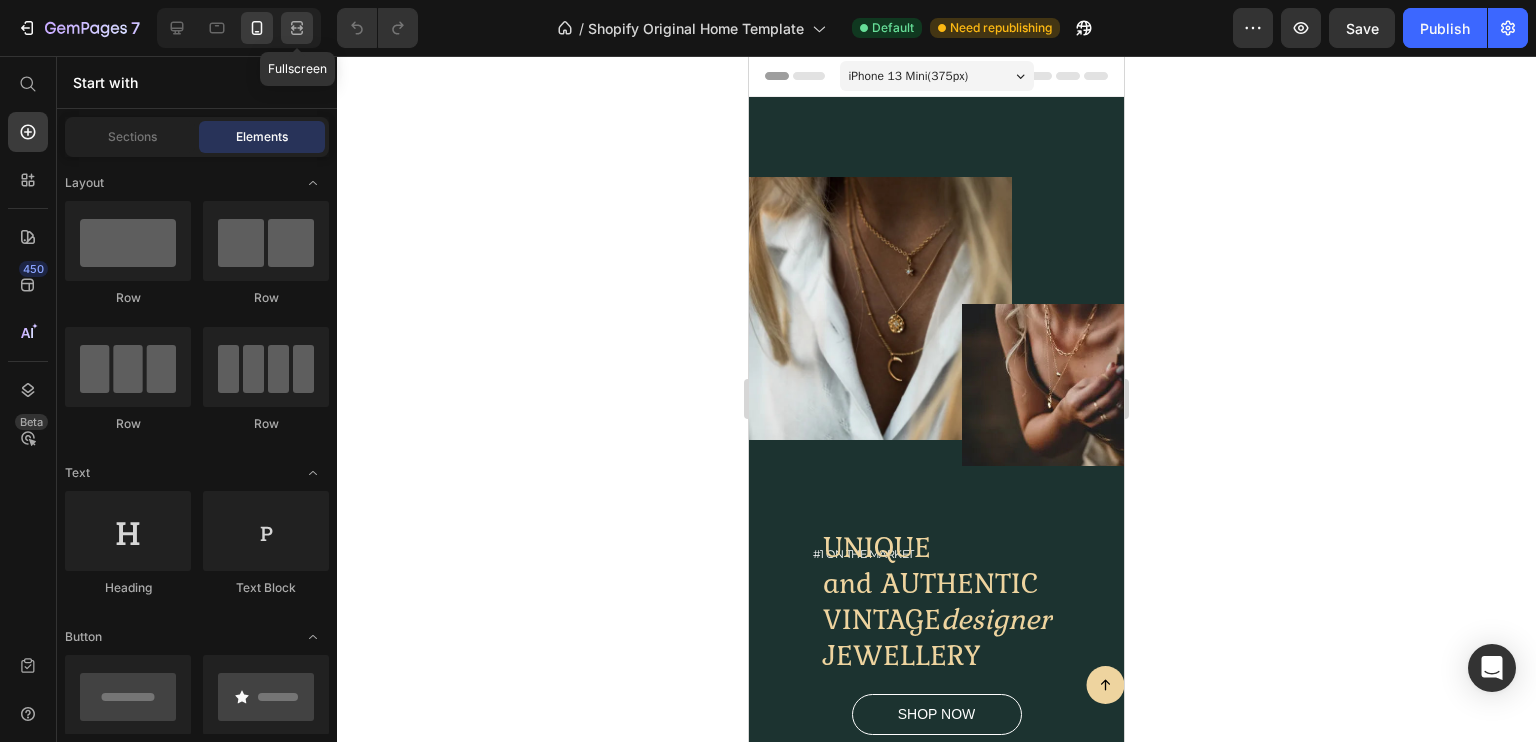 click 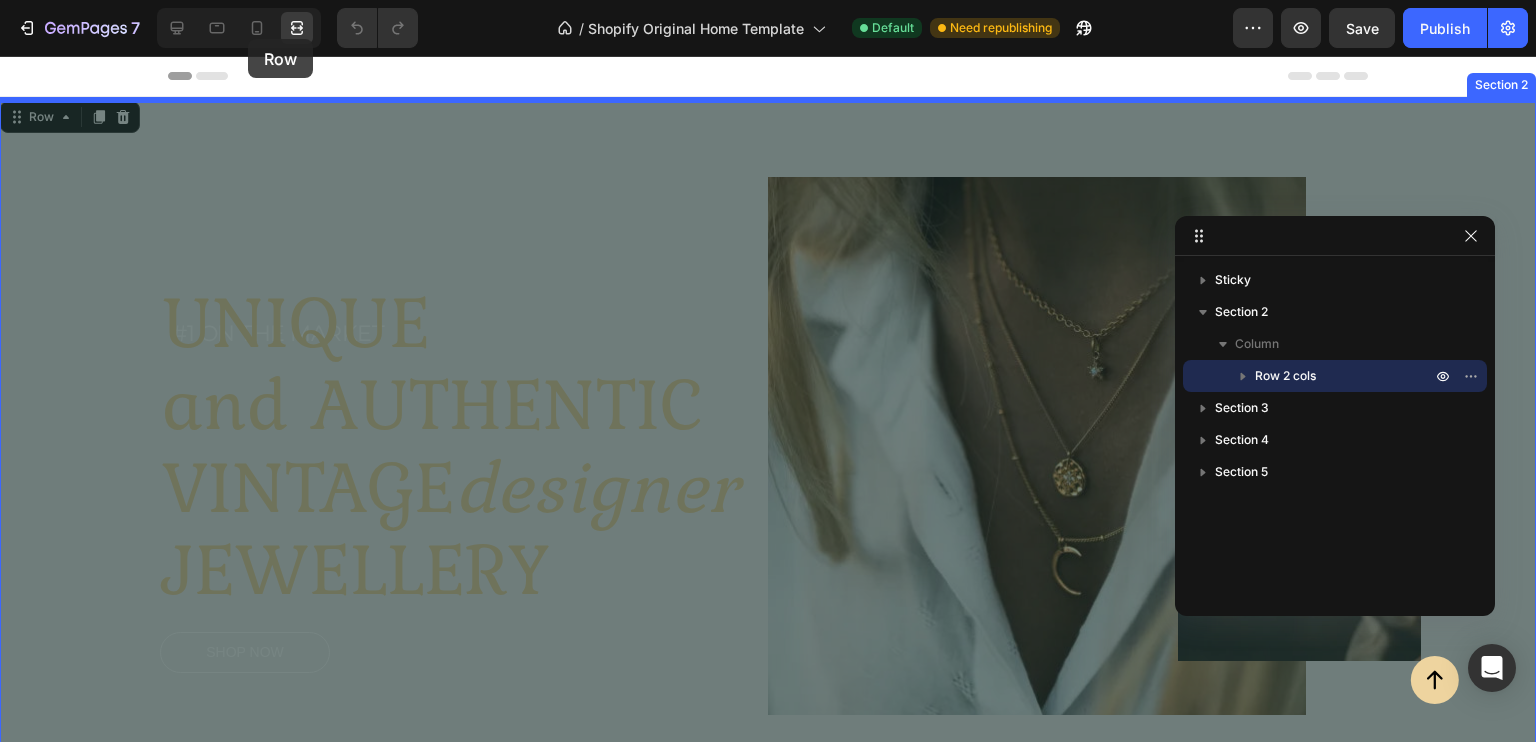 drag, startPoint x: 299, startPoint y: 142, endPoint x: 262, endPoint y: 90, distance: 63.82006 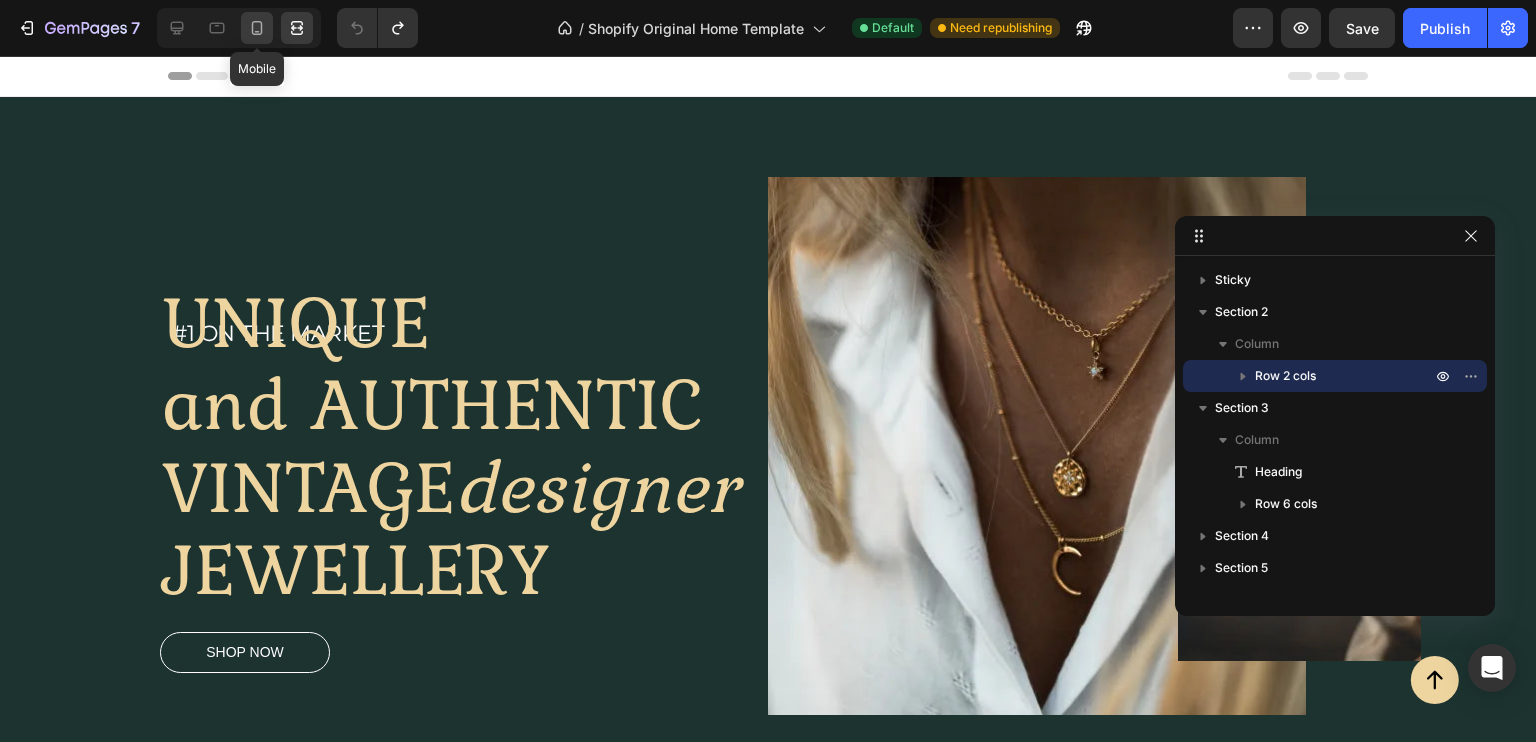click 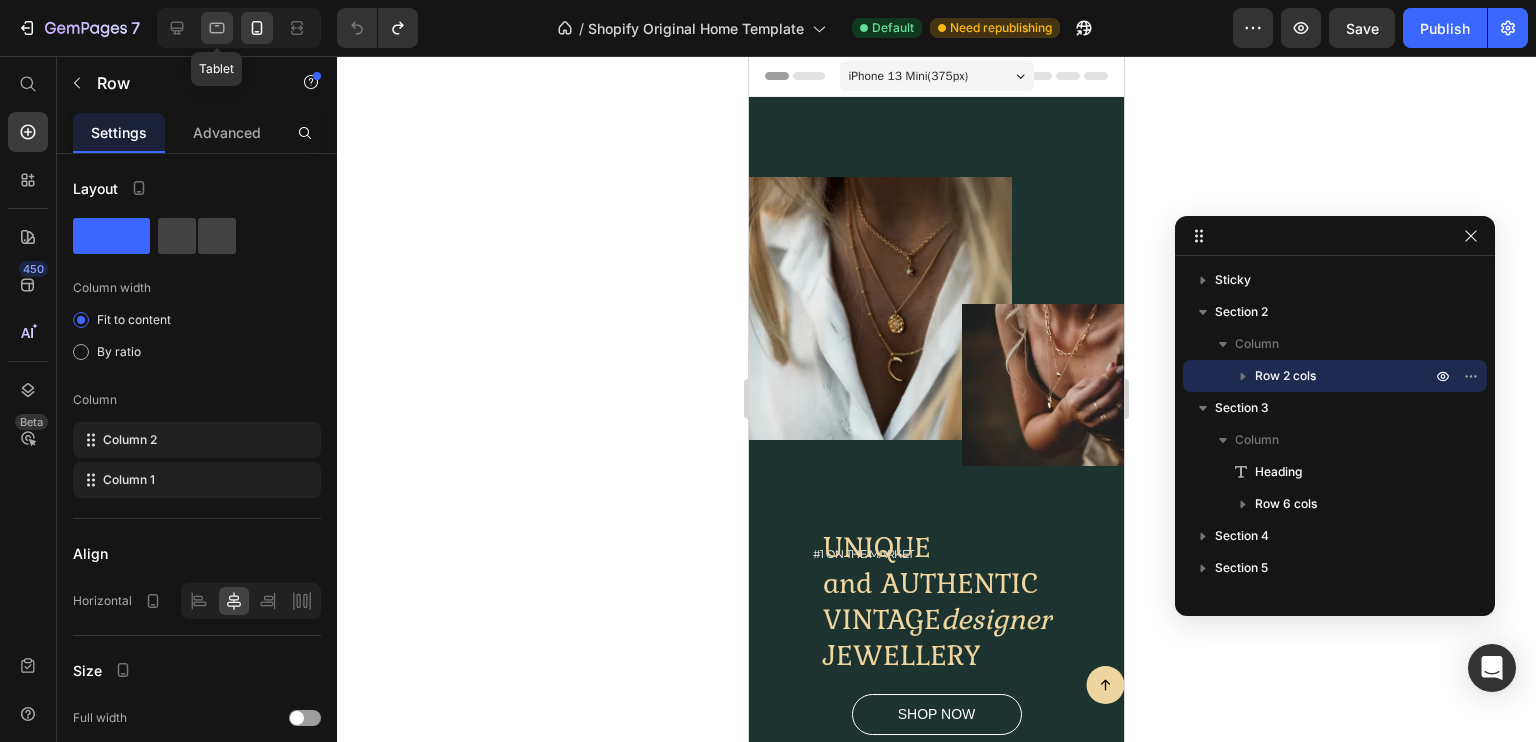 click 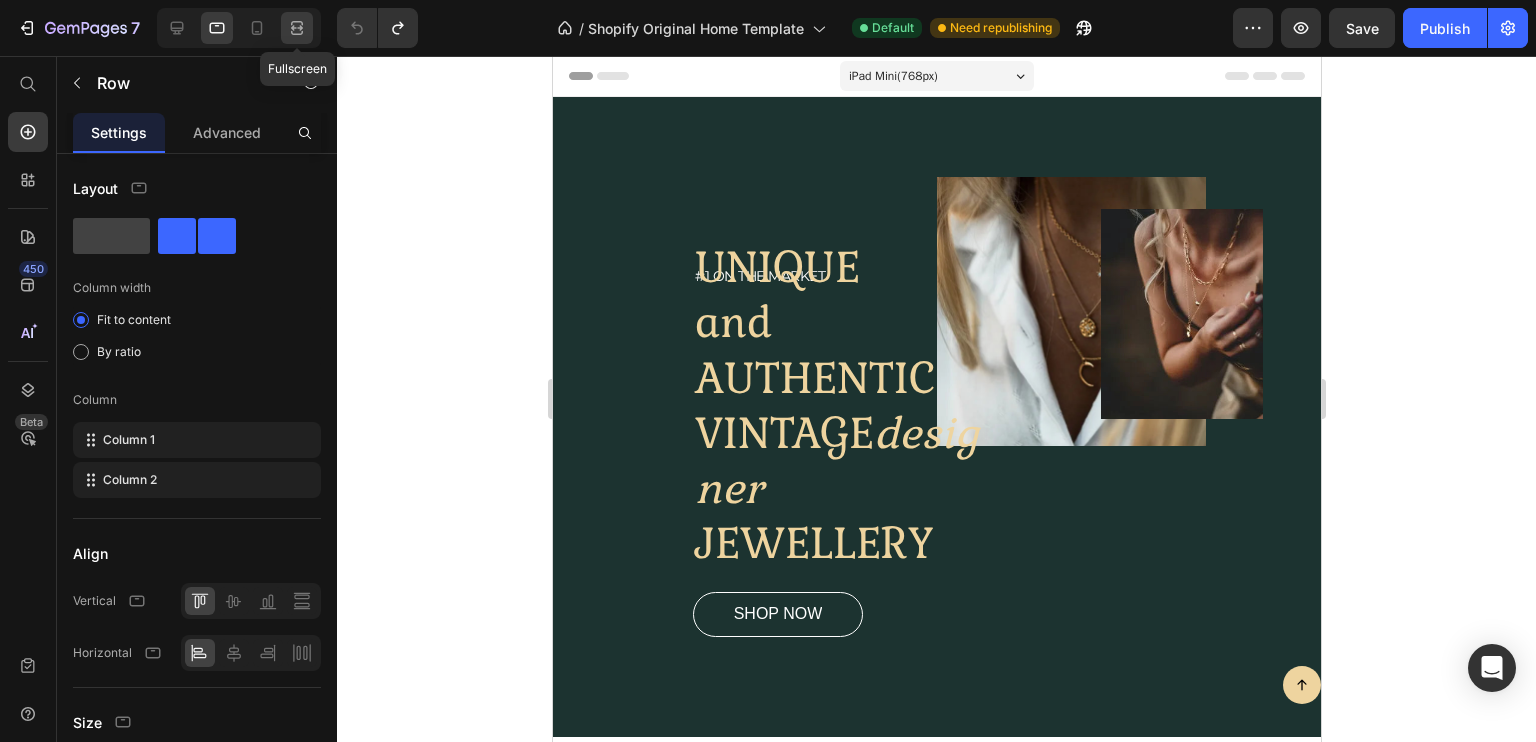 click 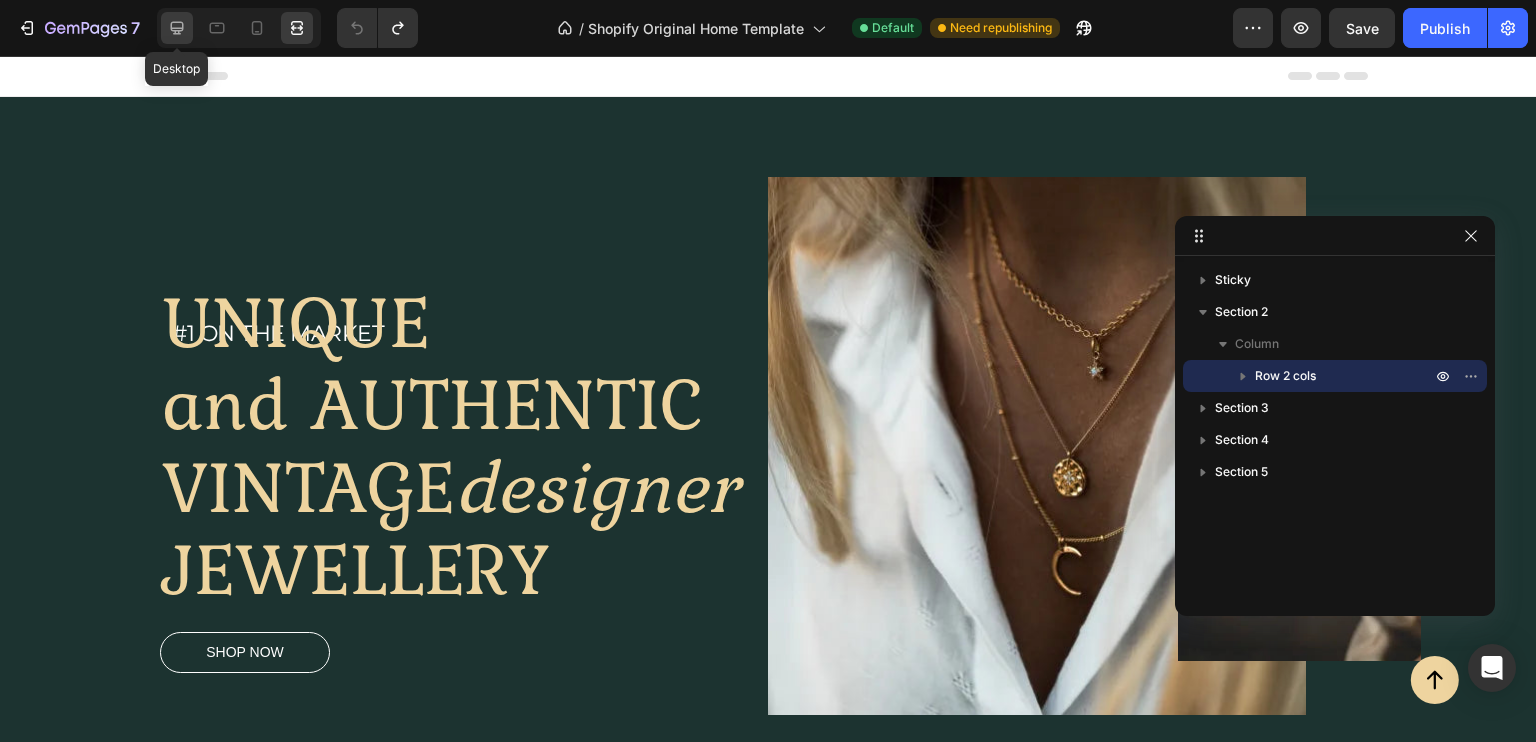 click 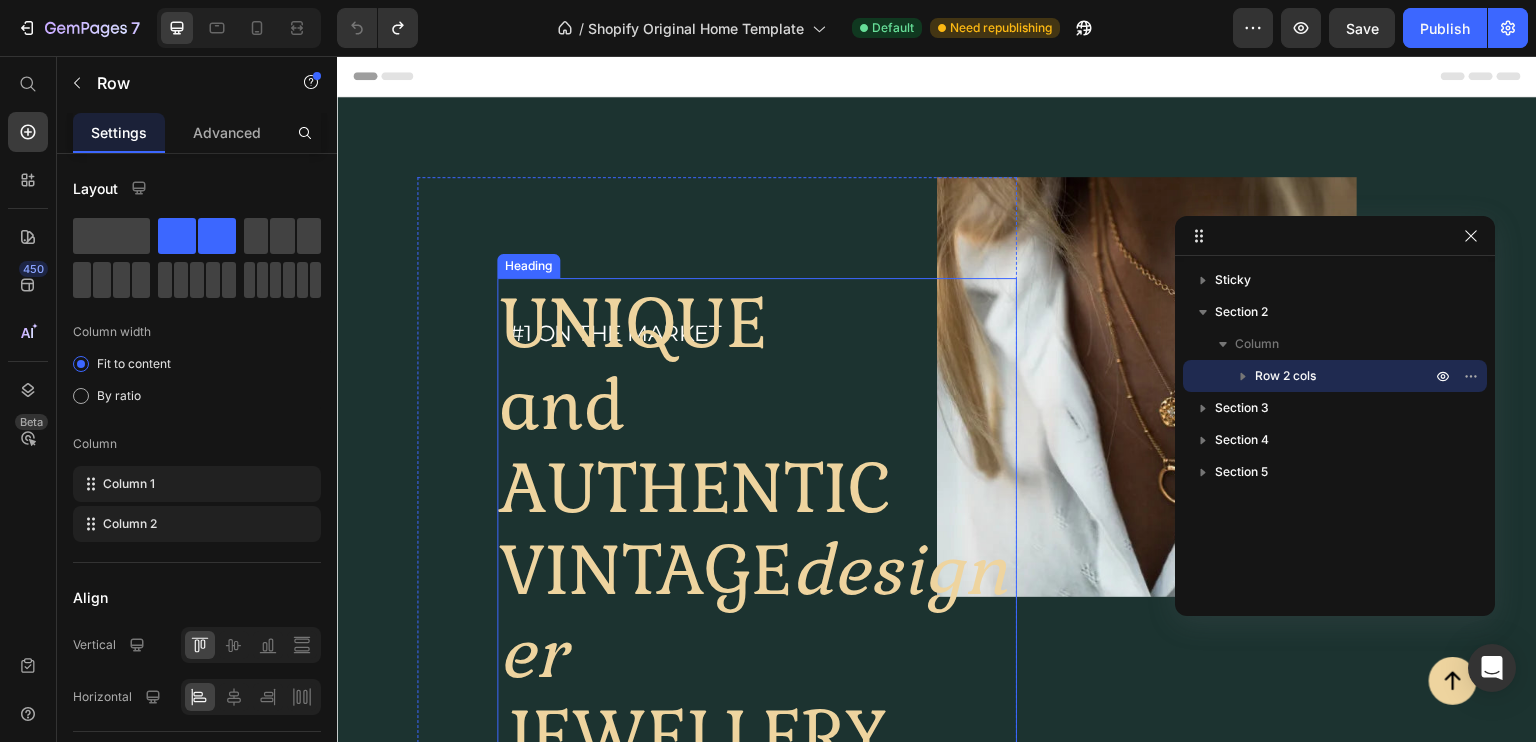click on "UNIQUE  and AUTHENTIC VINTAGE  designer JEWELLERY" at bounding box center [757, 527] 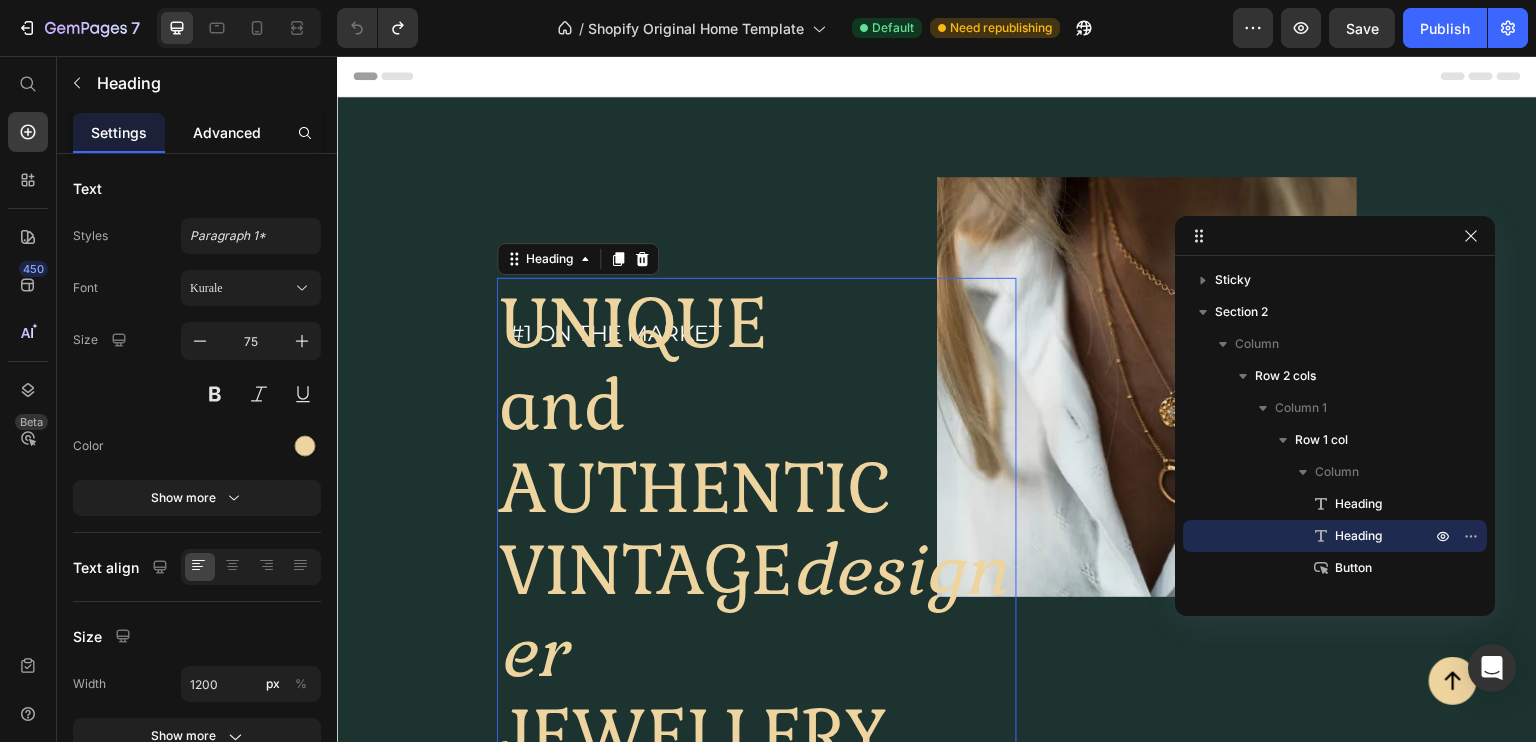click on "Advanced" at bounding box center [227, 132] 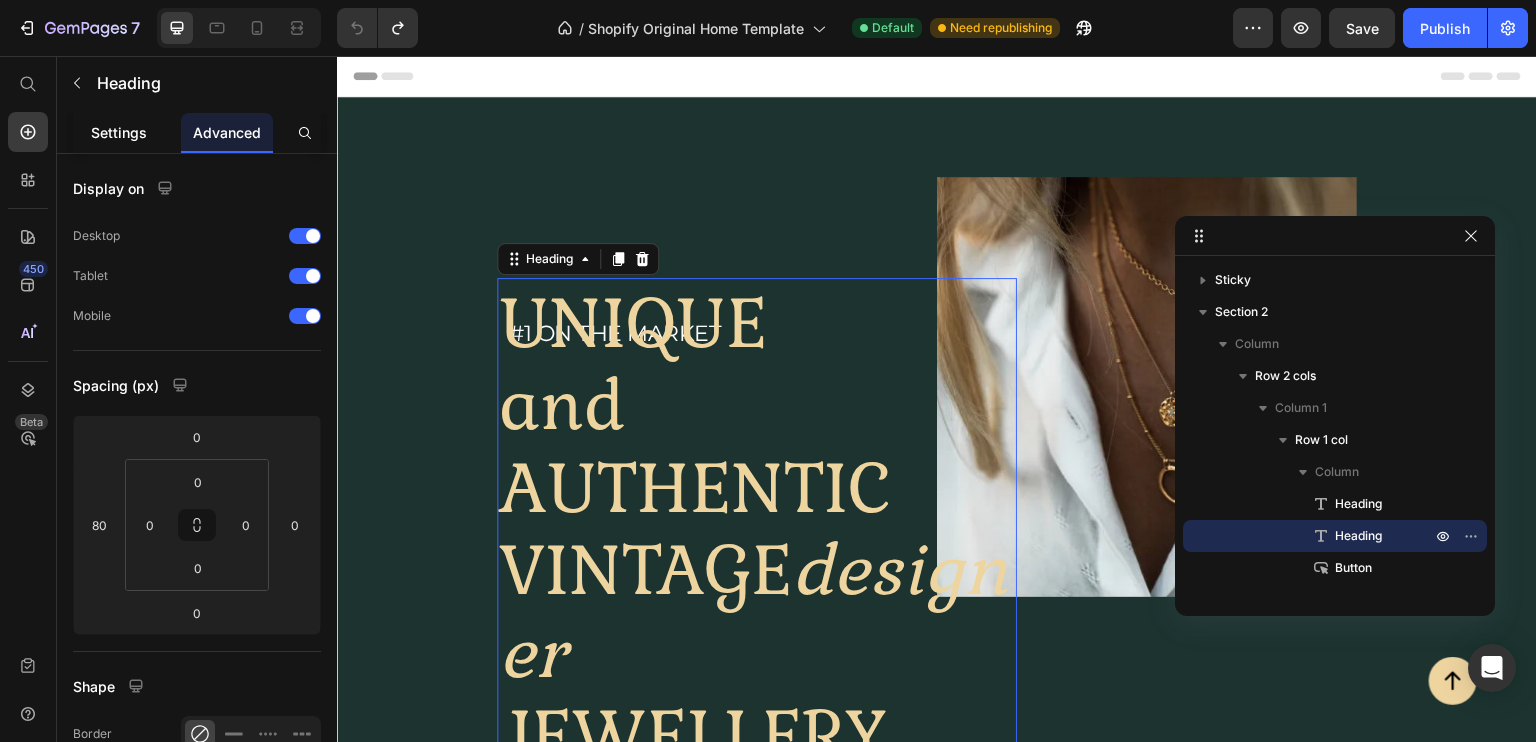 click on "Settings" at bounding box center [119, 132] 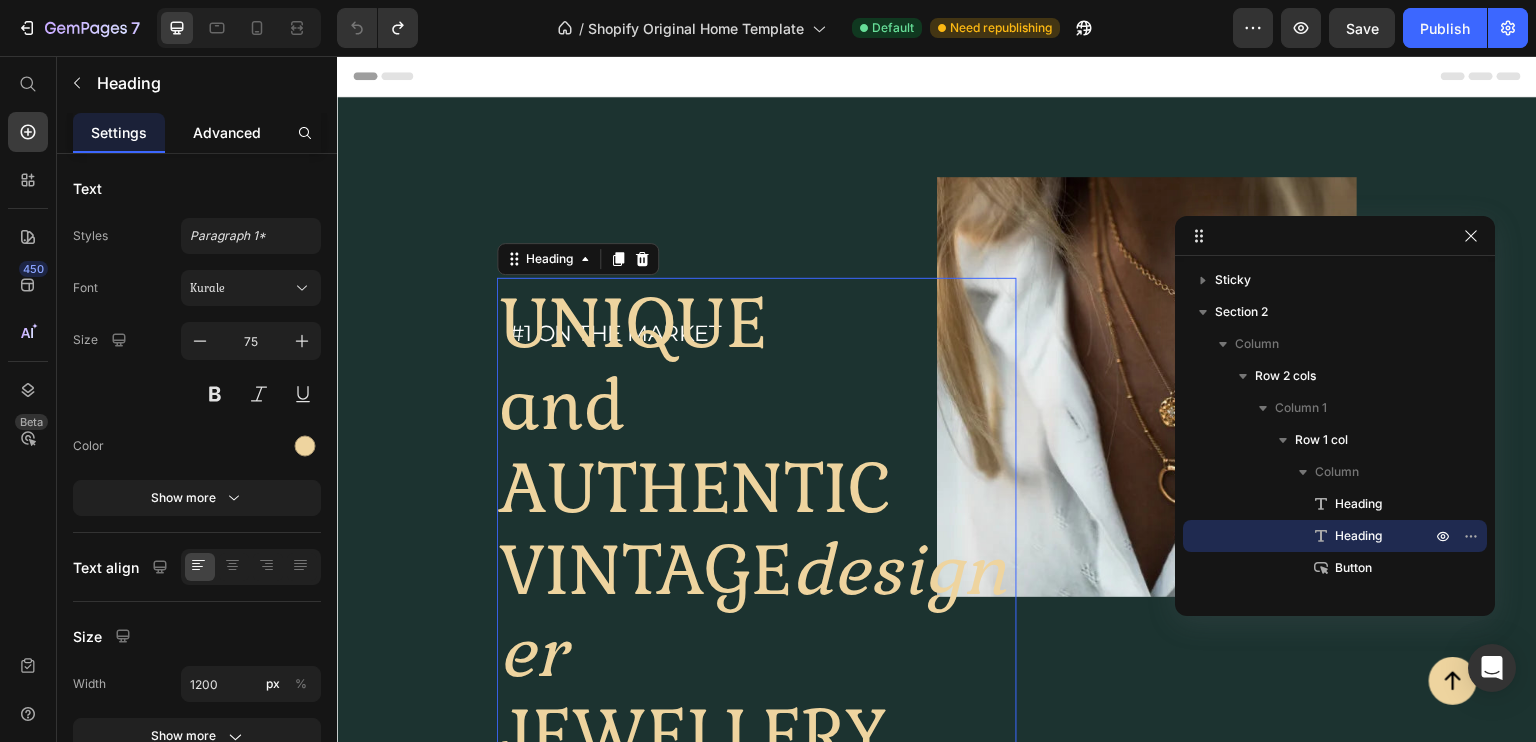 click on "Advanced" 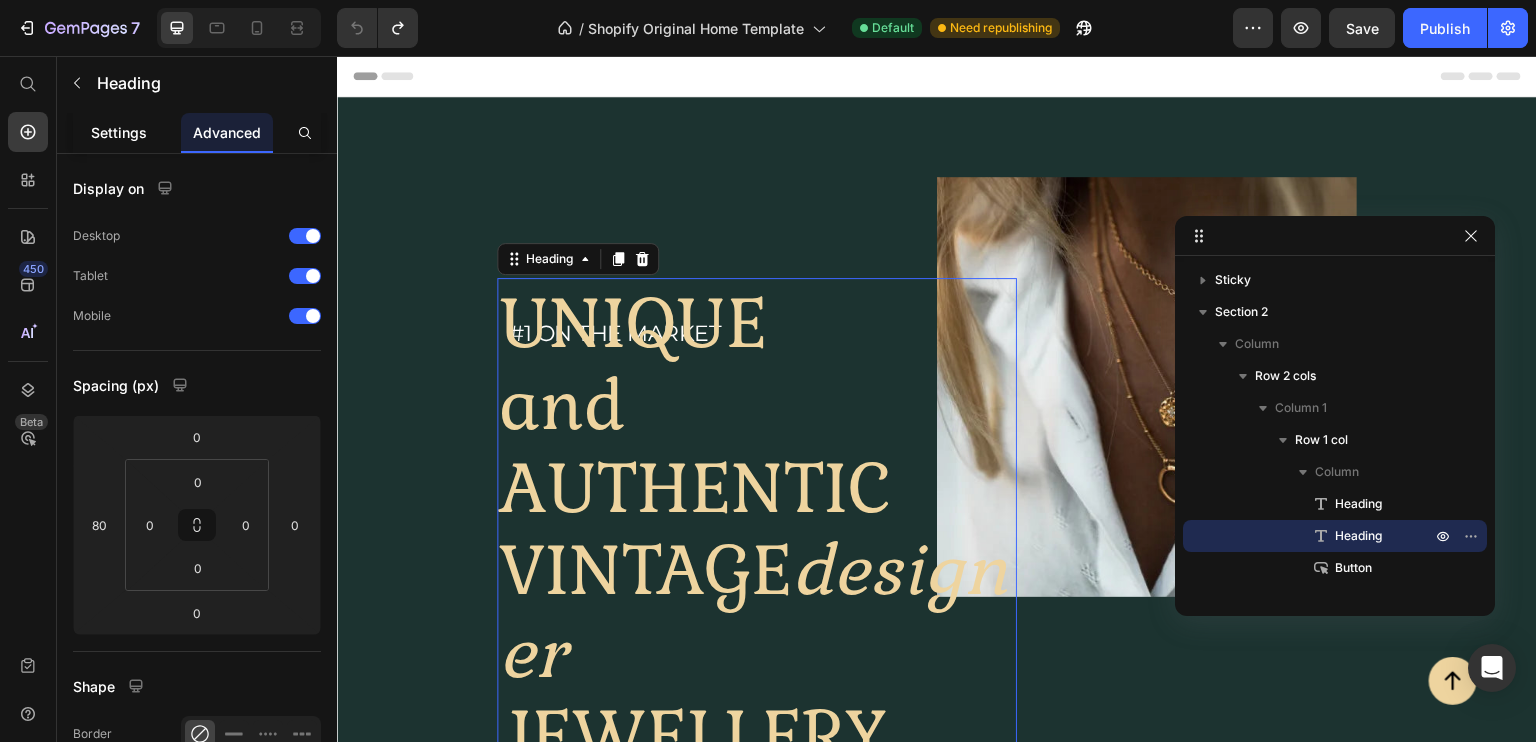 click on "Settings" at bounding box center (119, 132) 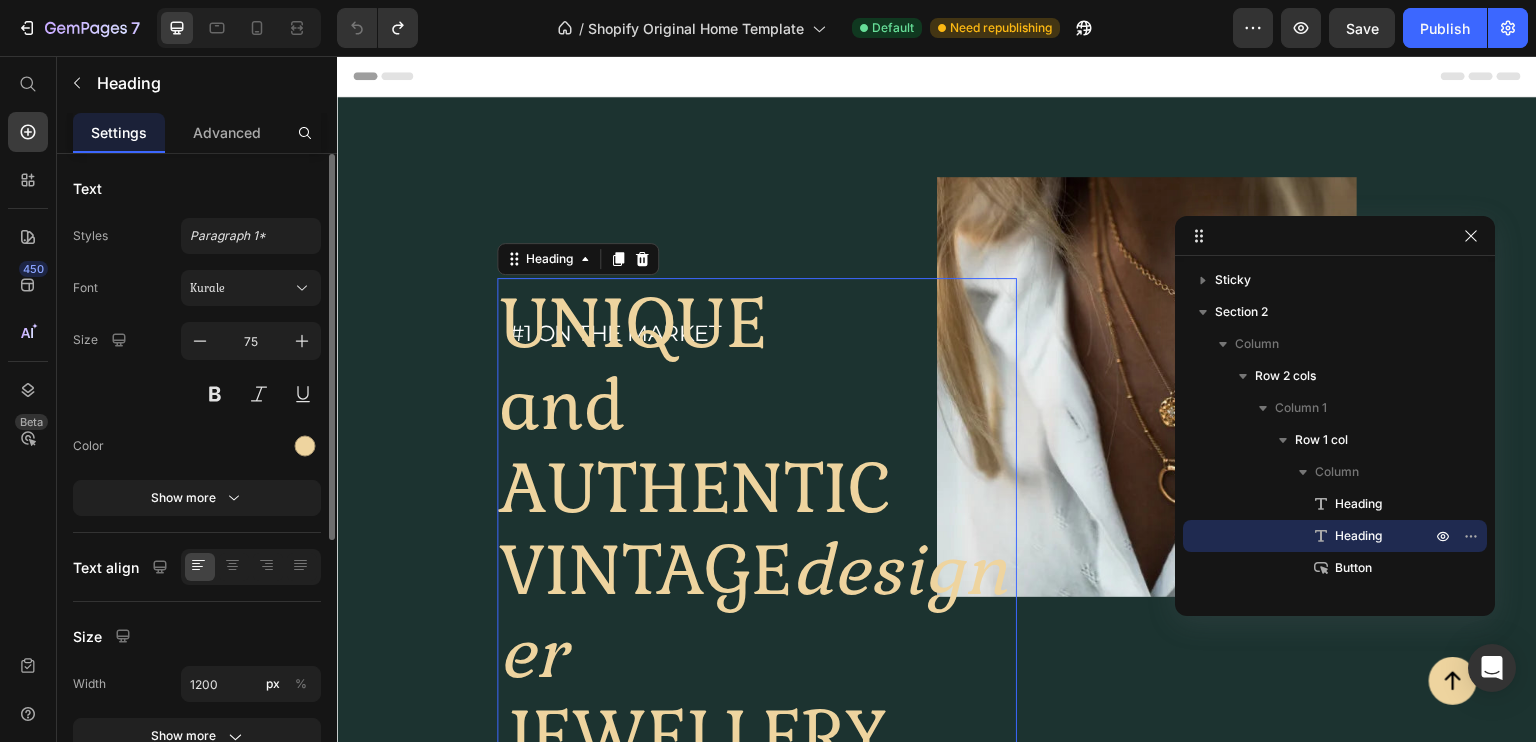 scroll, scrollTop: 240, scrollLeft: 0, axis: vertical 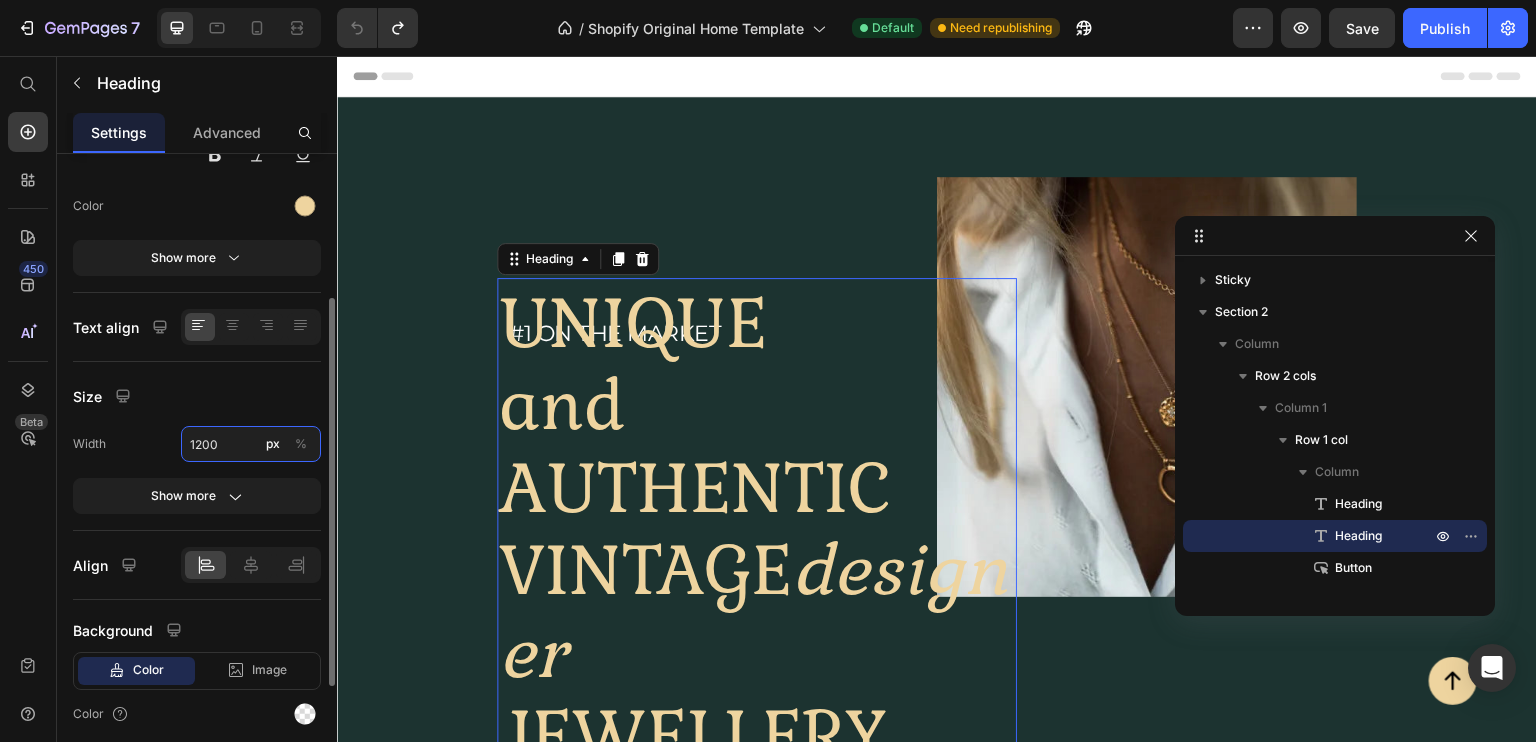 click on "1200" at bounding box center [251, 444] 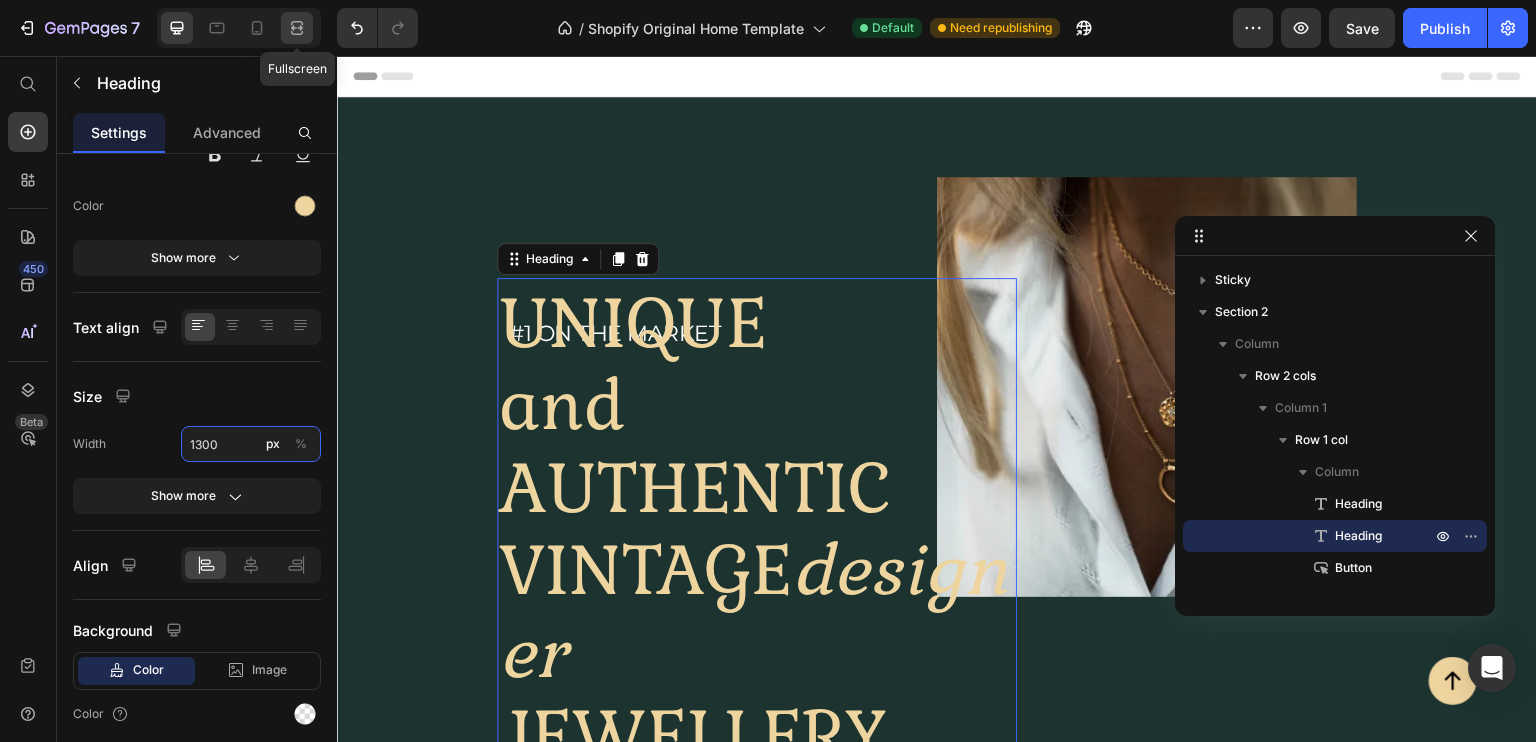 type on "1300" 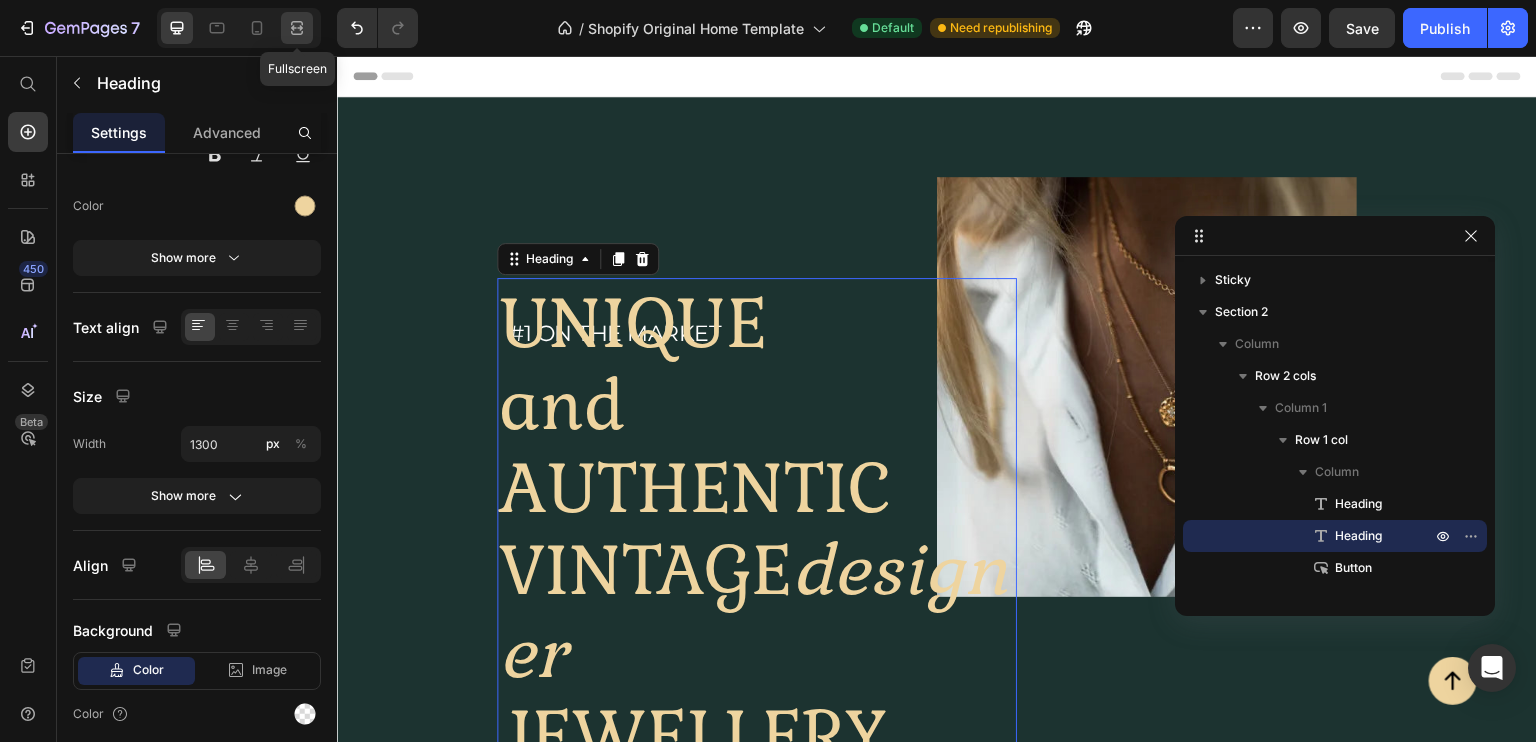 click 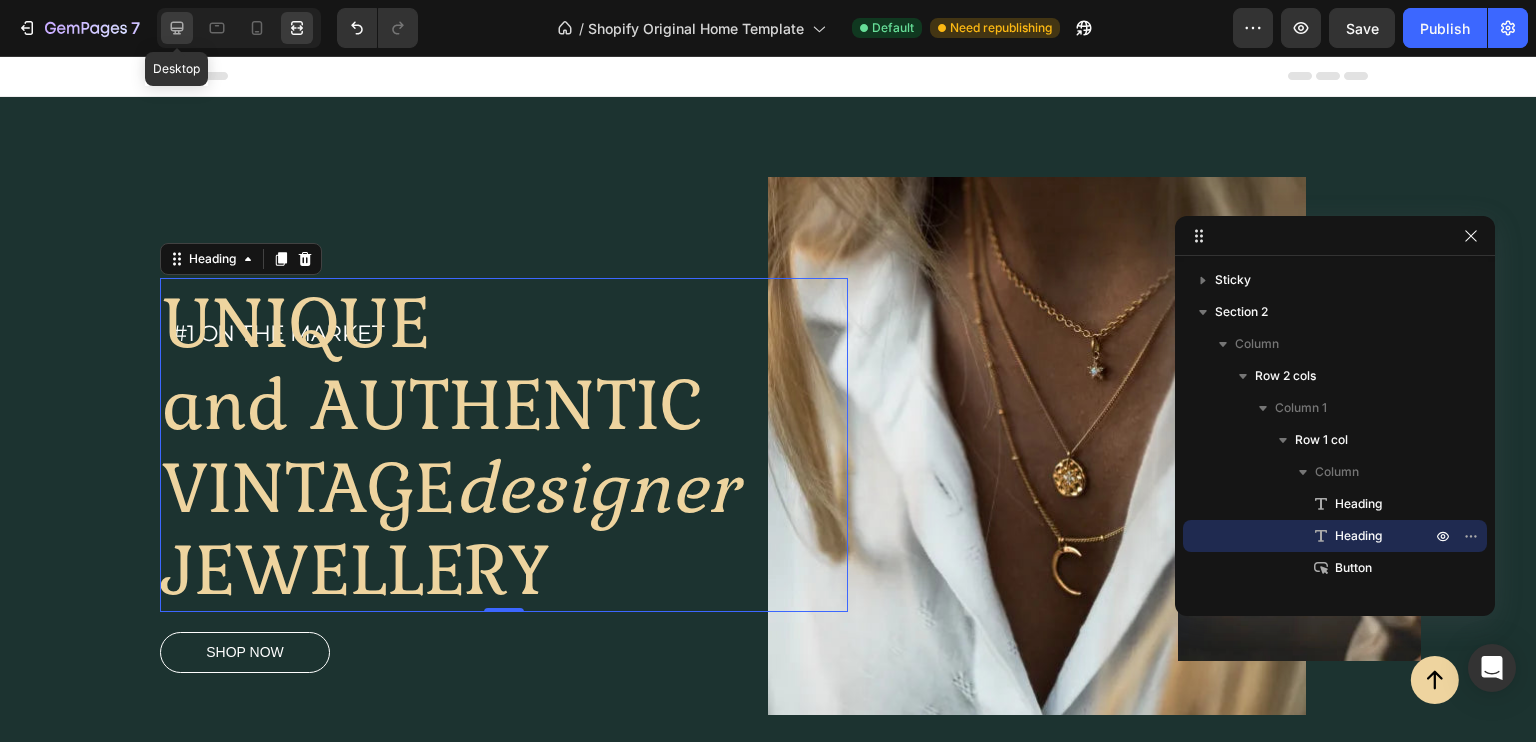 click 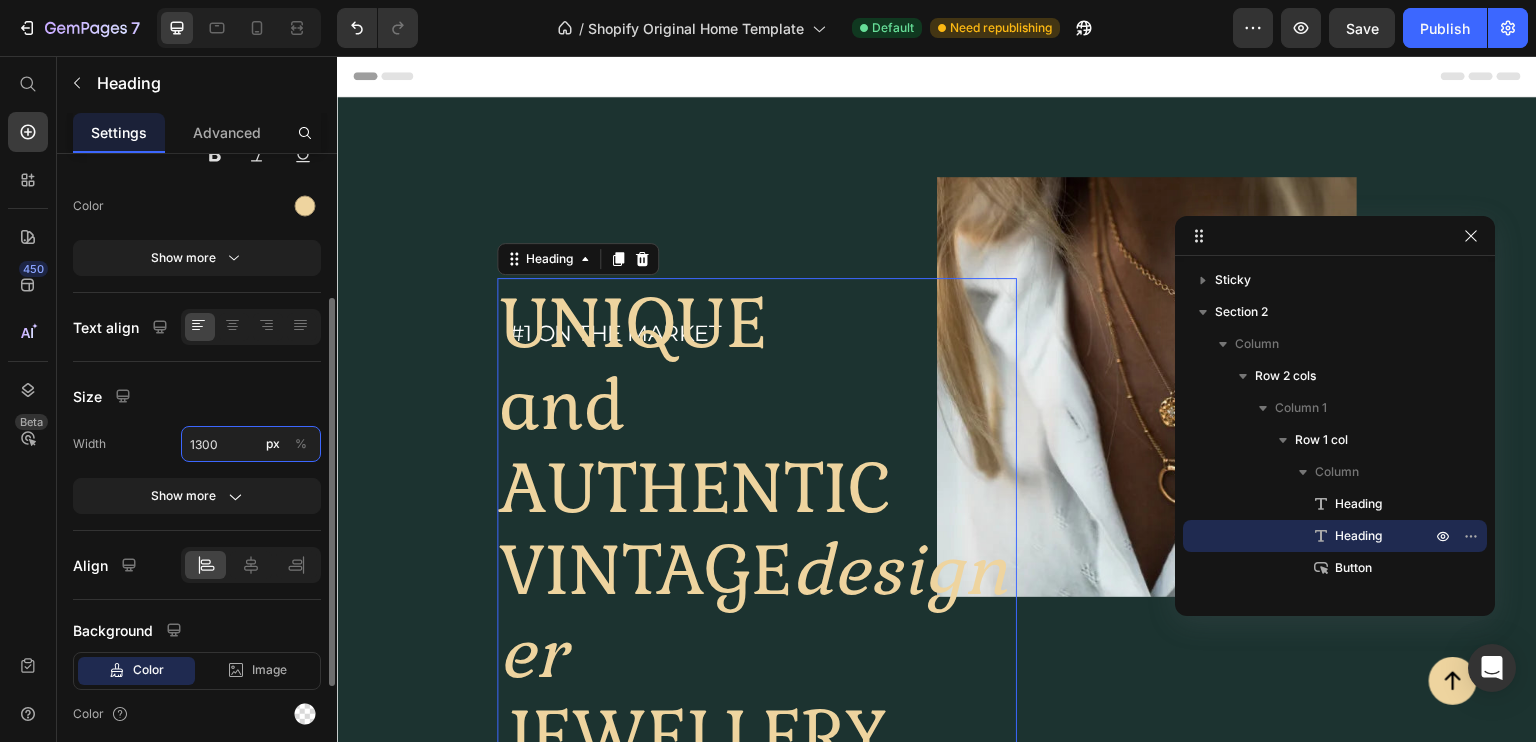 click on "1300" at bounding box center (251, 444) 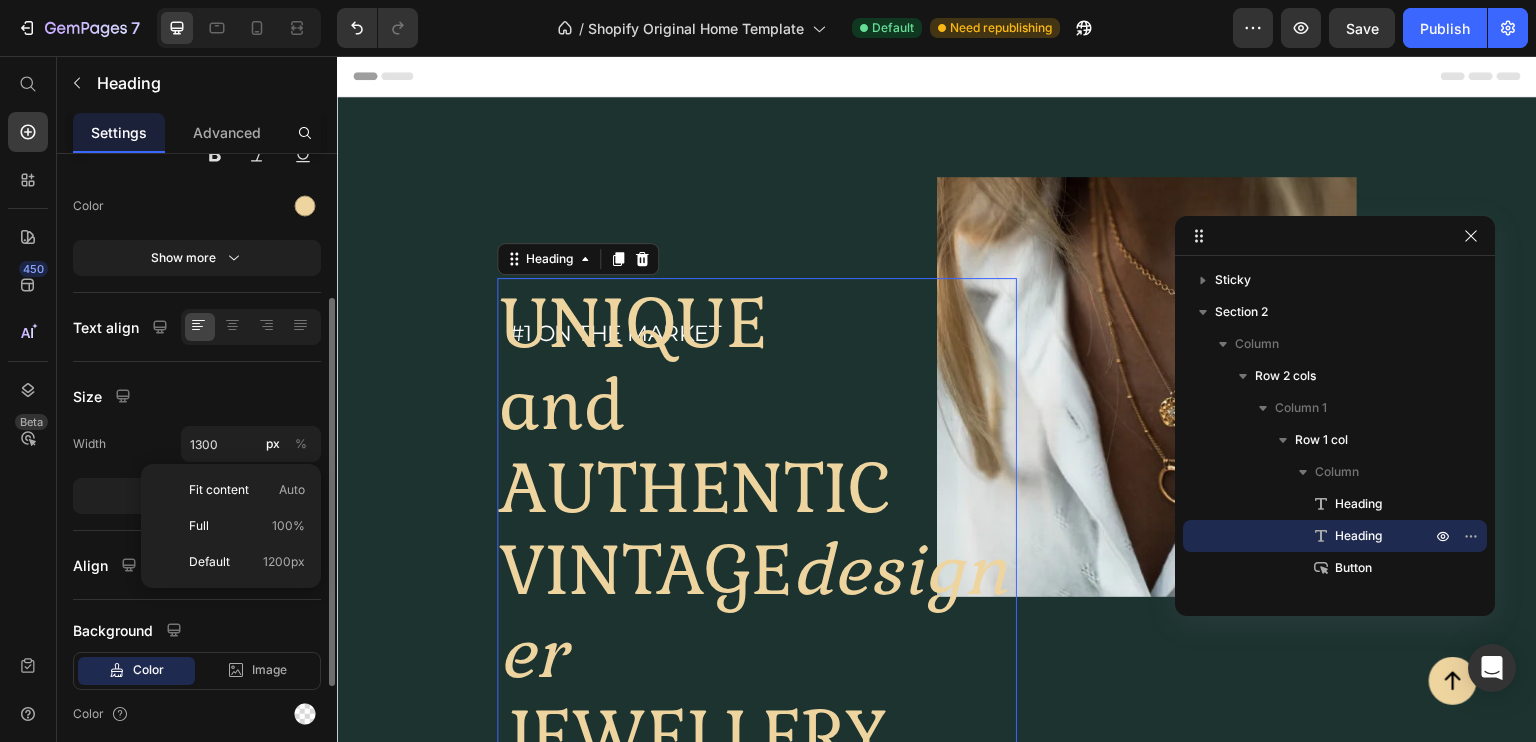 click on "Size" at bounding box center (197, 396) 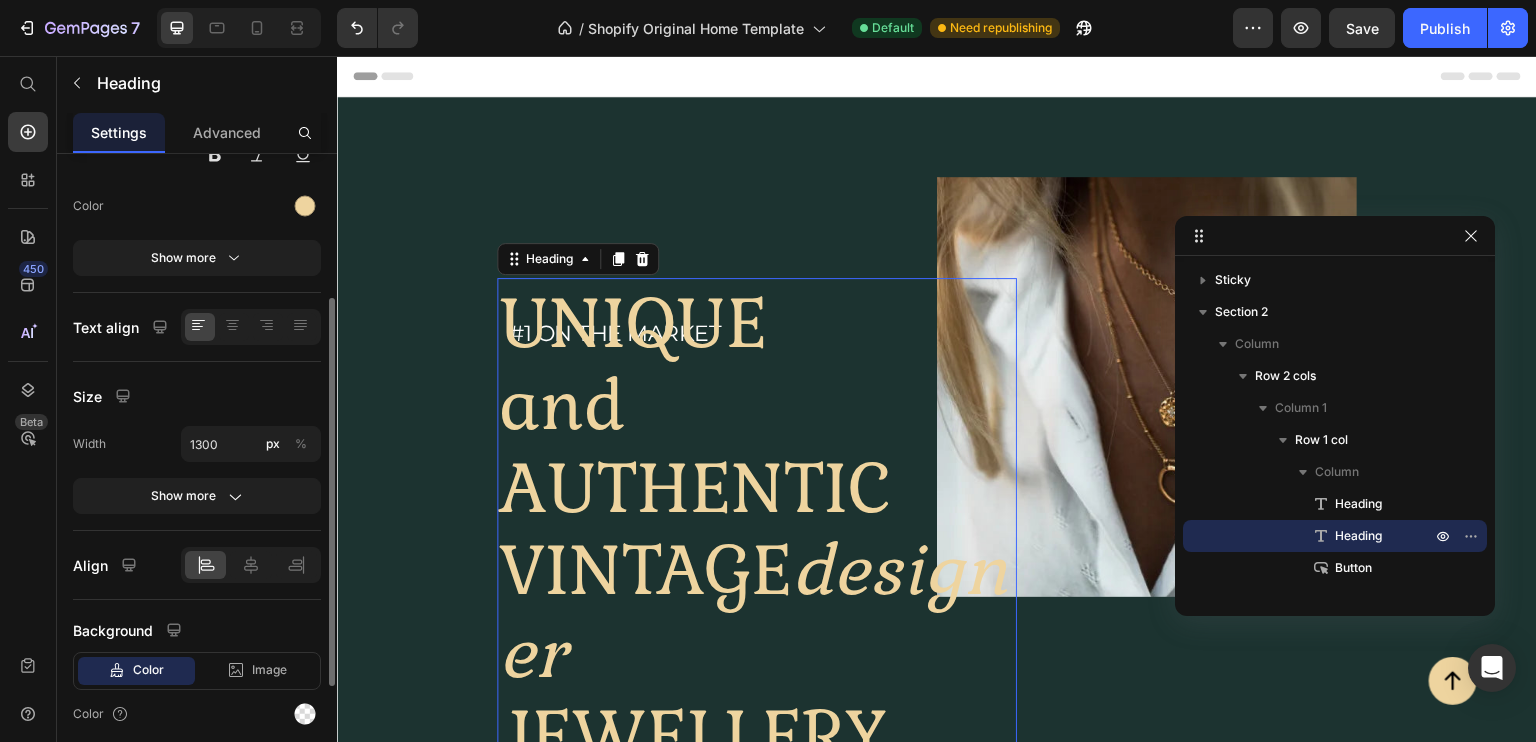 scroll, scrollTop: 95, scrollLeft: 0, axis: vertical 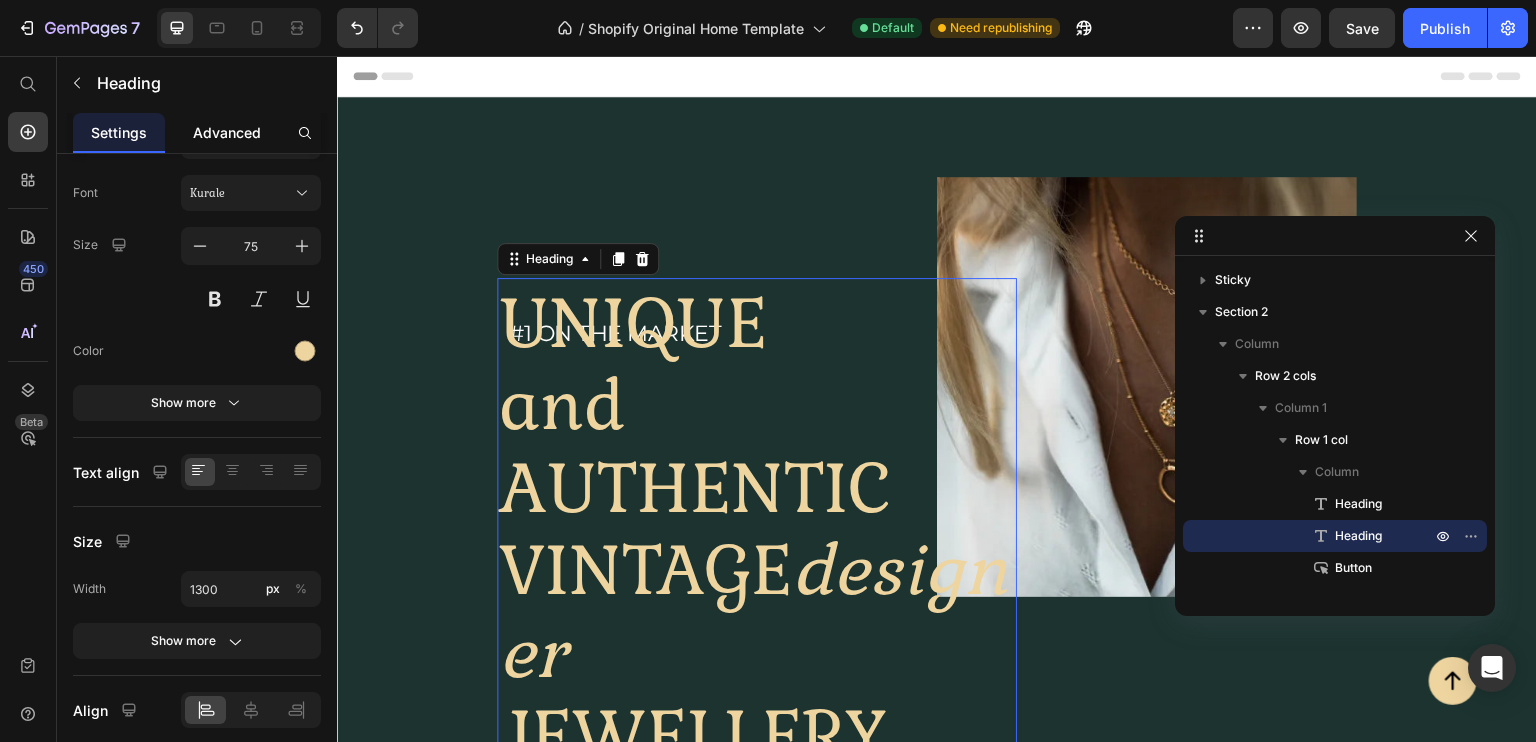 click on "Advanced" 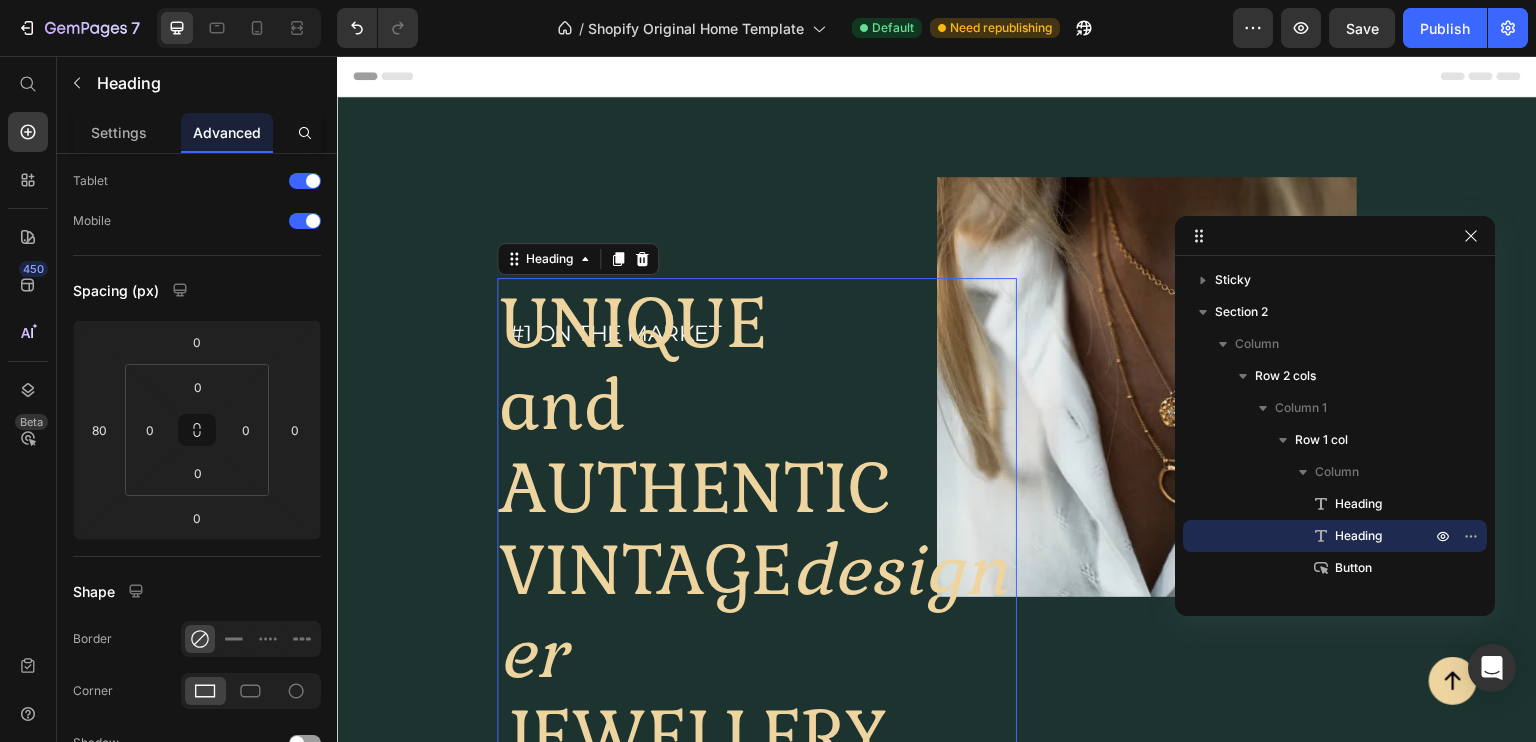 scroll, scrollTop: 0, scrollLeft: 0, axis: both 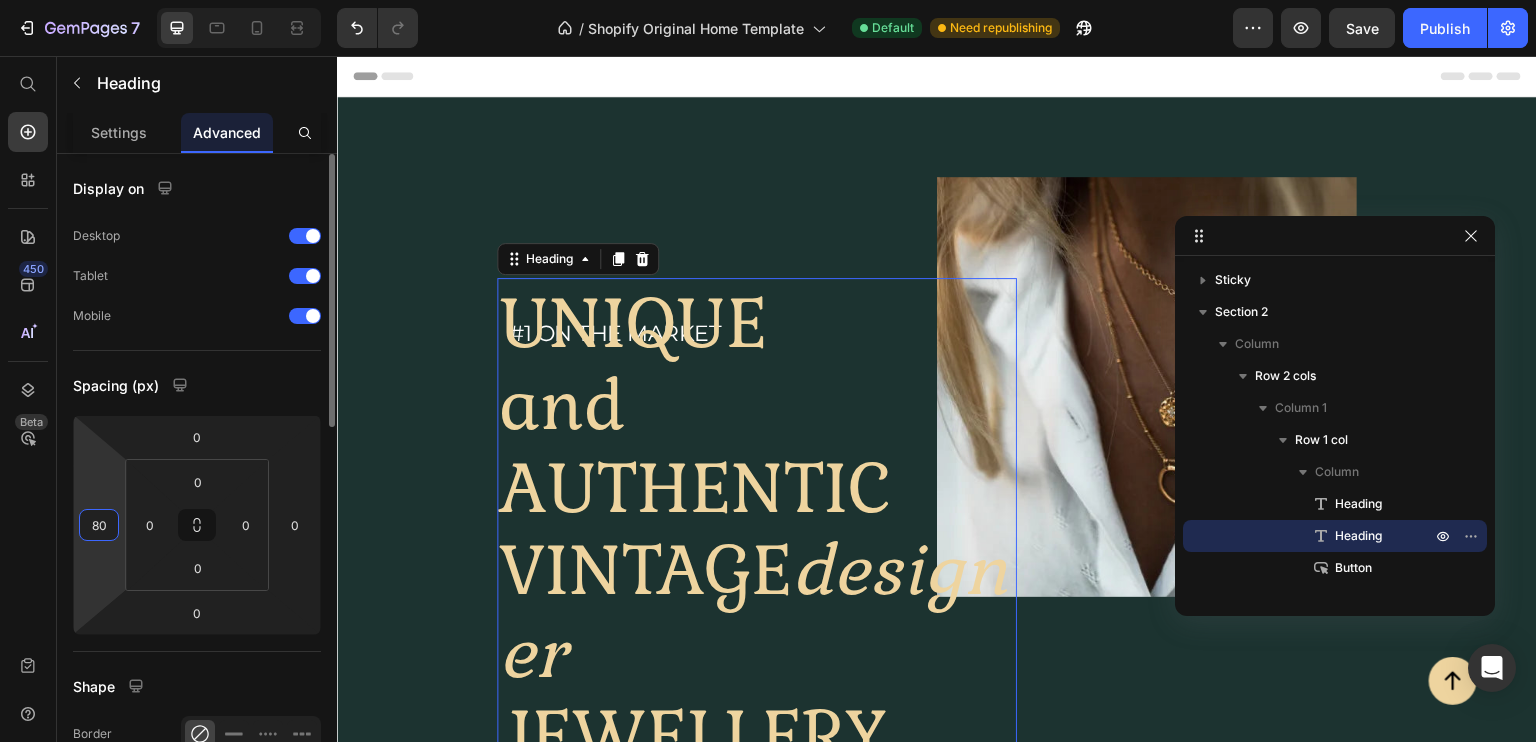 click on "80" at bounding box center (99, 525) 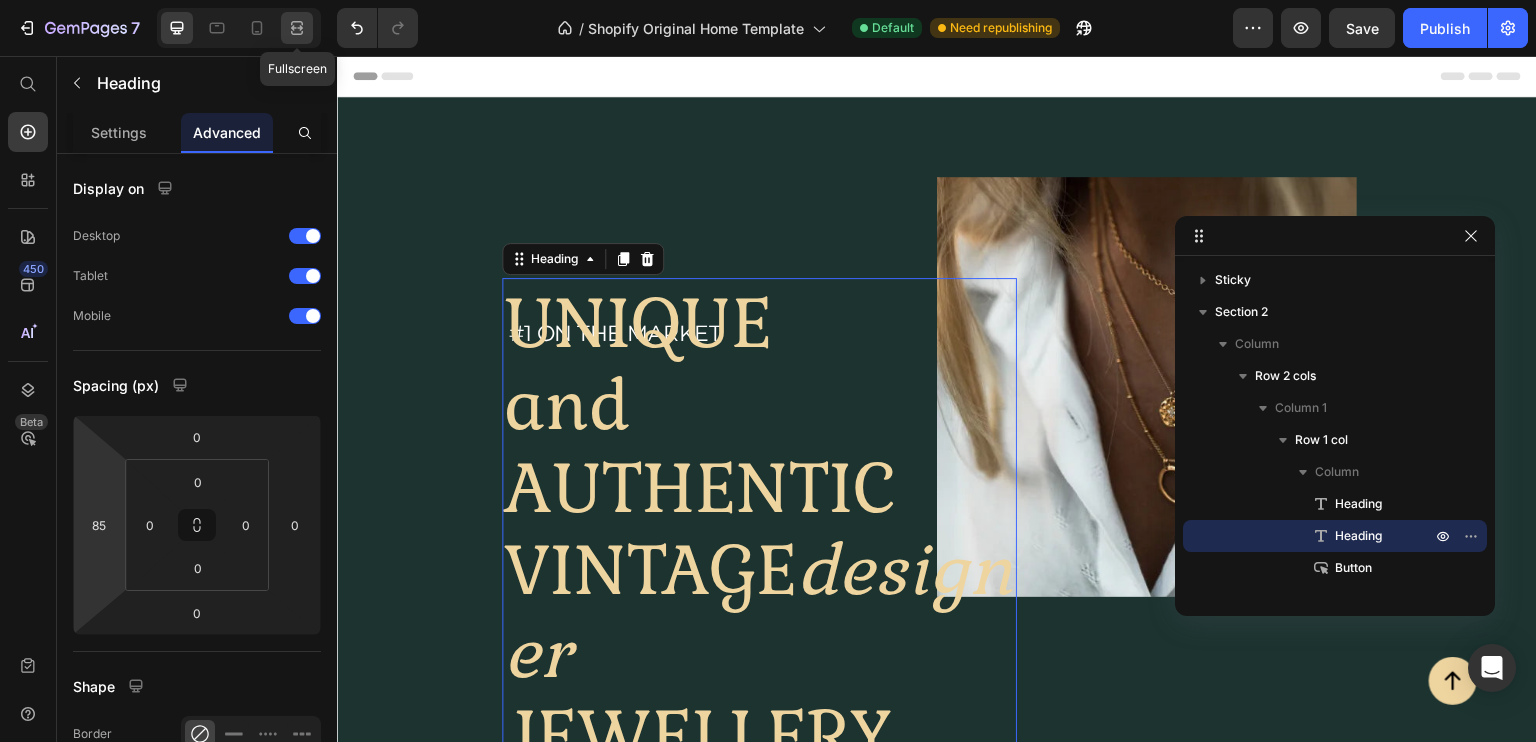 click 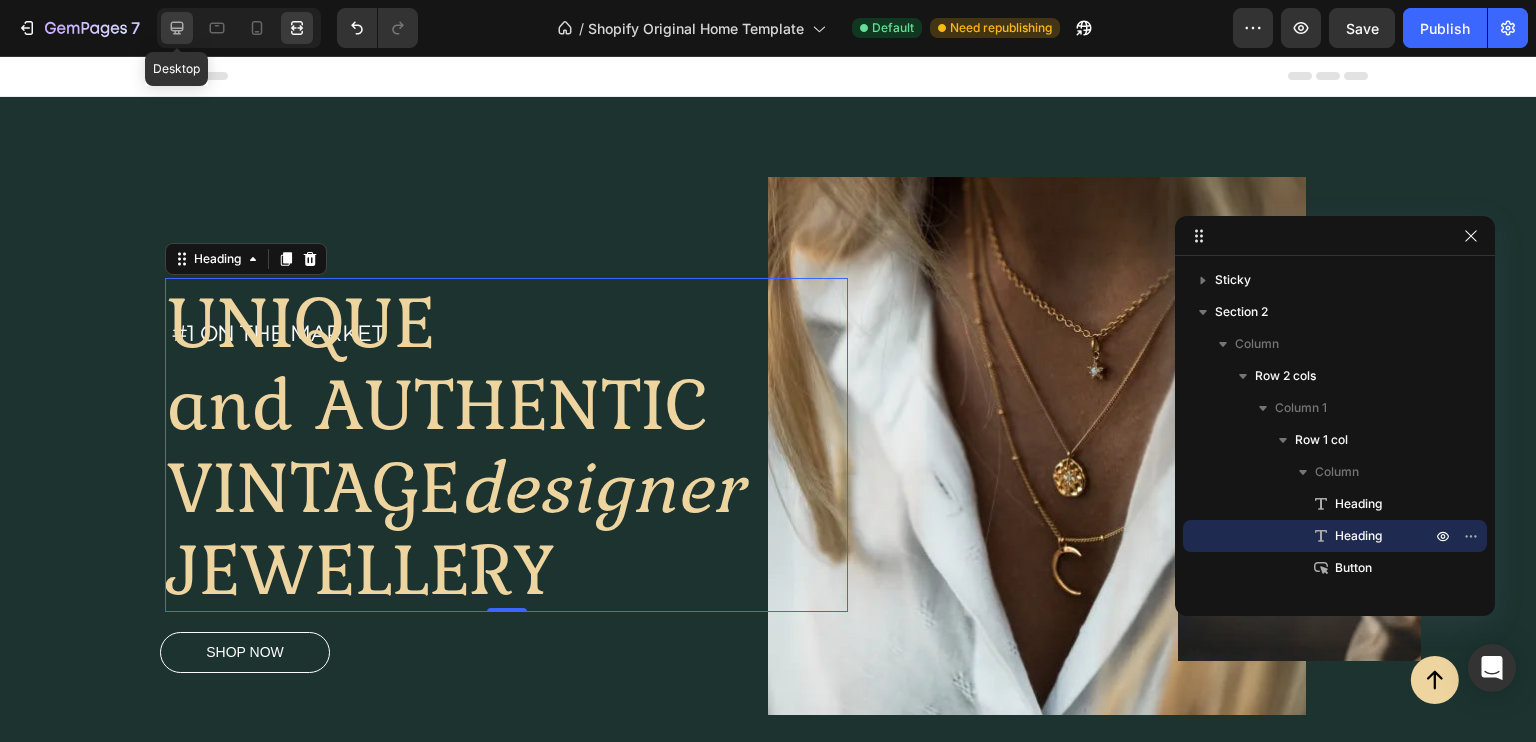 click 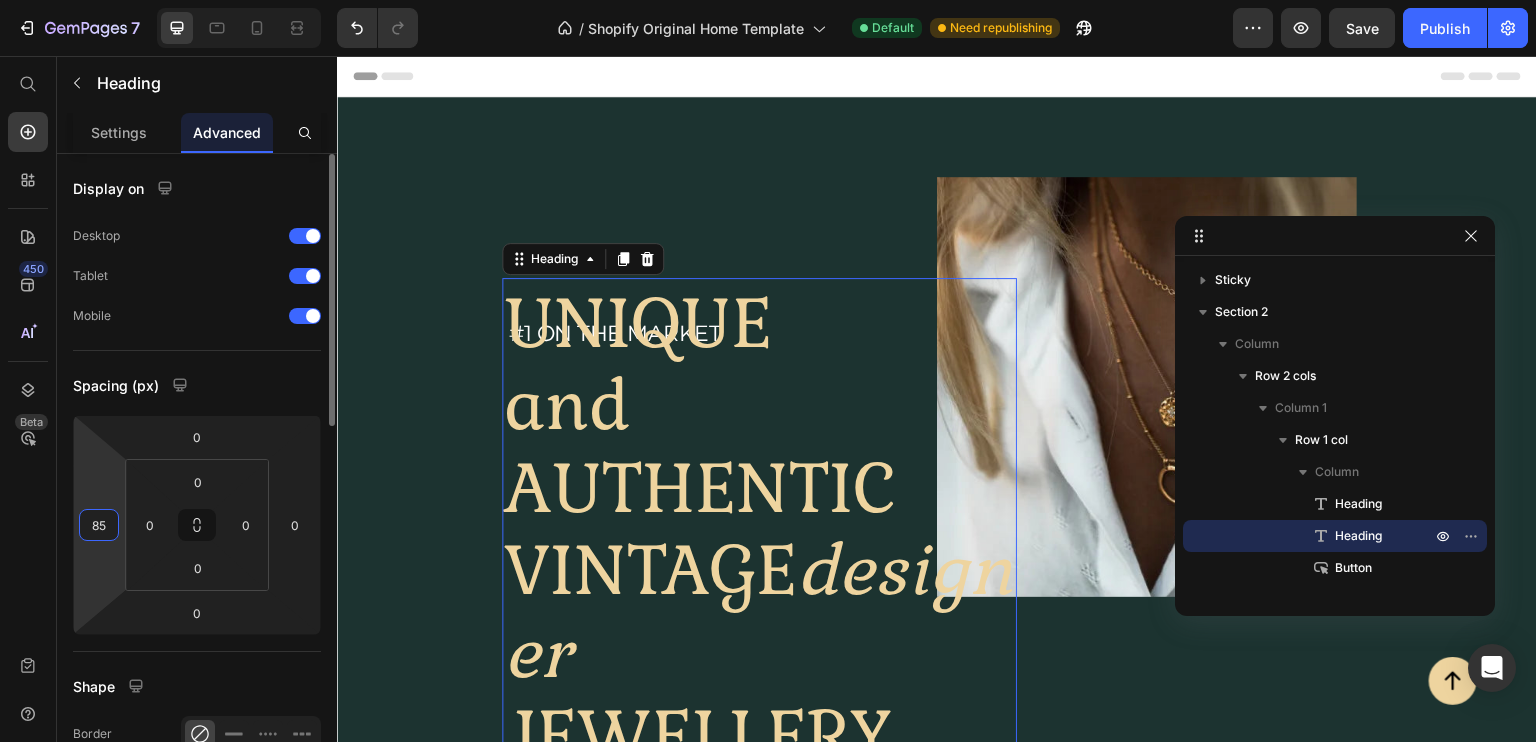 click on "85" at bounding box center [99, 525] 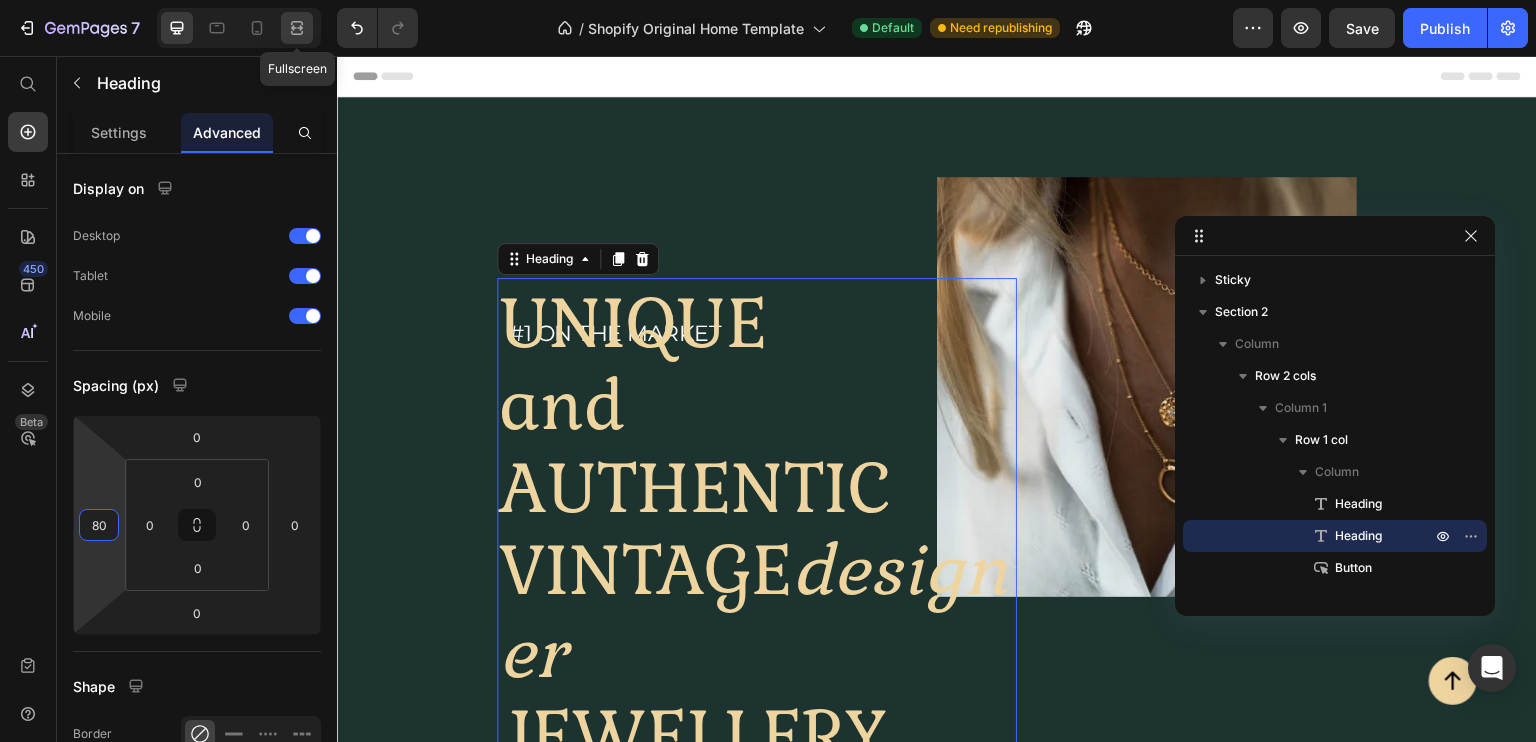 type on "80" 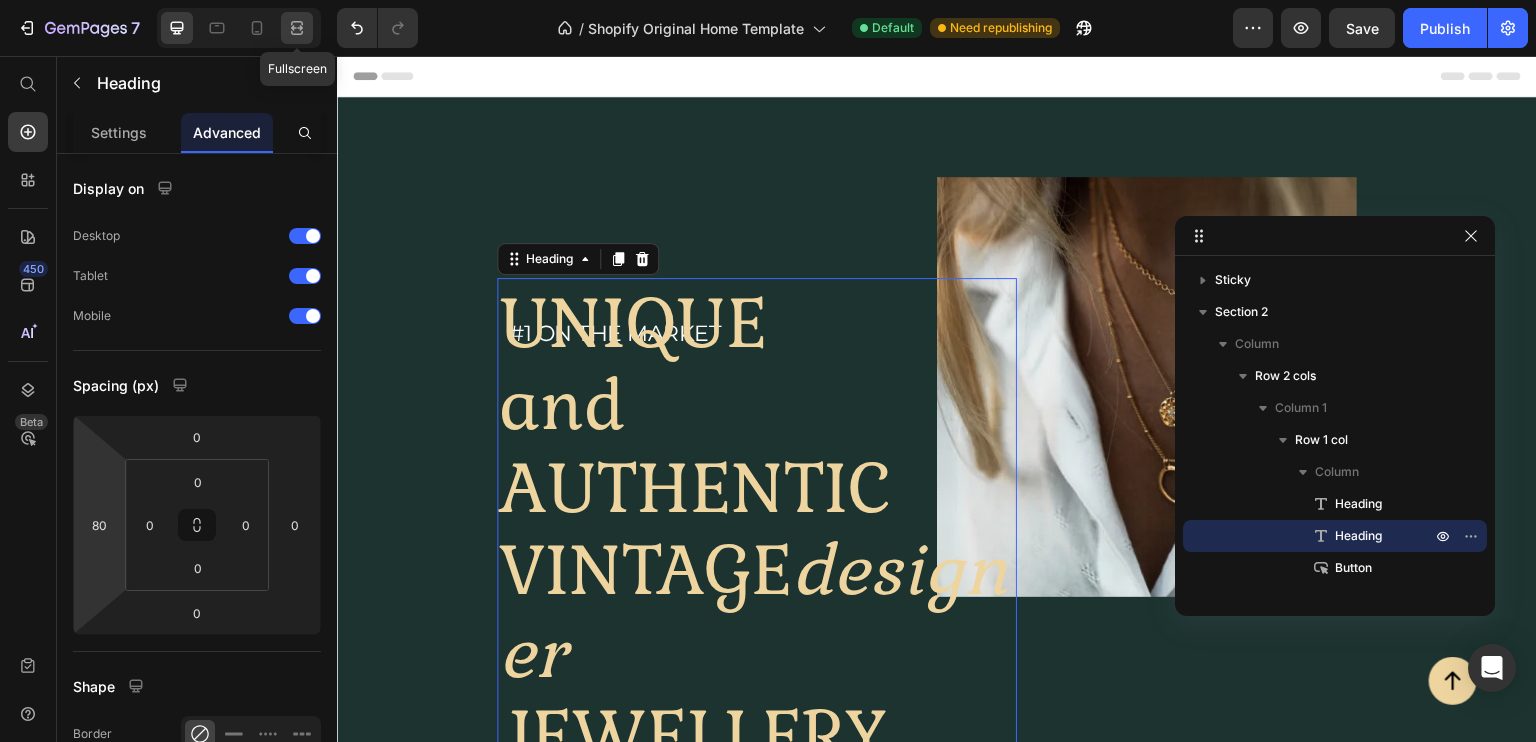 click 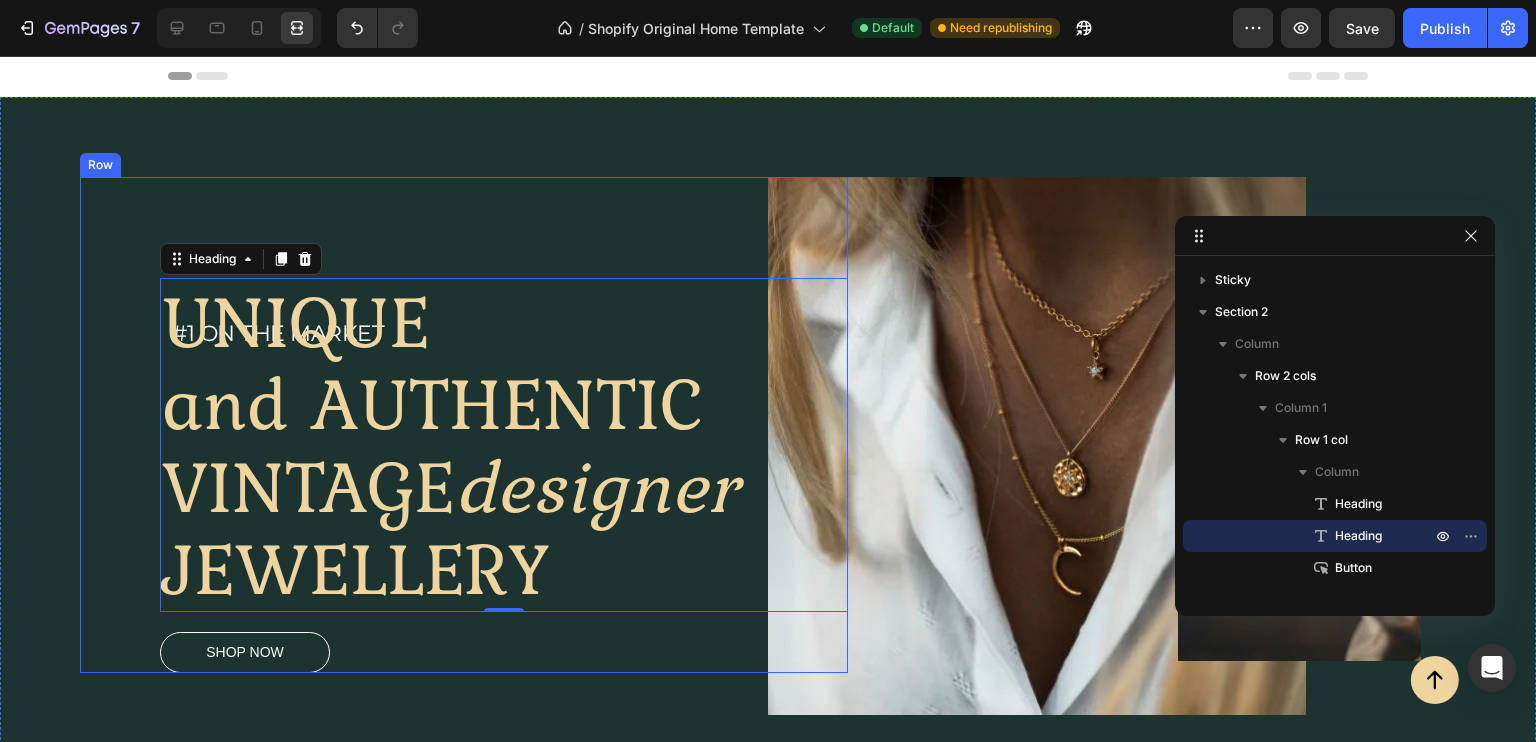 click on "Shop now Button" at bounding box center [504, 652] 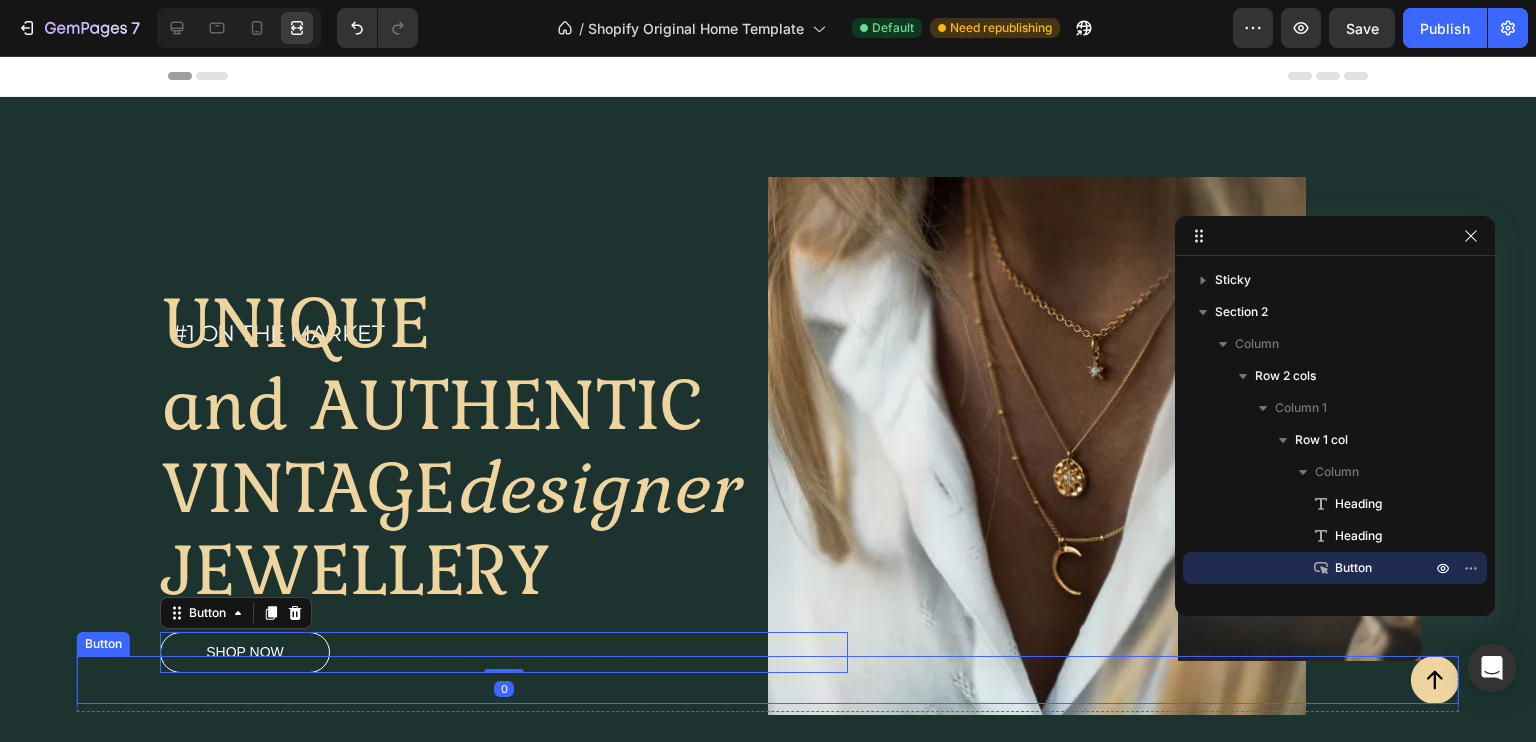 click on "Button" at bounding box center (768, 680) 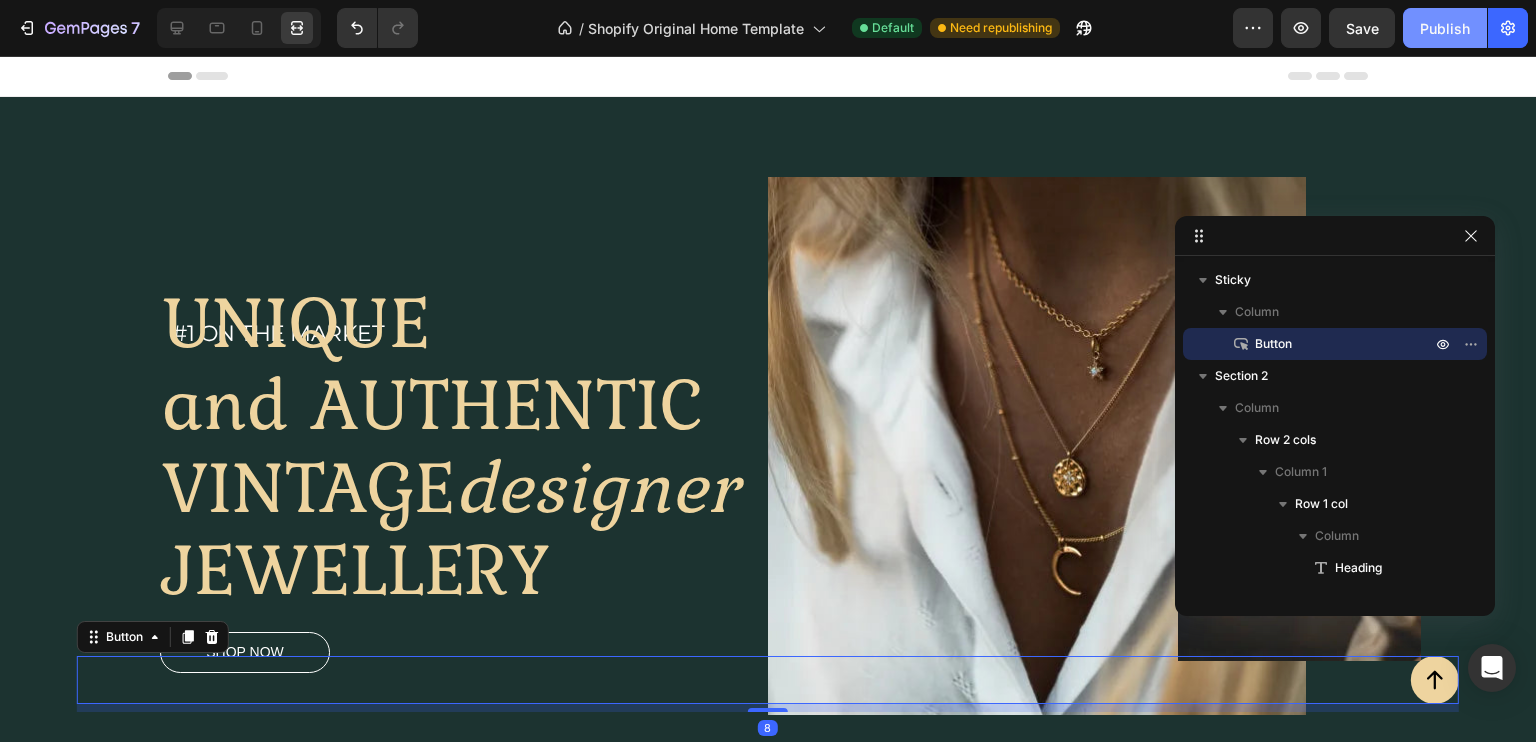click on "Publish" at bounding box center (1445, 28) 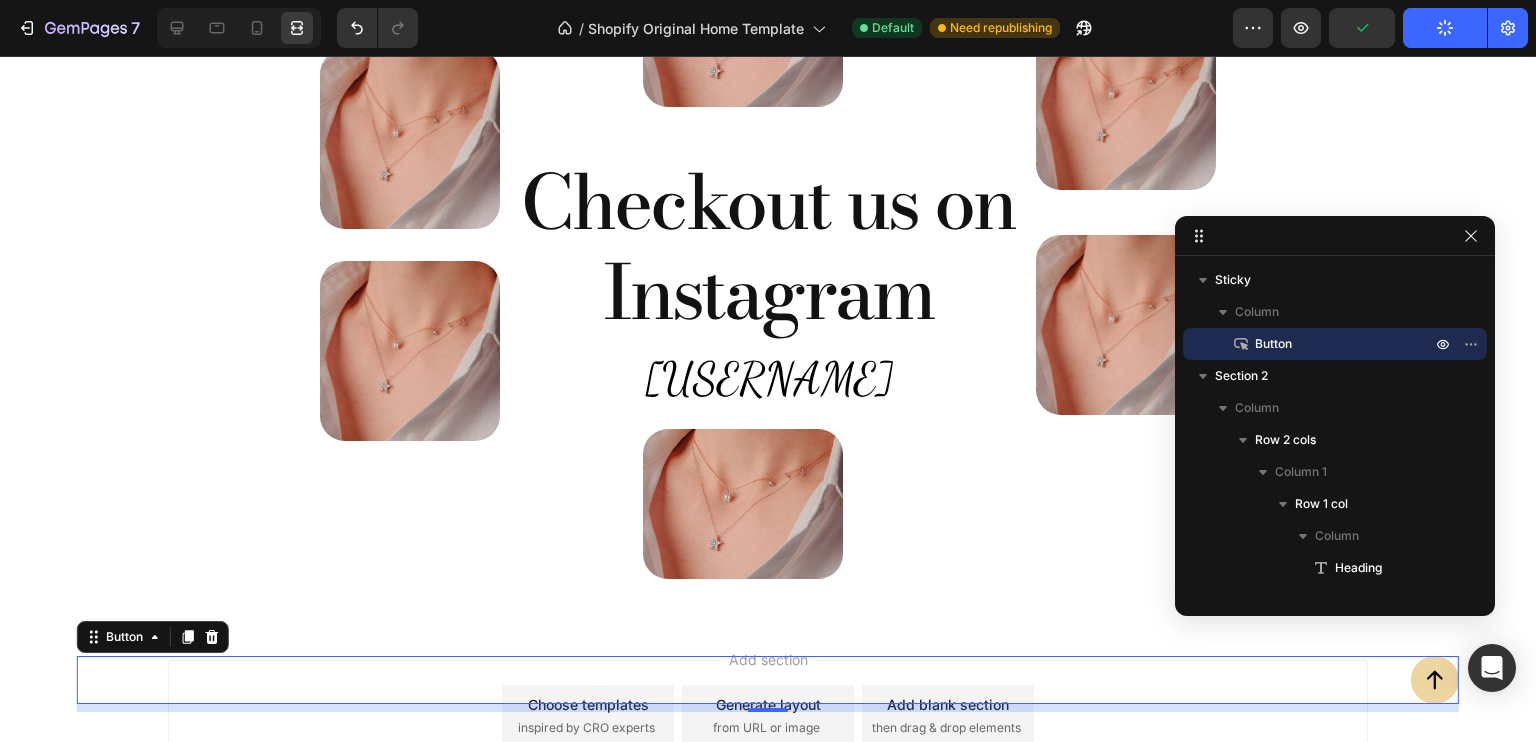 scroll, scrollTop: 1584, scrollLeft: 0, axis: vertical 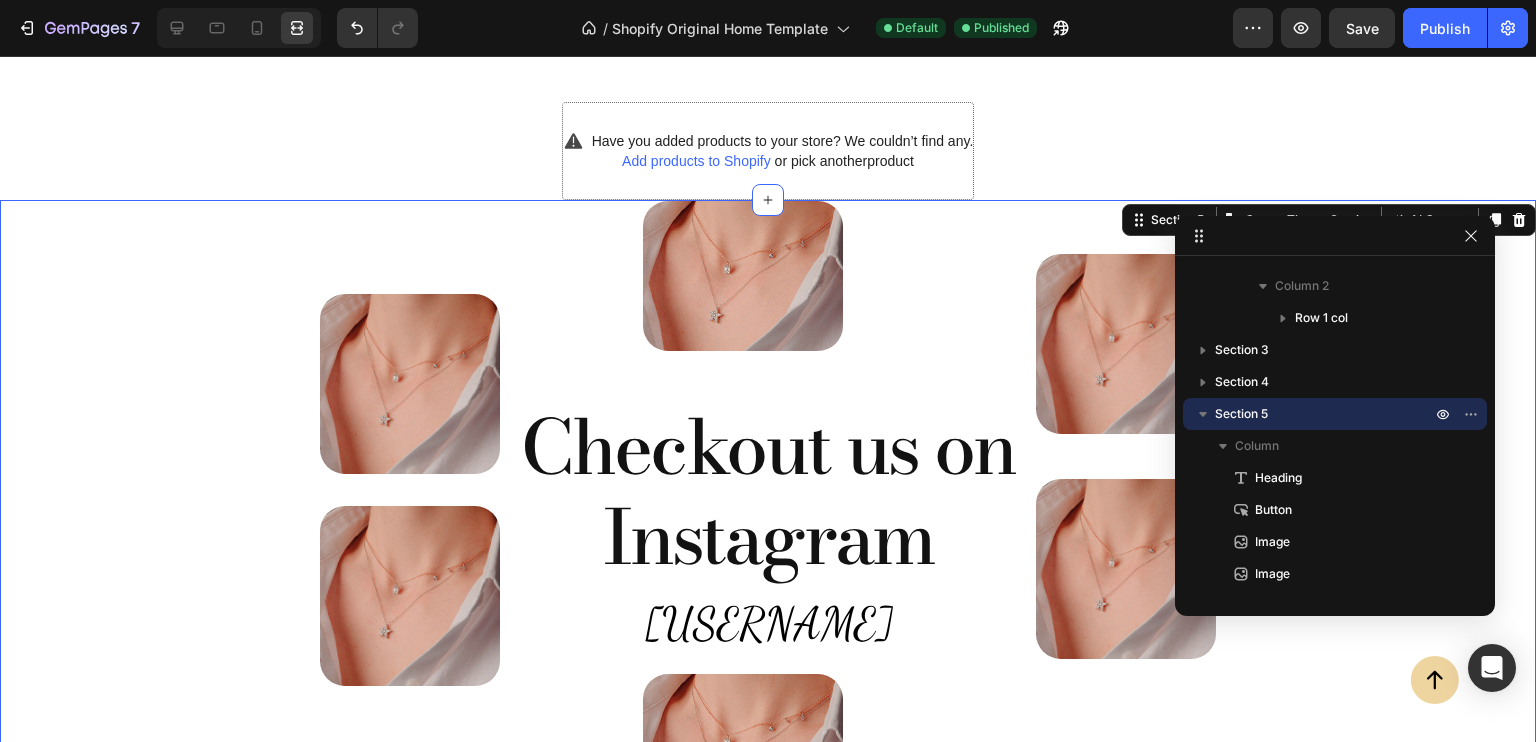 click at bounding box center (239, 28) 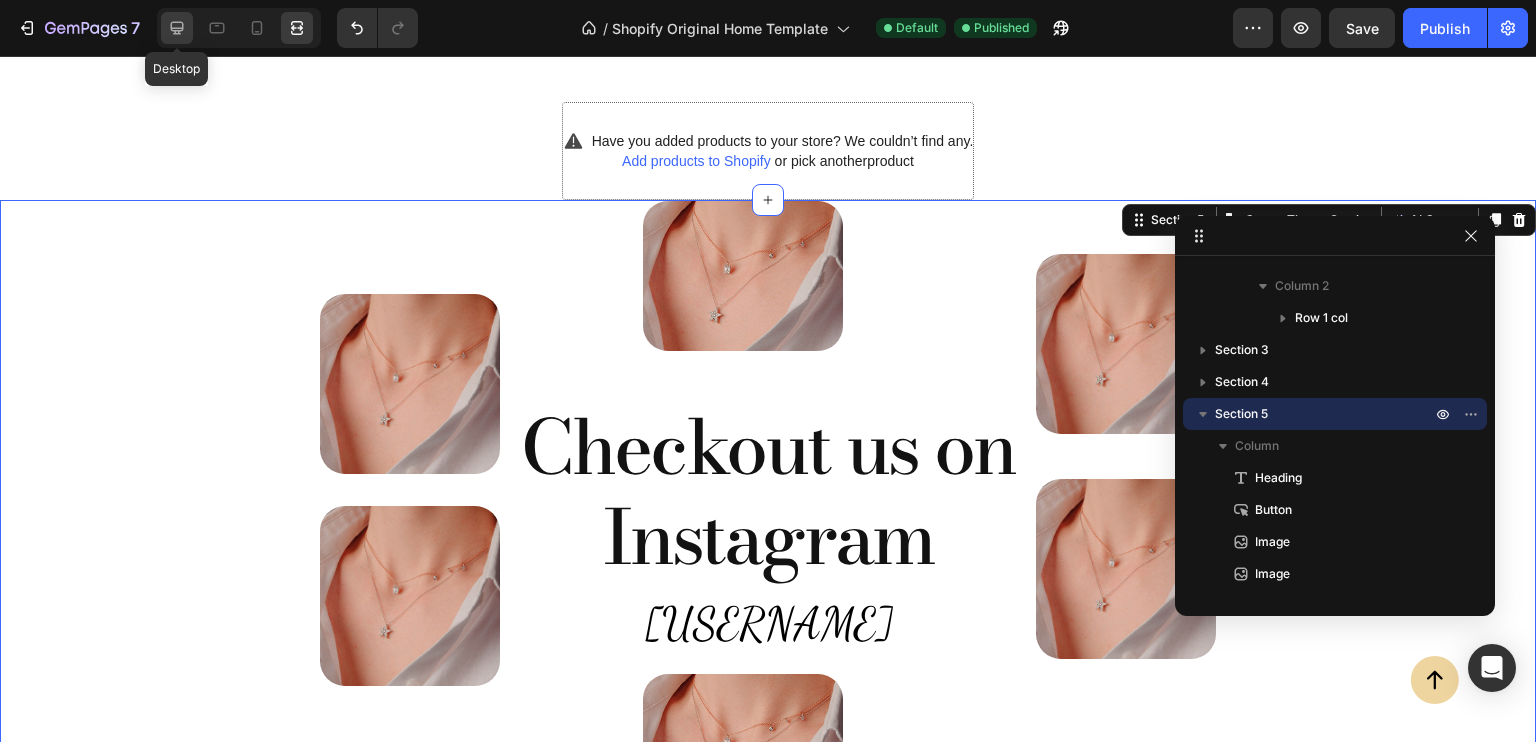 click 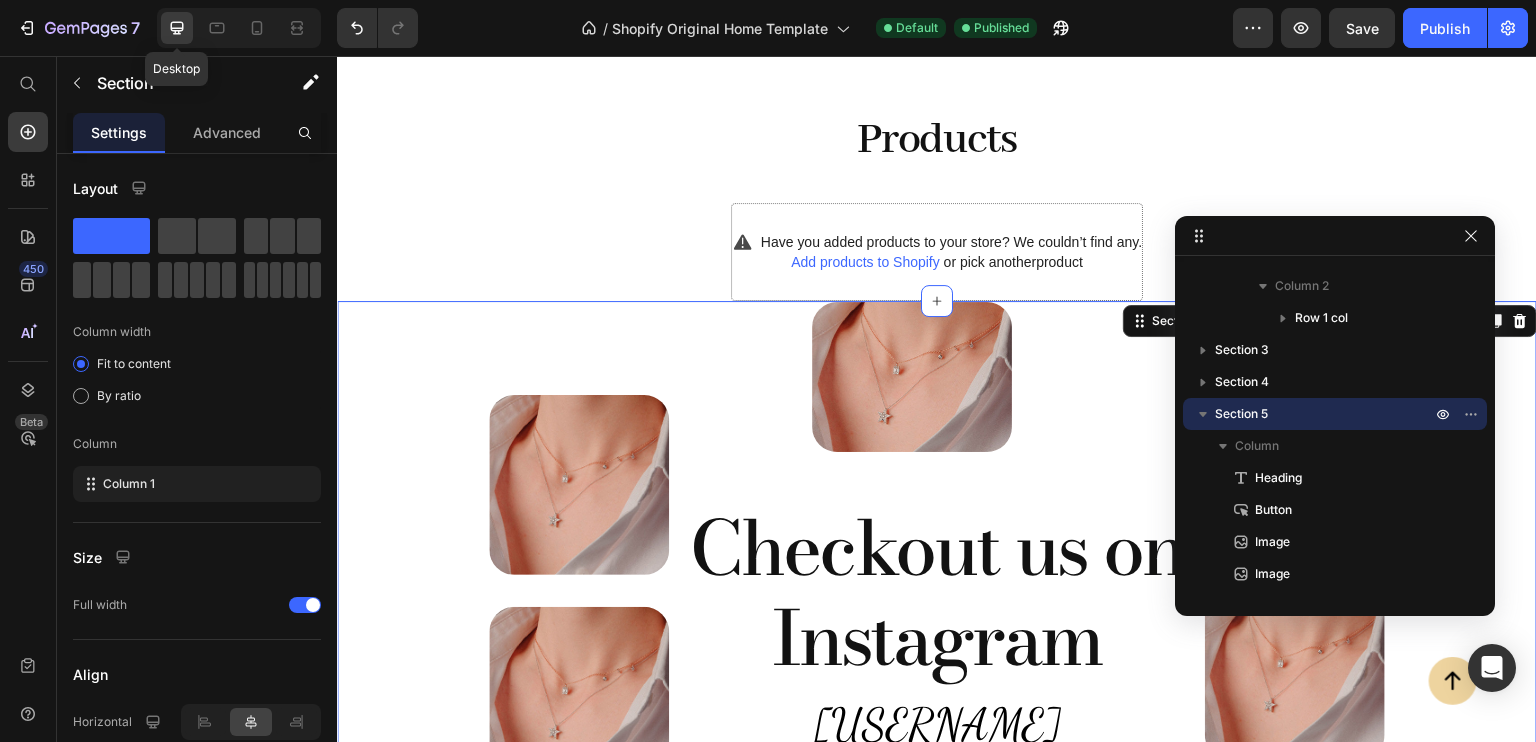 scroll, scrollTop: 1416, scrollLeft: 0, axis: vertical 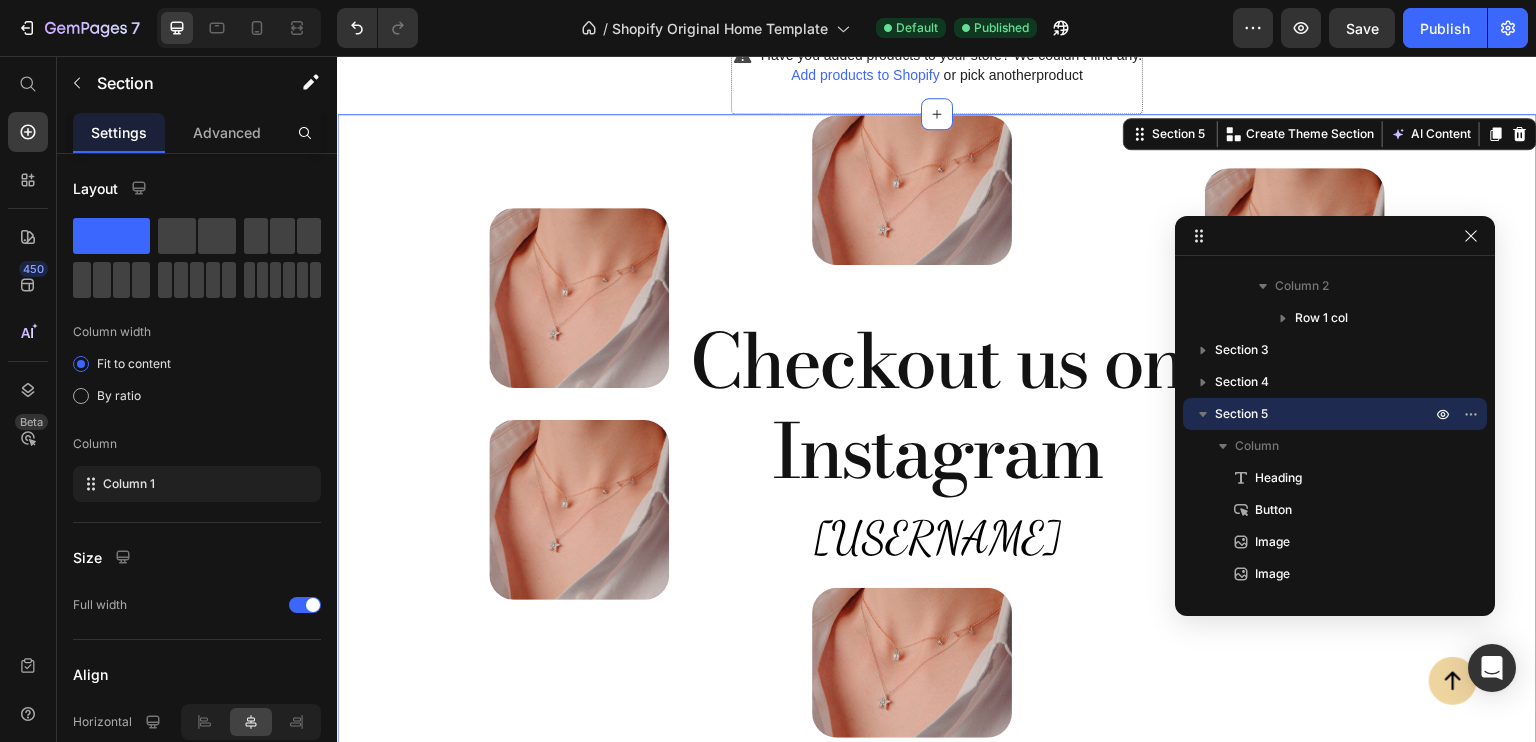 click on "Checkout us on Instagram Heading @gullstreasury Button Image Image Image Image Image Image Section 5   You can create reusable sections Create Theme Section AI Content Write with GemAI What would you like to describe here? Tone and Voice Persuasive Product Show more Generate" at bounding box center [937, 446] 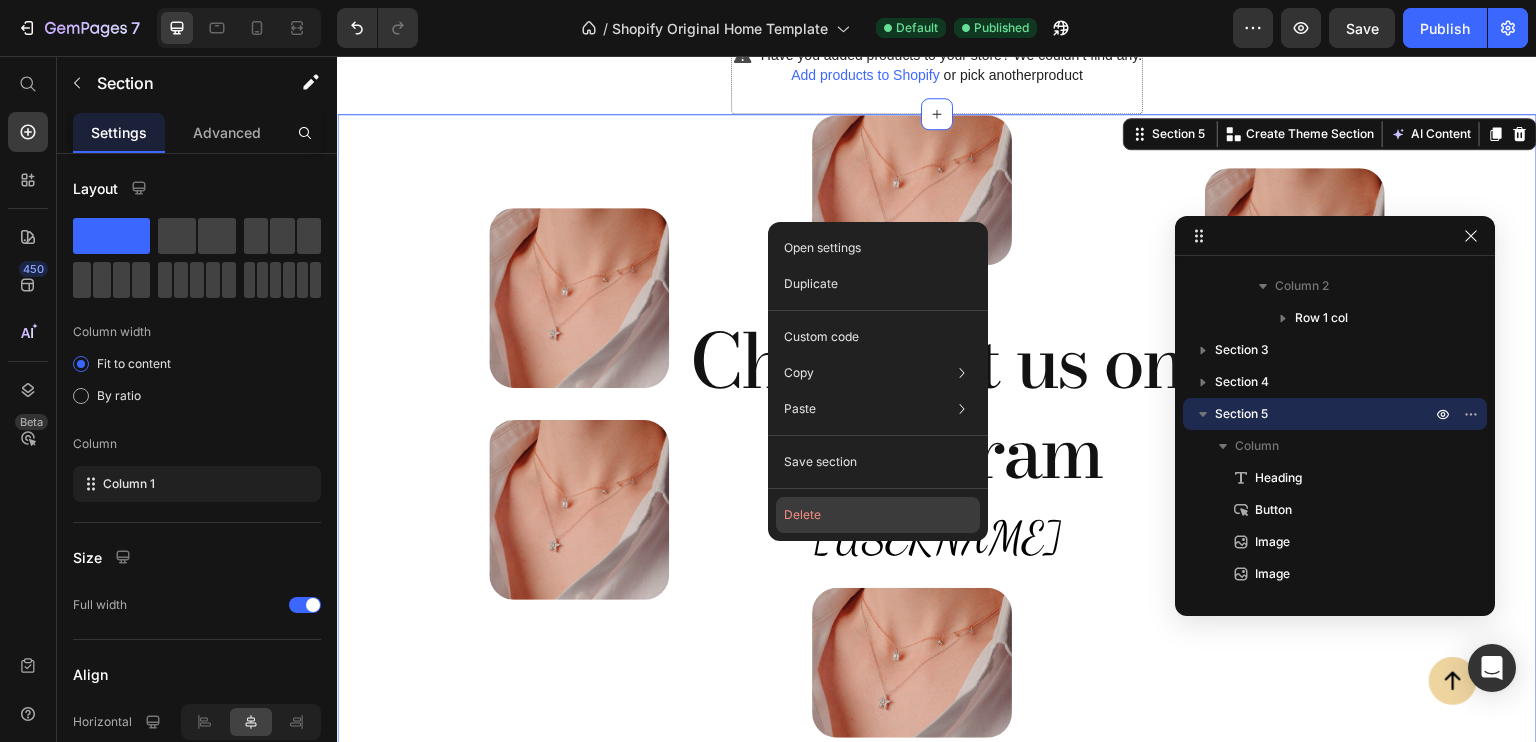click on "Delete" 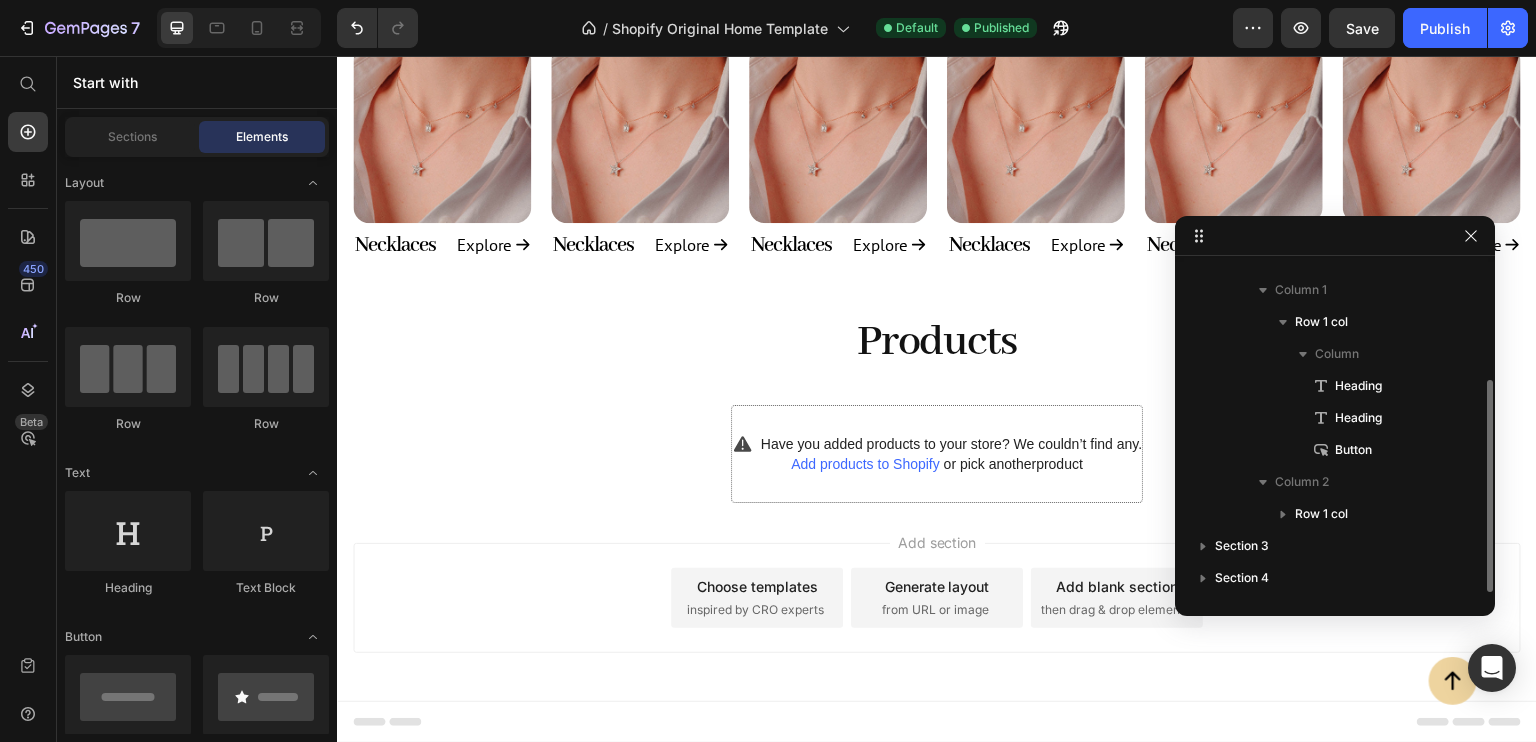scroll, scrollTop: 1106, scrollLeft: 0, axis: vertical 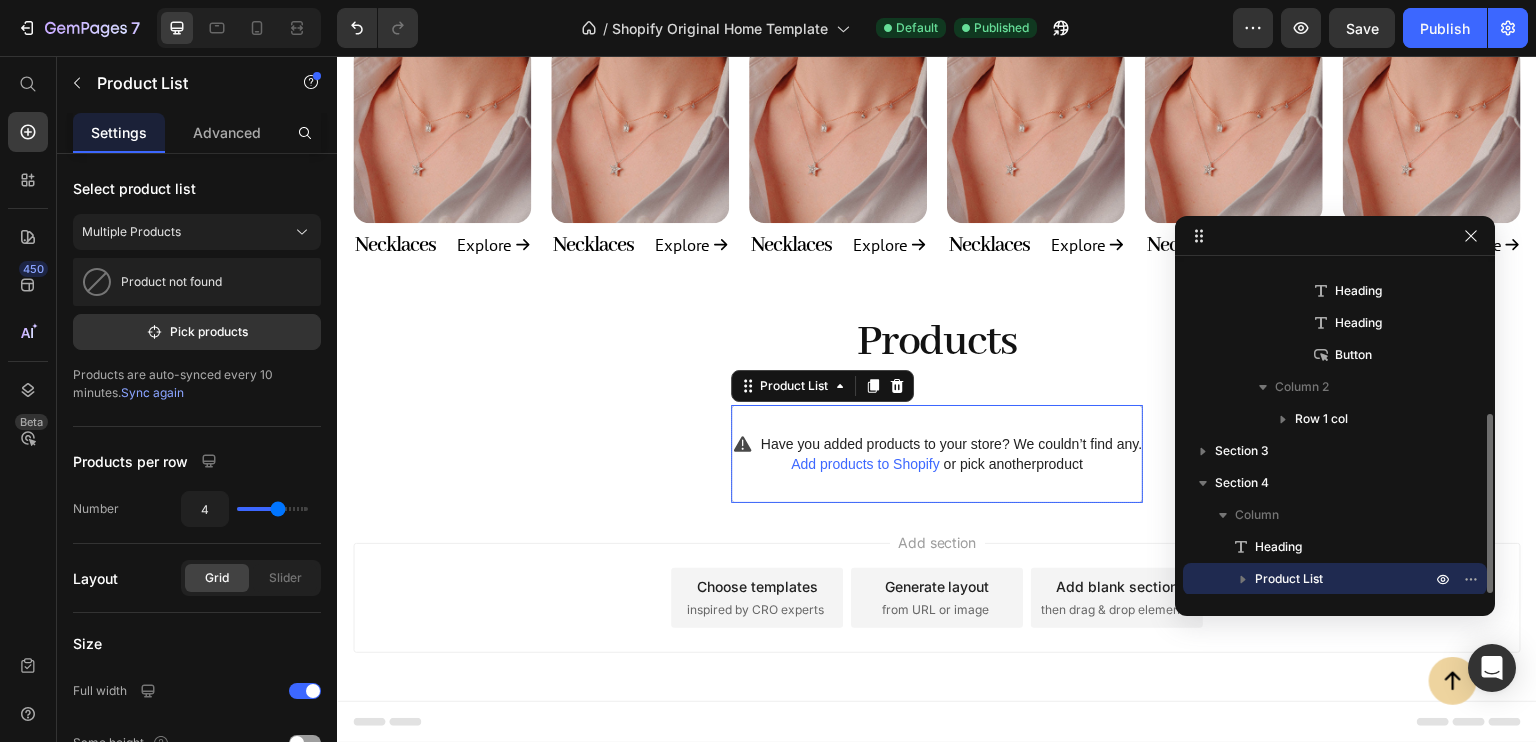 click on "Have you added products to your store? We couldn’t find any. Add products to Shopify   or pick another  product" at bounding box center (937, 454) 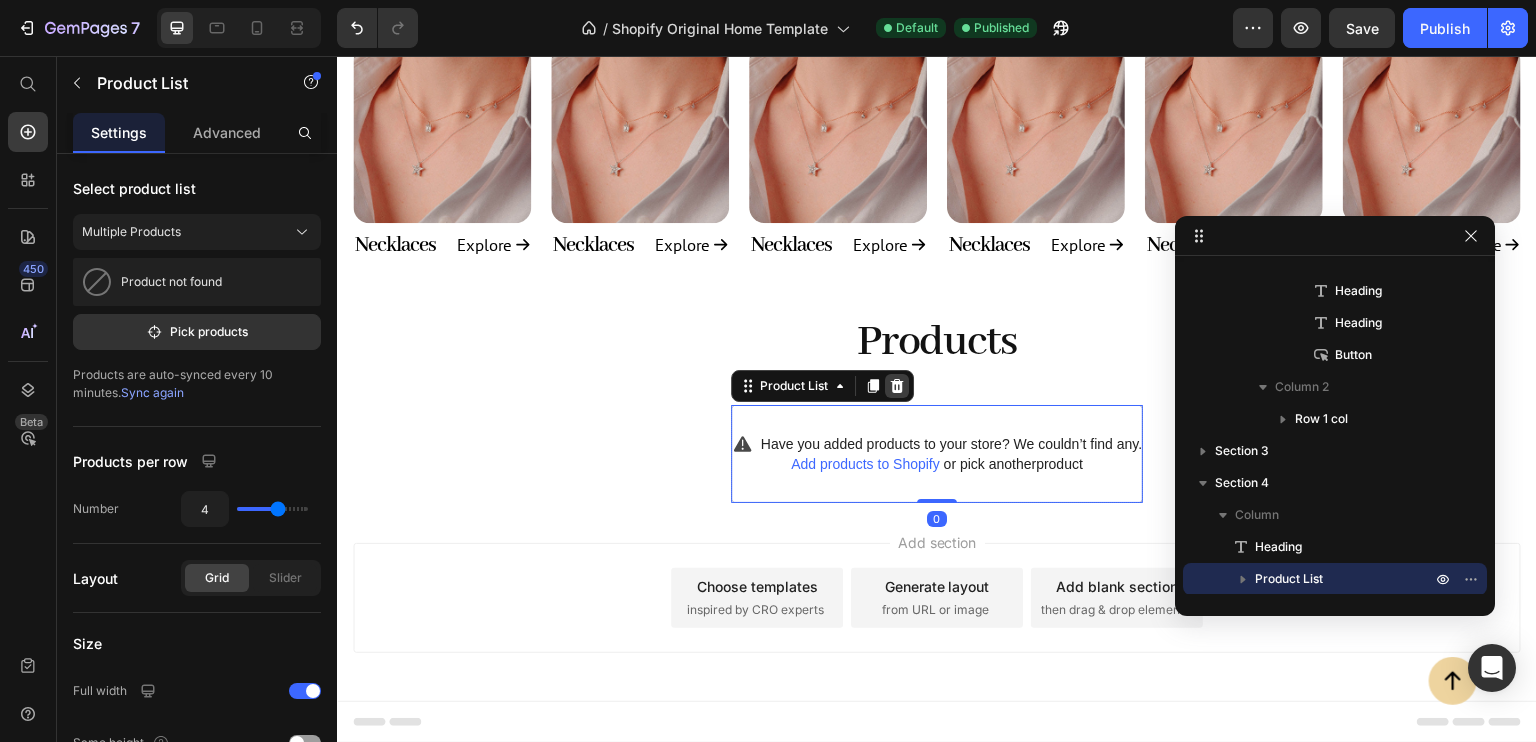 click 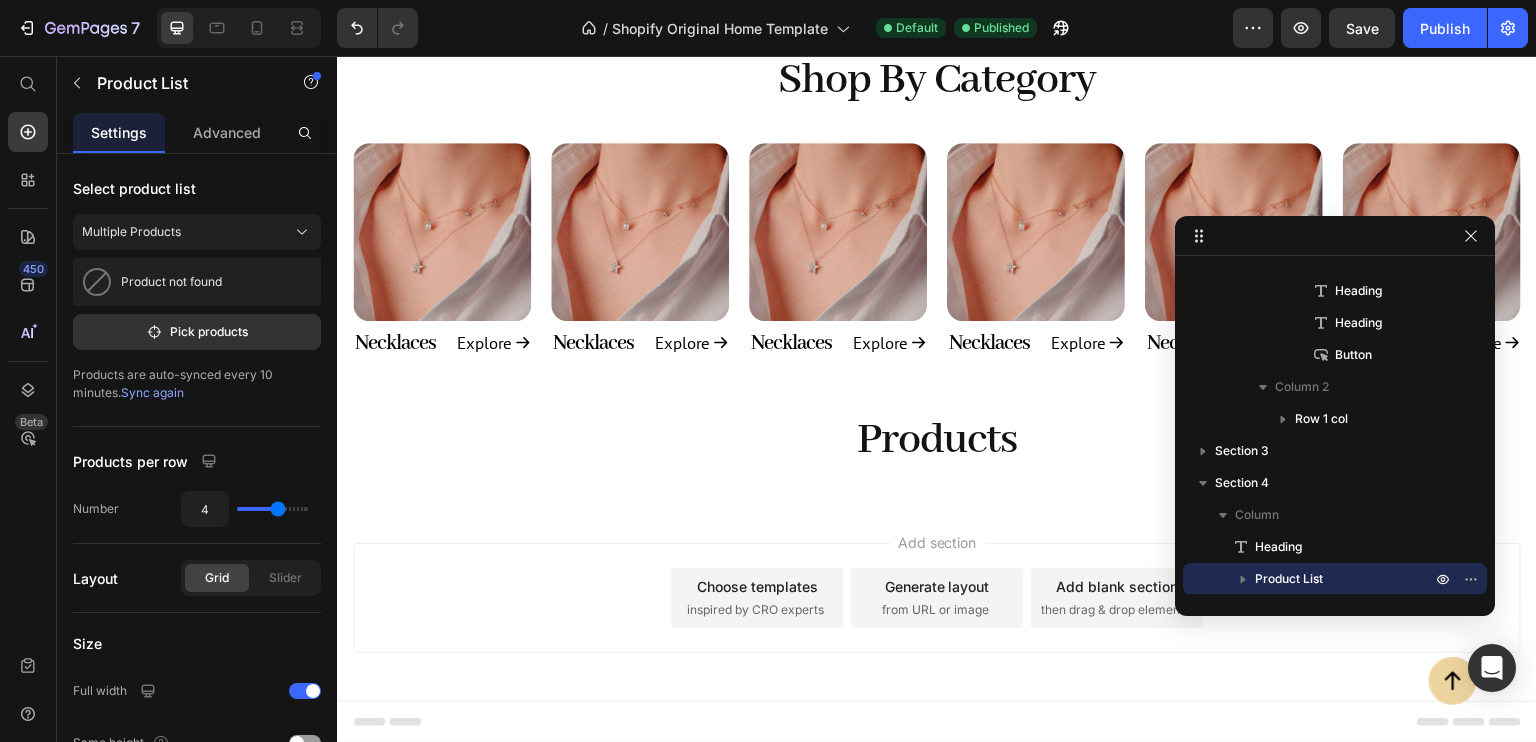 scroll, scrollTop: 1008, scrollLeft: 0, axis: vertical 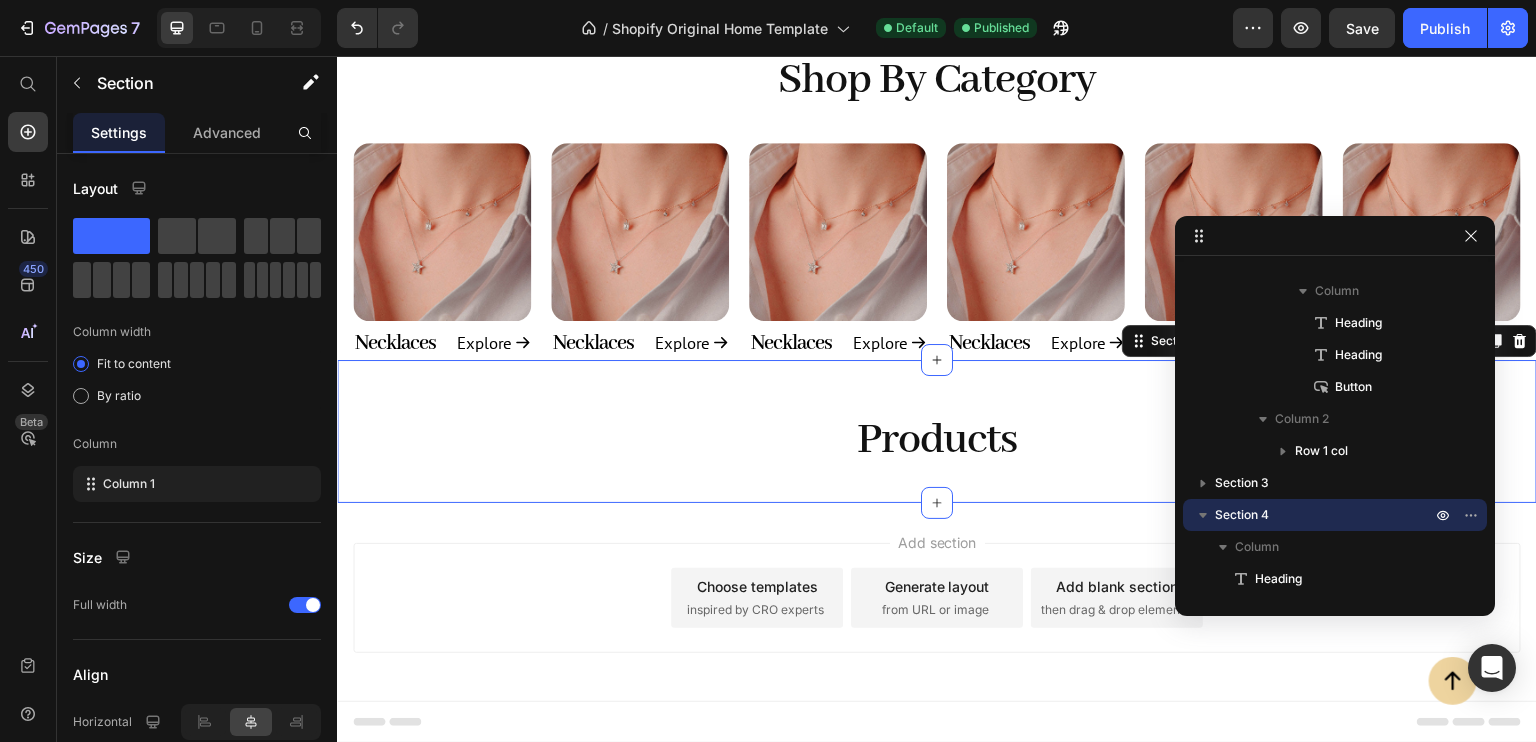 click on "Products Heading Section 4   You can create reusable sections Create Theme Section AI Content Write with GemAI What would you like to describe here? Tone and Voice Persuasive Product Show more Generate" at bounding box center (937, 431) 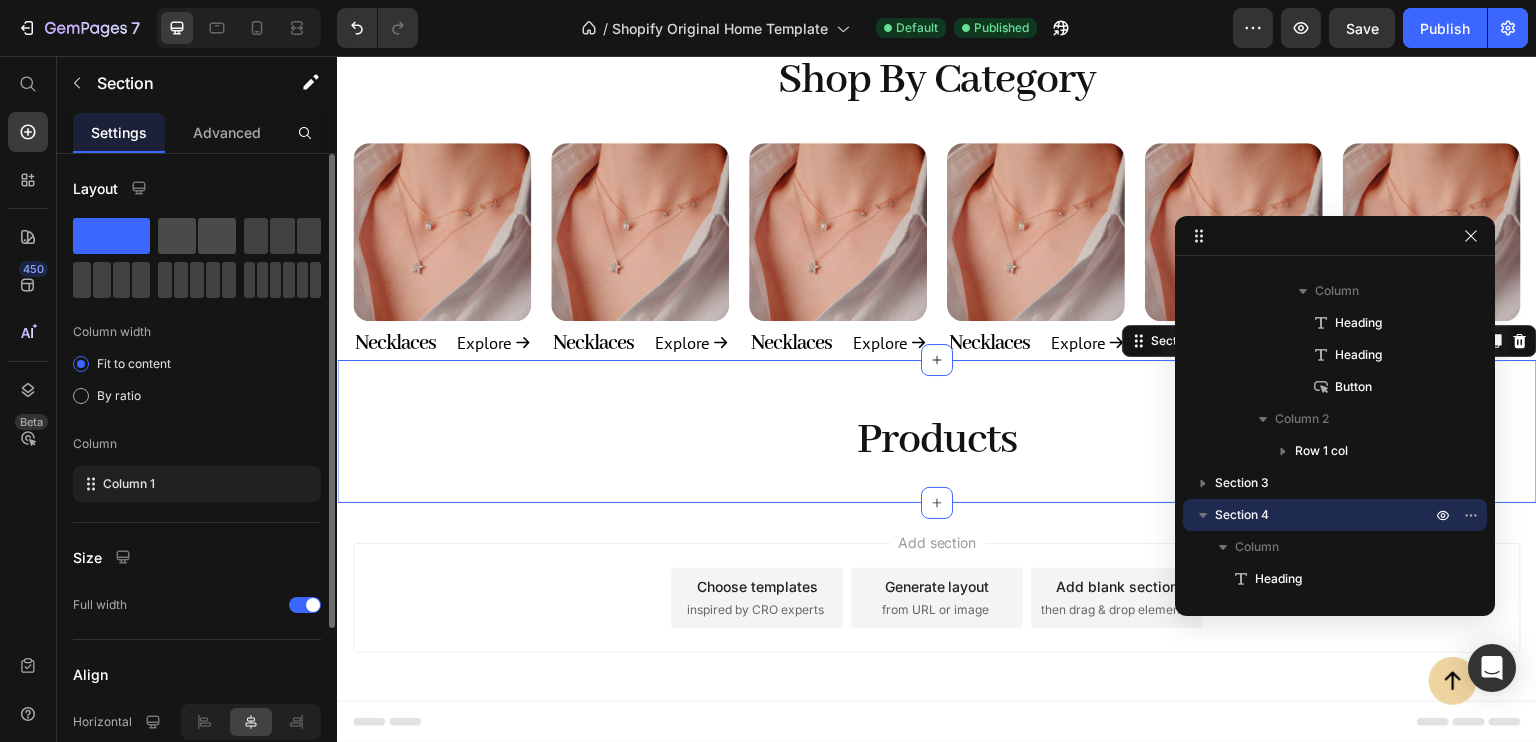 click 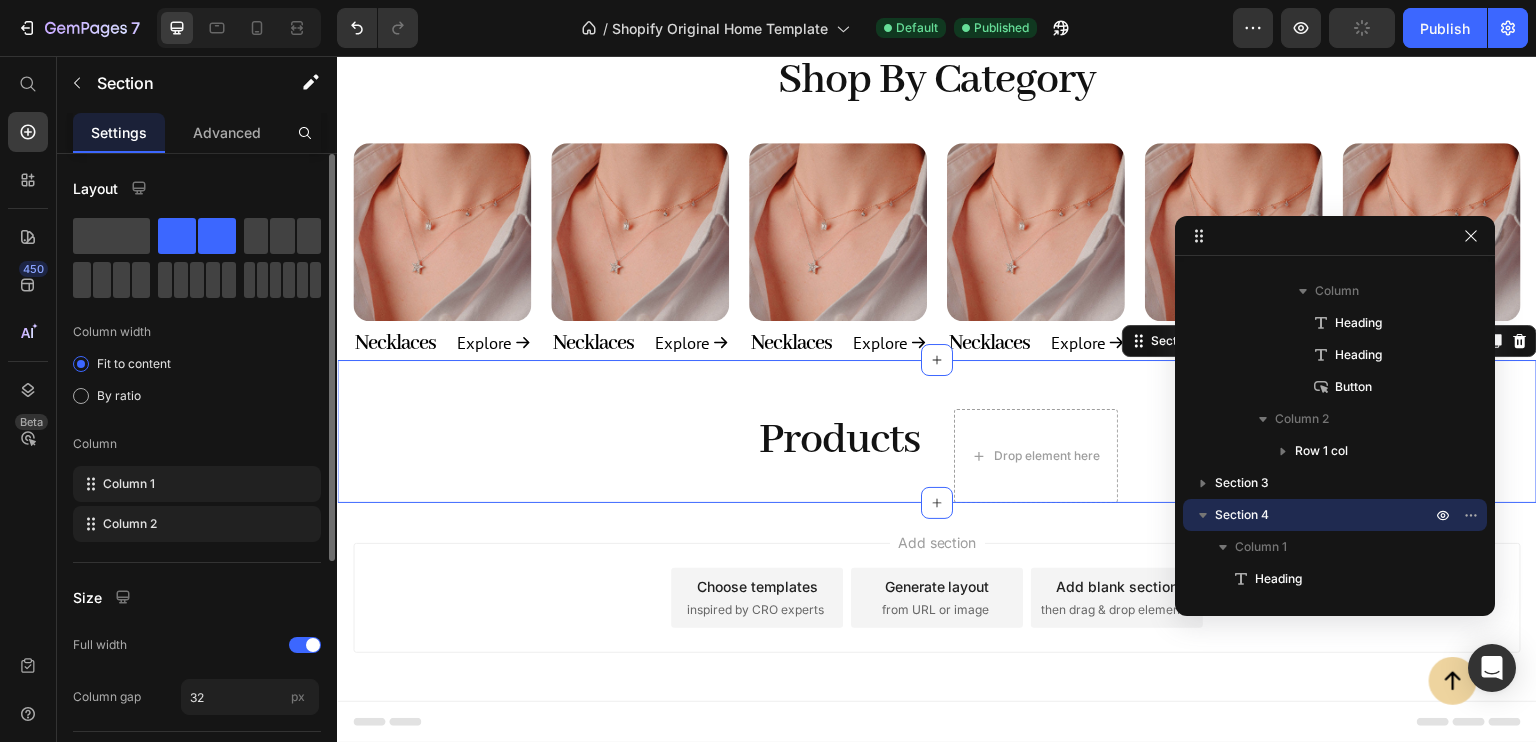 click on "Layout Column width Fit to content By ratio Column Column 1 Column 2 Size Full width Column gap 32 px Align Vertical
Horizontal
Background Color Image Video  Color   Delete element" at bounding box center (197, 666) 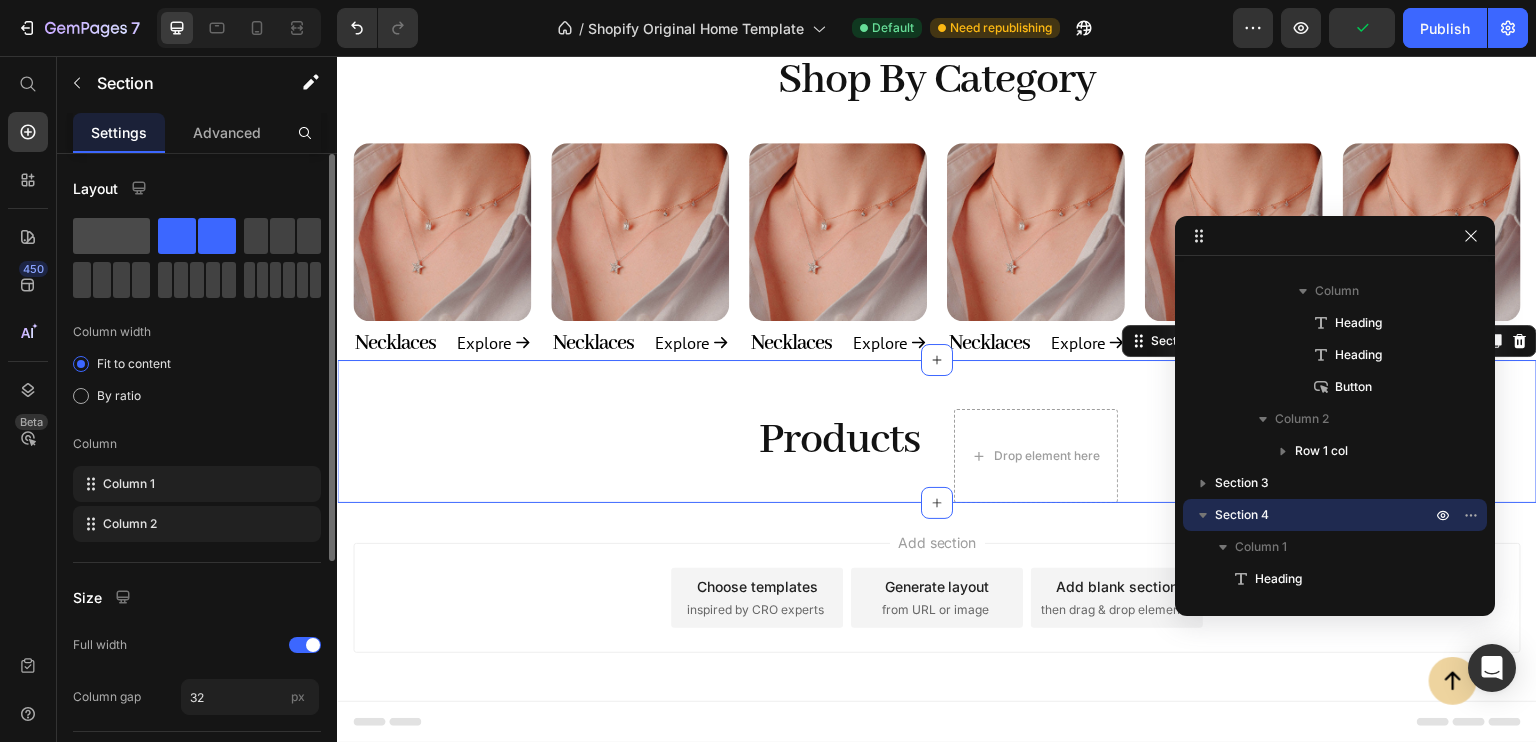click 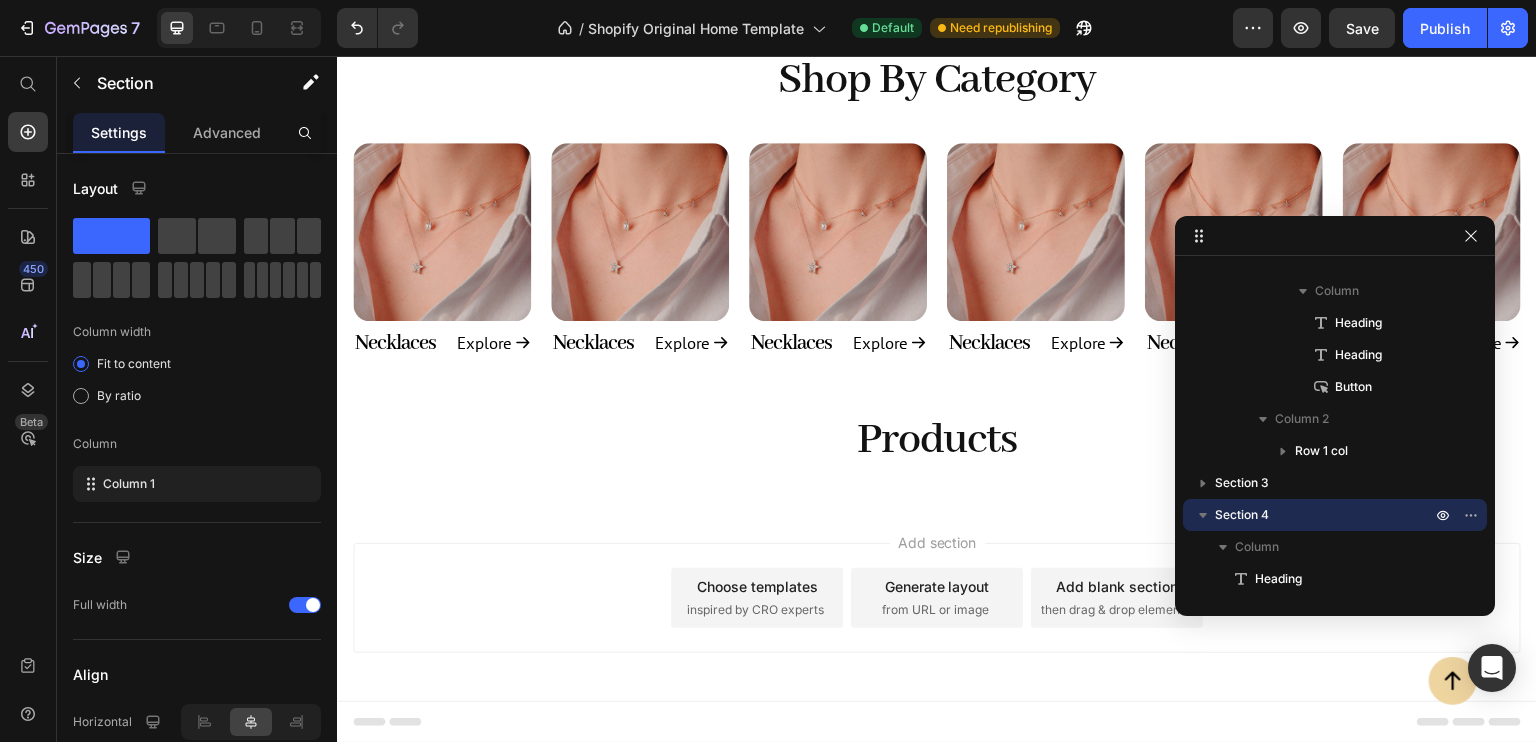 click on "Add section Choose templates inspired by CRO experts Generate layout from URL or image Add blank section then drag & drop elements" at bounding box center (937, 602) 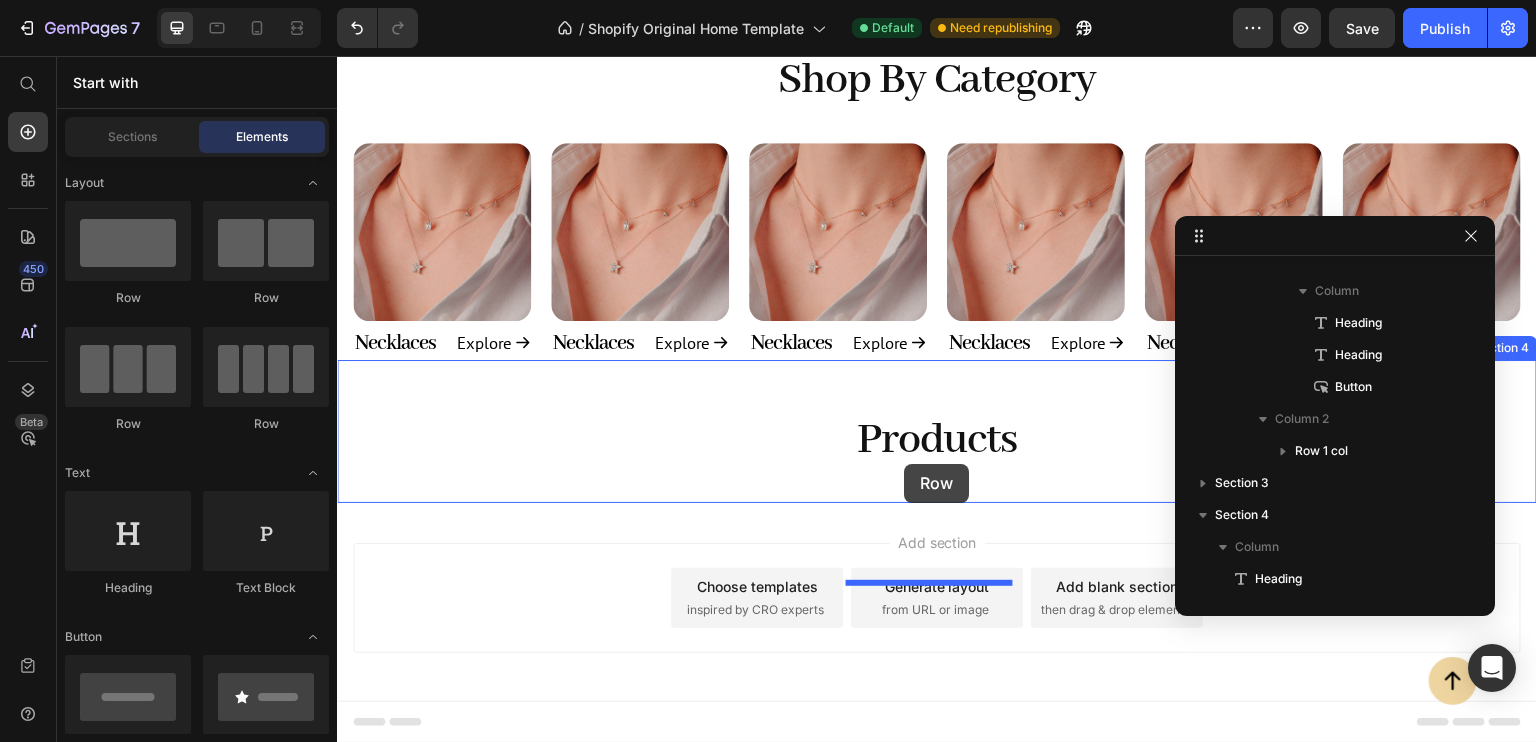 drag, startPoint x: 565, startPoint y: 313, endPoint x: 904, endPoint y: 464, distance: 371.10916 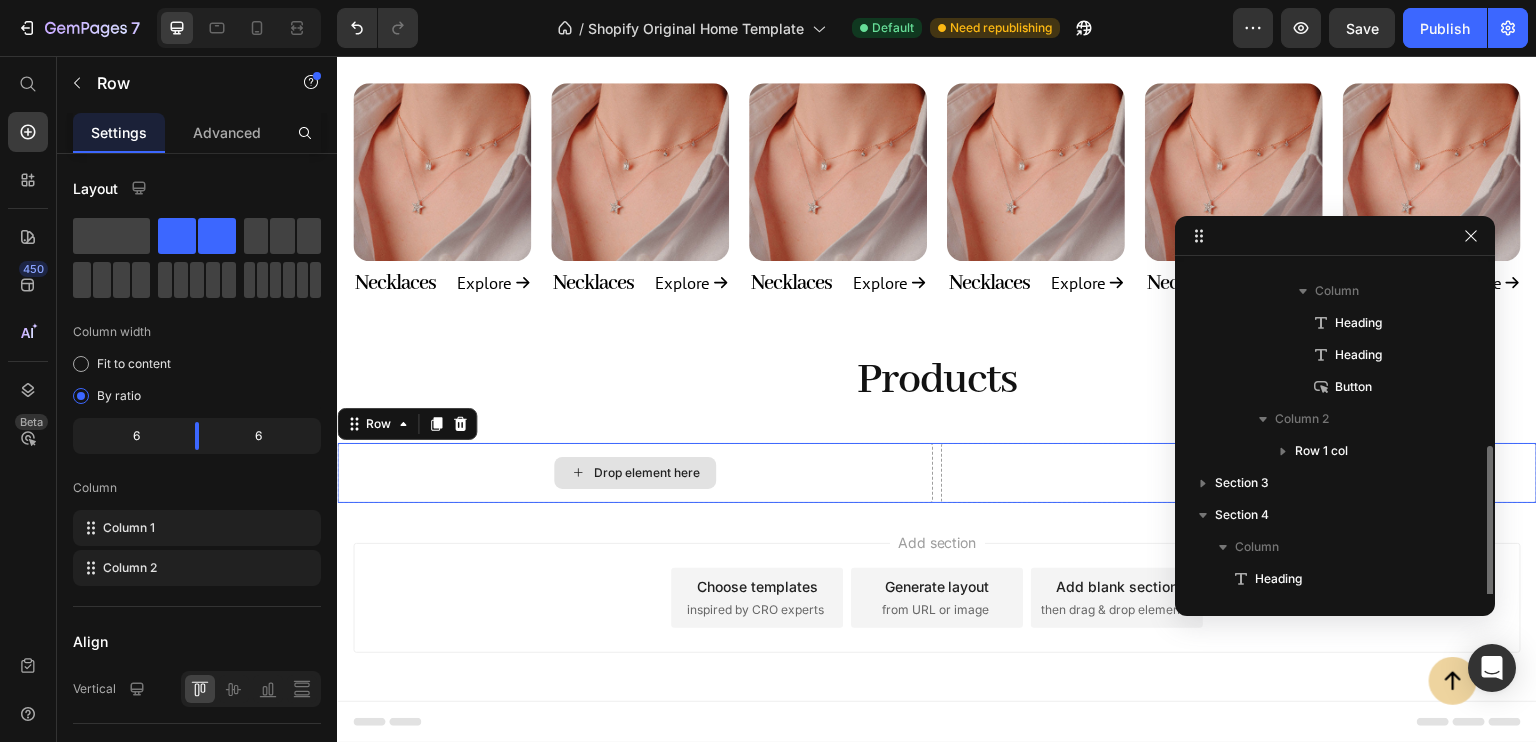 scroll, scrollTop: 1068, scrollLeft: 0, axis: vertical 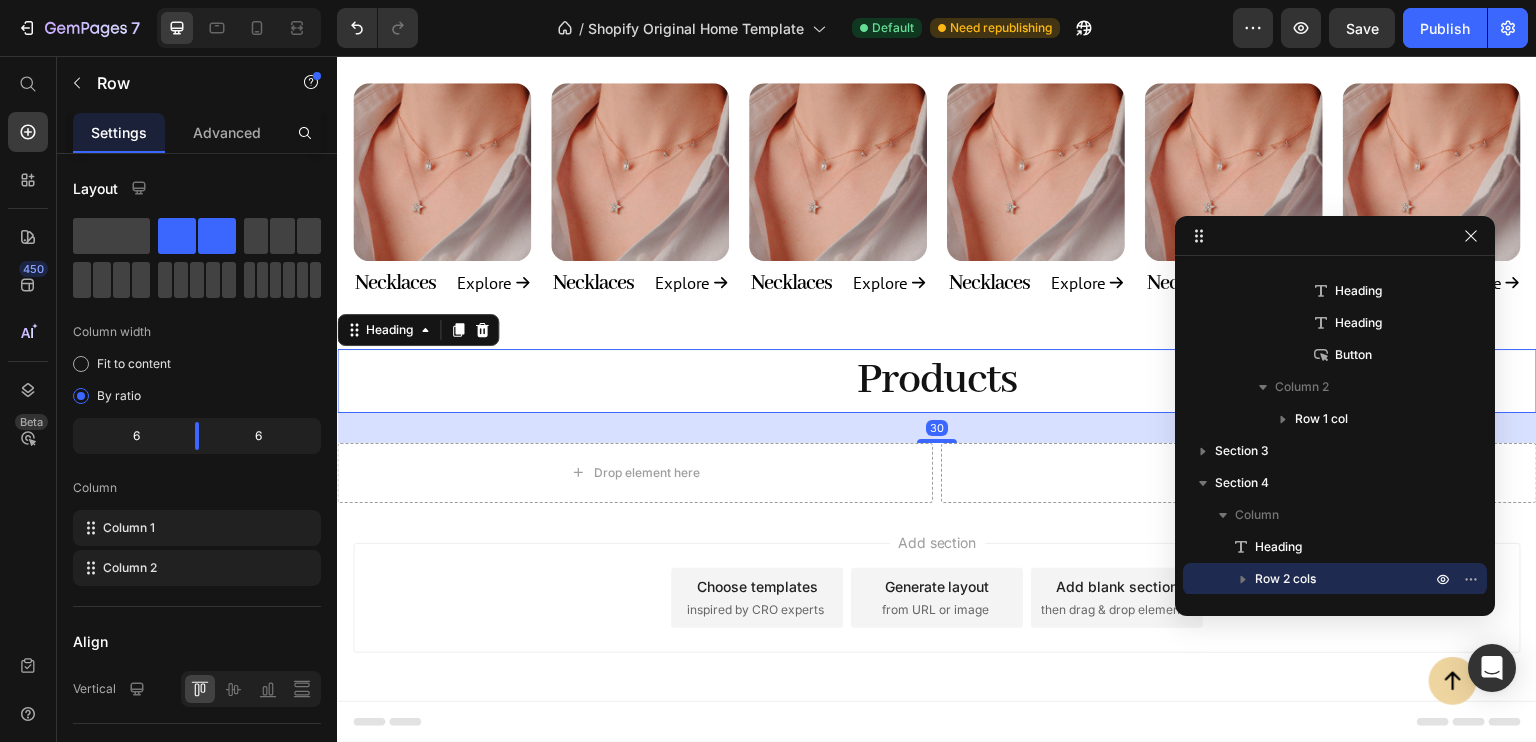 click on "Products" at bounding box center [937, 381] 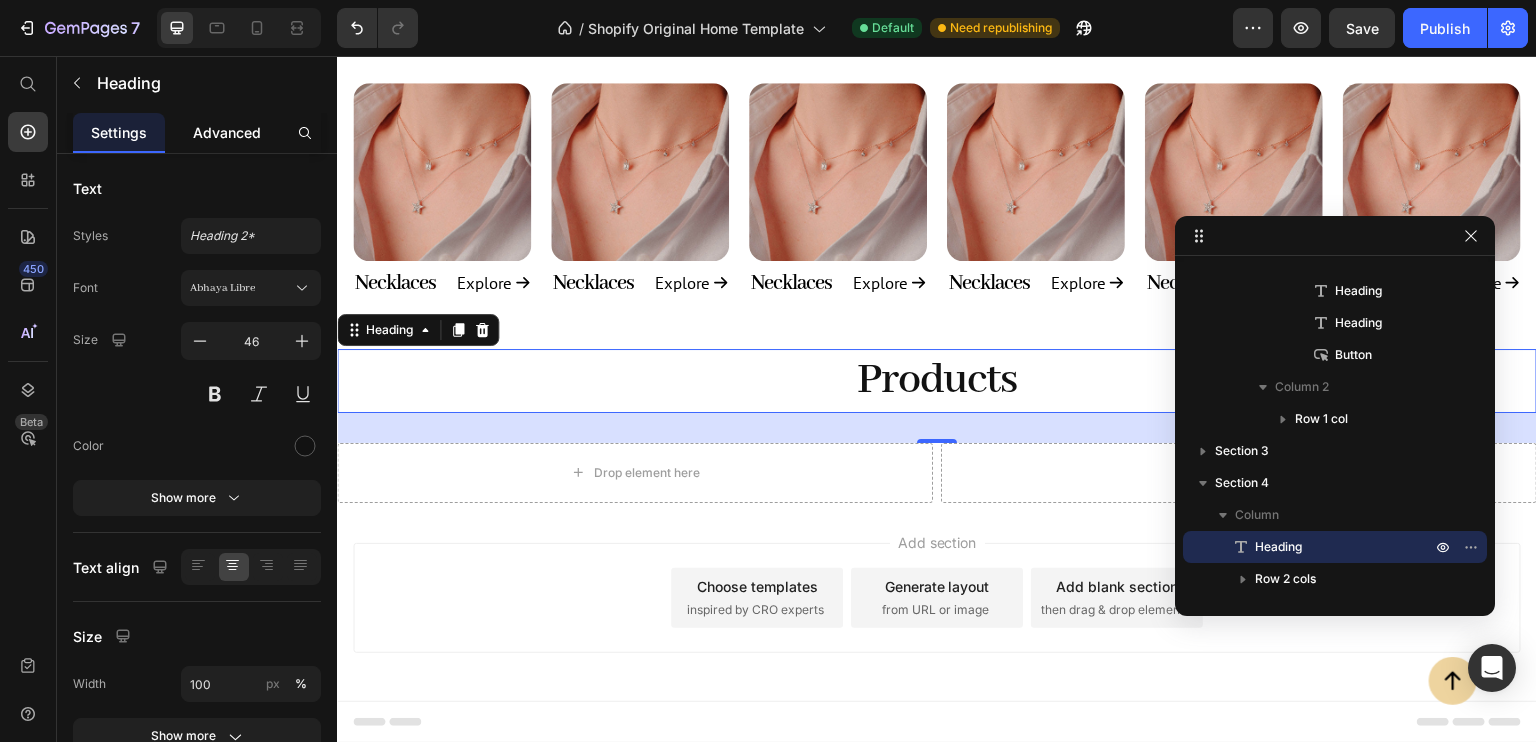 click on "Advanced" at bounding box center (227, 132) 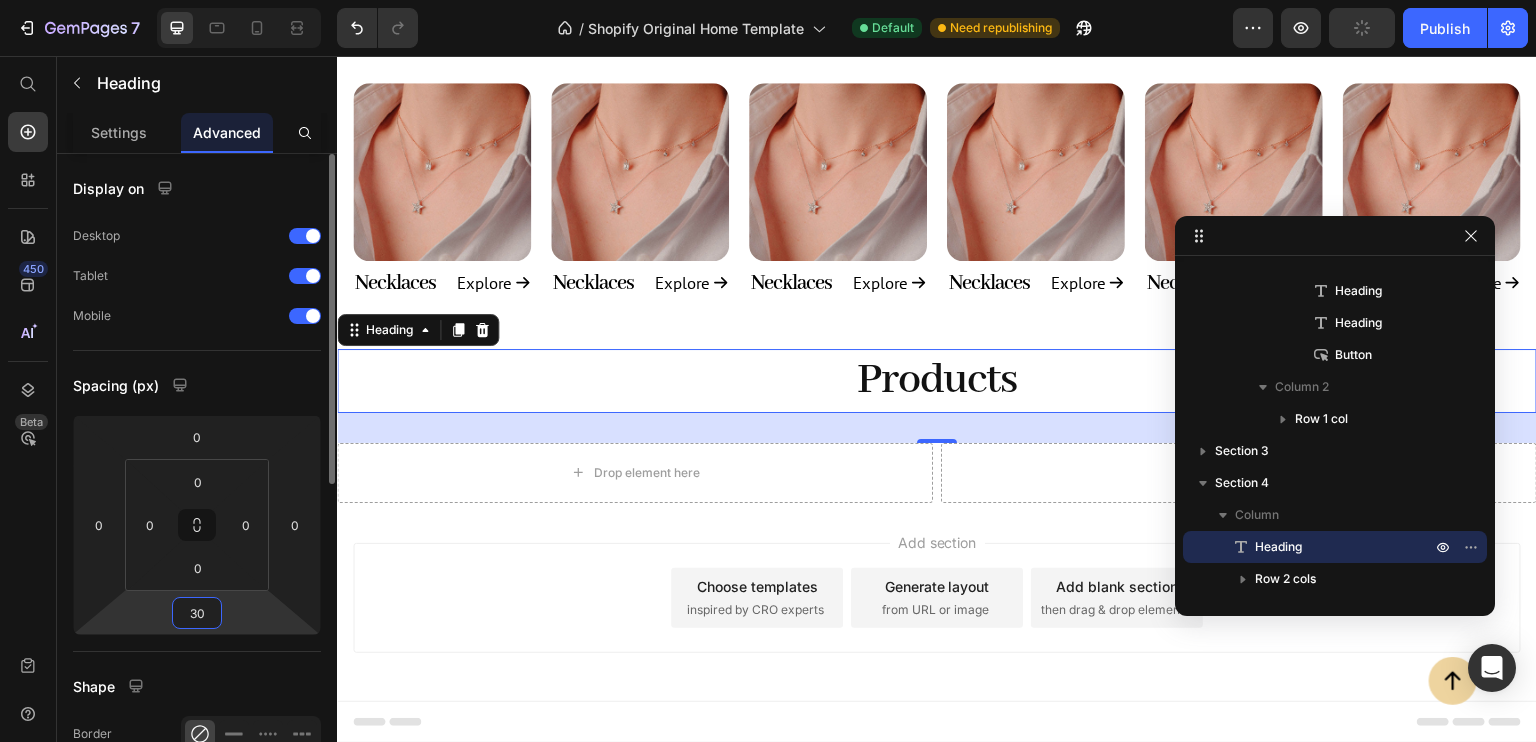 click on "30" at bounding box center (197, 613) 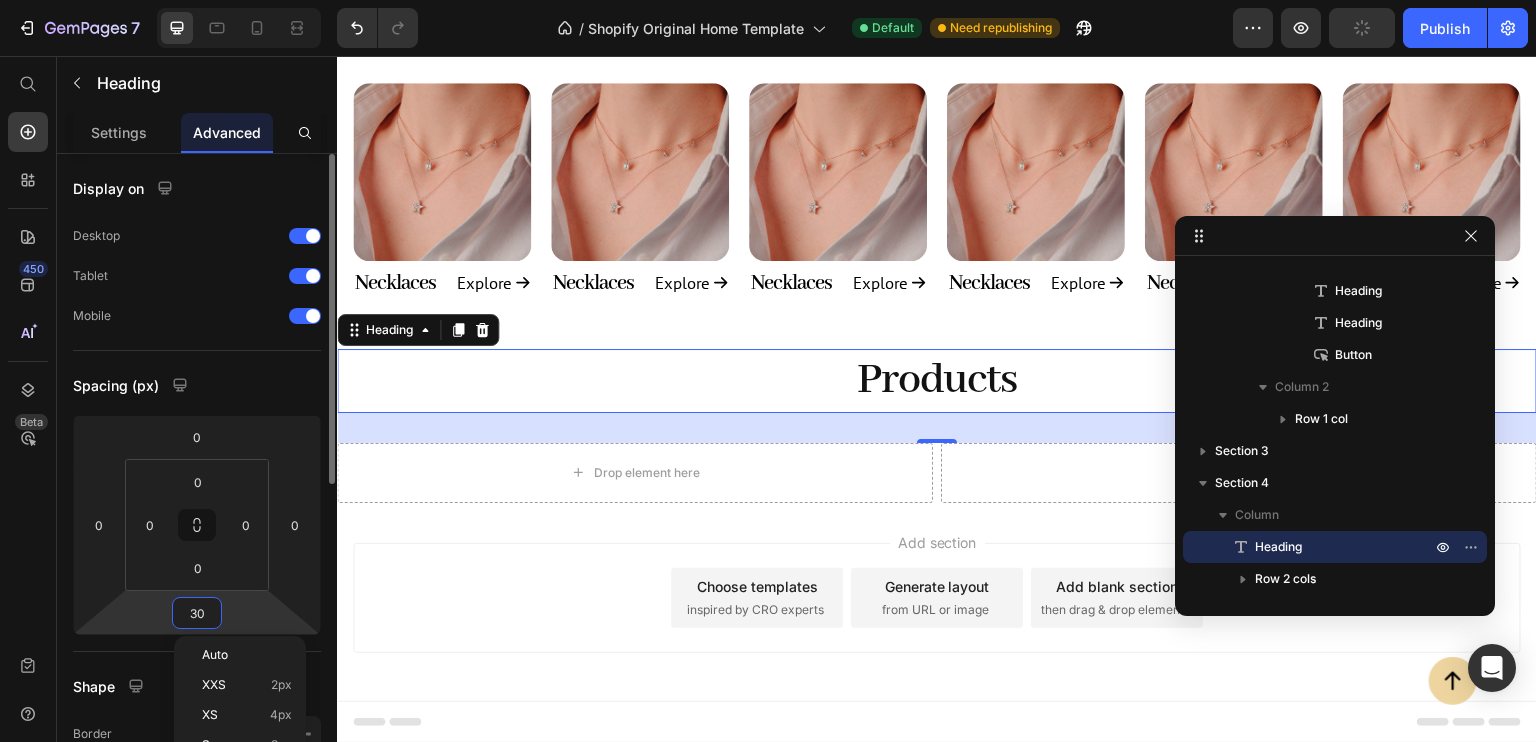 type on "0" 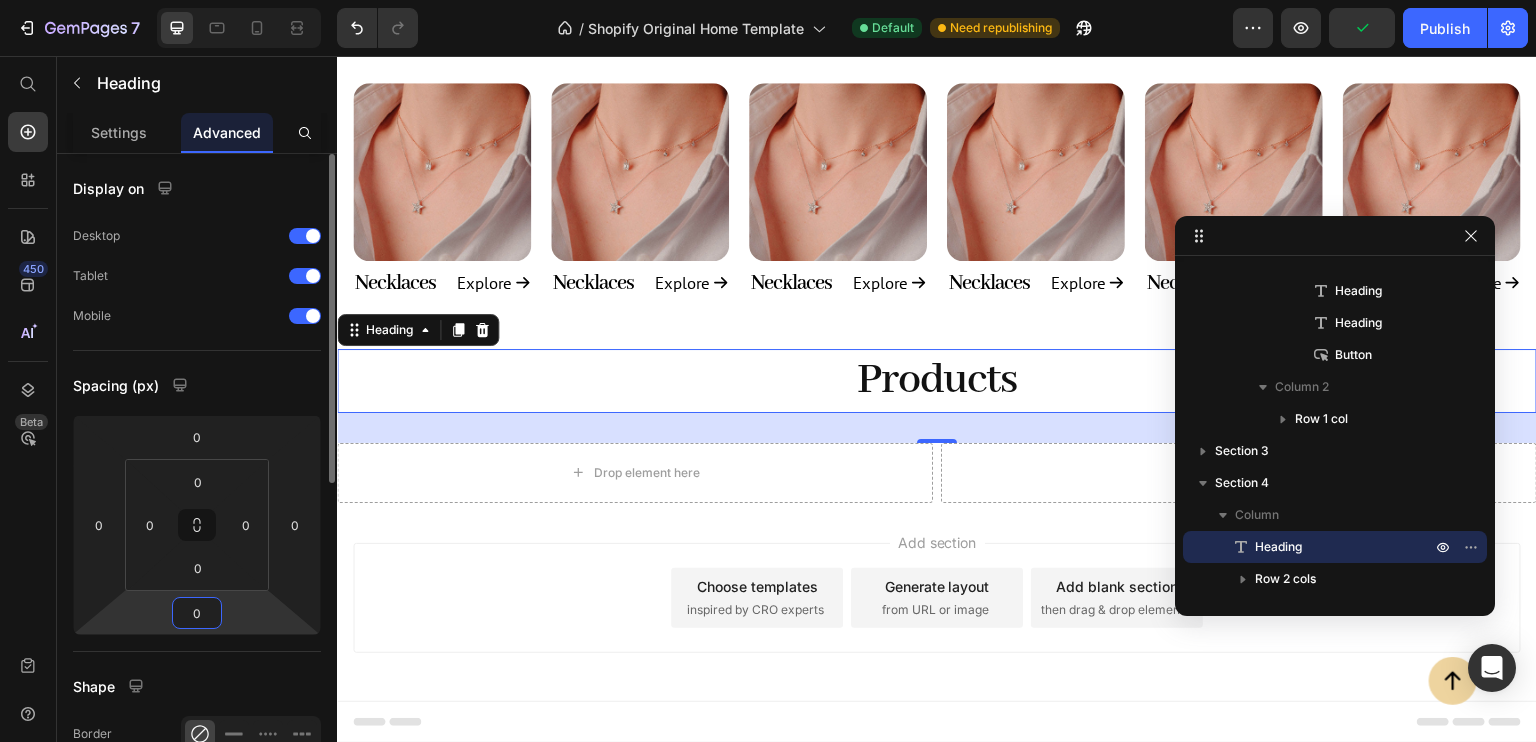 scroll, scrollTop: 1038, scrollLeft: 0, axis: vertical 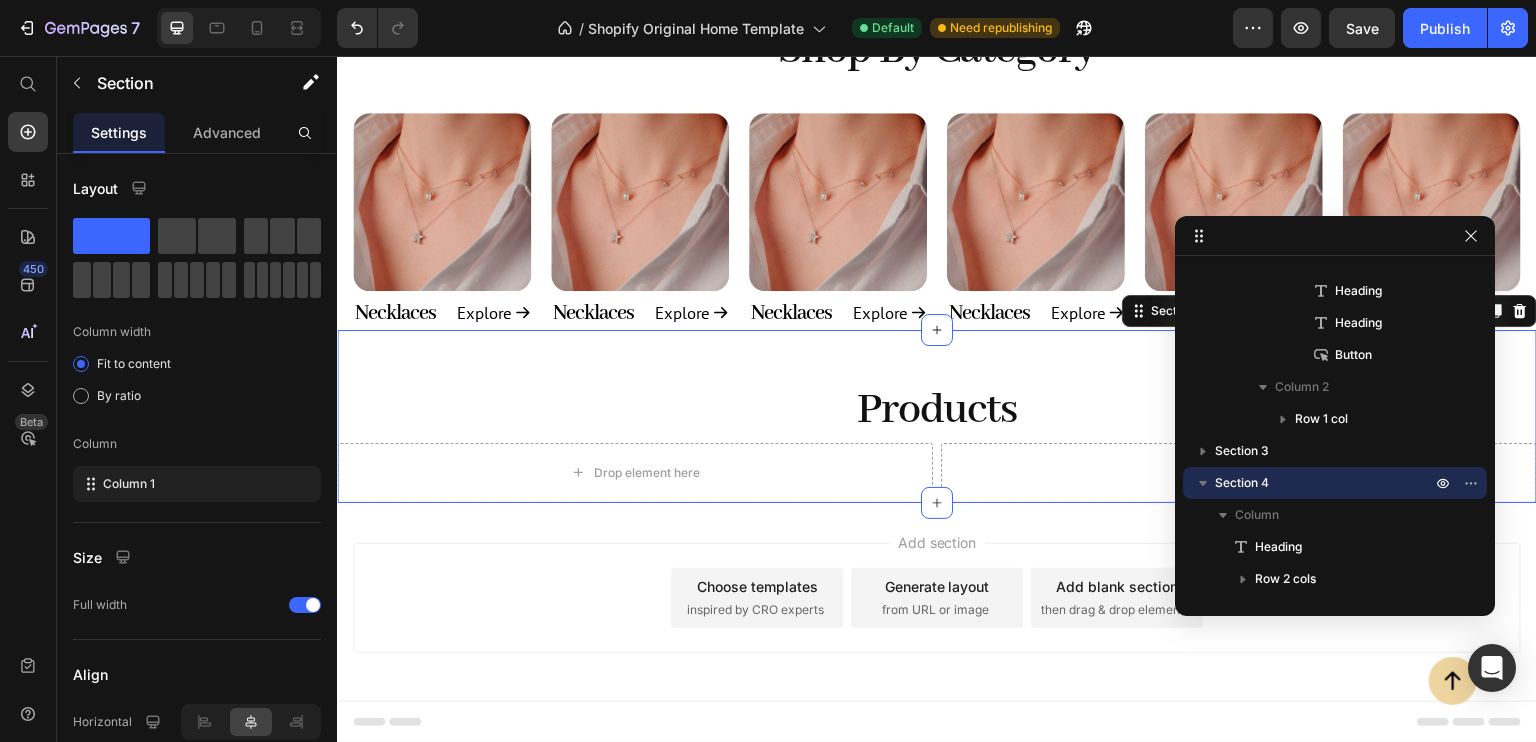 click on "Products Heading
Drop element here
Drop element here Row Section 4   You can create reusable sections Create Theme Section AI Content Write with GemAI What would you like to describe here? Tone and Voice Persuasive Product Show more Generate" at bounding box center [937, 416] 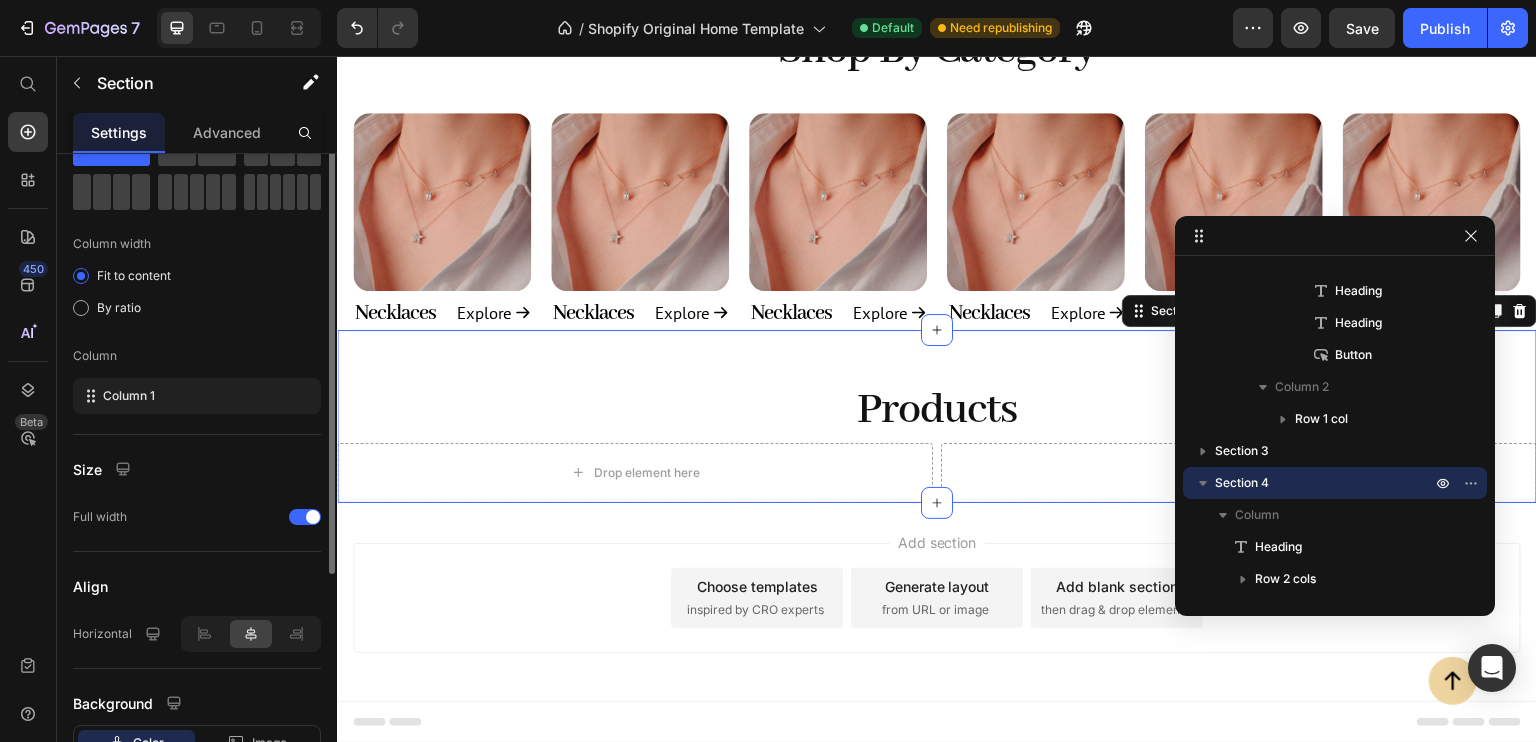 scroll, scrollTop: 0, scrollLeft: 0, axis: both 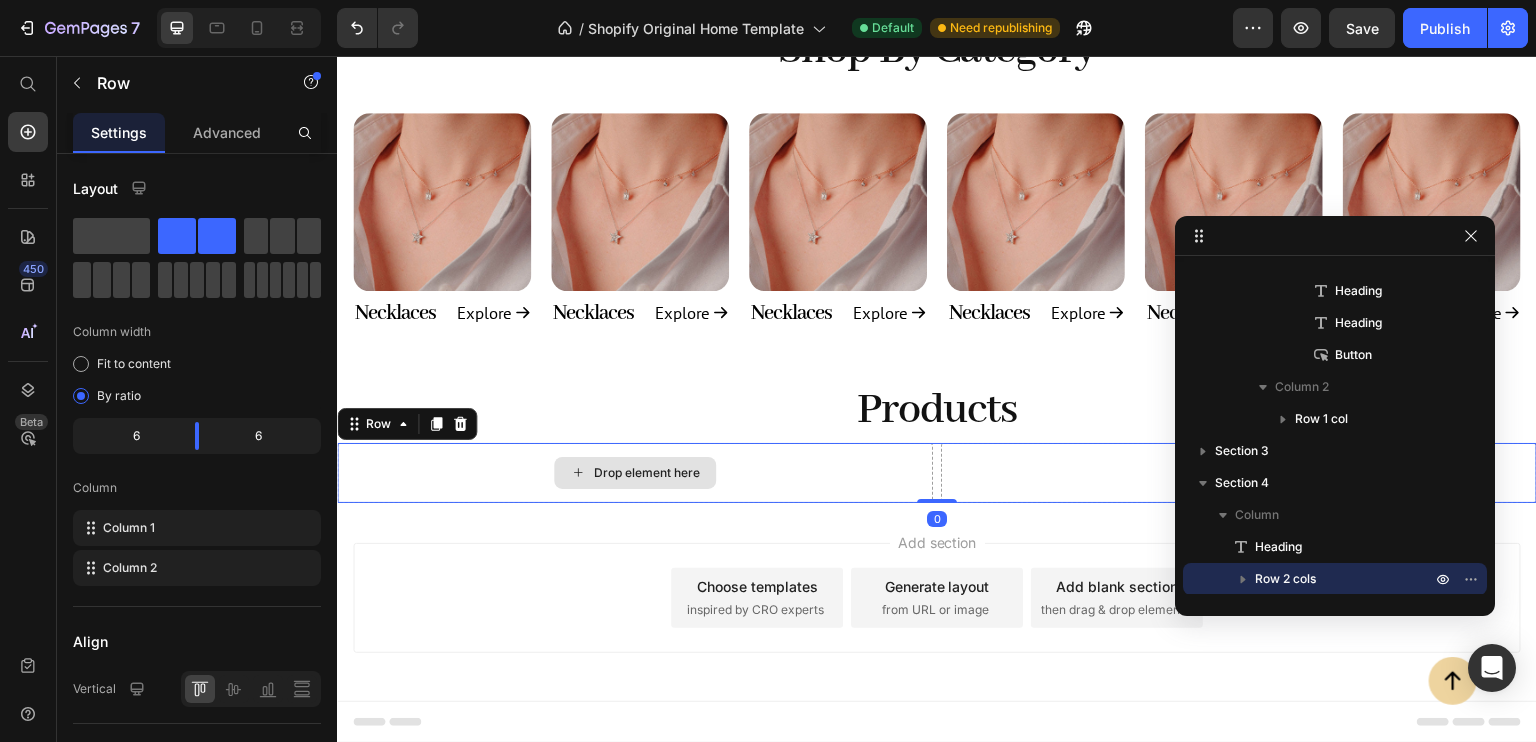 click on "Drop element here" at bounding box center [635, 473] 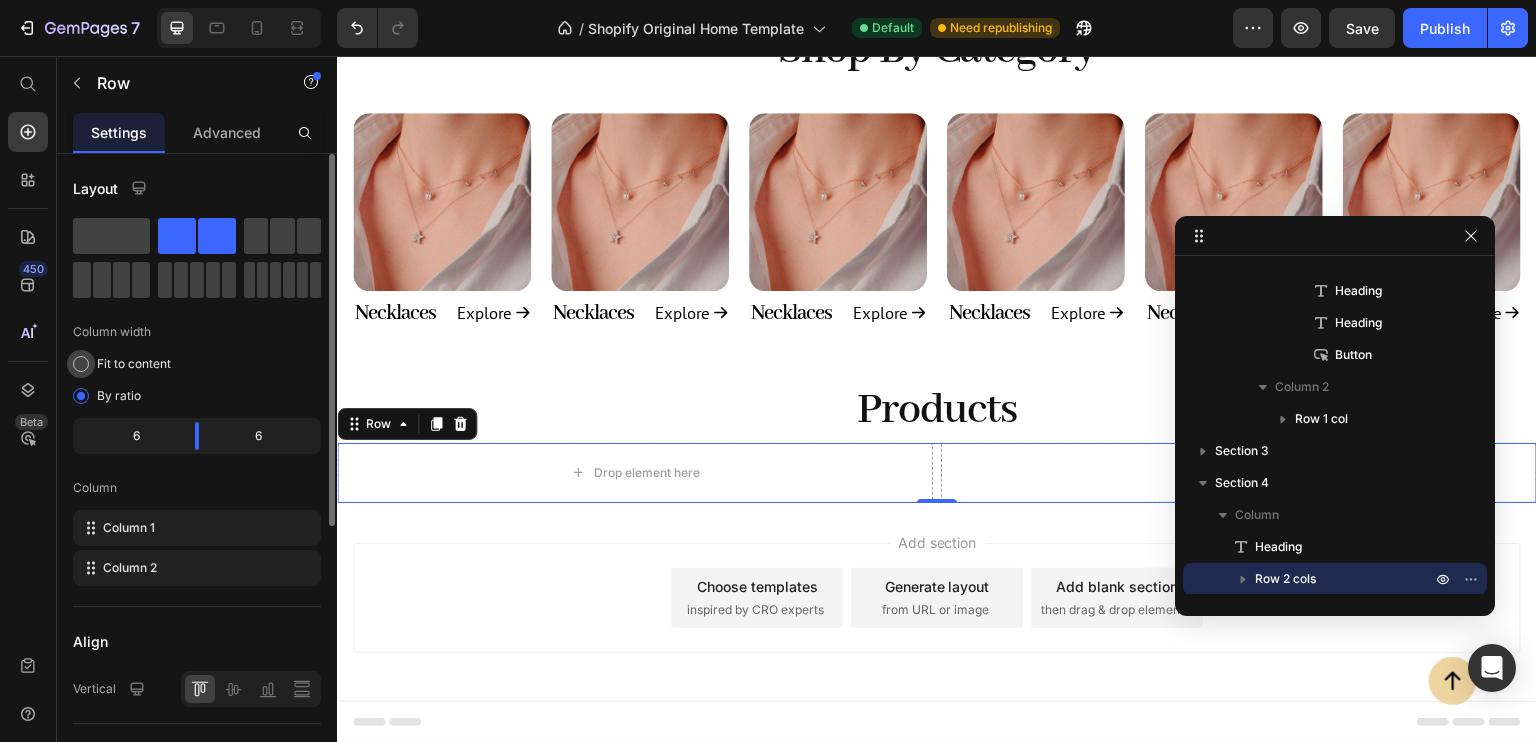 click on "Fit to content" at bounding box center [134, 364] 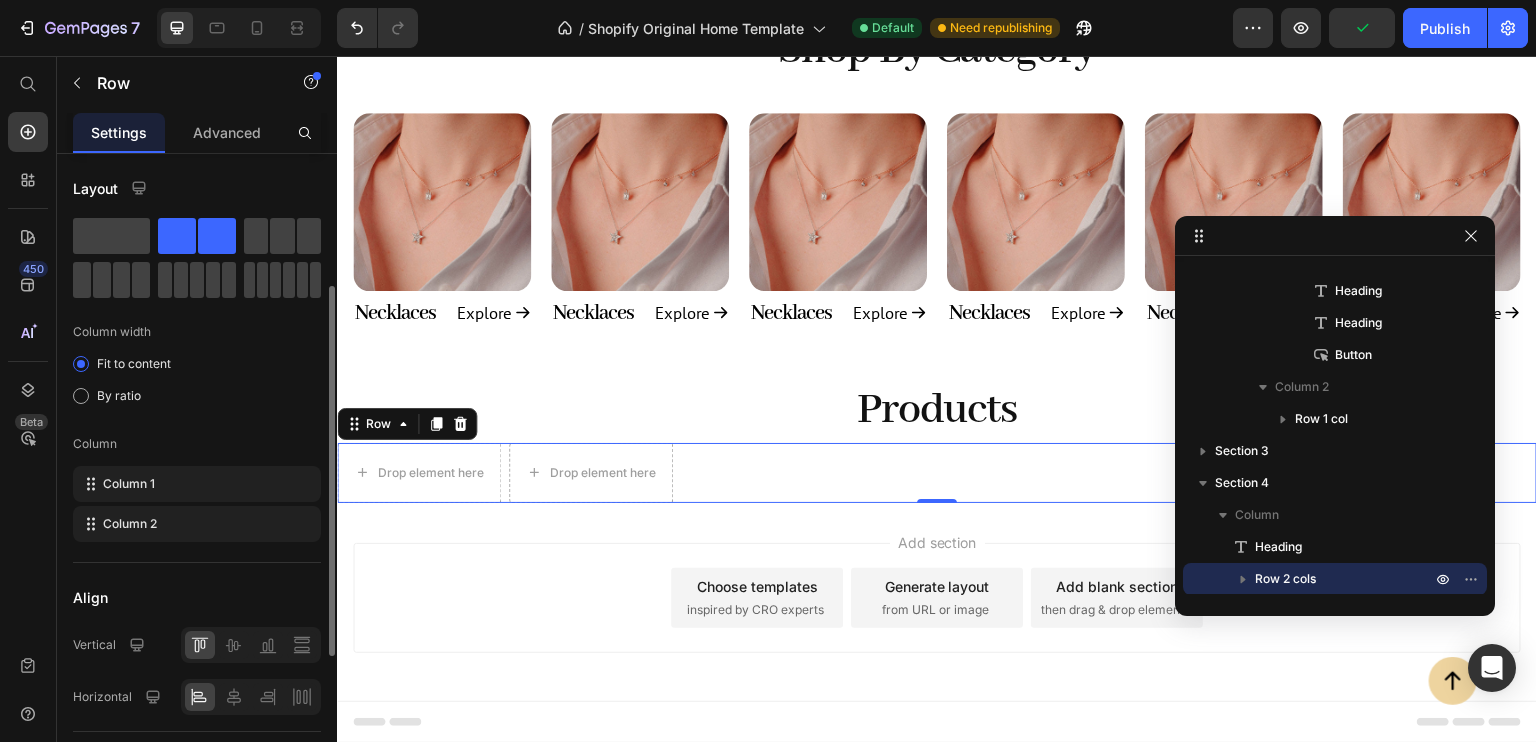 scroll, scrollTop: 117, scrollLeft: 0, axis: vertical 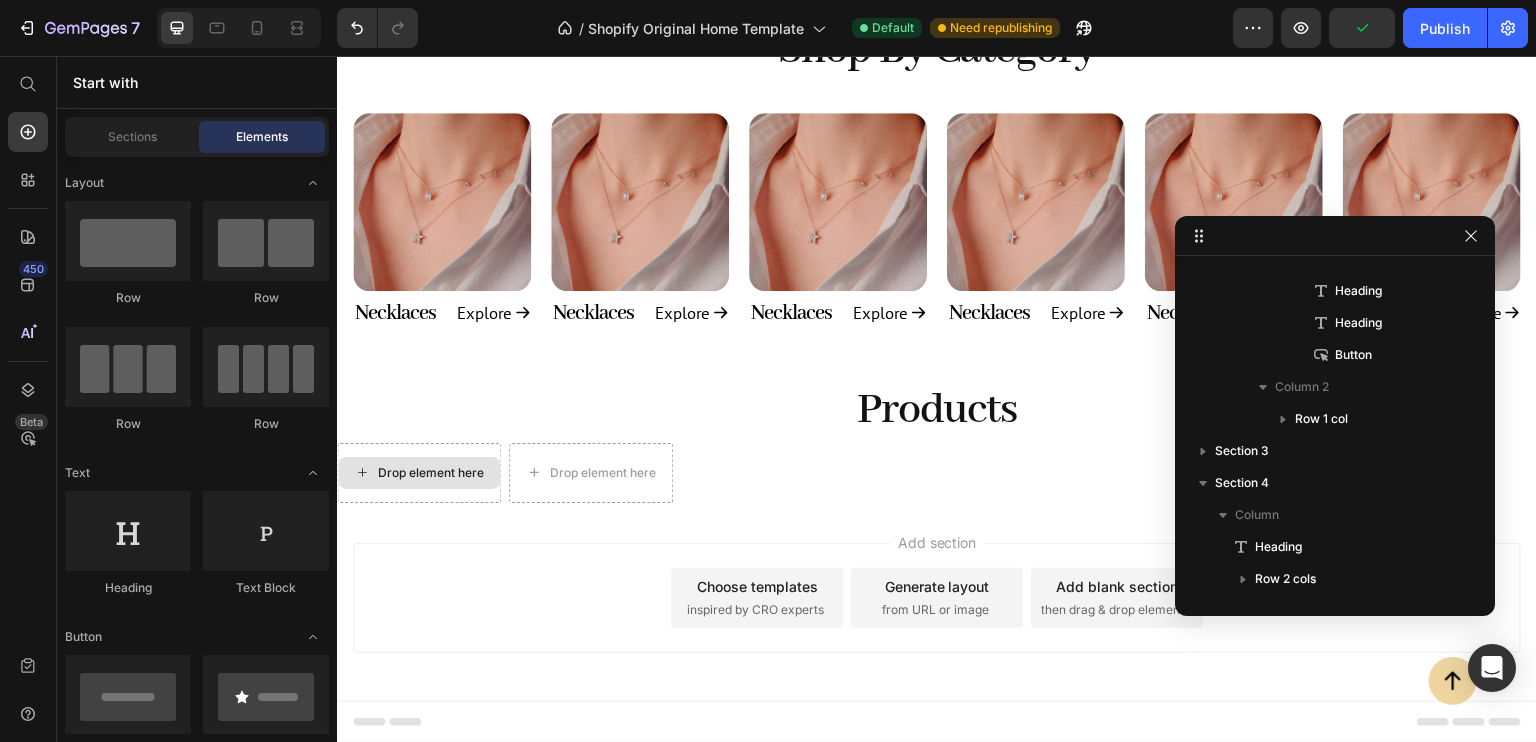 click on "Drop element here" at bounding box center (431, 473) 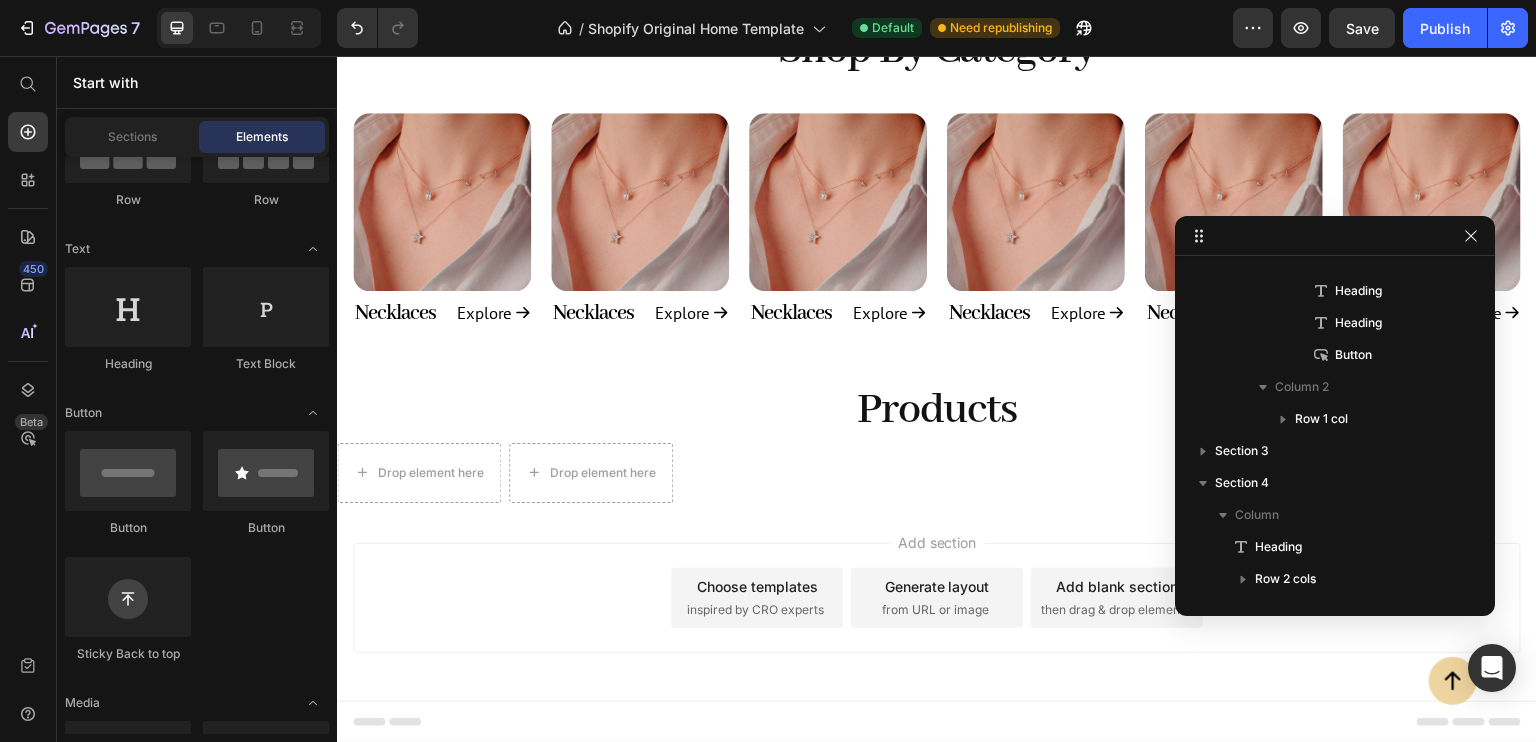 scroll, scrollTop: 0, scrollLeft: 0, axis: both 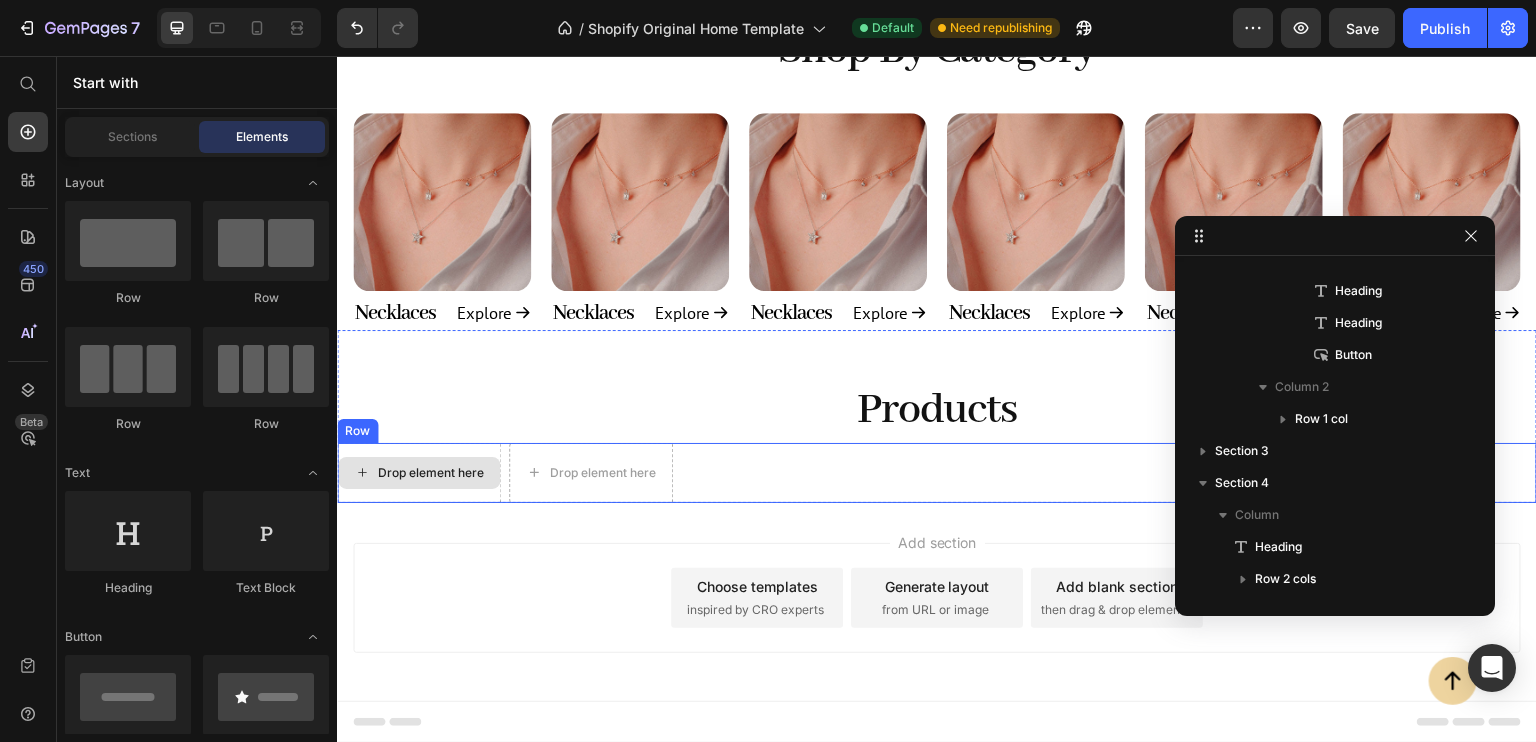 click on "Drop element here" at bounding box center (419, 473) 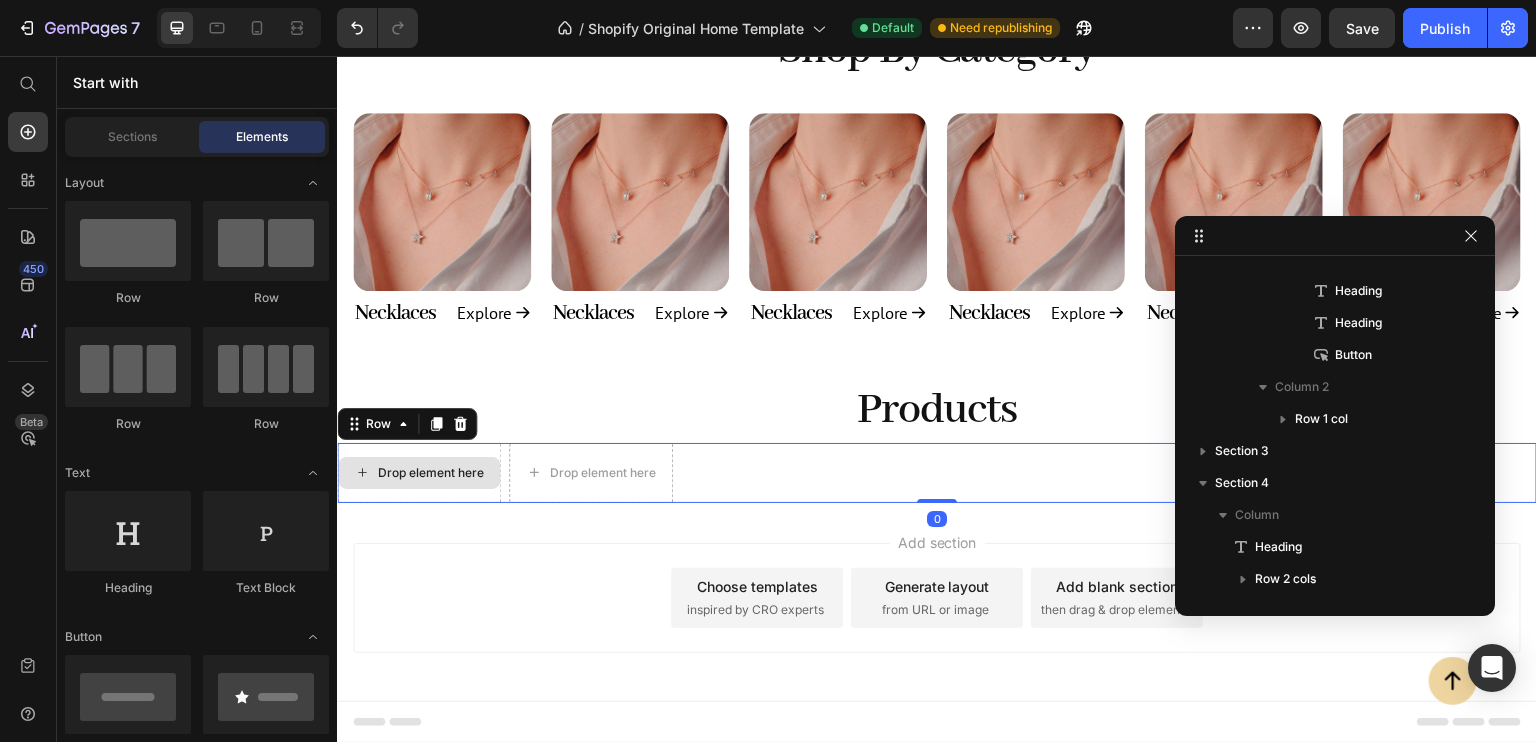 scroll, scrollTop: 389, scrollLeft: 0, axis: vertical 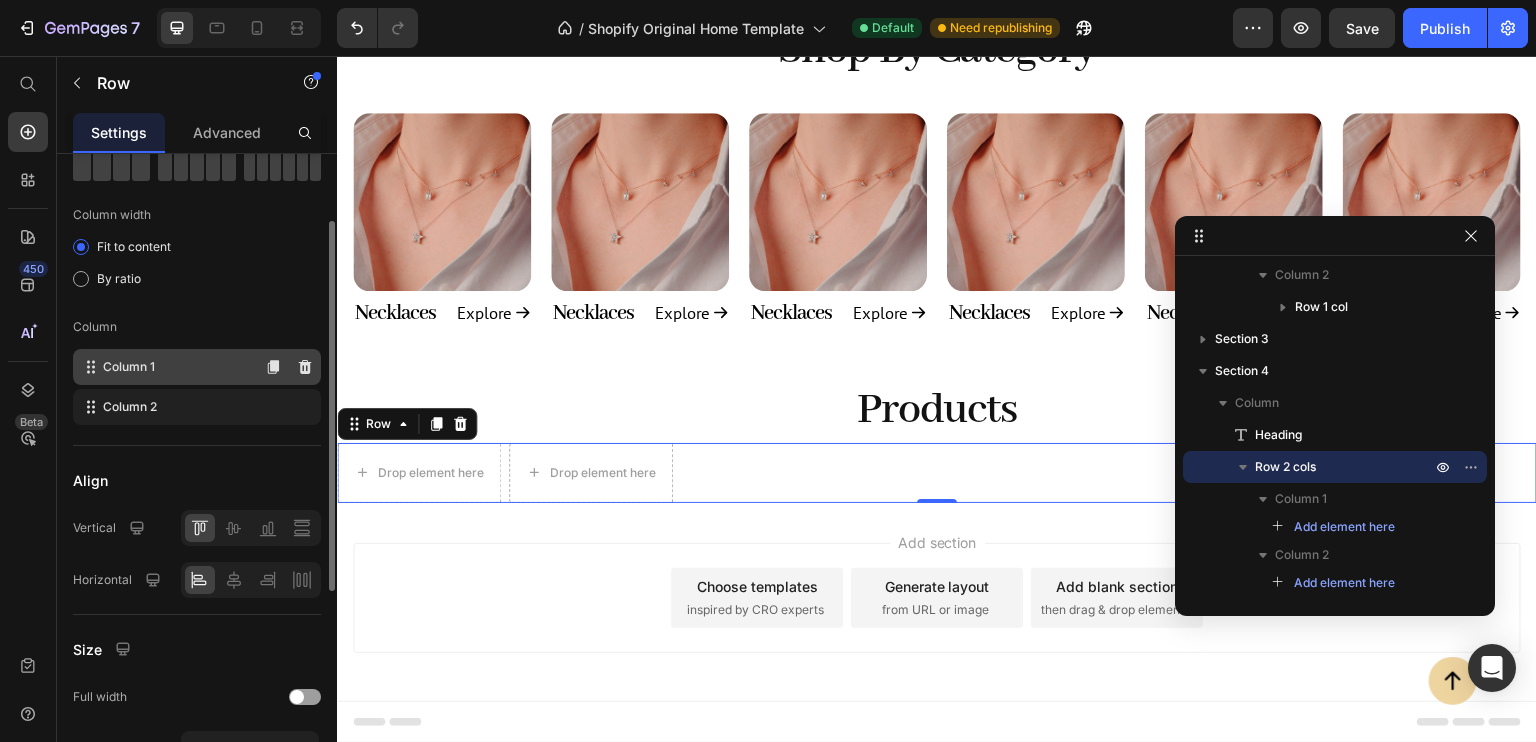 click on "Column 1" 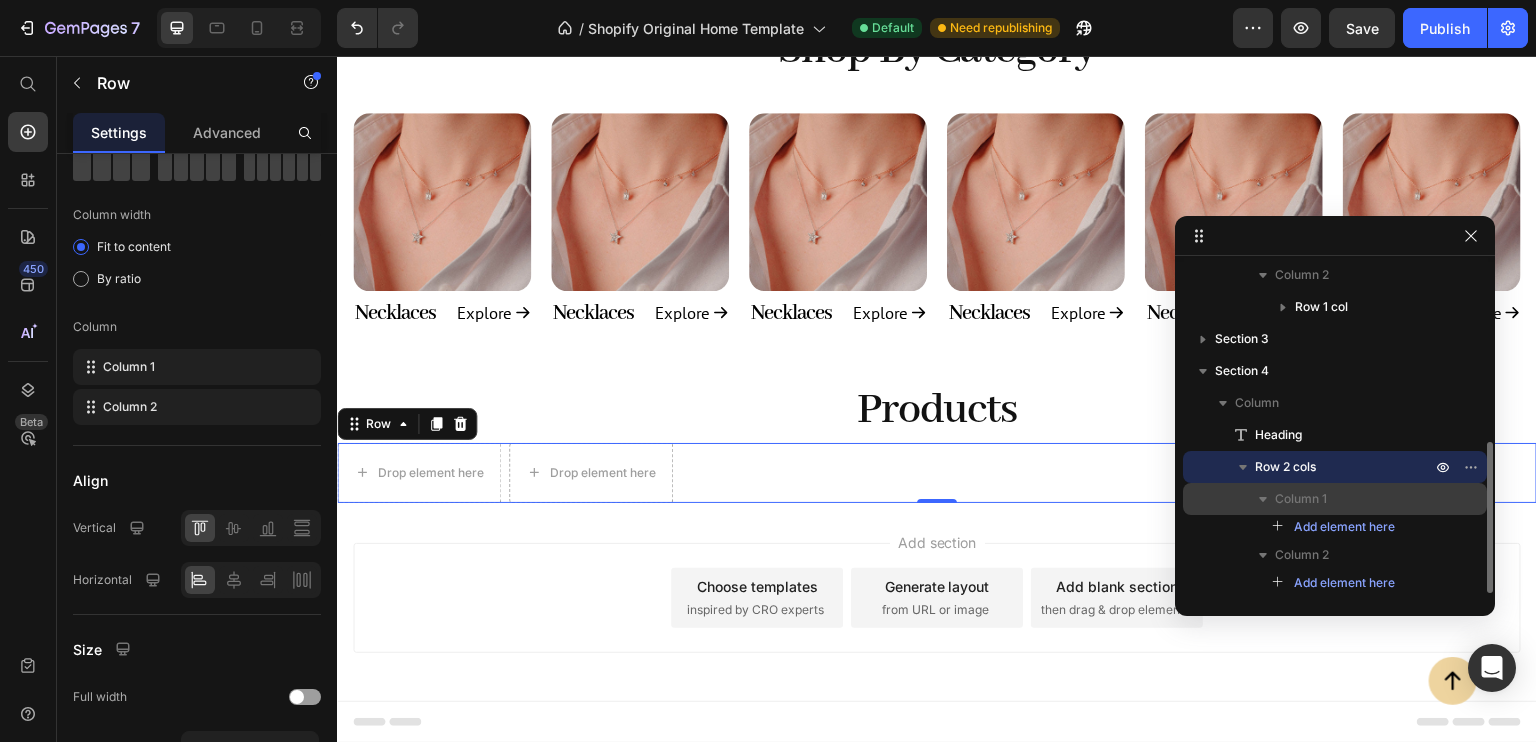 click on "Column 1" at bounding box center [1355, 499] 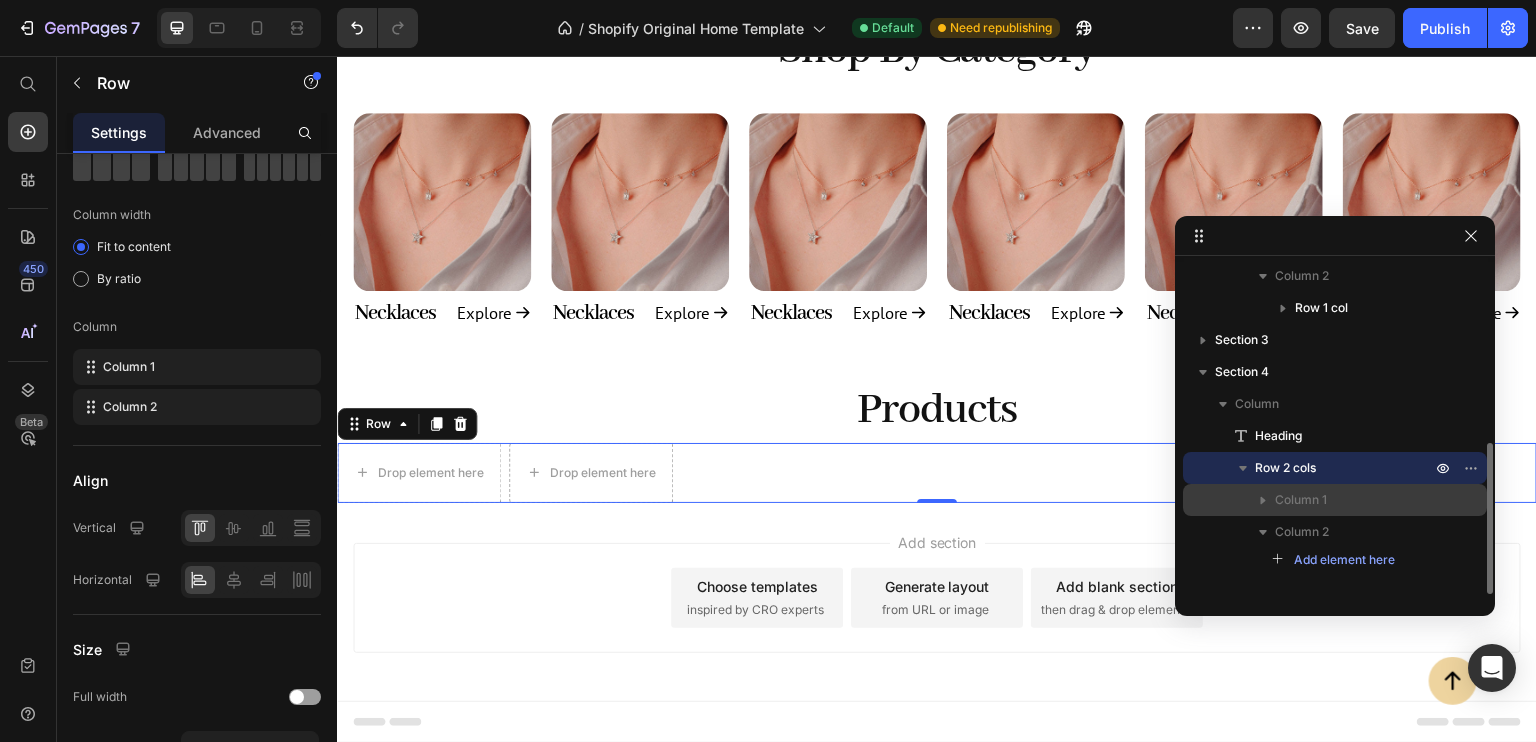 click on "Column 1" at bounding box center (1355, 500) 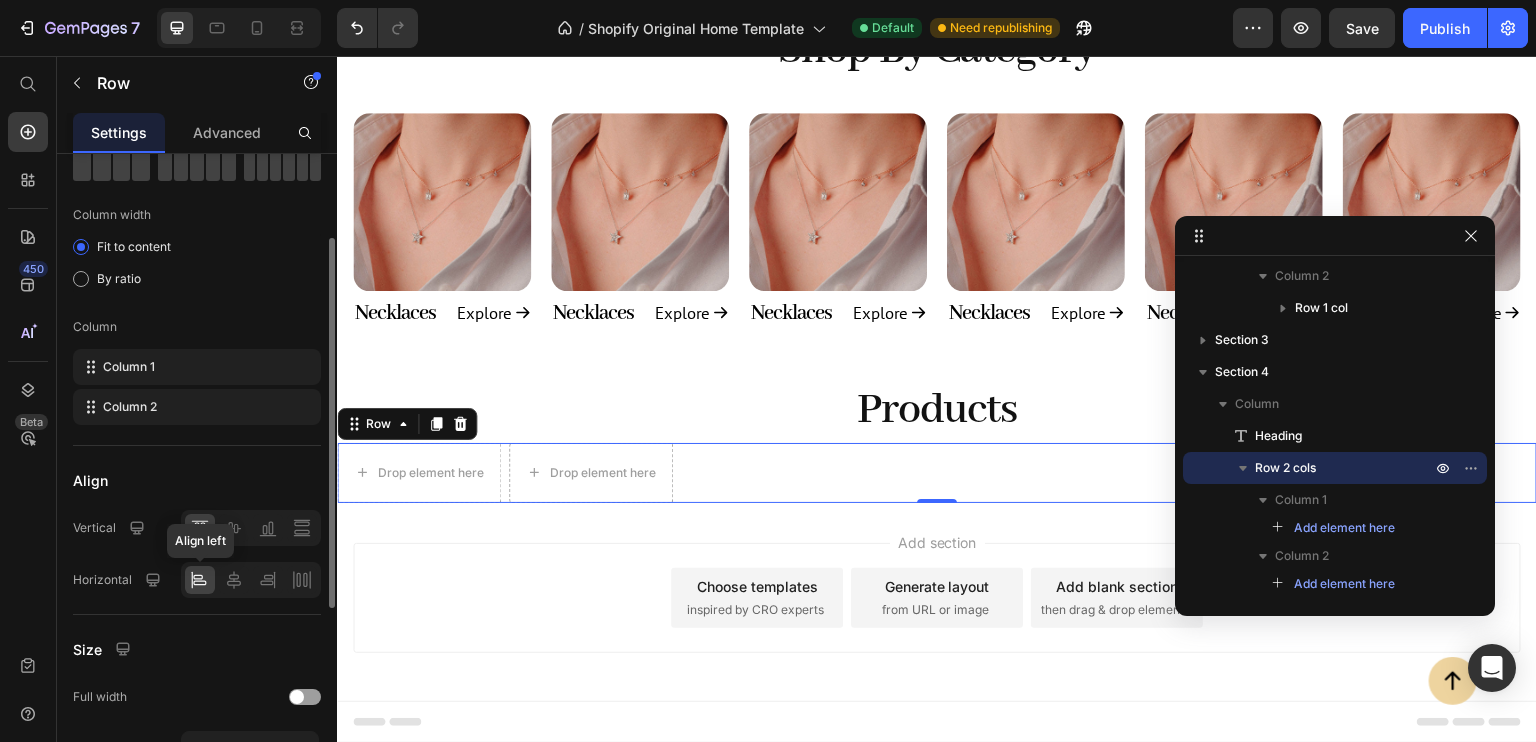 scroll, scrollTop: 252, scrollLeft: 0, axis: vertical 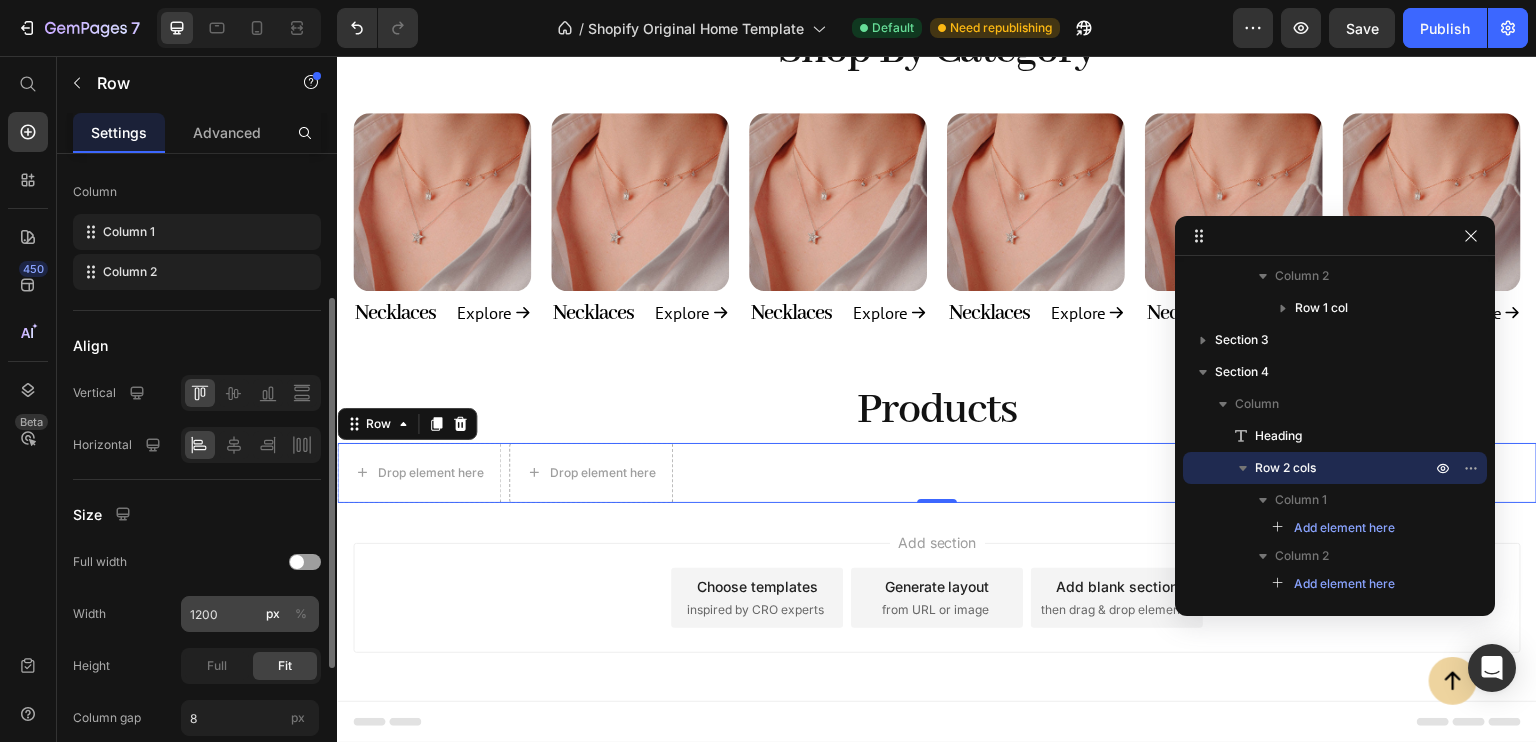 click on "%" 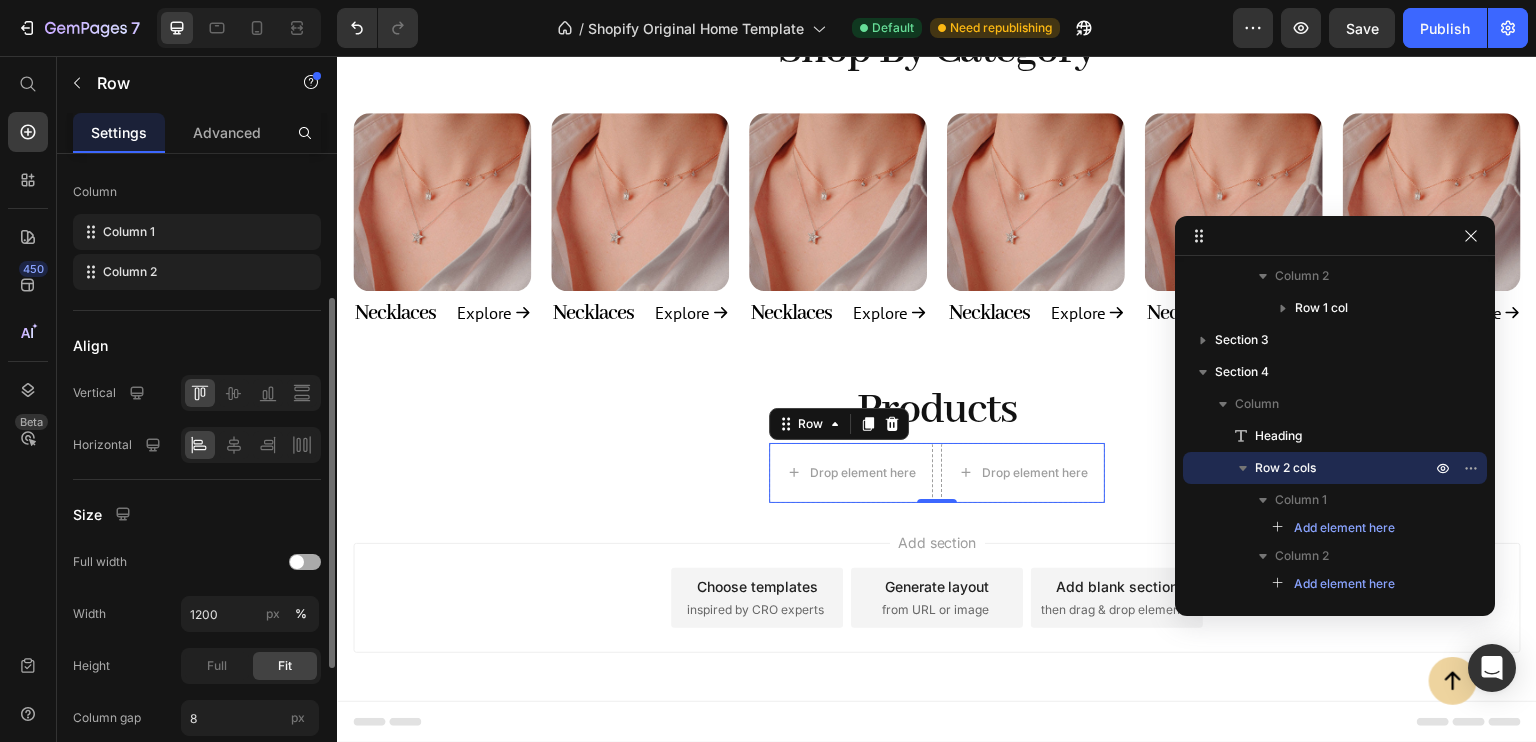 click at bounding box center (297, 562) 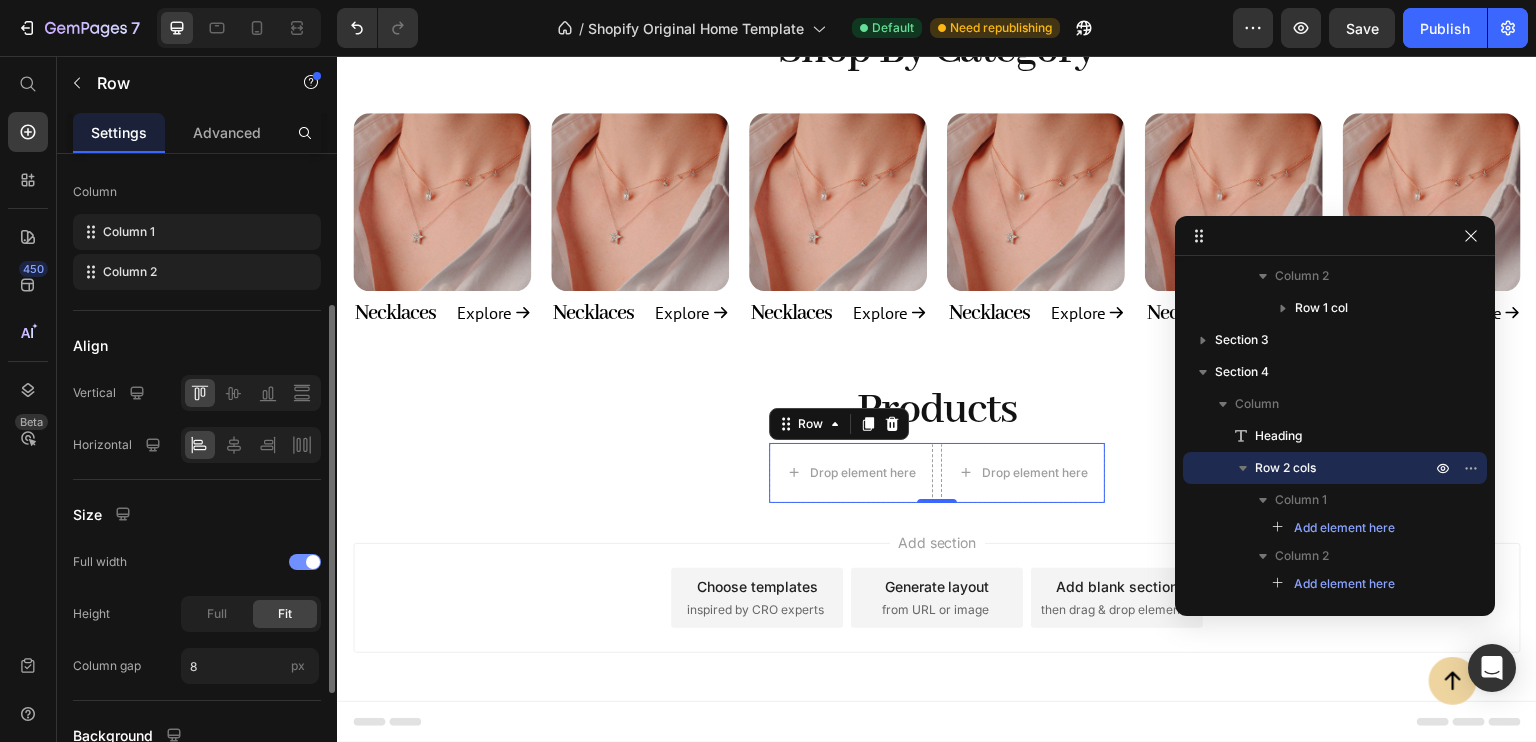 click at bounding box center (313, 562) 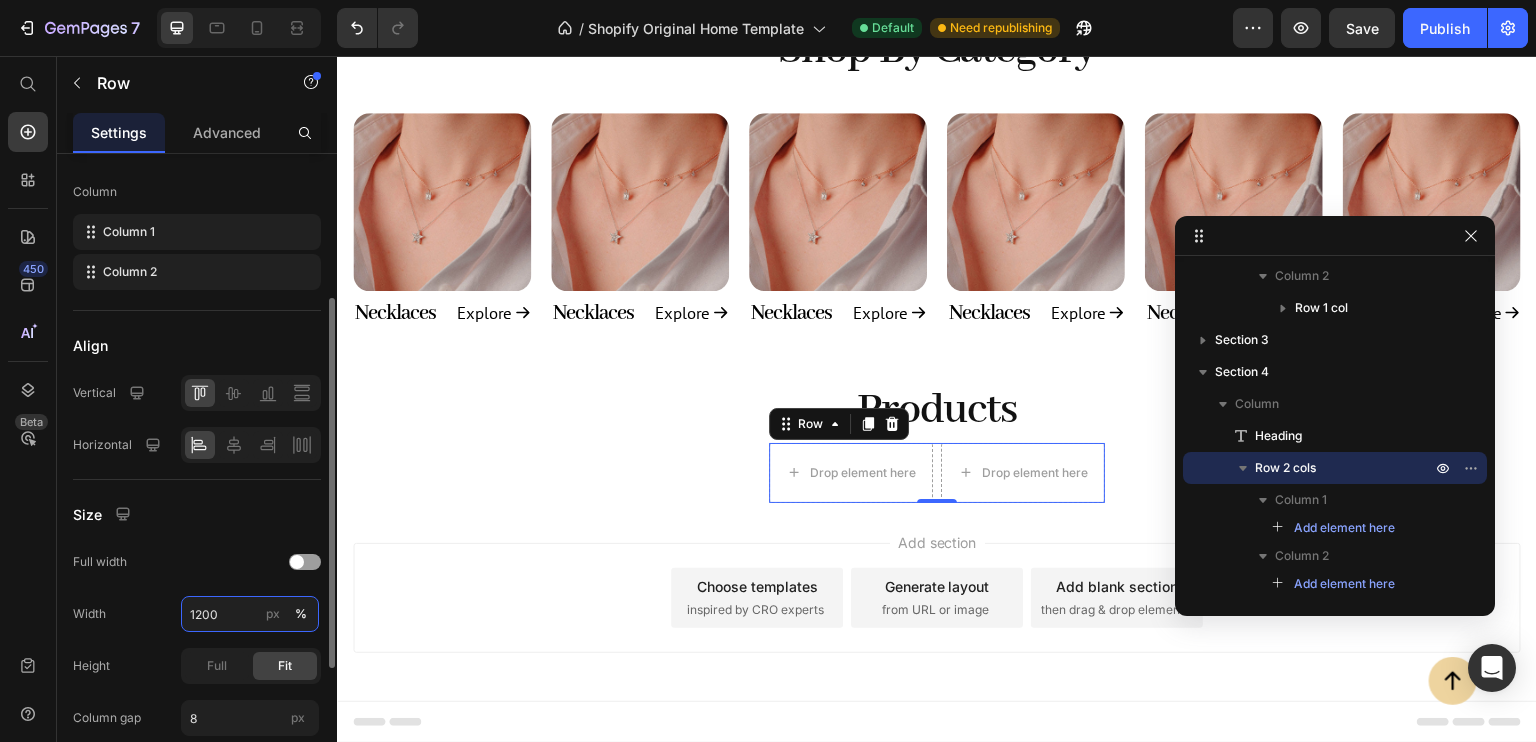 click on "1200" at bounding box center (250, 614) 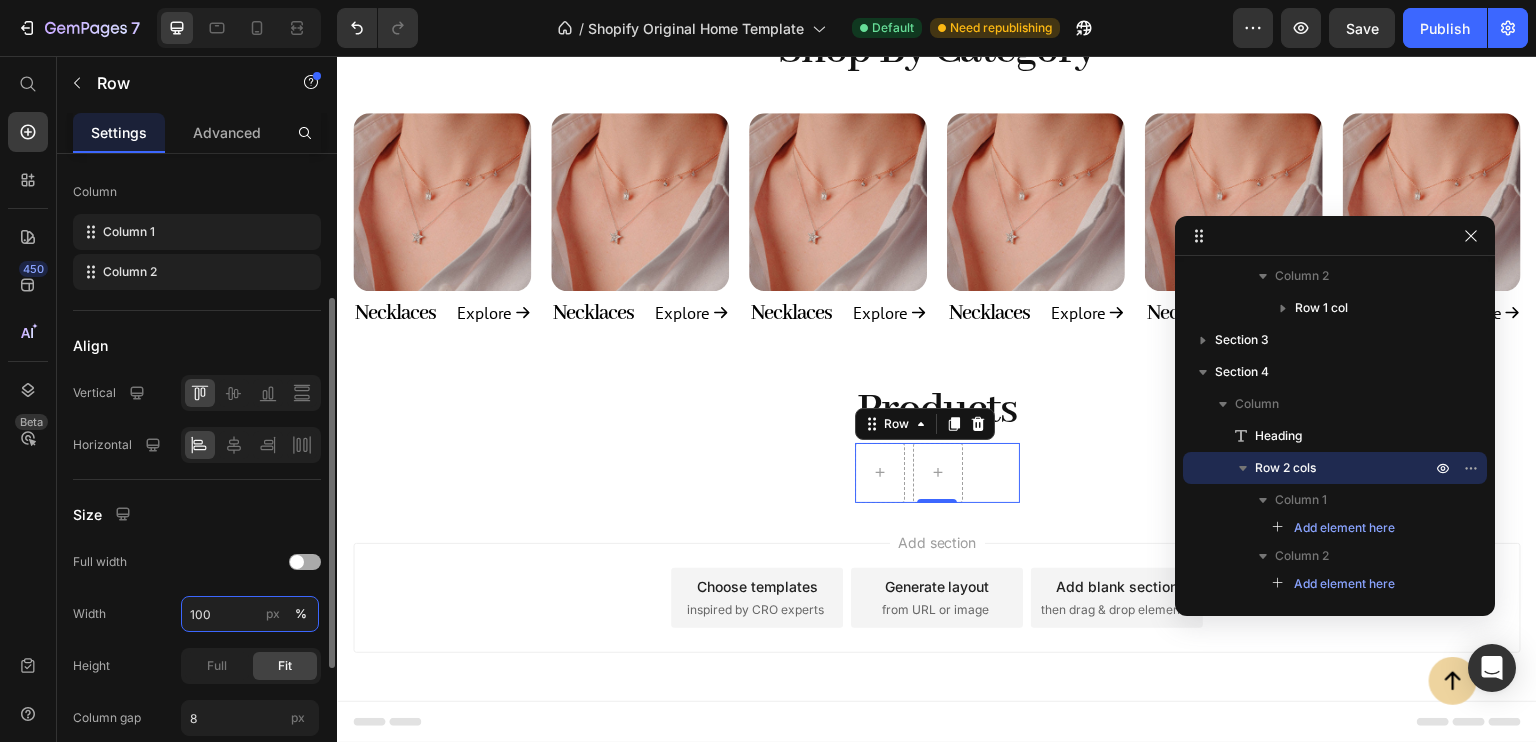type on "100" 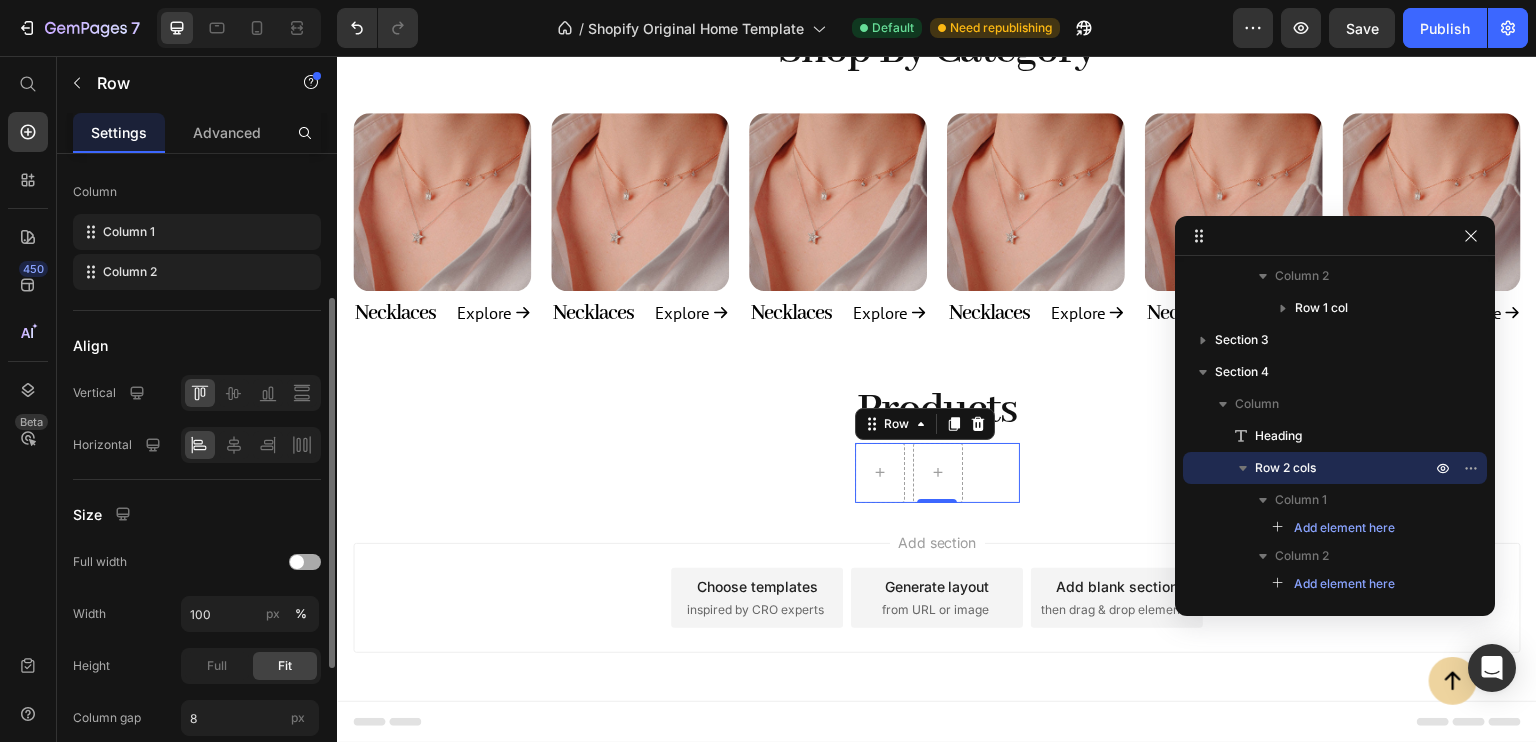 click at bounding box center (297, 562) 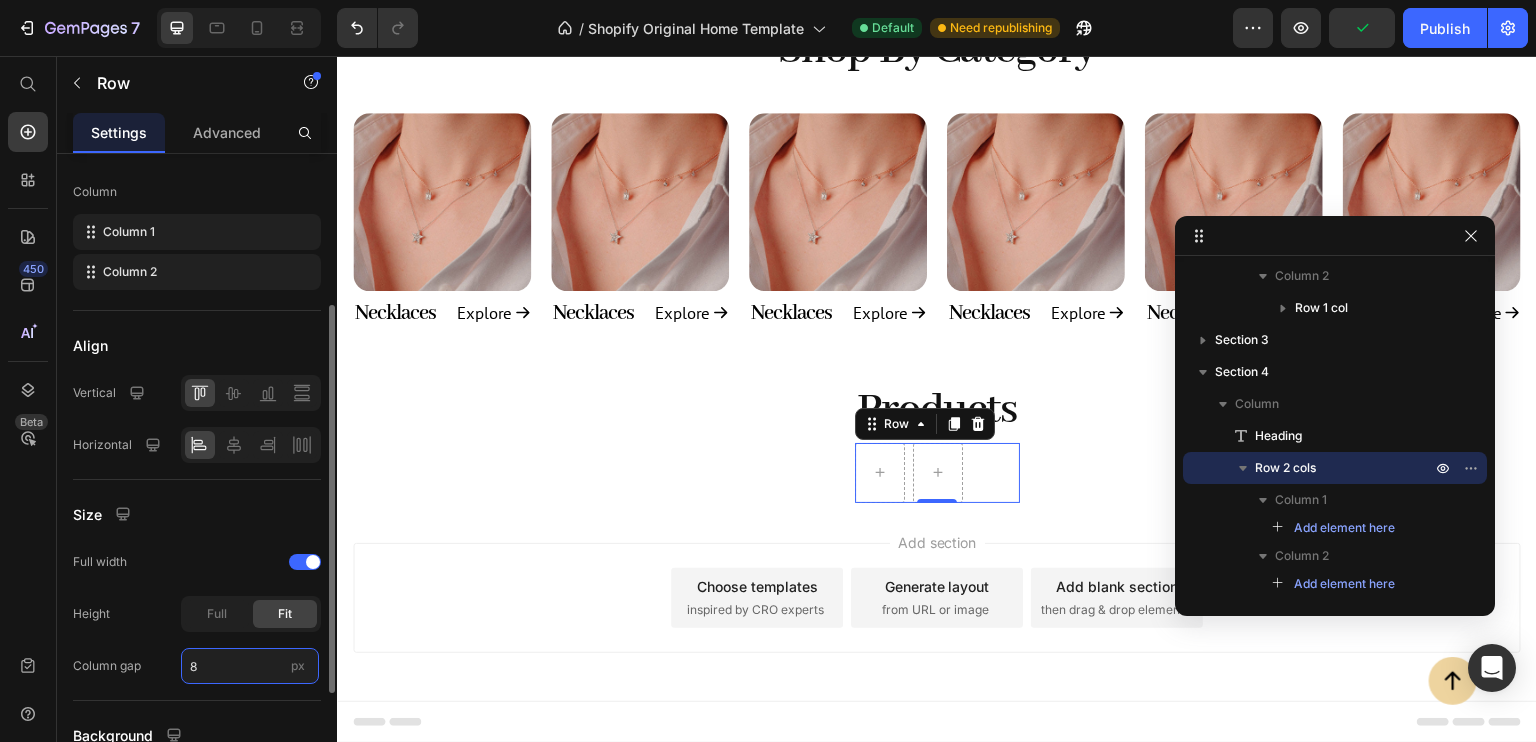 click on "8" at bounding box center (250, 666) 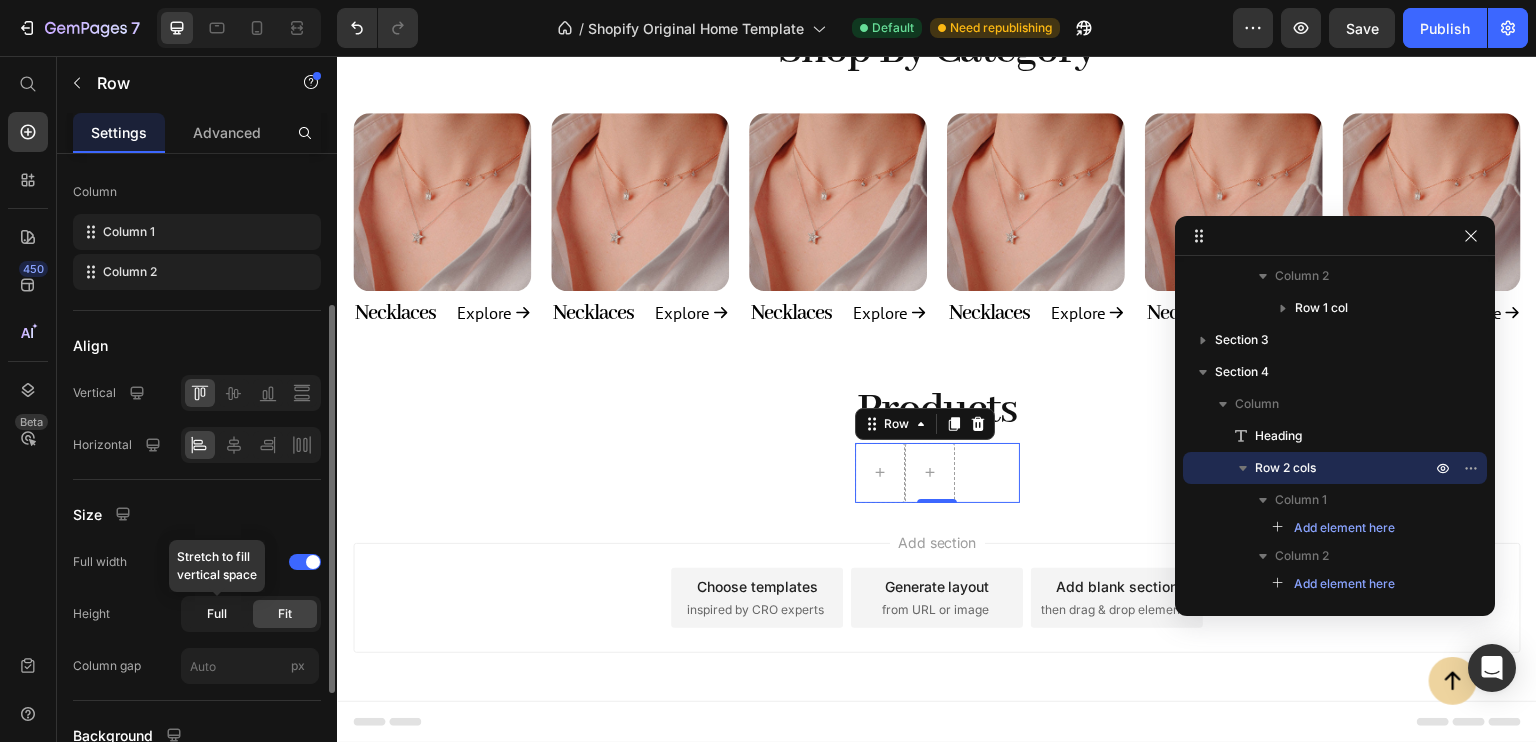 type on "8" 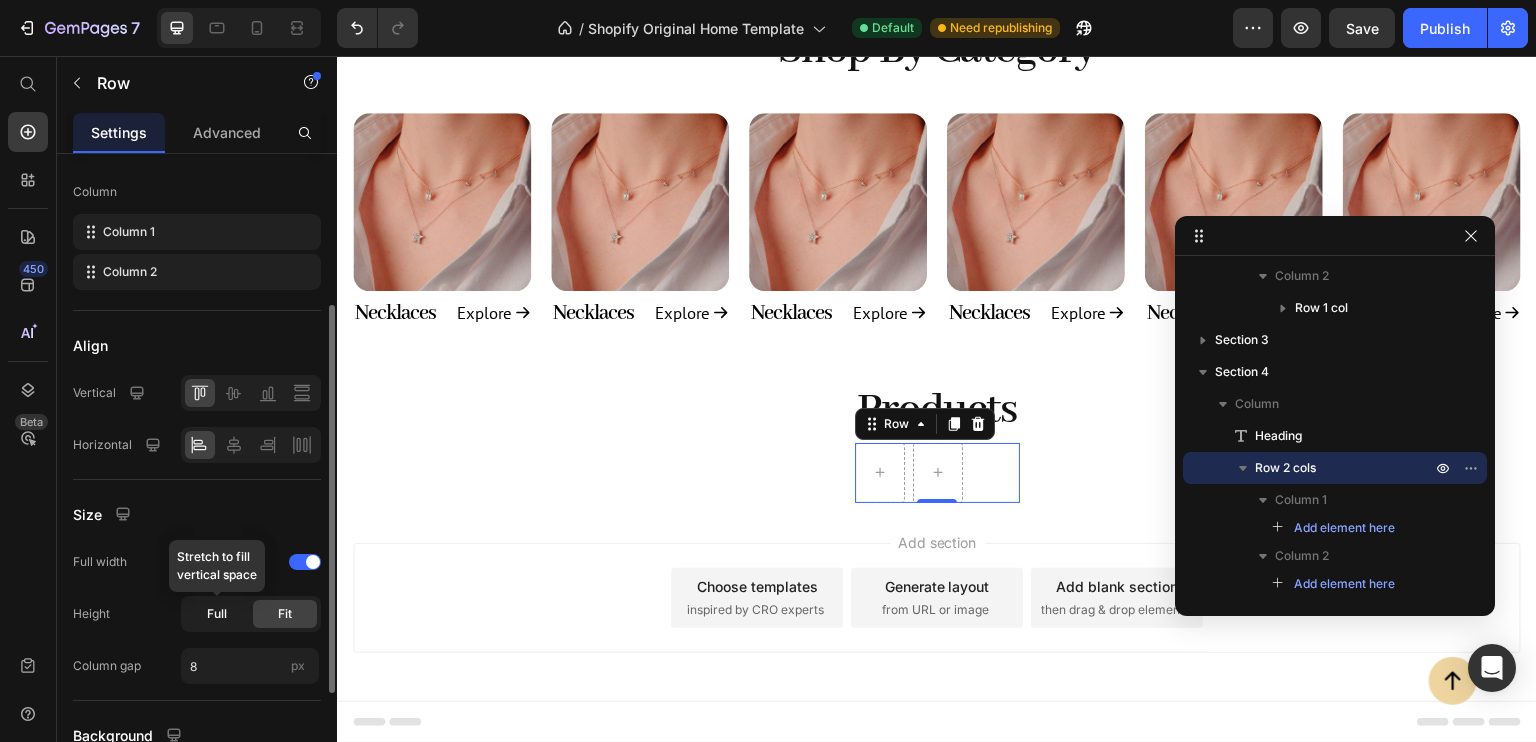 click on "Full" 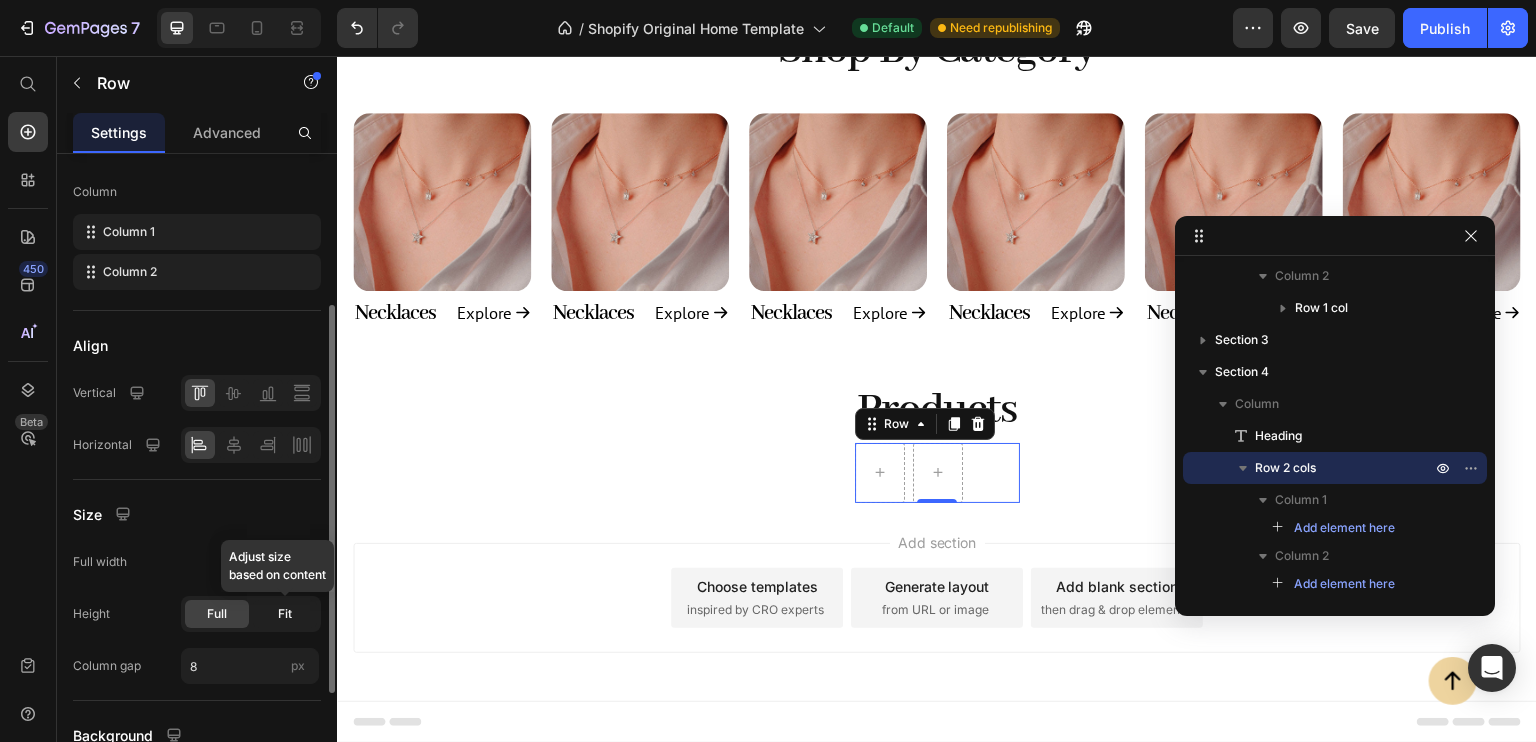 click on "Fit" 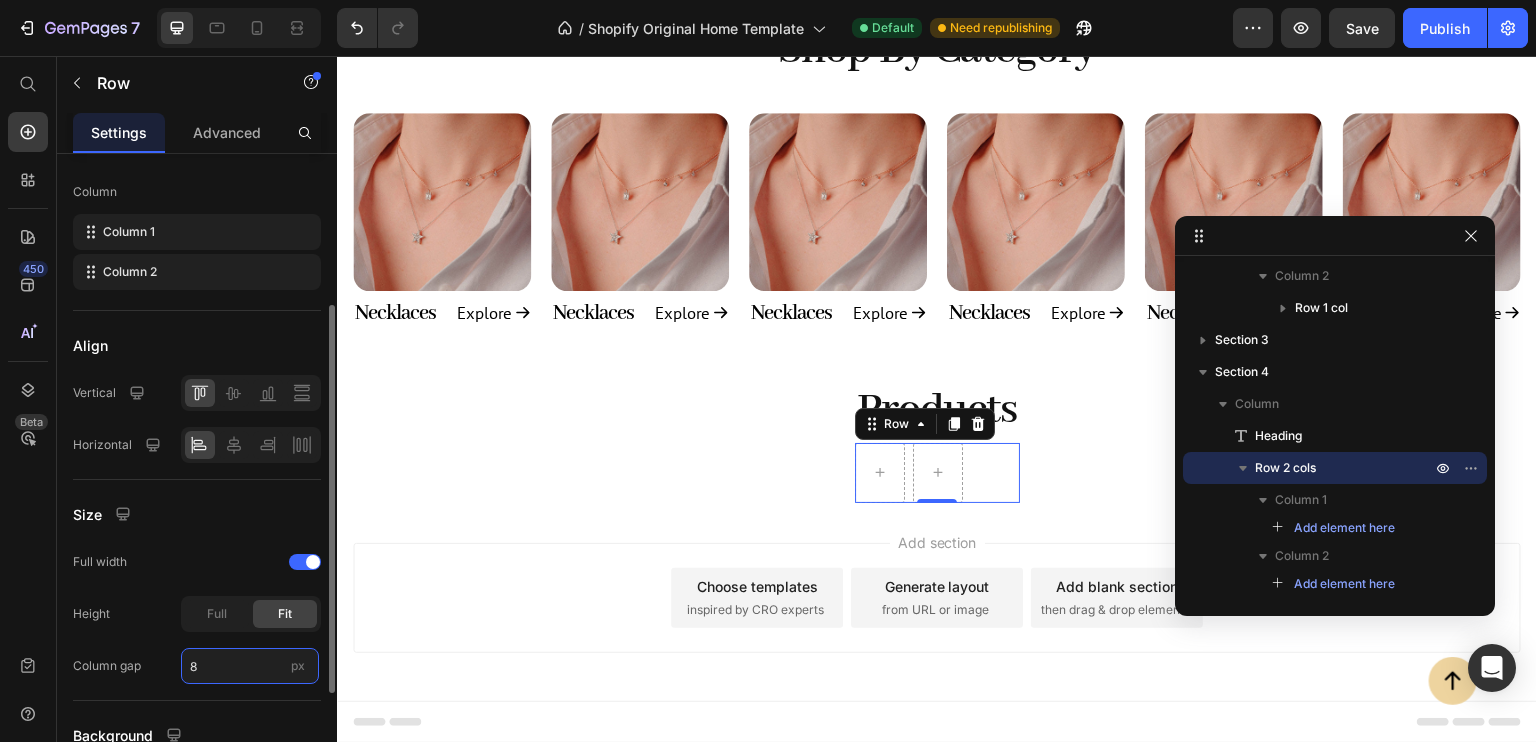 click on "8" at bounding box center (250, 666) 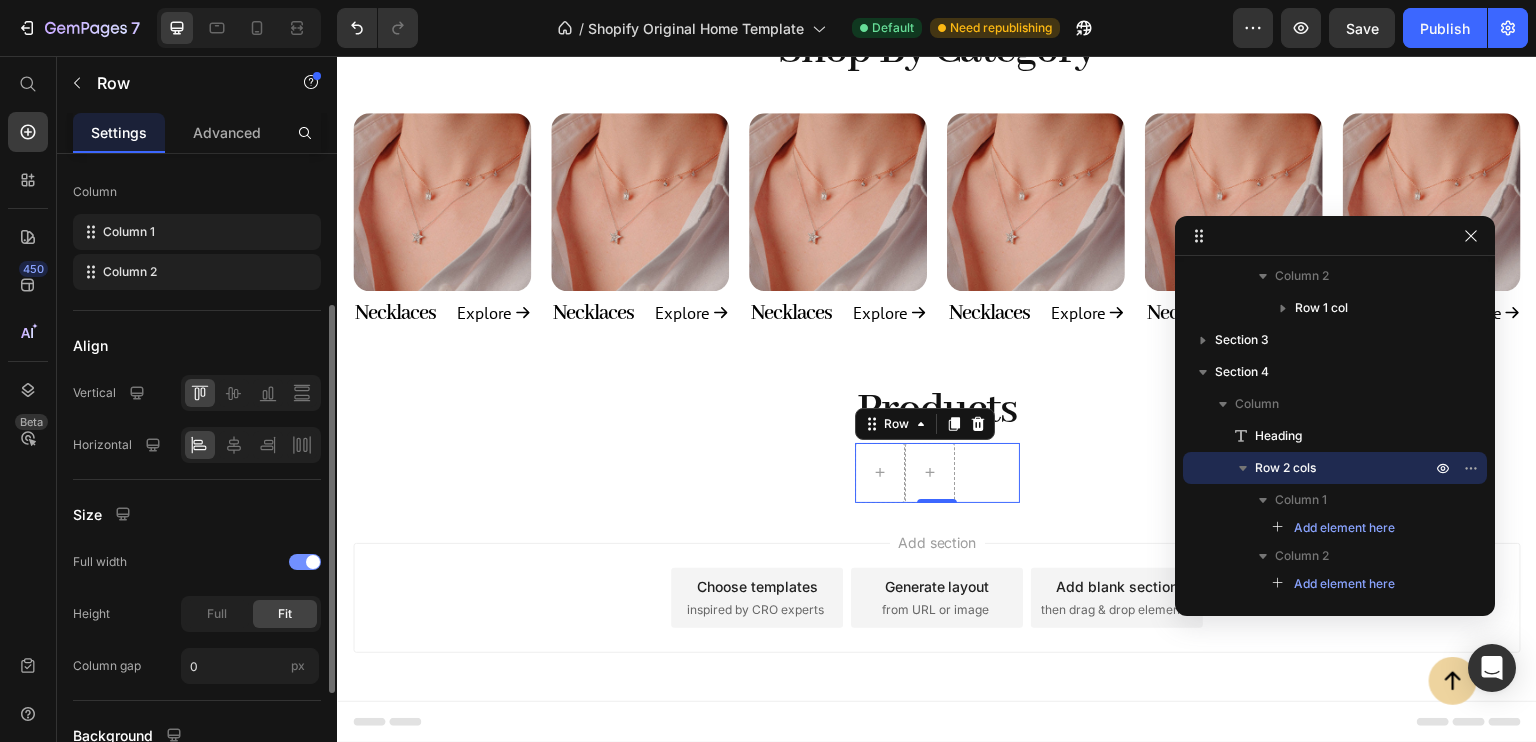 click on "Full width" 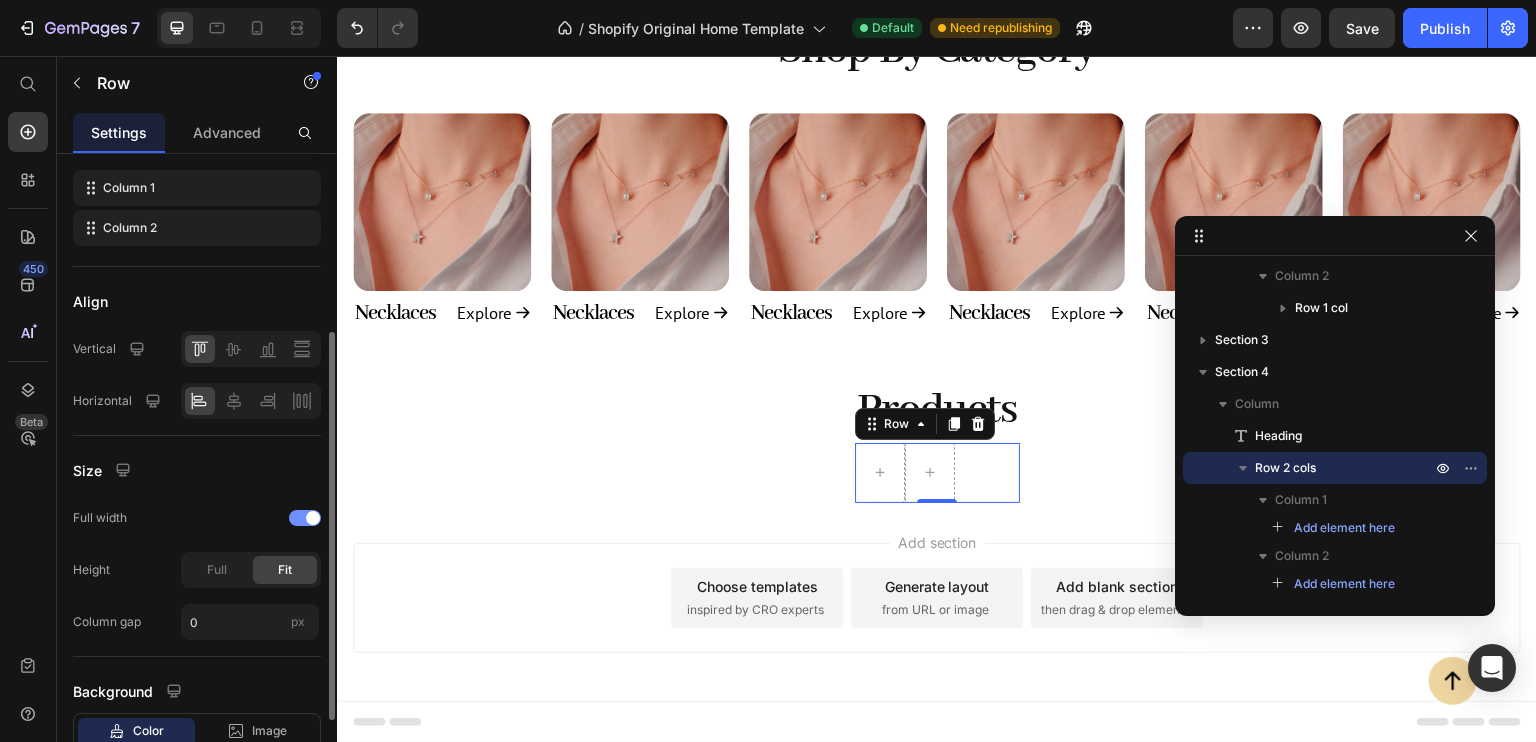 scroll, scrollTop: 429, scrollLeft: 0, axis: vertical 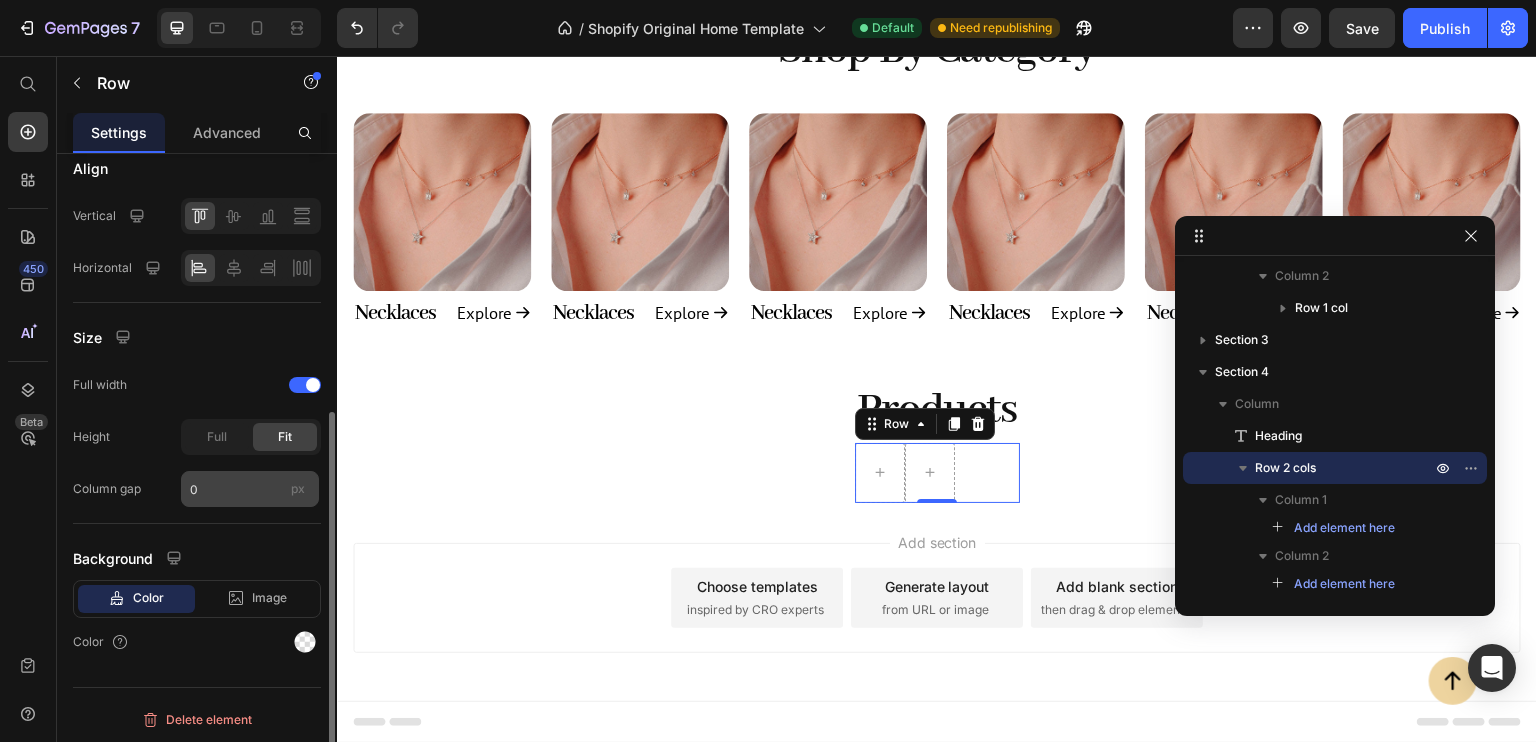 click on "px" at bounding box center [298, 488] 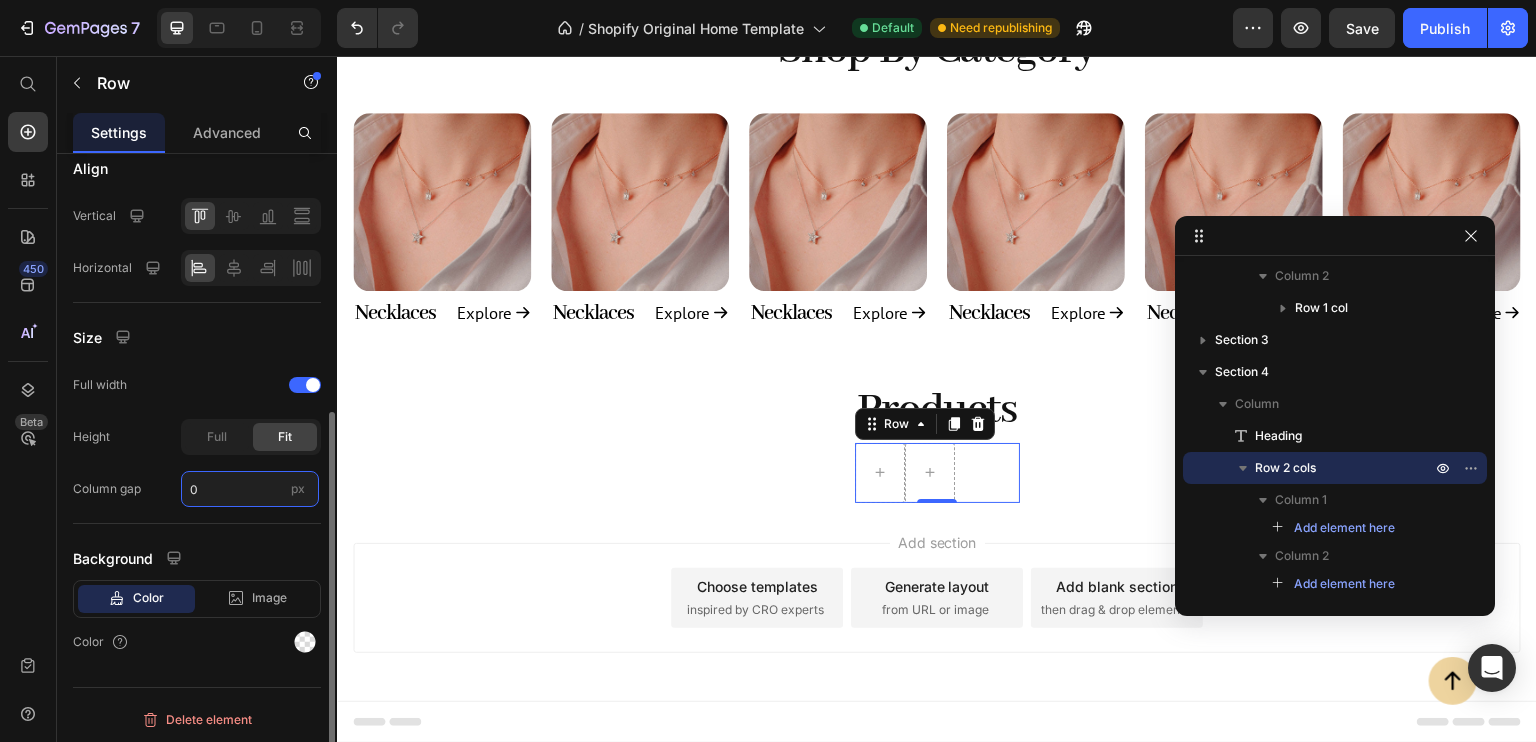 click on "0" at bounding box center [250, 489] 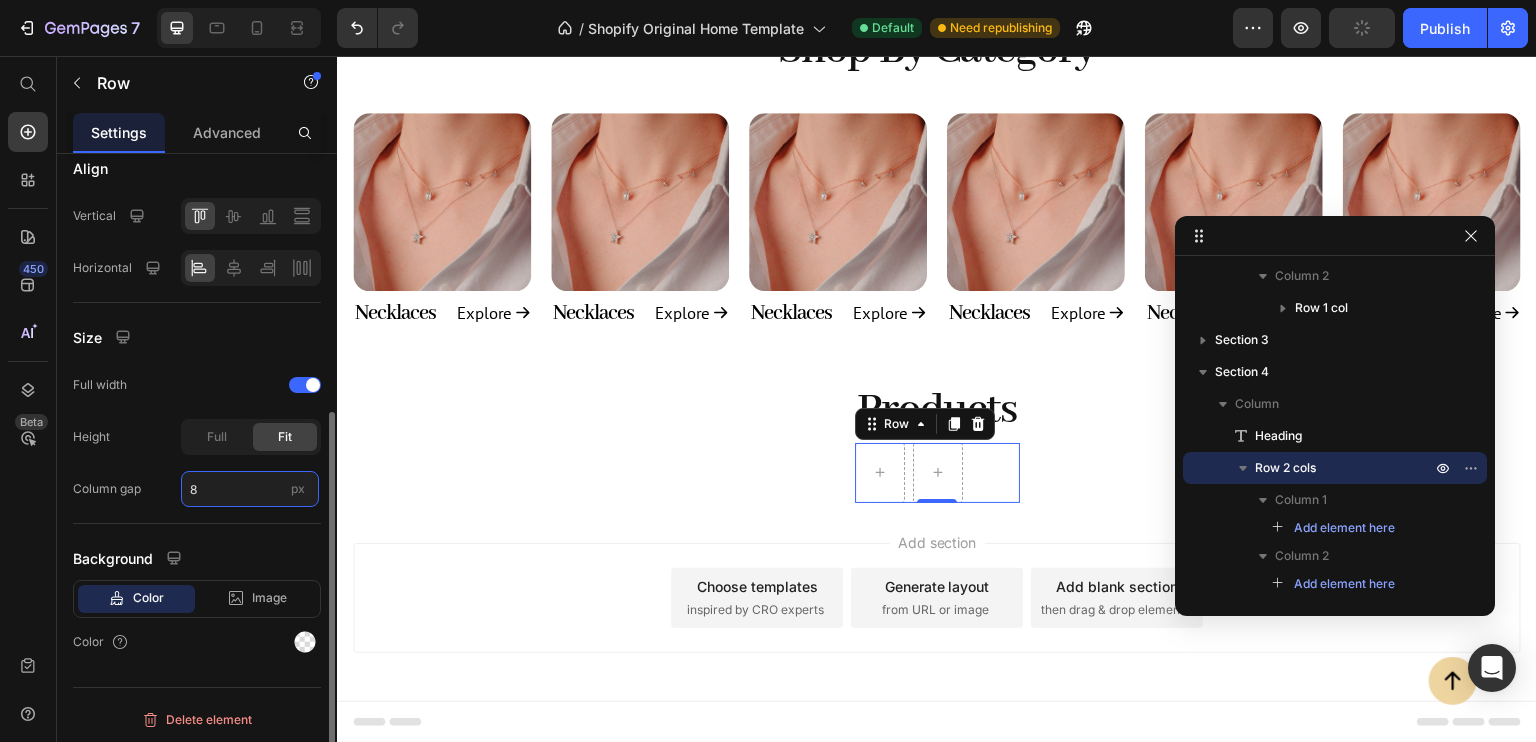 type on "0" 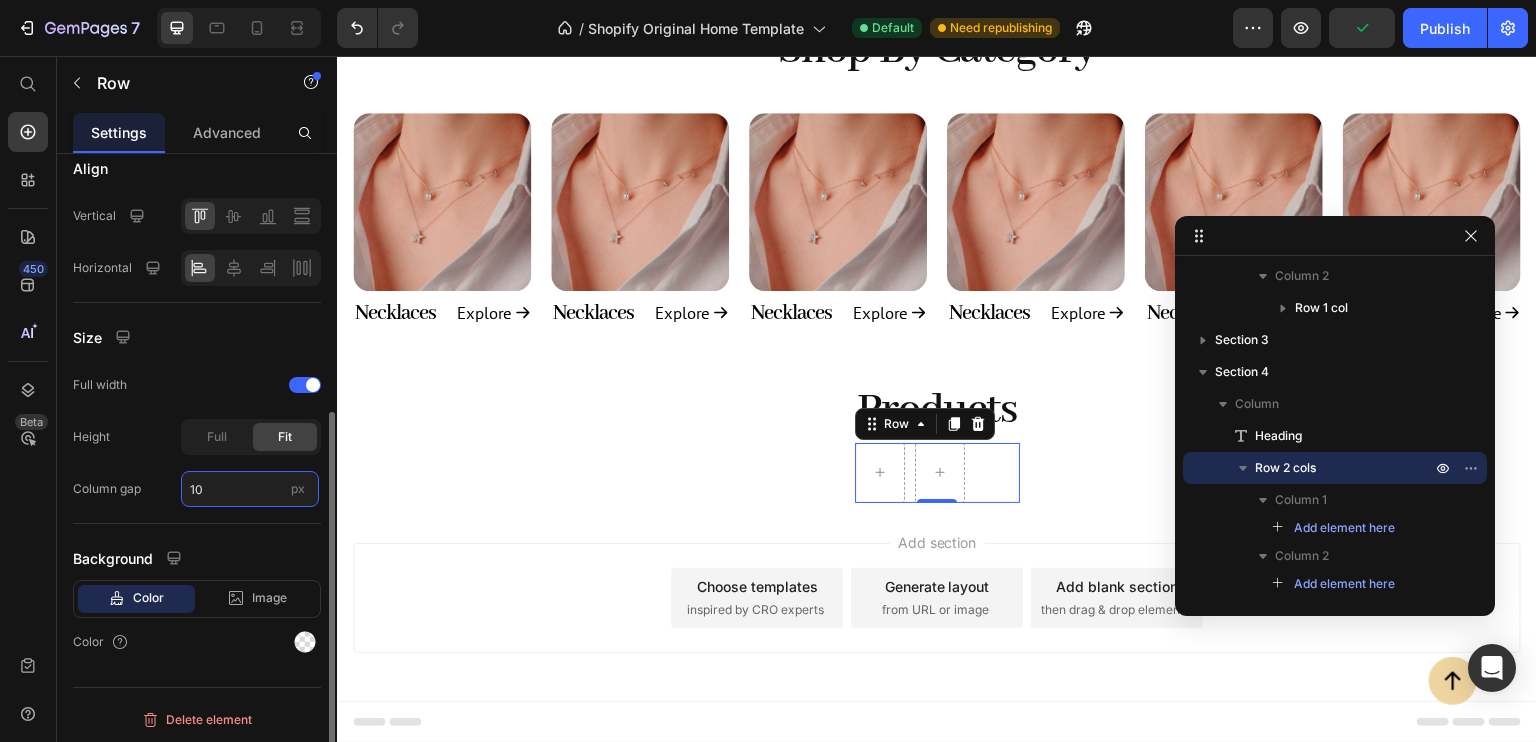 type on "1" 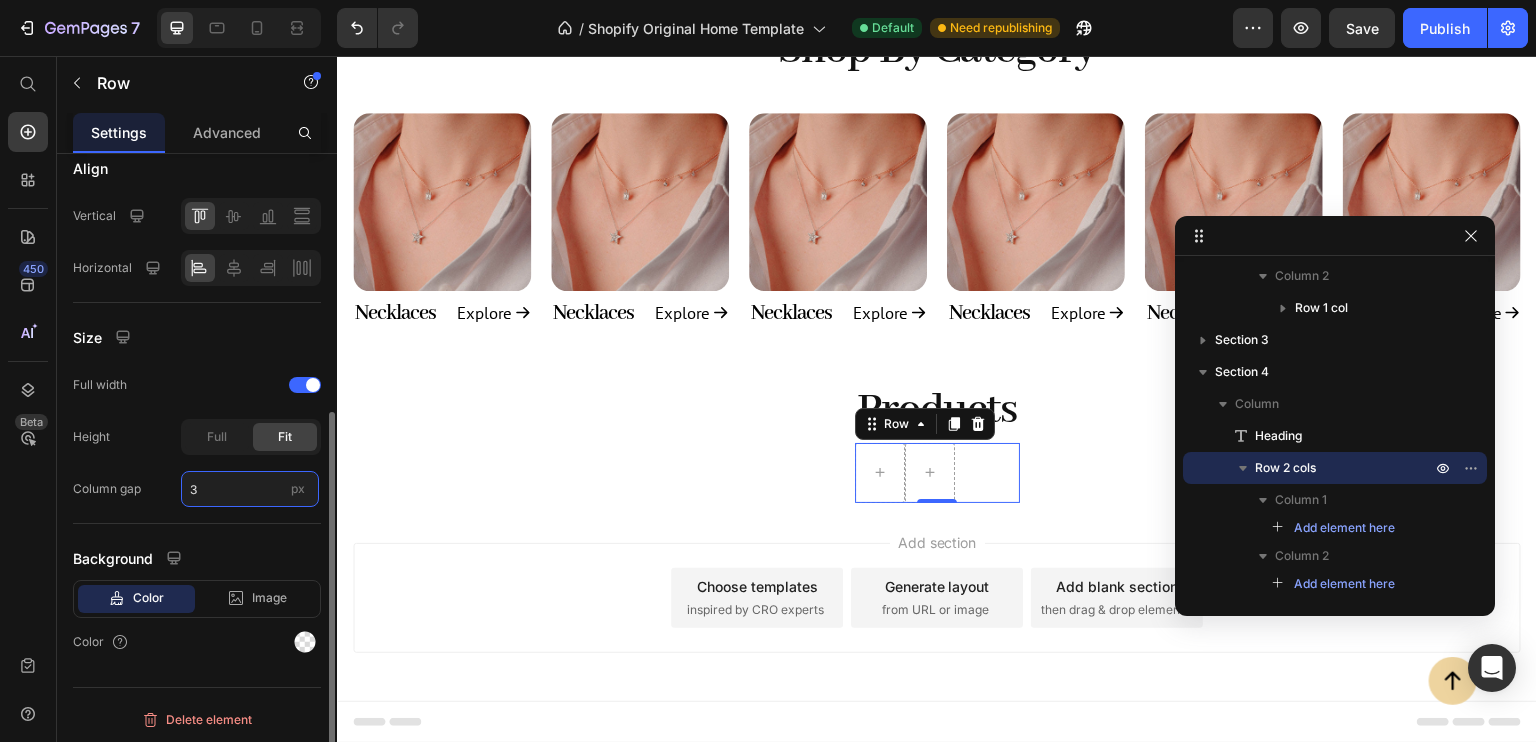 type on "30" 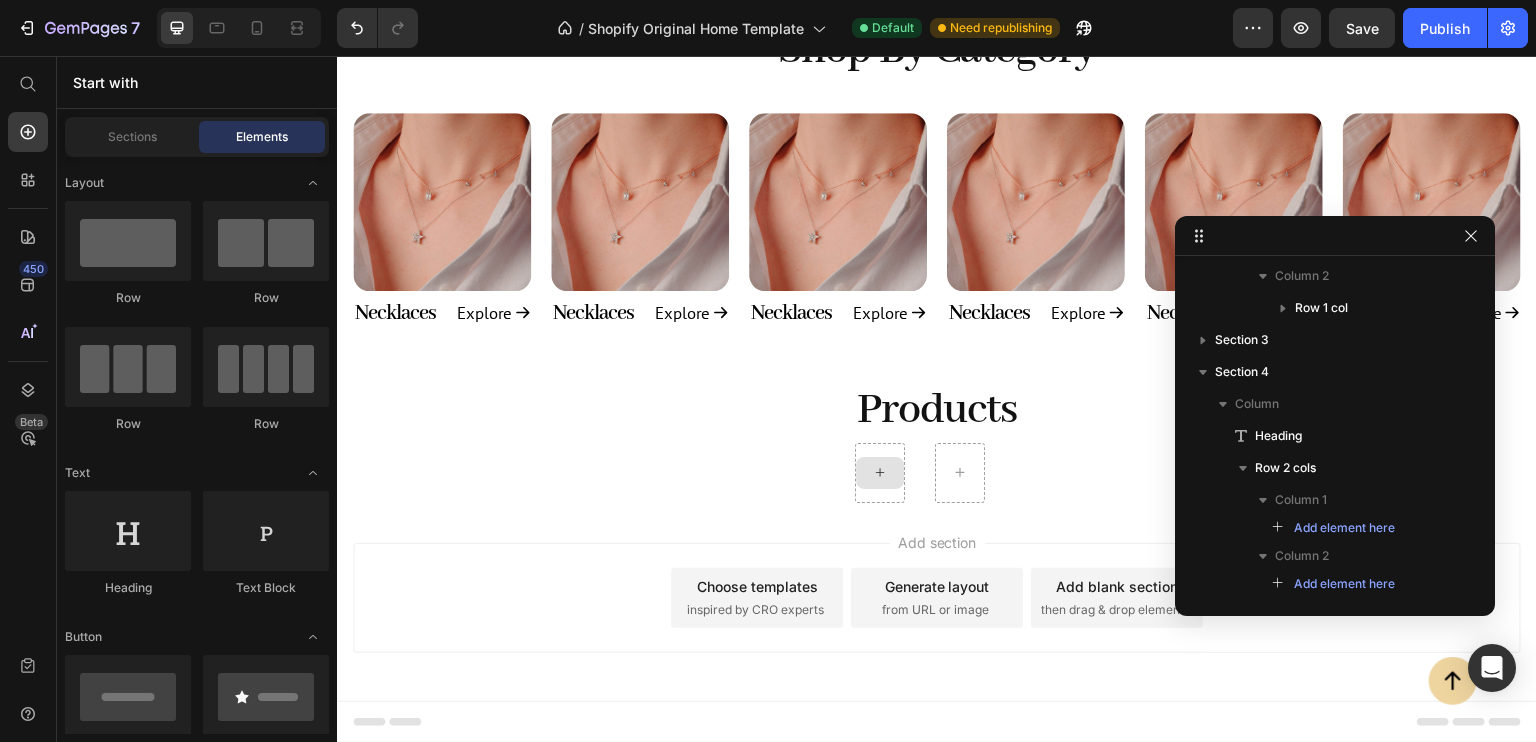 click 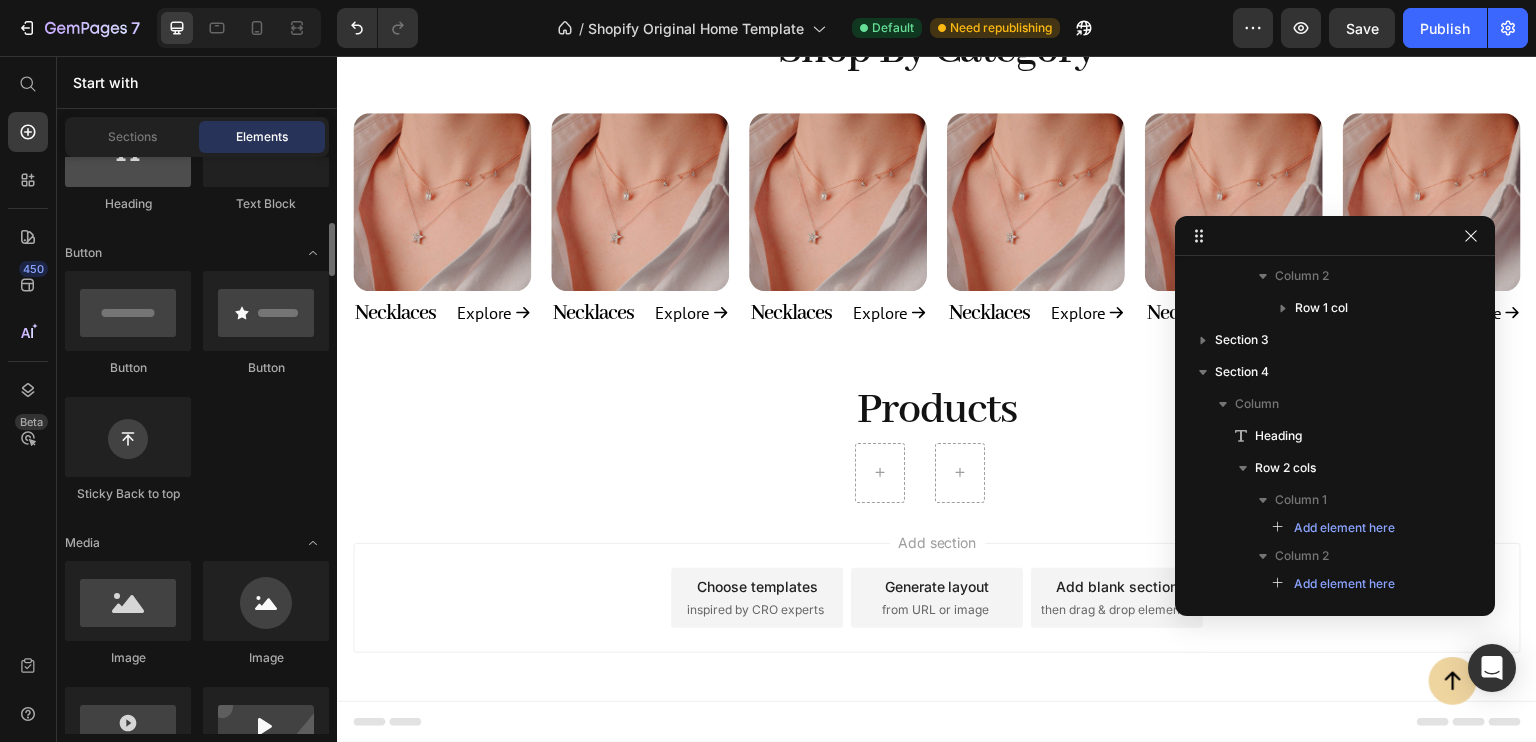 scroll, scrollTop: 546, scrollLeft: 0, axis: vertical 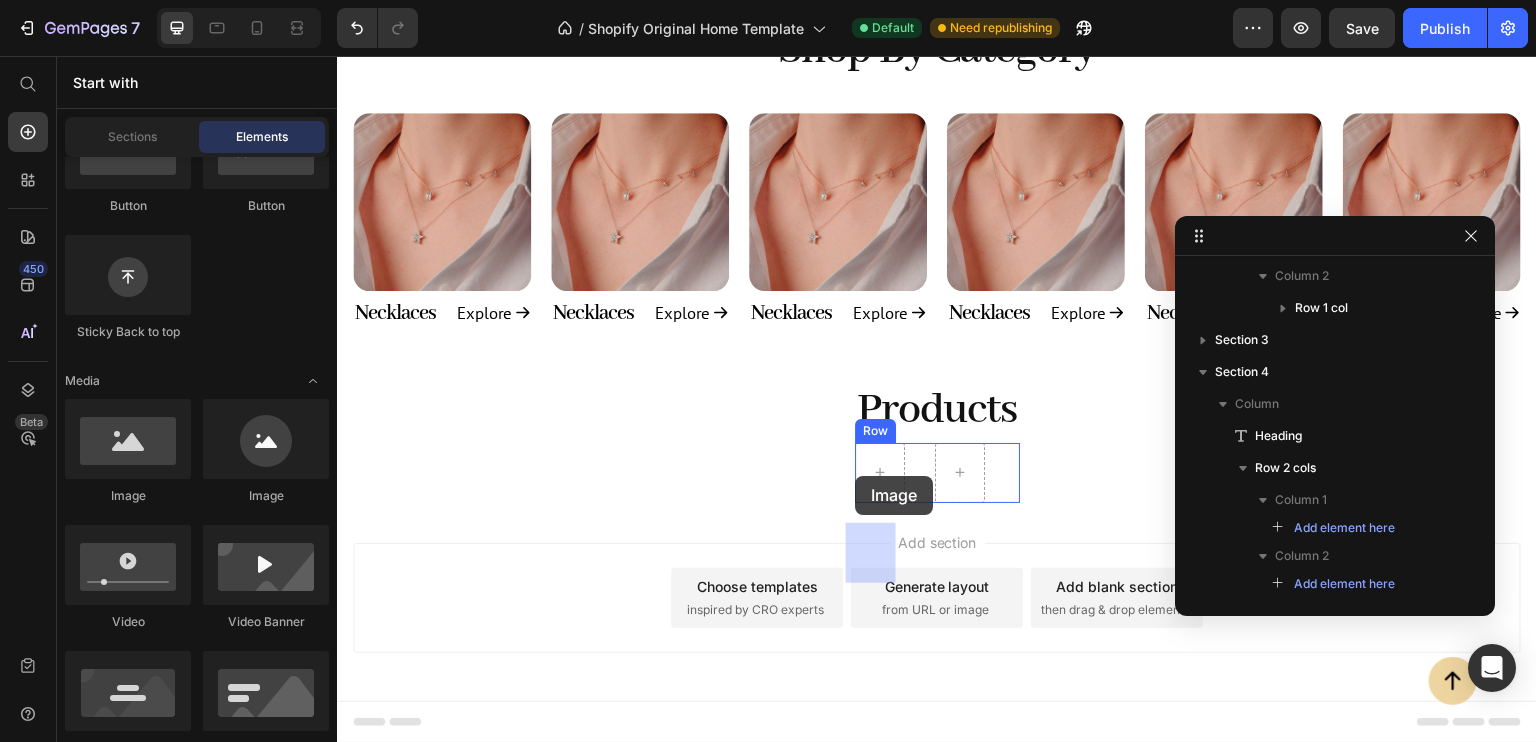 drag, startPoint x: 498, startPoint y: 525, endPoint x: 852, endPoint y: 475, distance: 357.51364 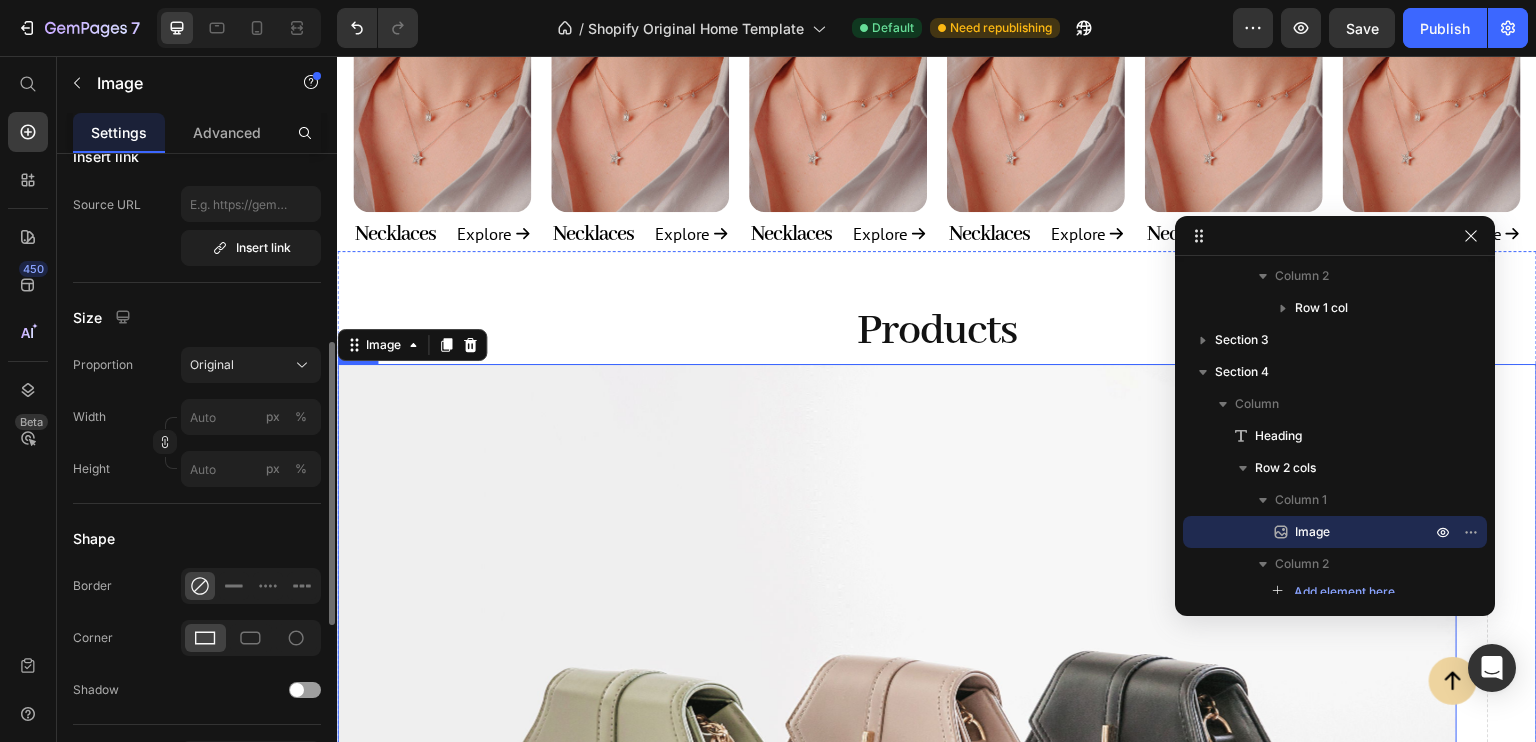 scroll, scrollTop: 1106, scrollLeft: 0, axis: vertical 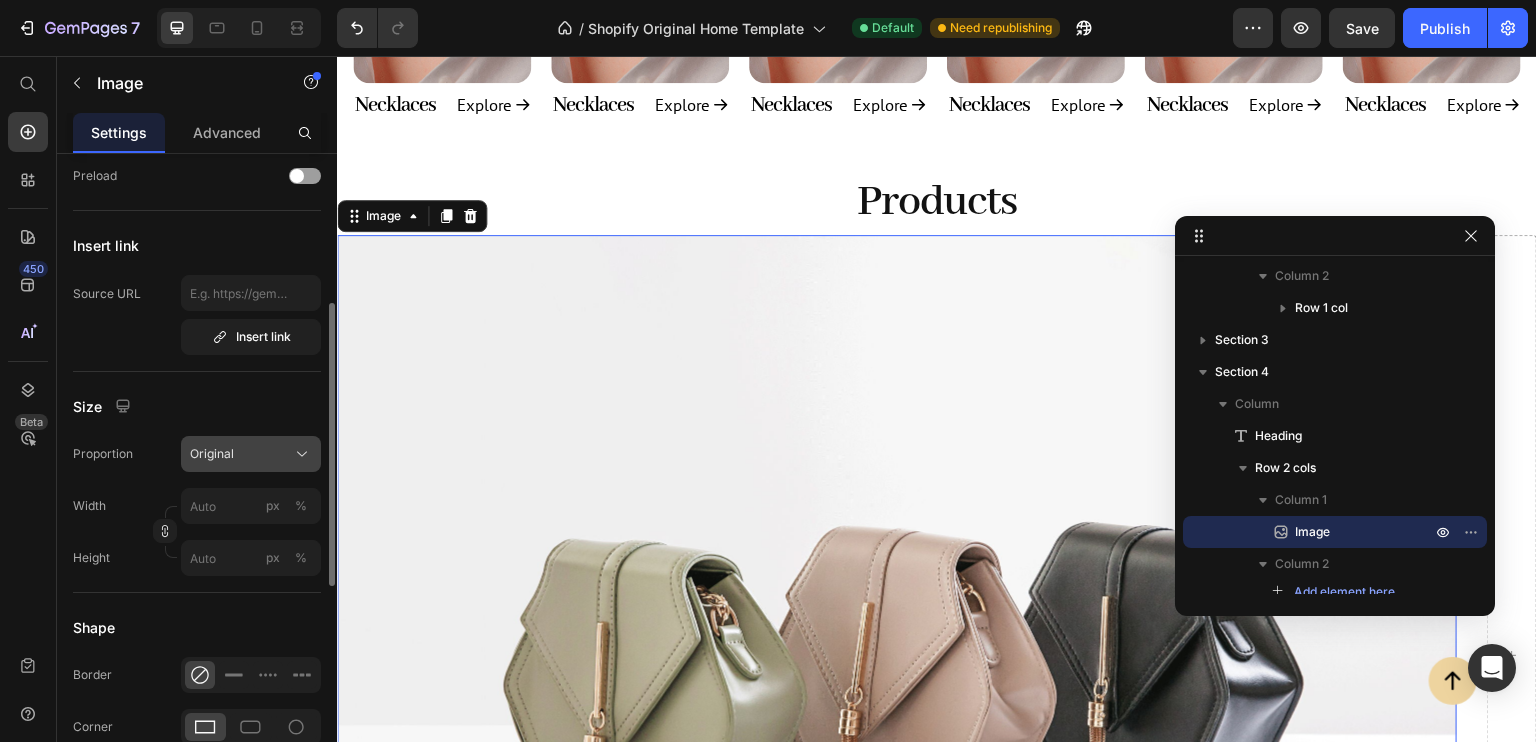 click on "Original" 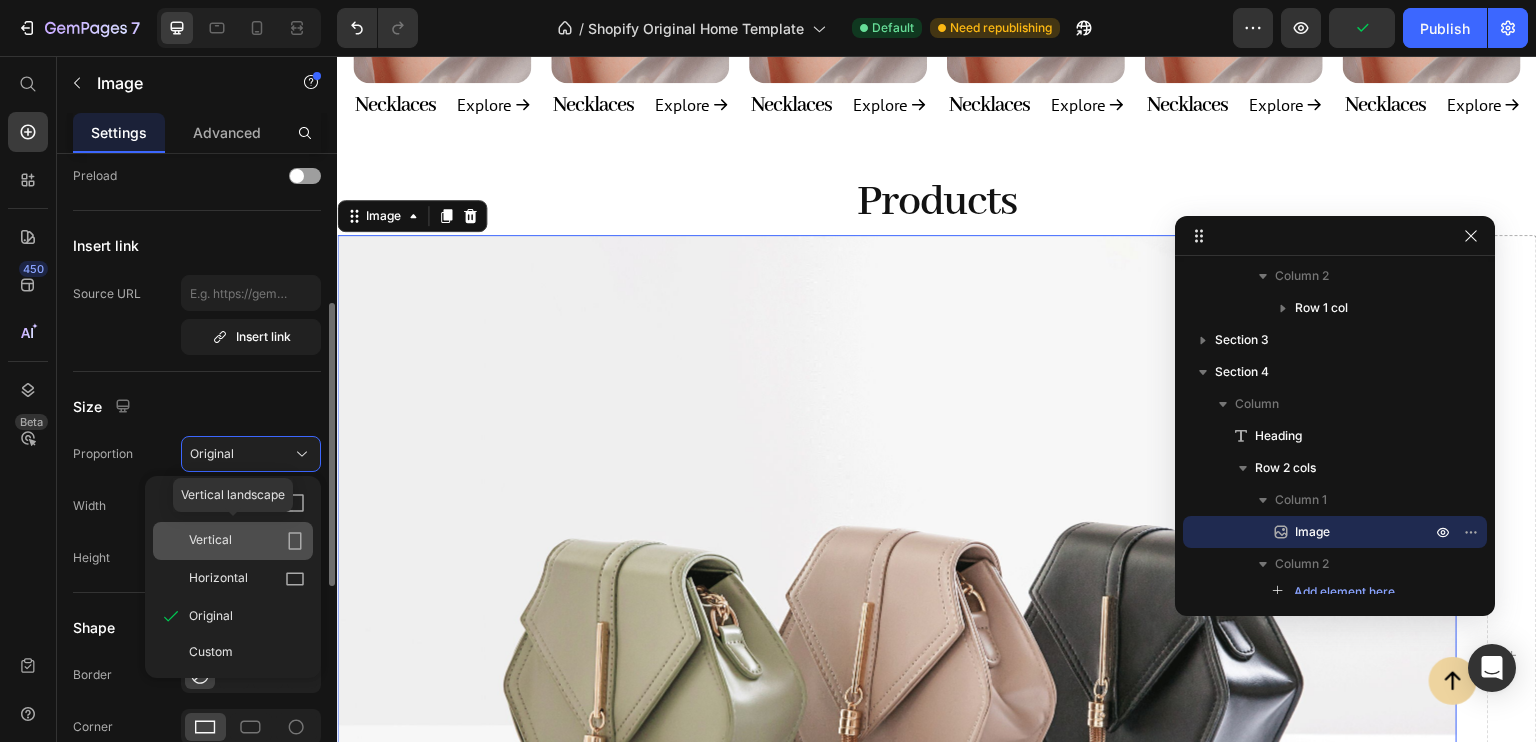 click on "Vertical" at bounding box center (247, 541) 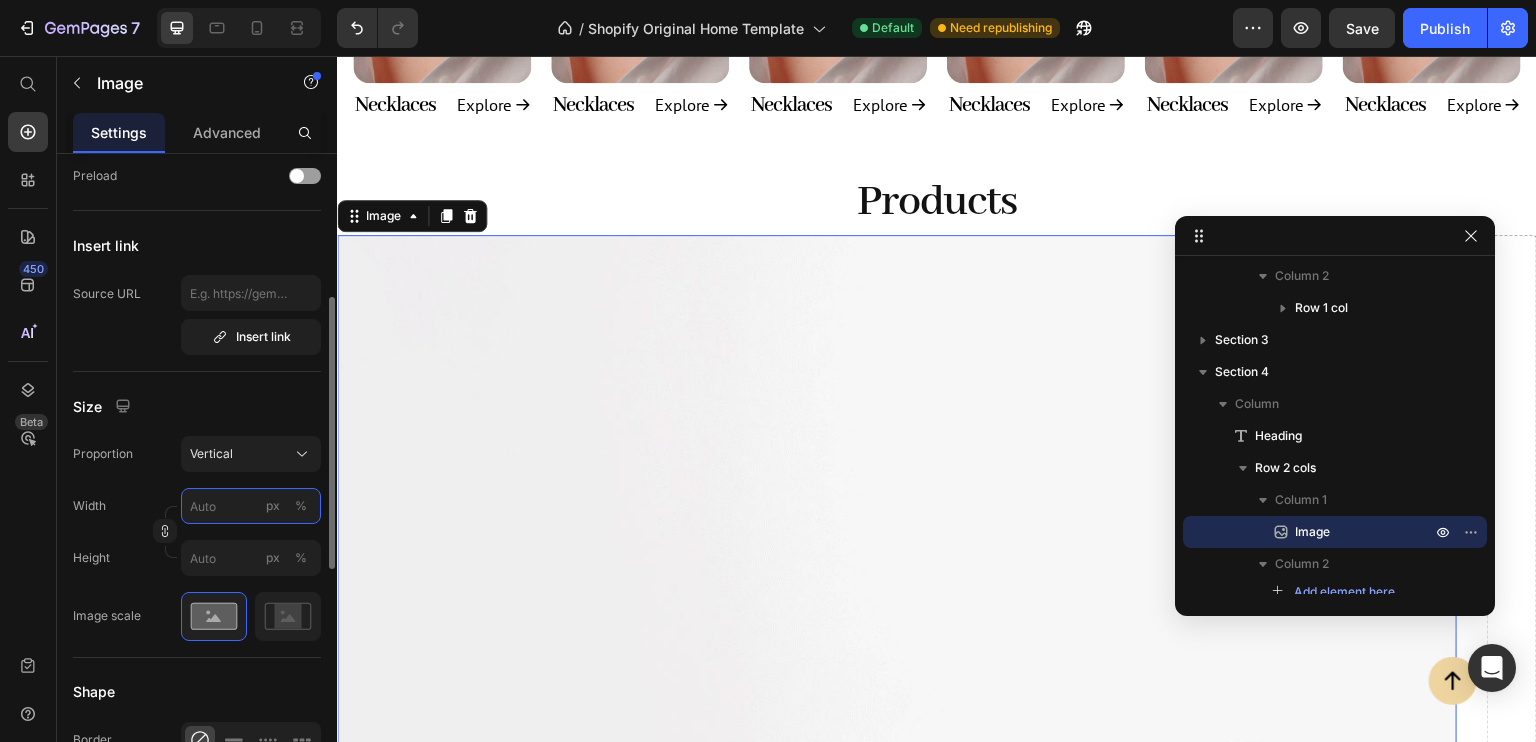 click on "px %" at bounding box center (251, 506) 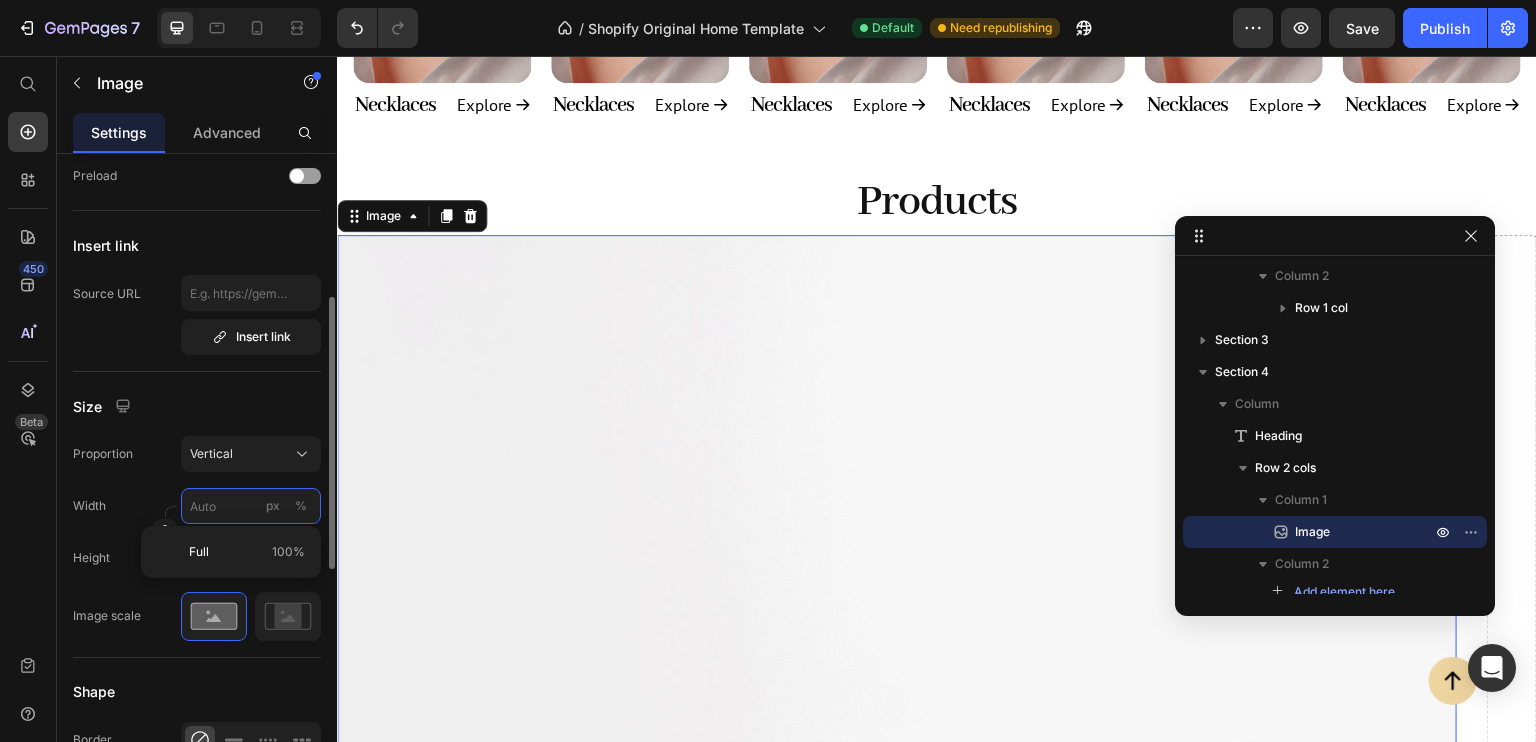 type on "5" 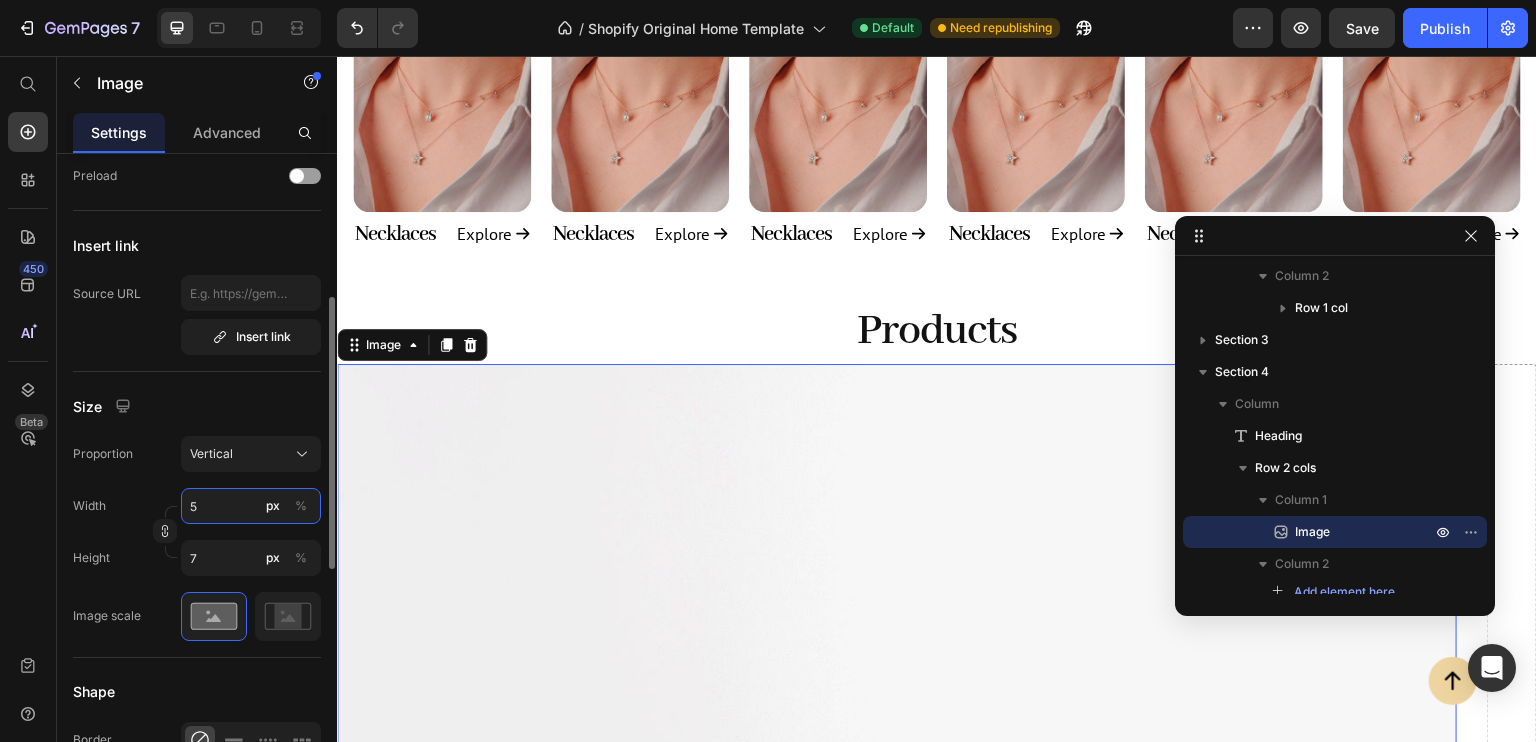 type on "50" 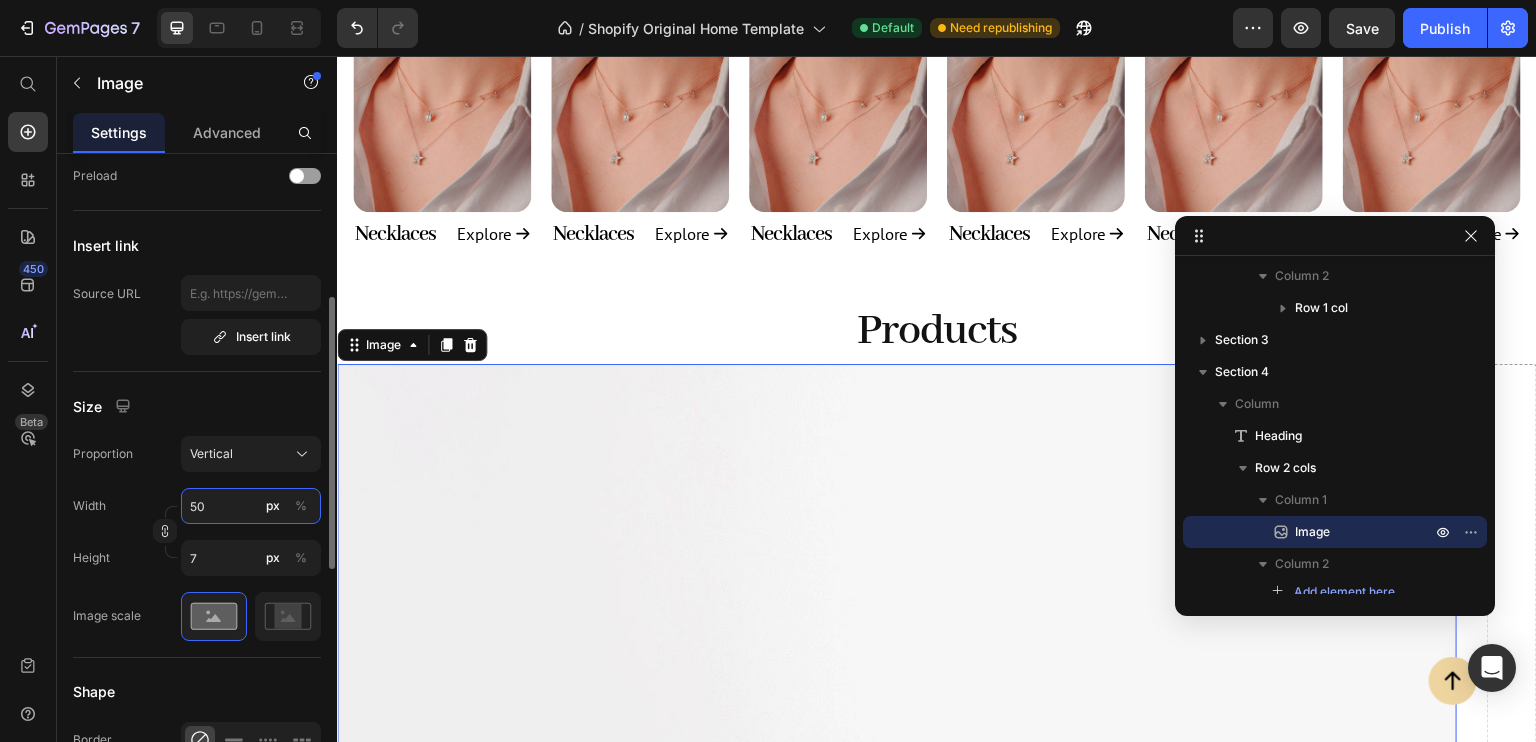 type on "67" 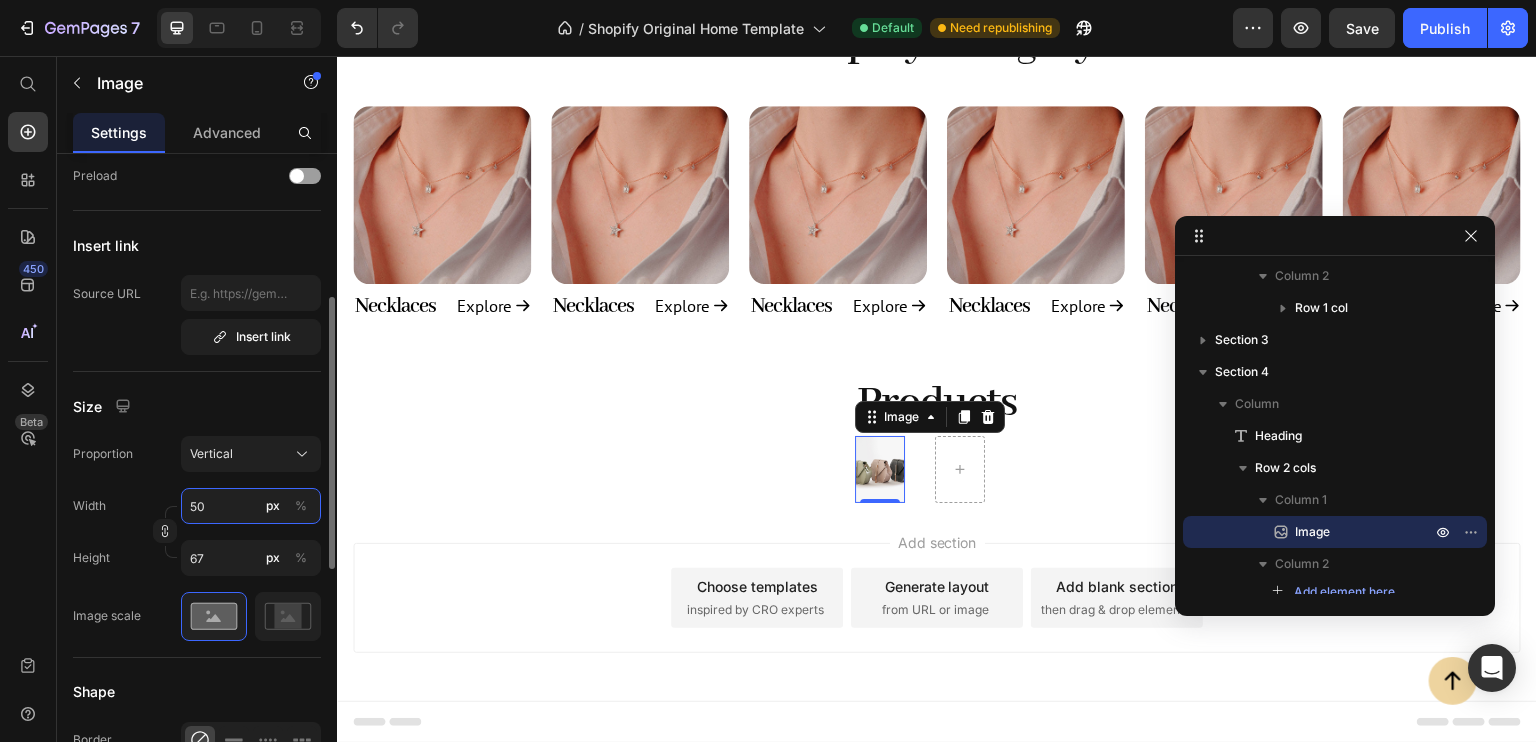 scroll, scrollTop: 1045, scrollLeft: 0, axis: vertical 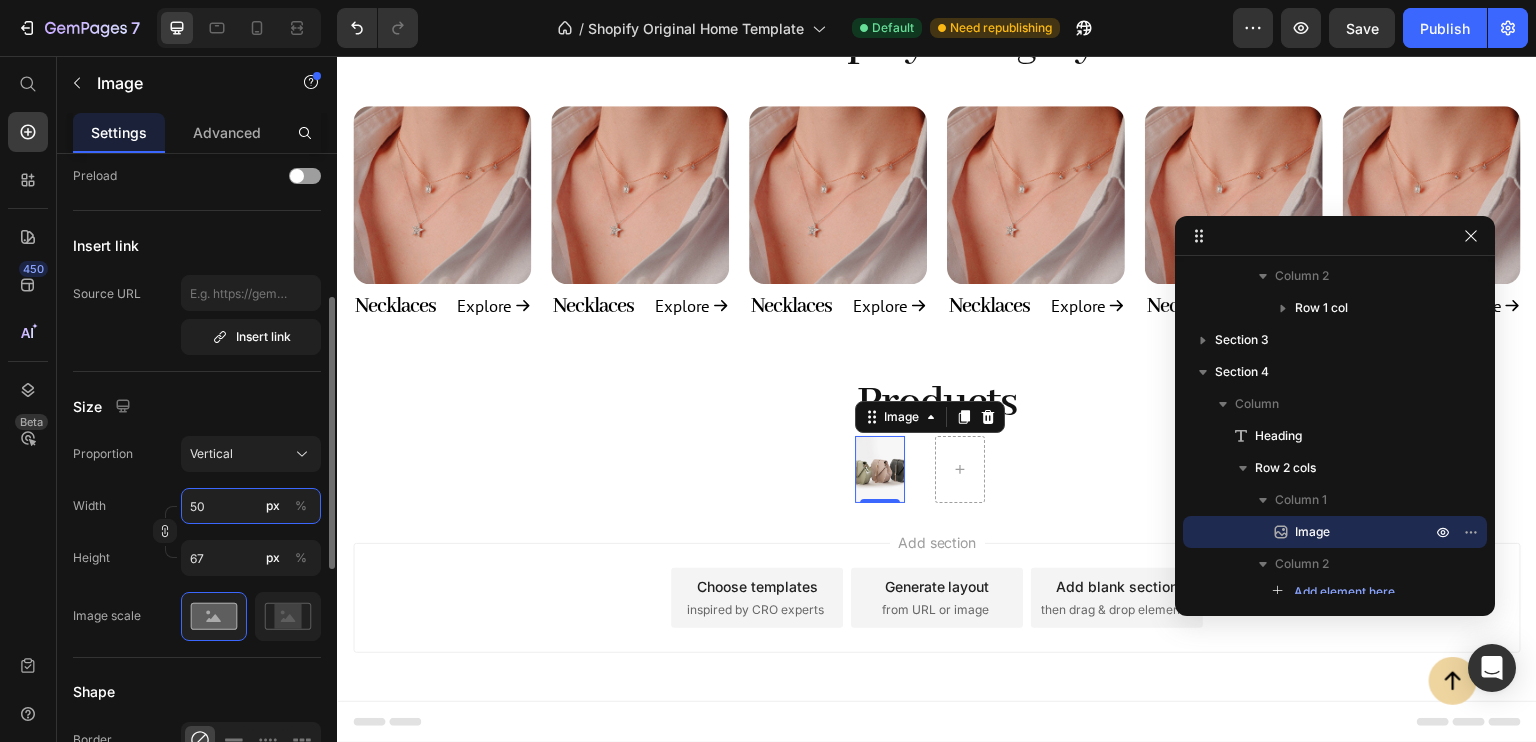 type on "50" 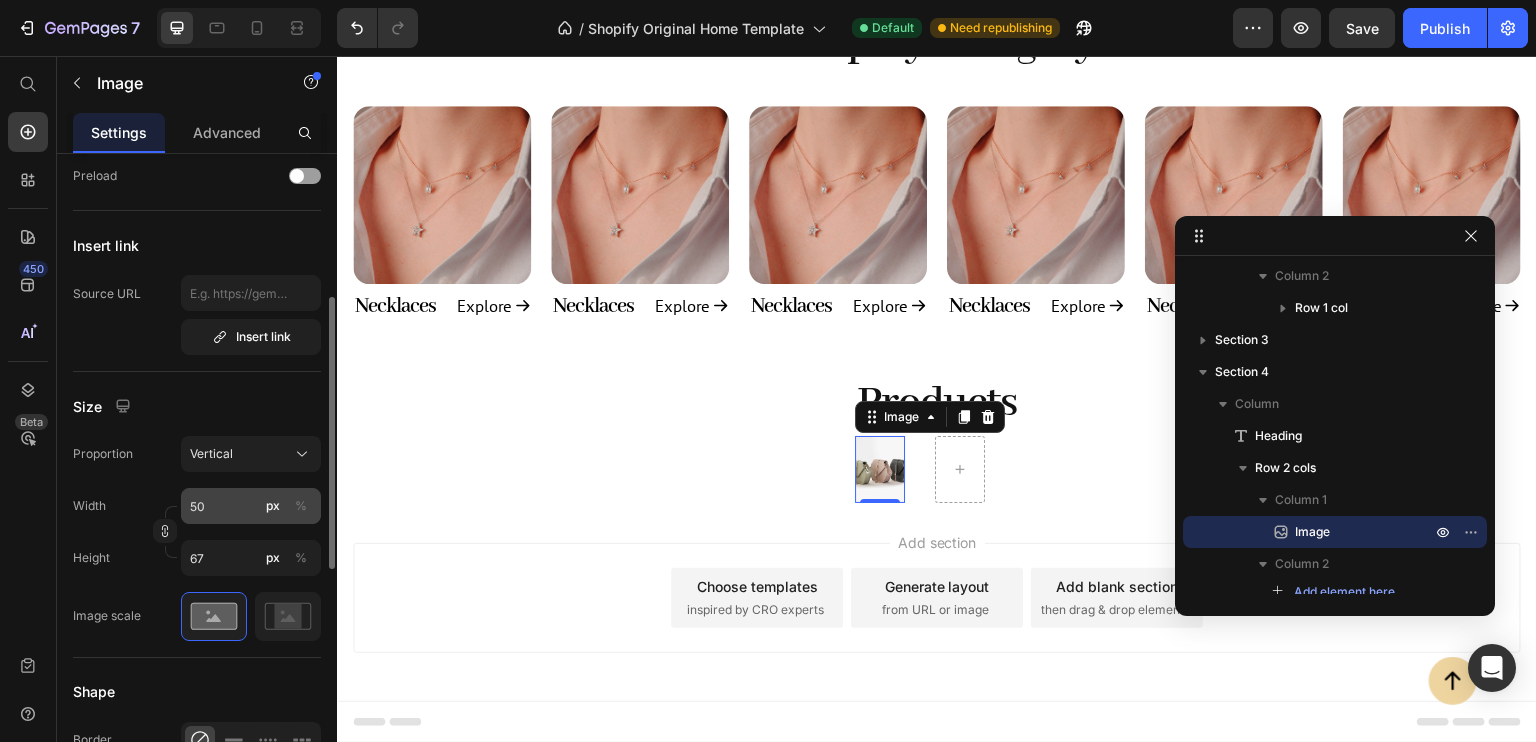 click on "%" 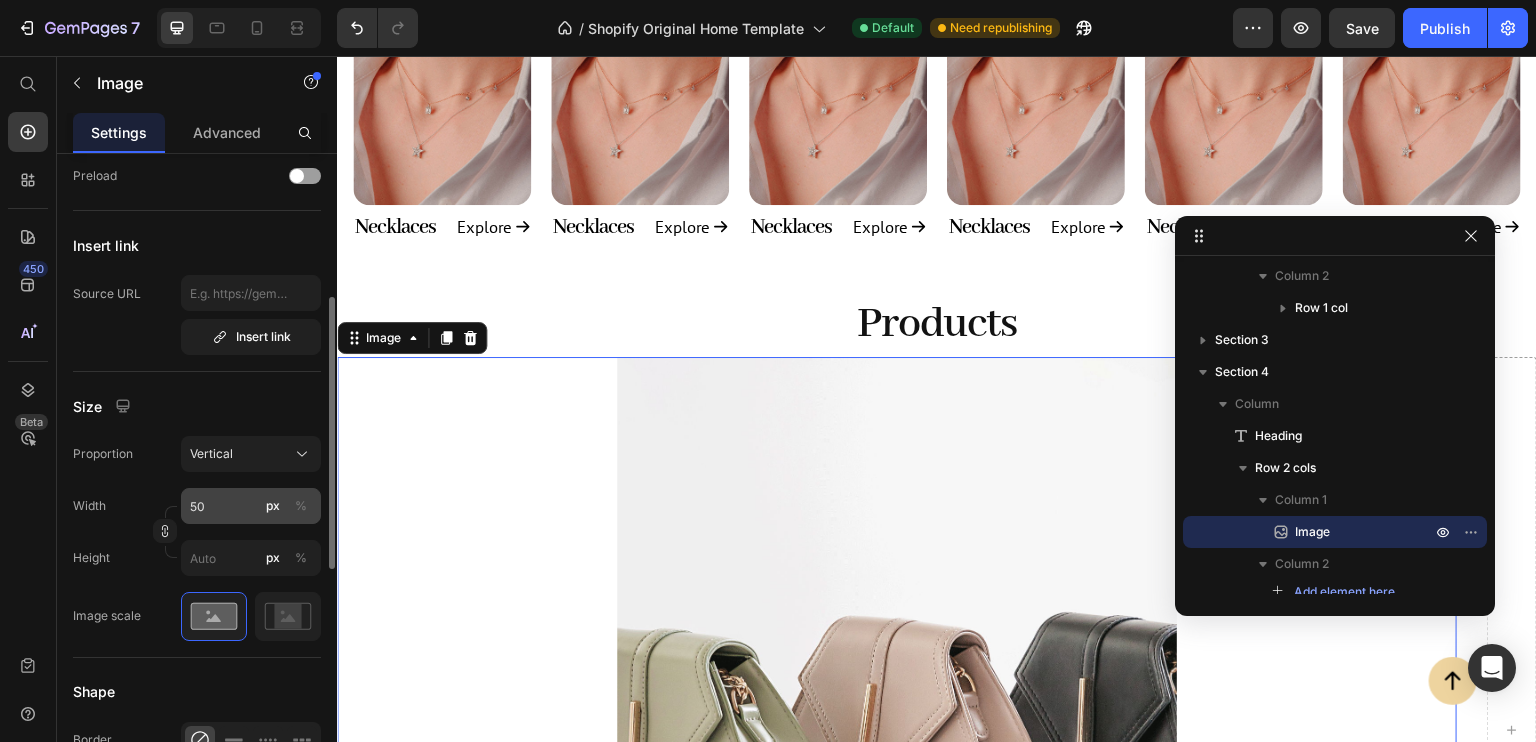 scroll, scrollTop: 1167, scrollLeft: 0, axis: vertical 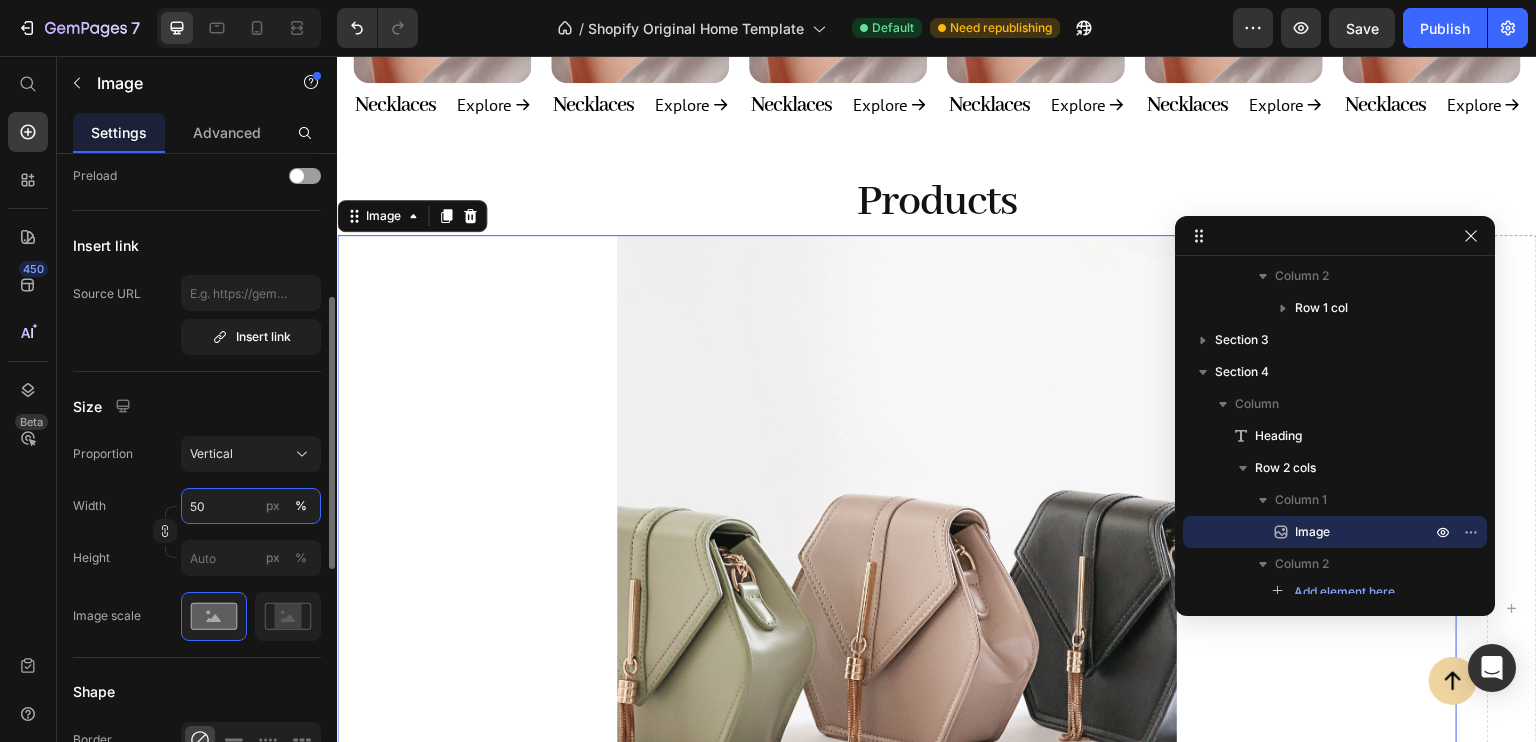 click on "50" at bounding box center (251, 506) 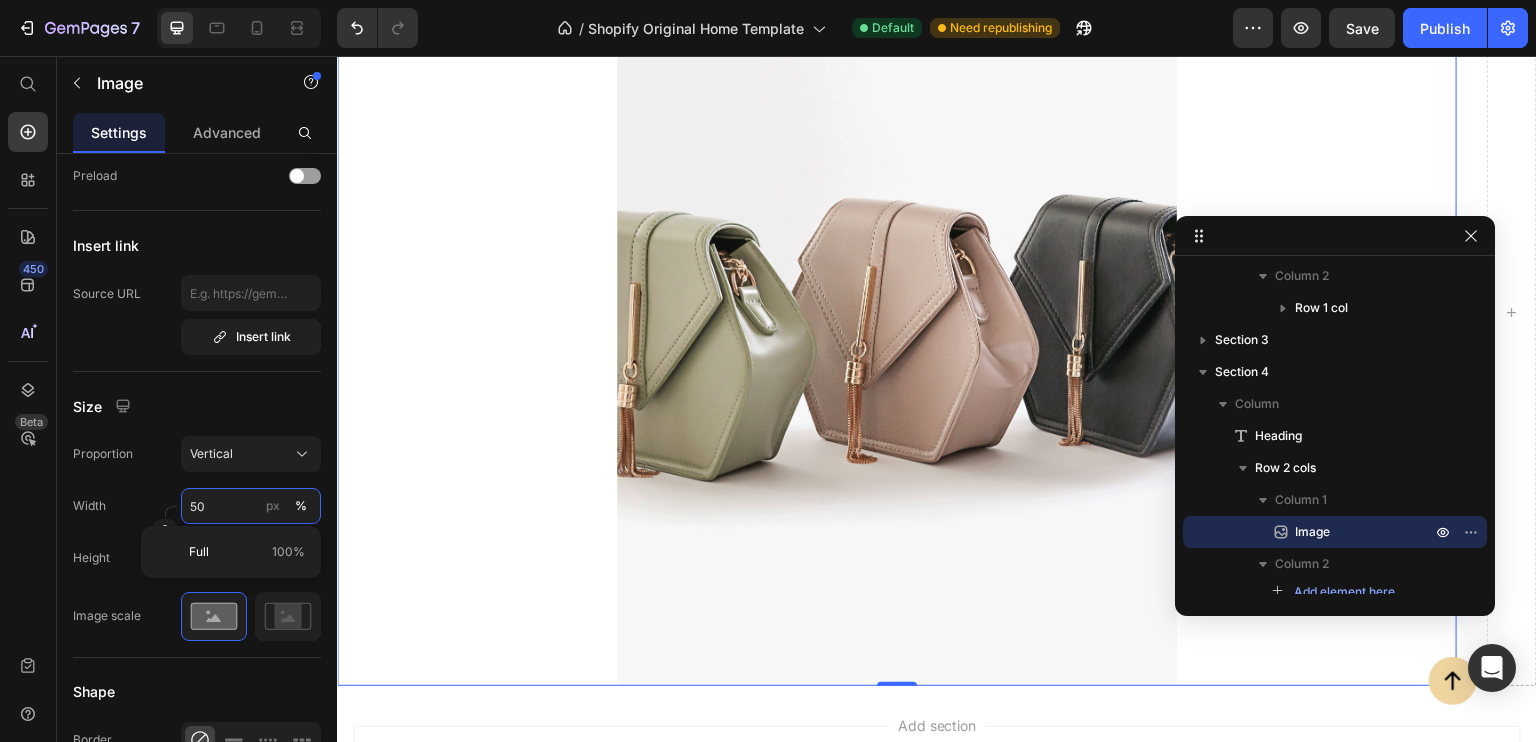 scroll, scrollTop: 1434, scrollLeft: 0, axis: vertical 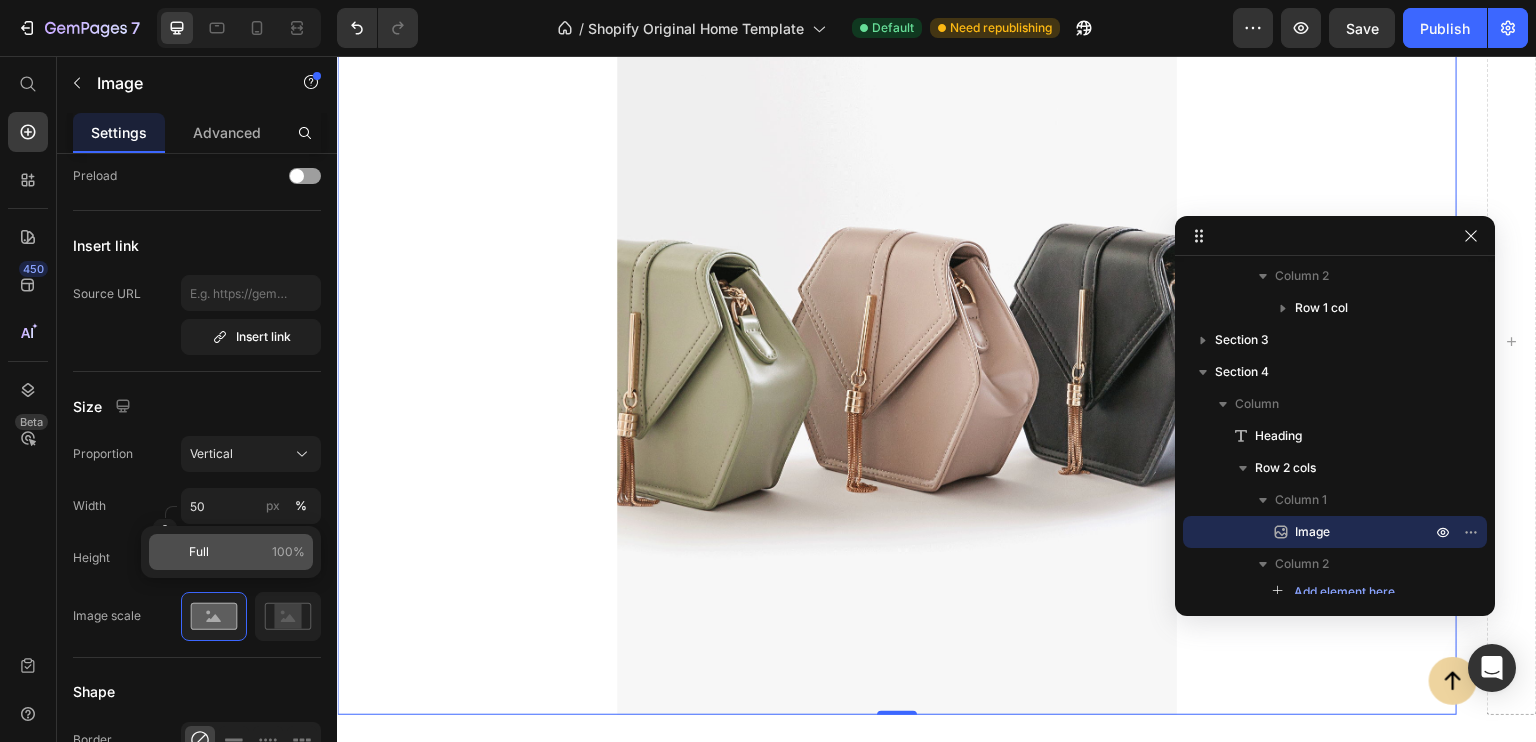 click on "Full 100%" 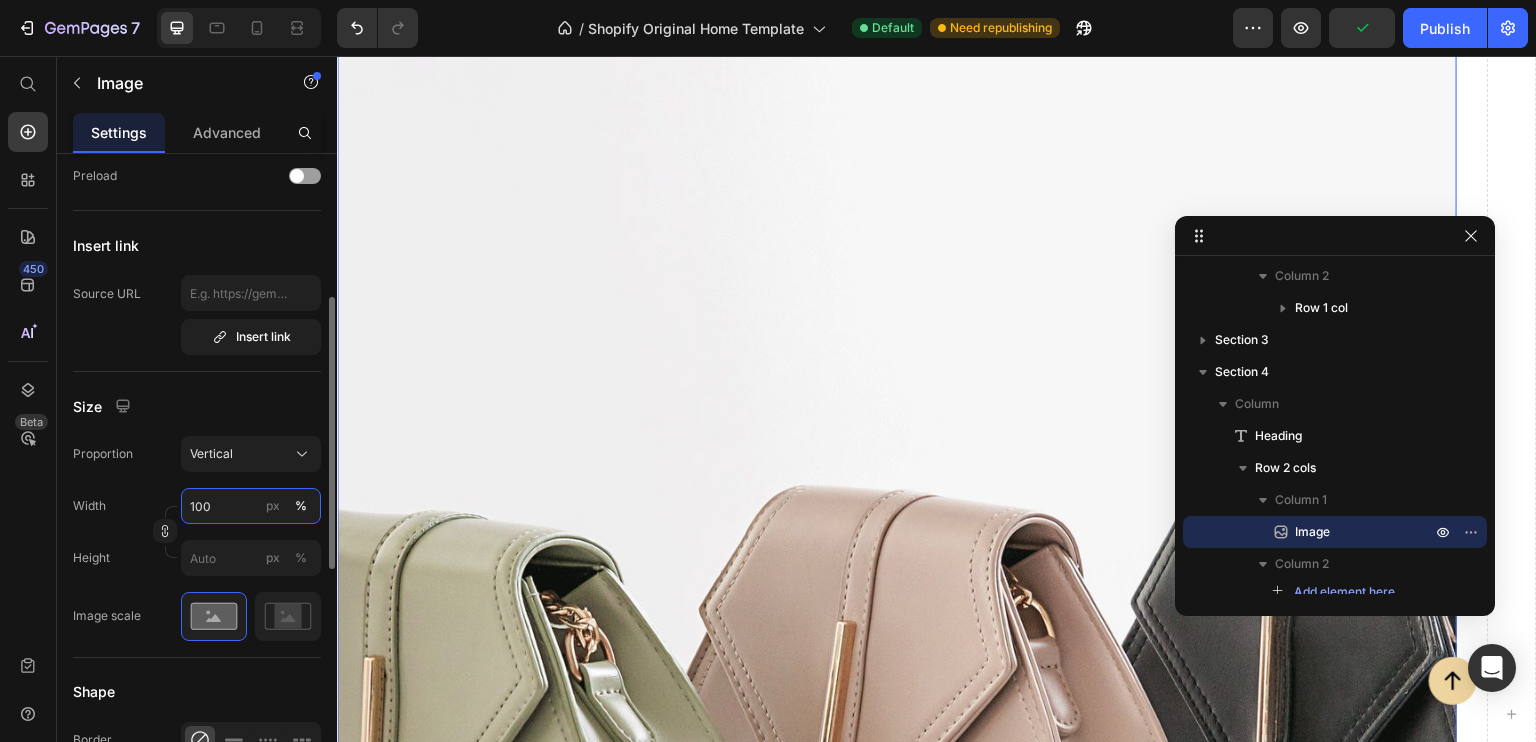click on "100" at bounding box center (251, 506) 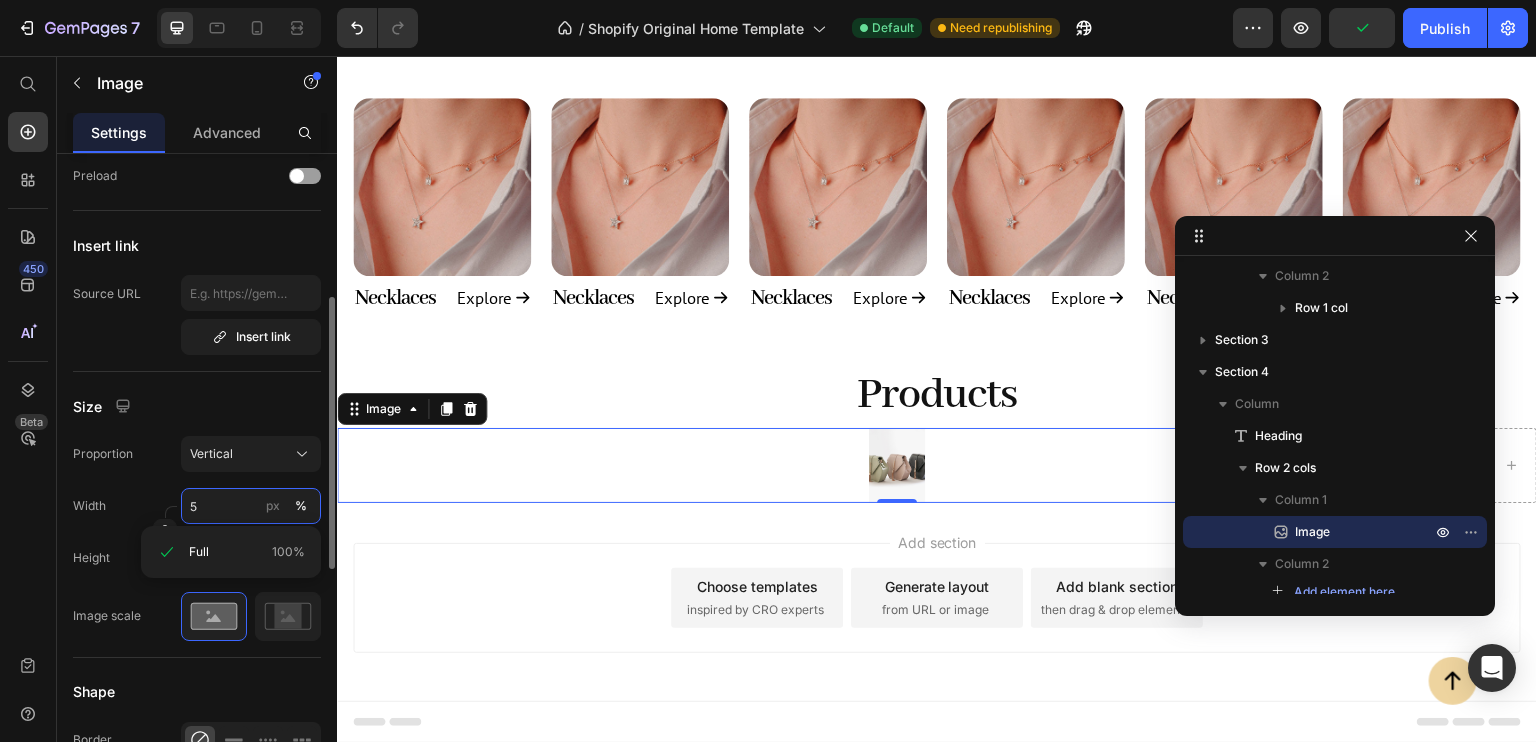 scroll, scrollTop: 1052, scrollLeft: 0, axis: vertical 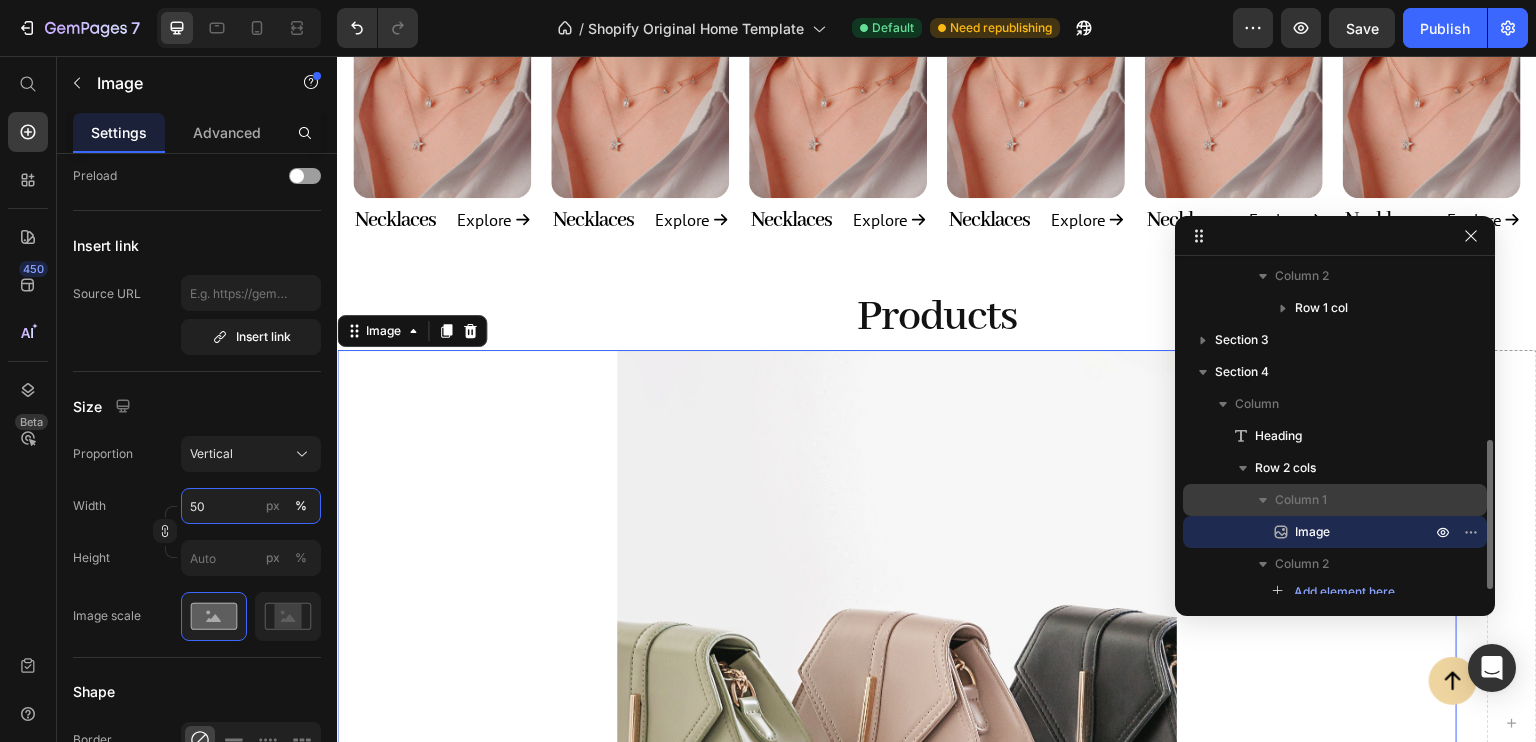 type on "50" 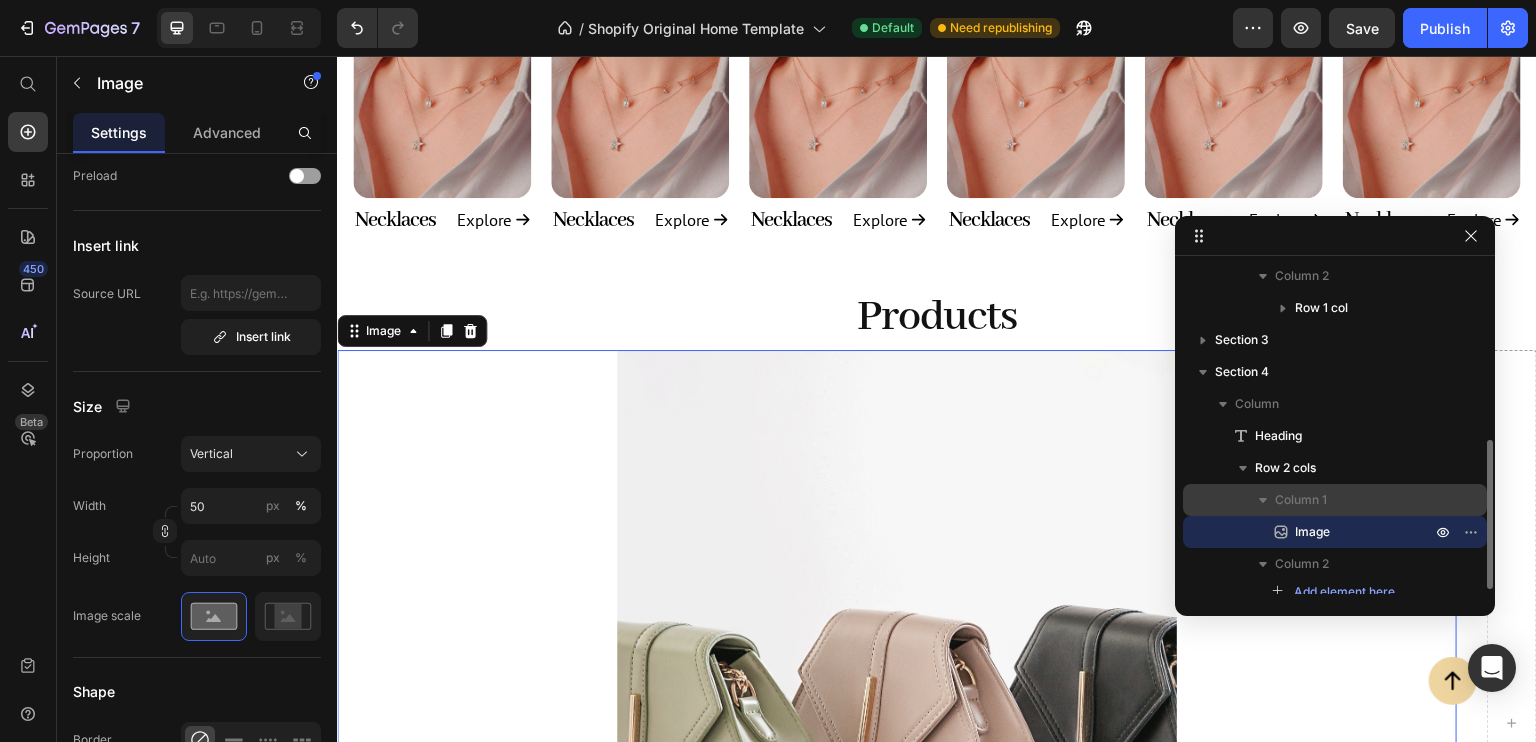 click on "Column 1" at bounding box center (1301, 500) 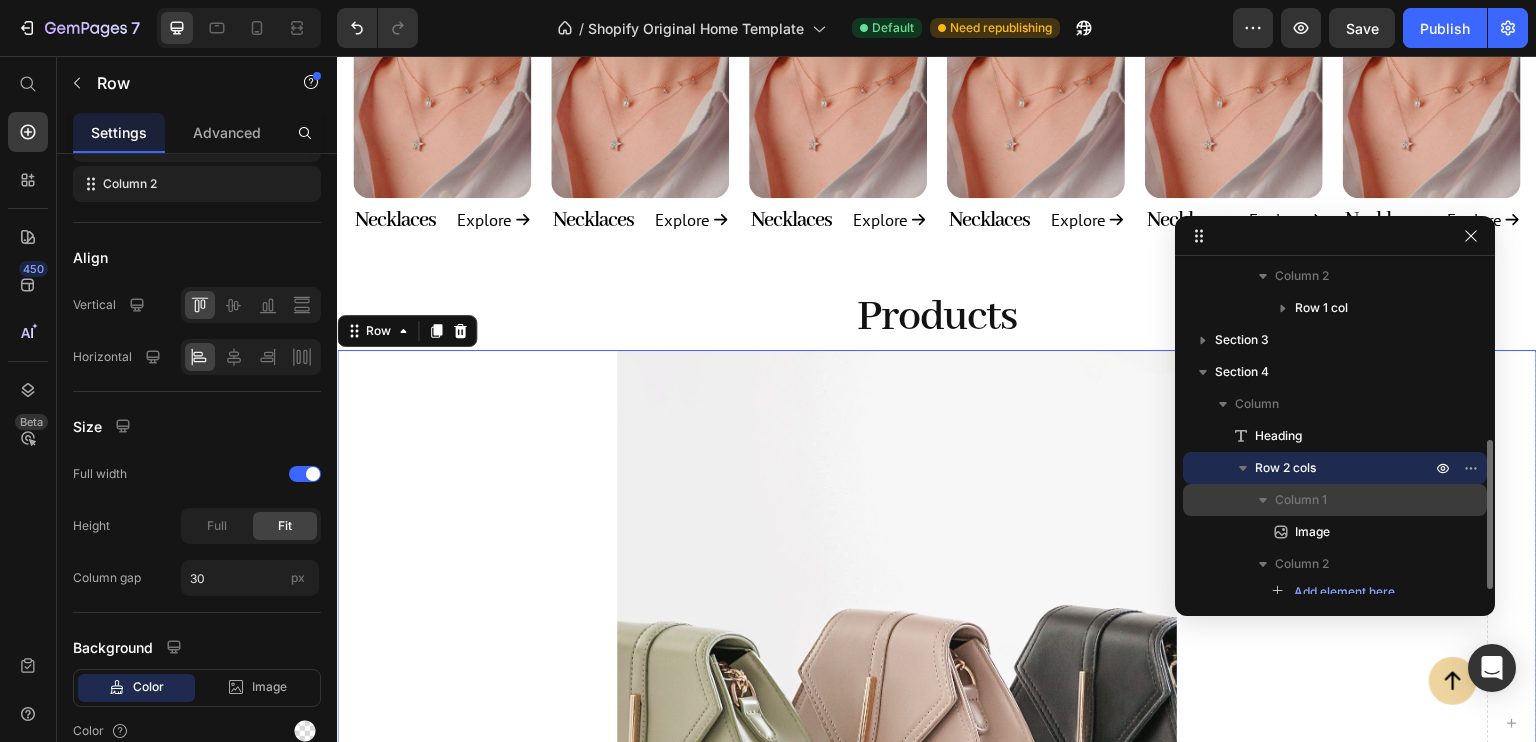 scroll, scrollTop: 0, scrollLeft: 0, axis: both 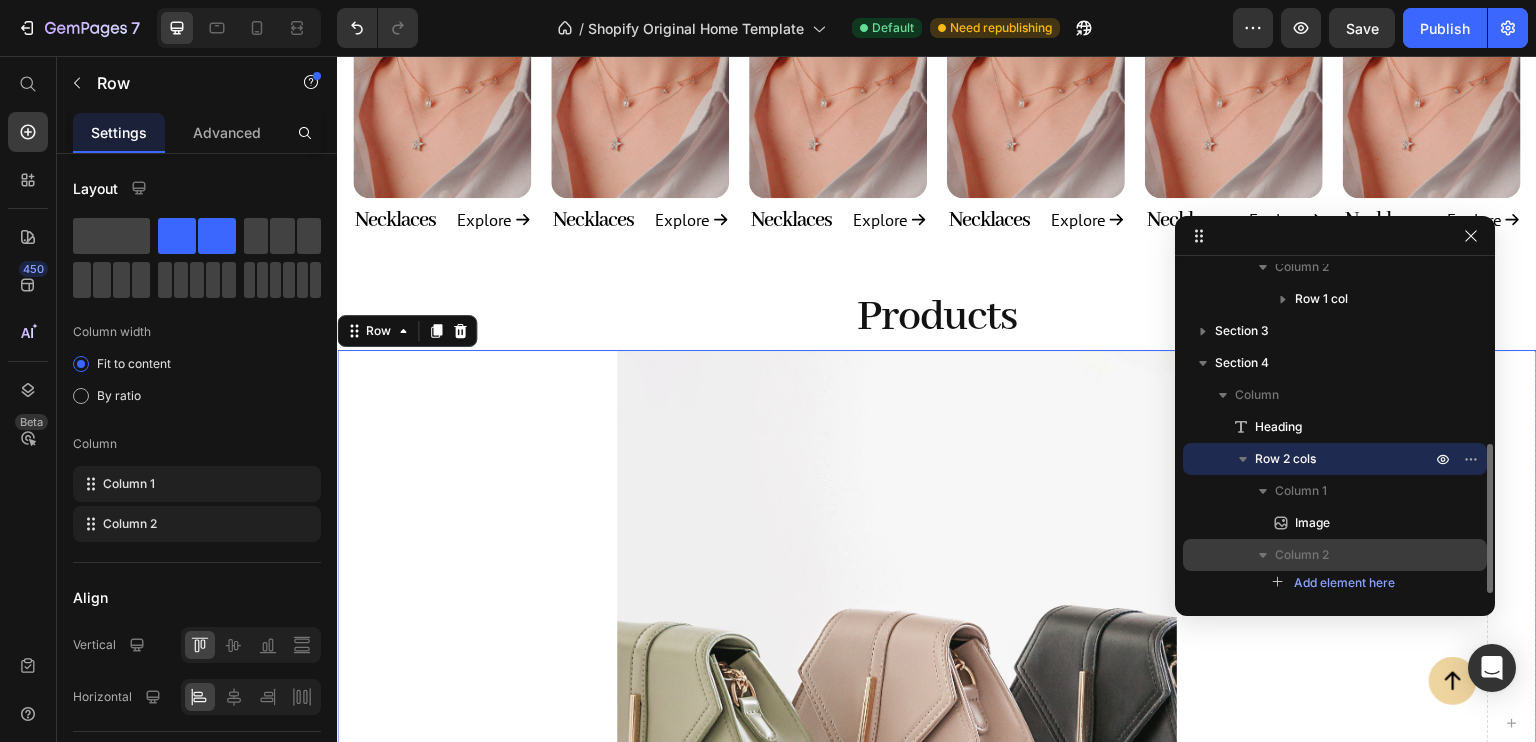 click on "Column 2" at bounding box center (1302, 555) 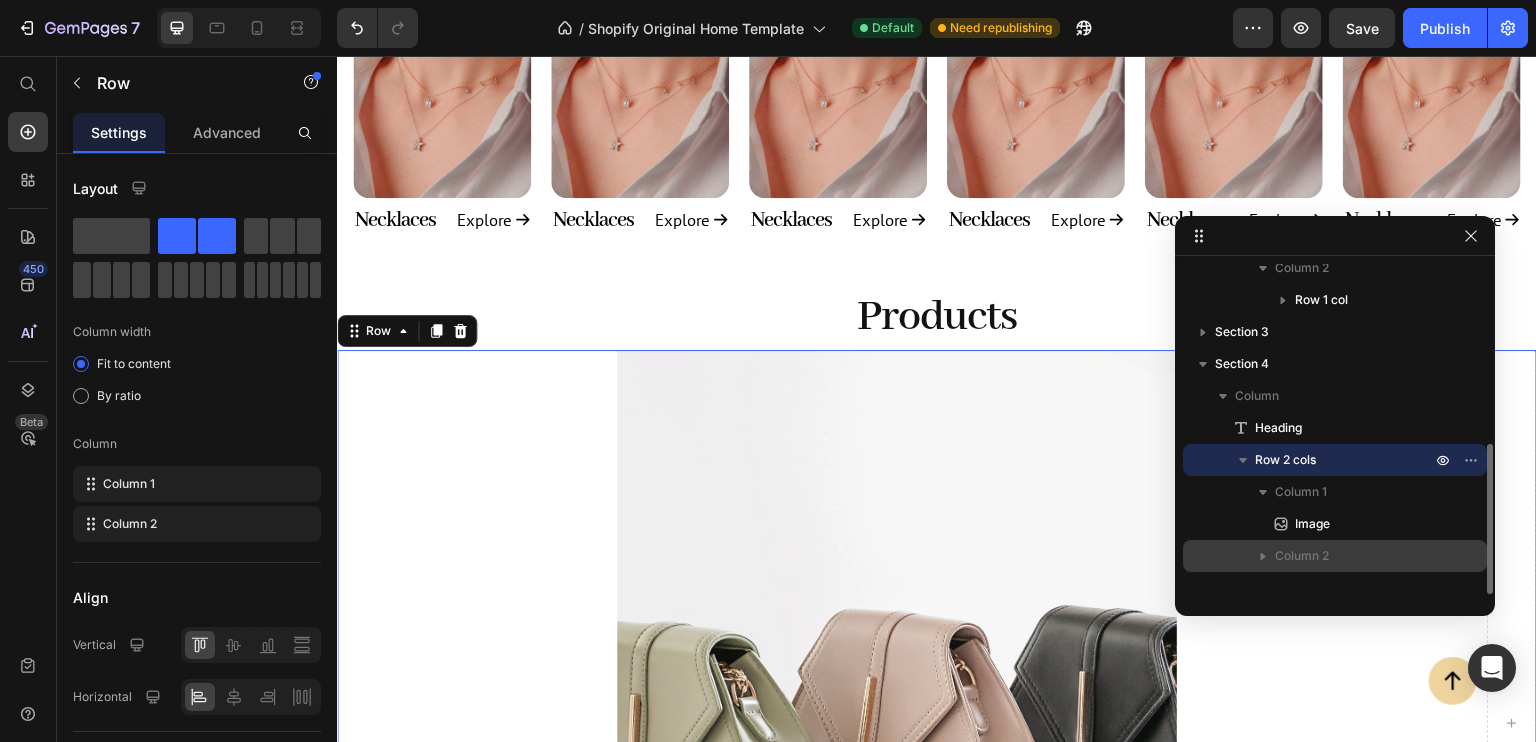 click on "Column 2" at bounding box center (1302, 556) 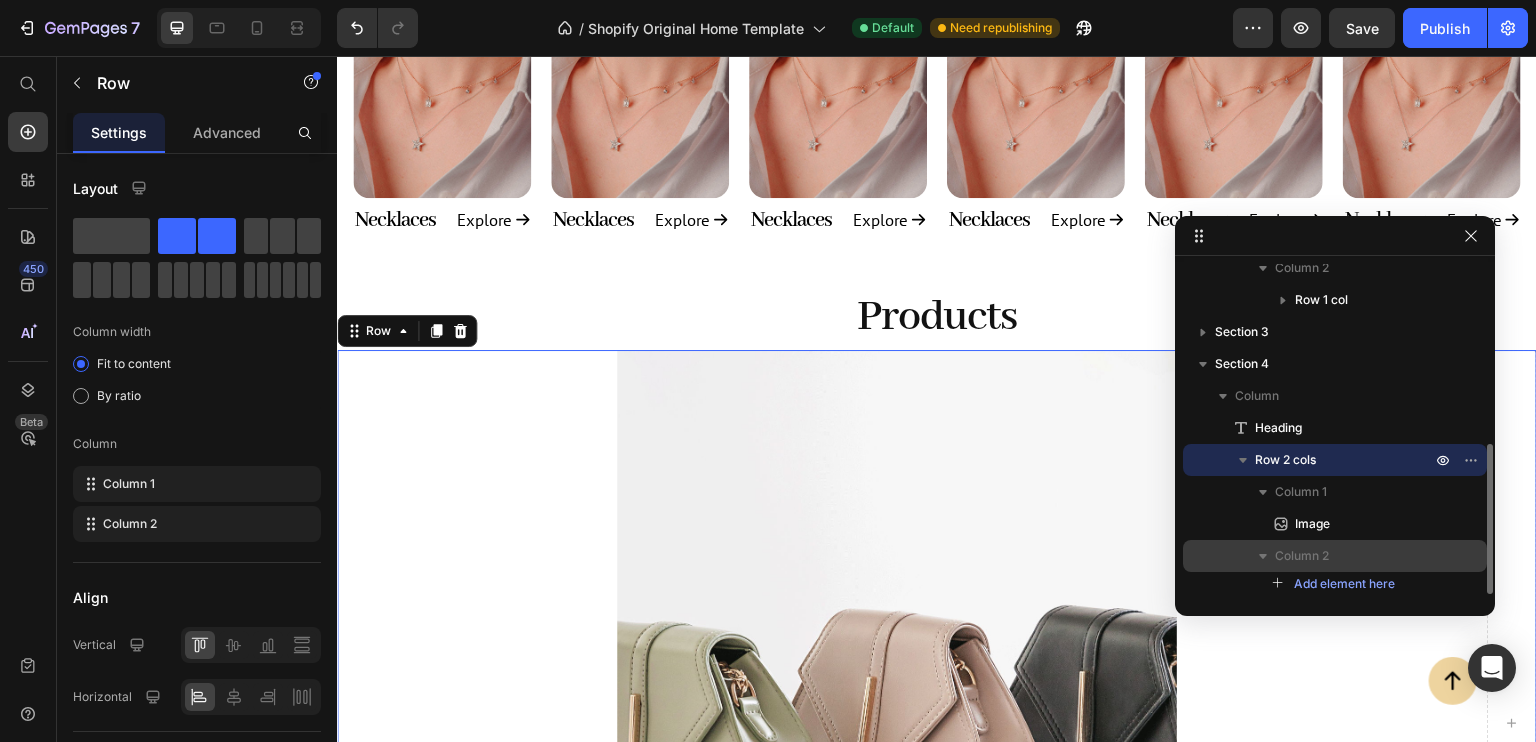 click 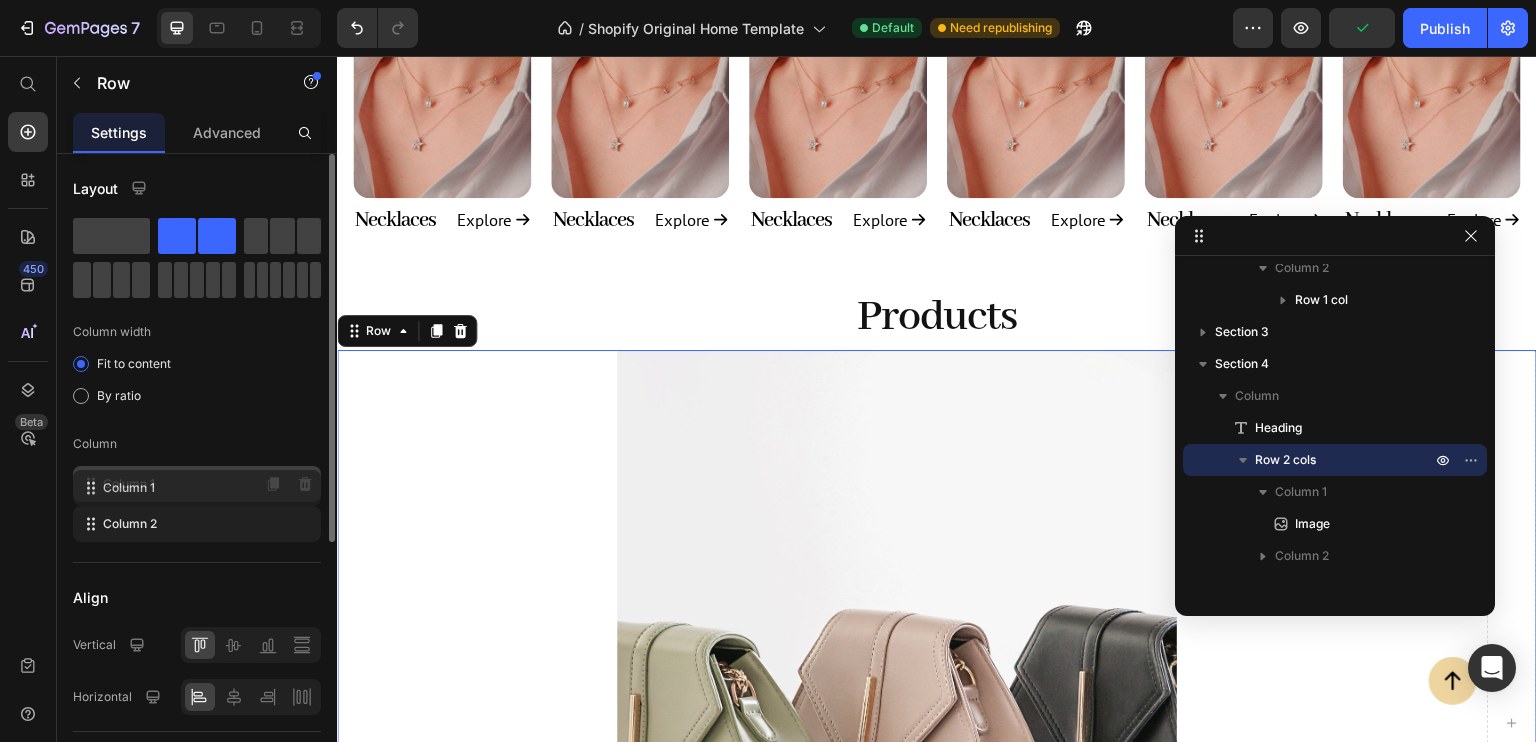 click on "Column 1" 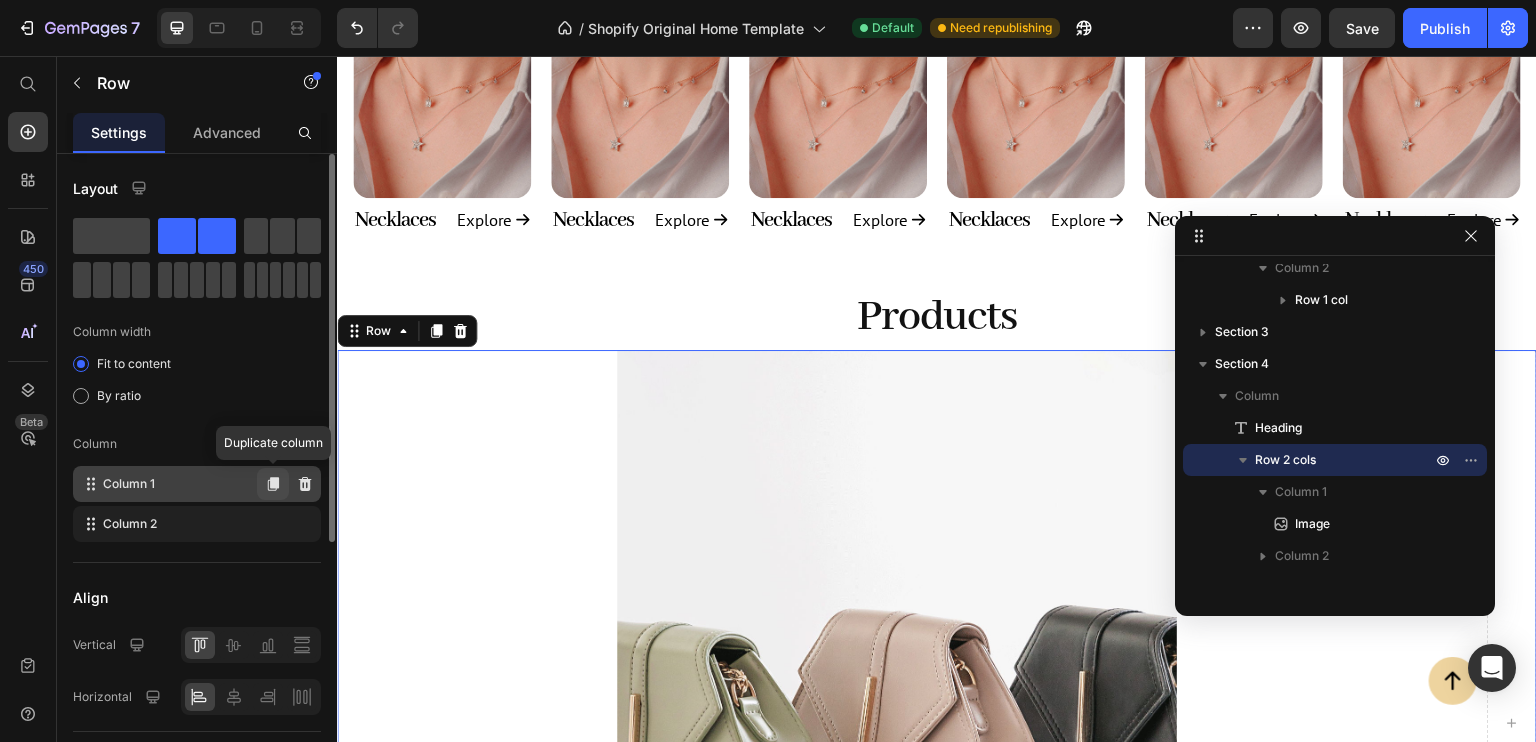 click 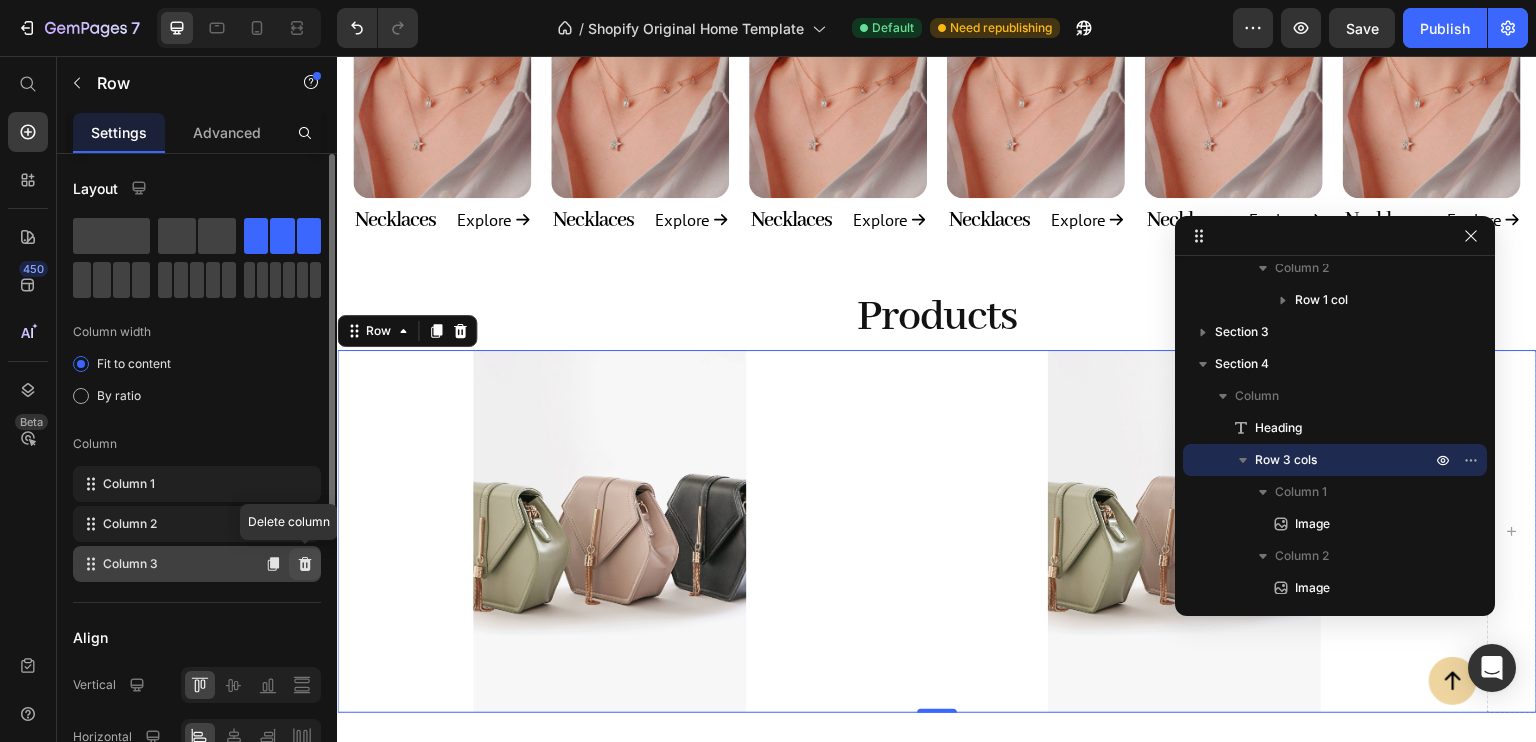 click 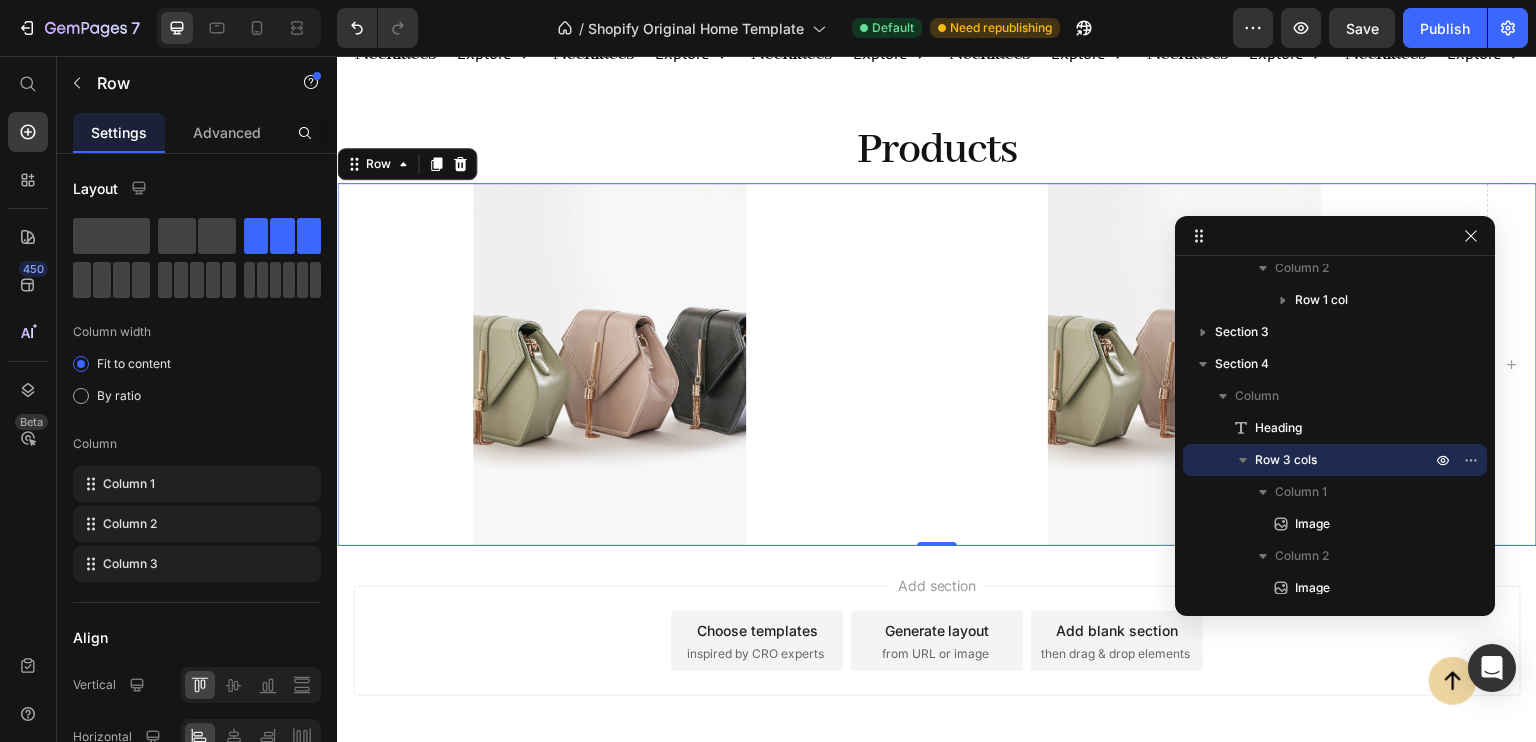 scroll, scrollTop: 1324, scrollLeft: 0, axis: vertical 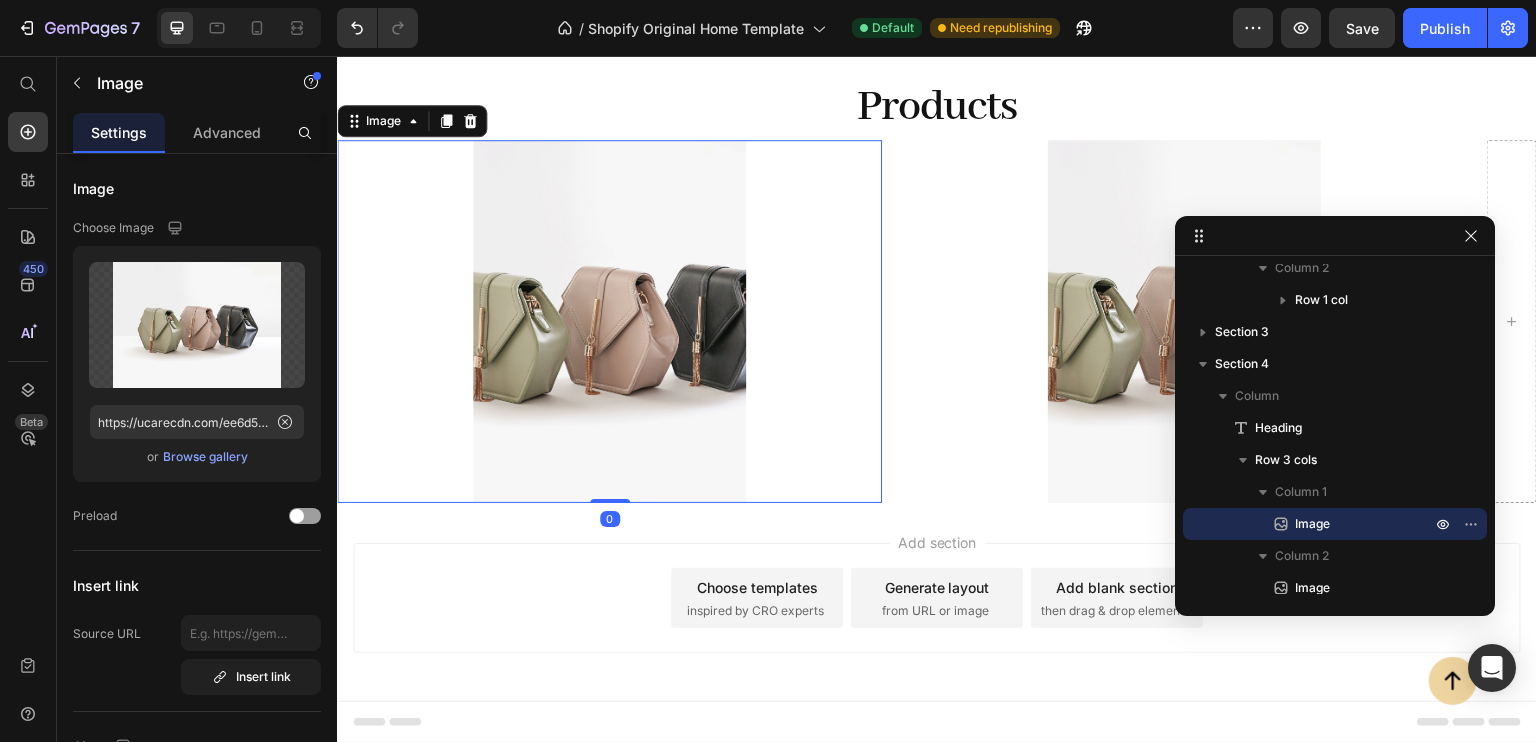 click at bounding box center [609, 321] 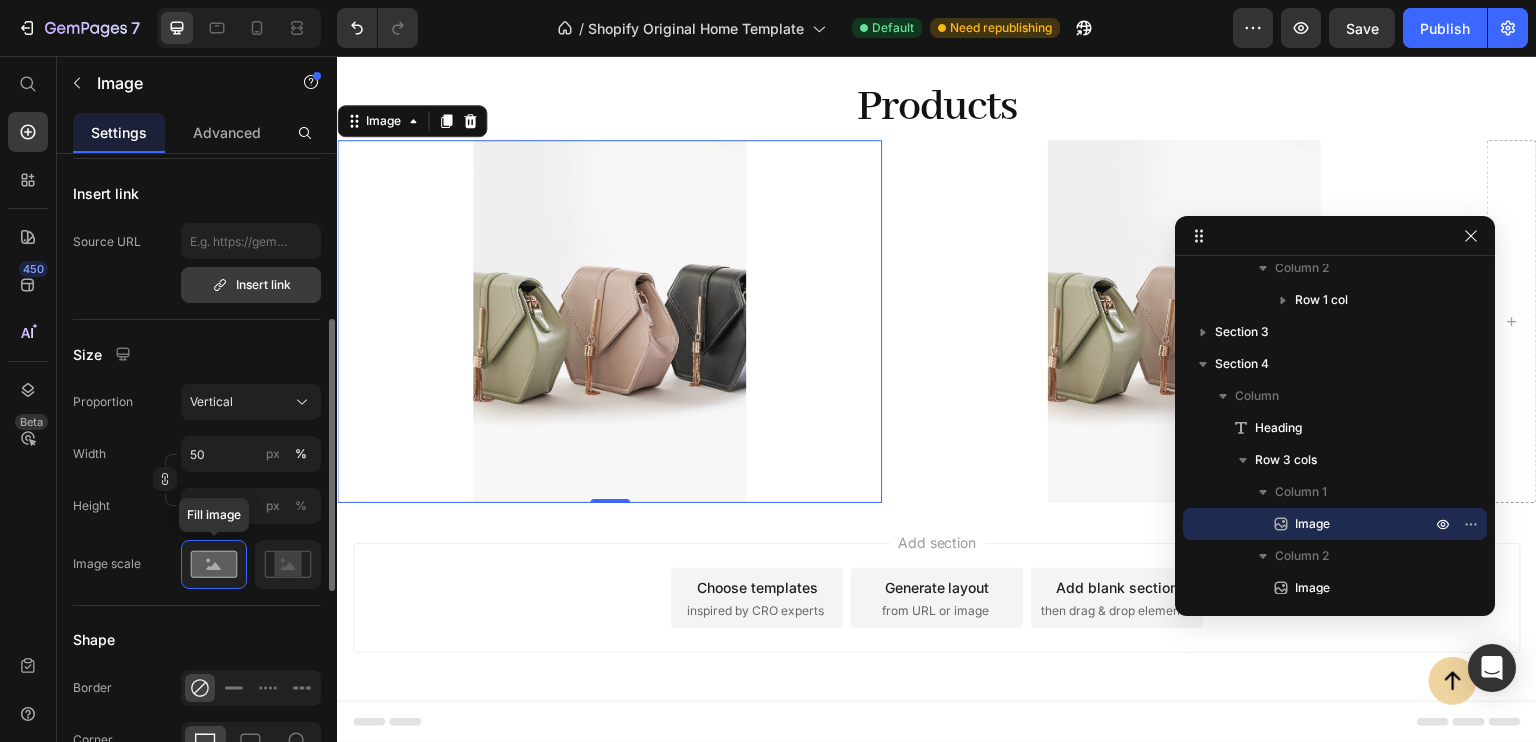 scroll, scrollTop: 403, scrollLeft: 0, axis: vertical 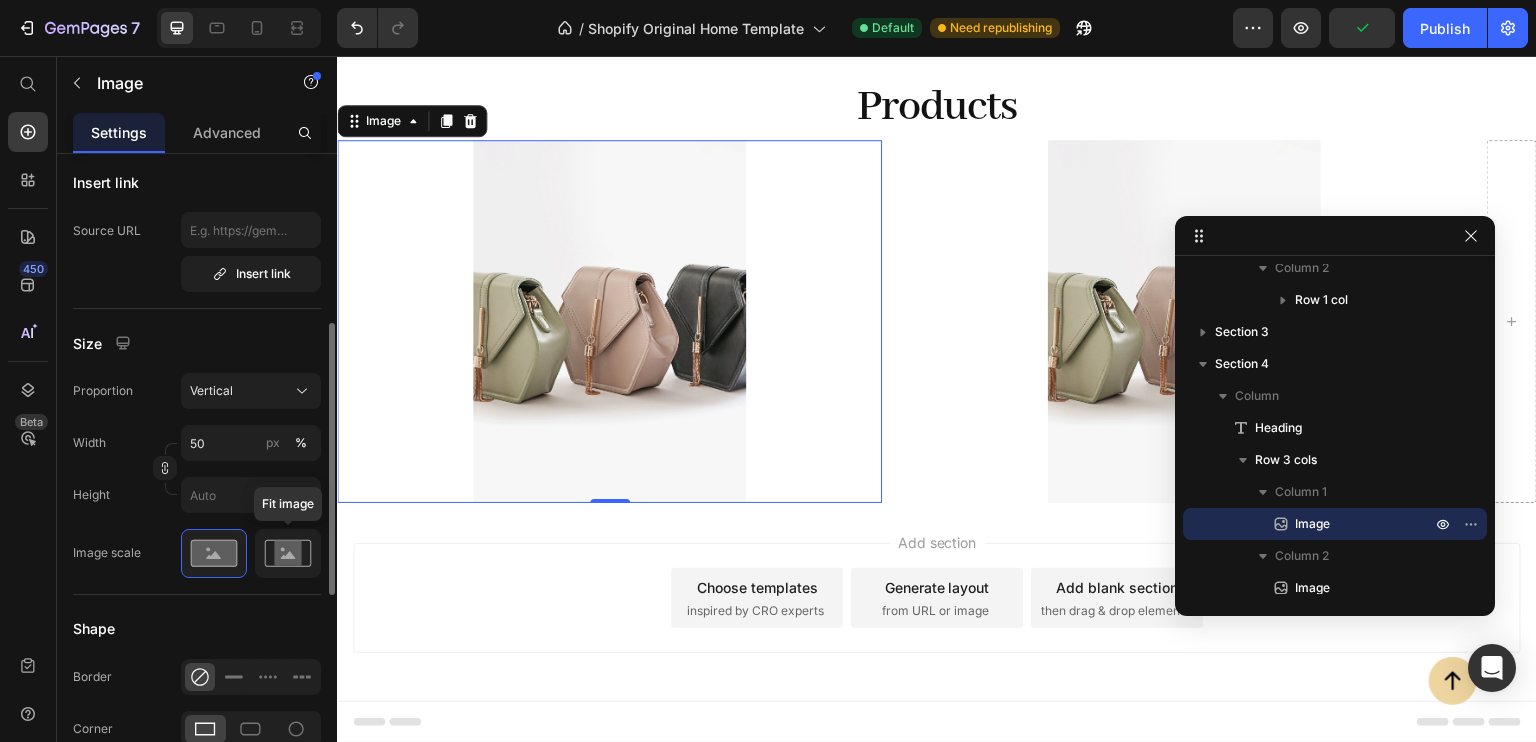 click 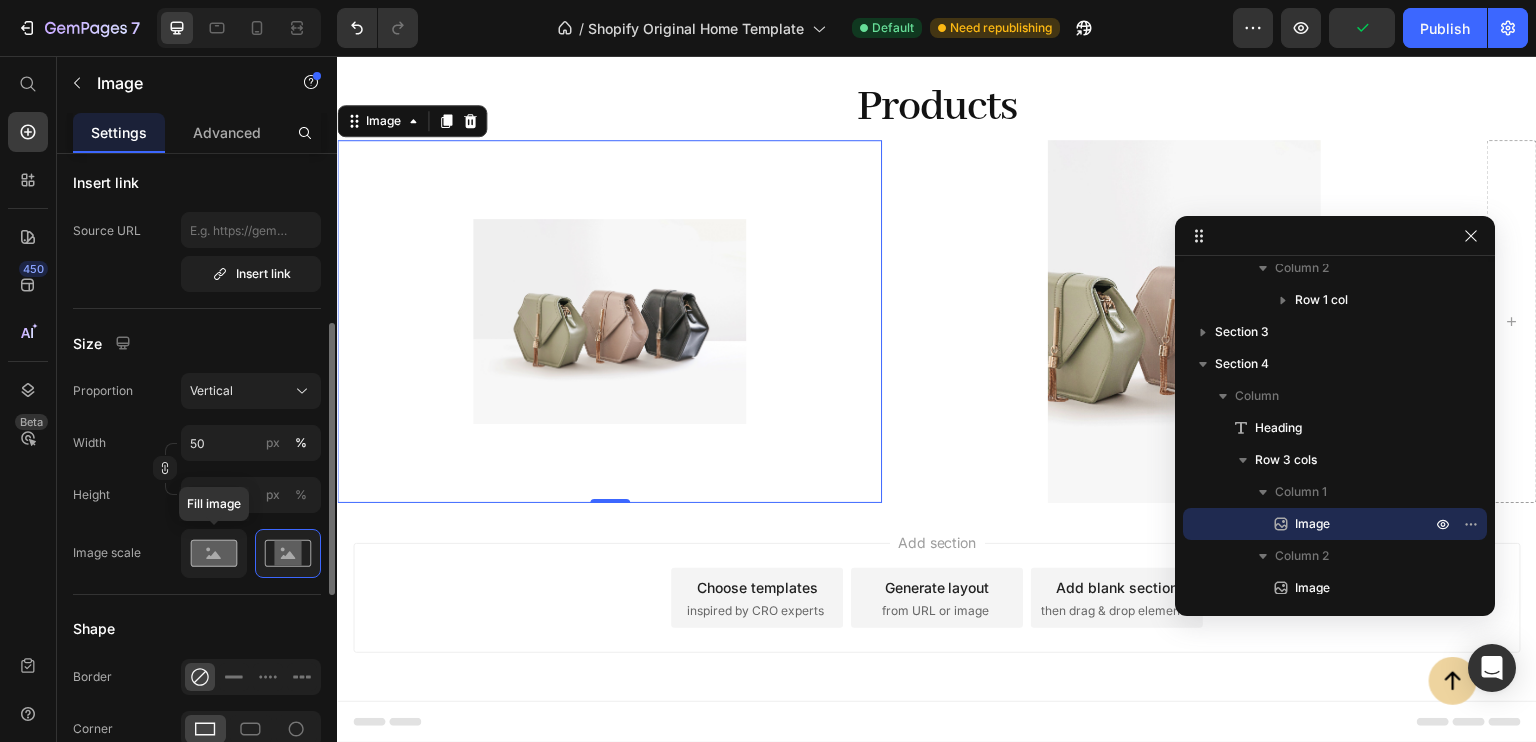 click 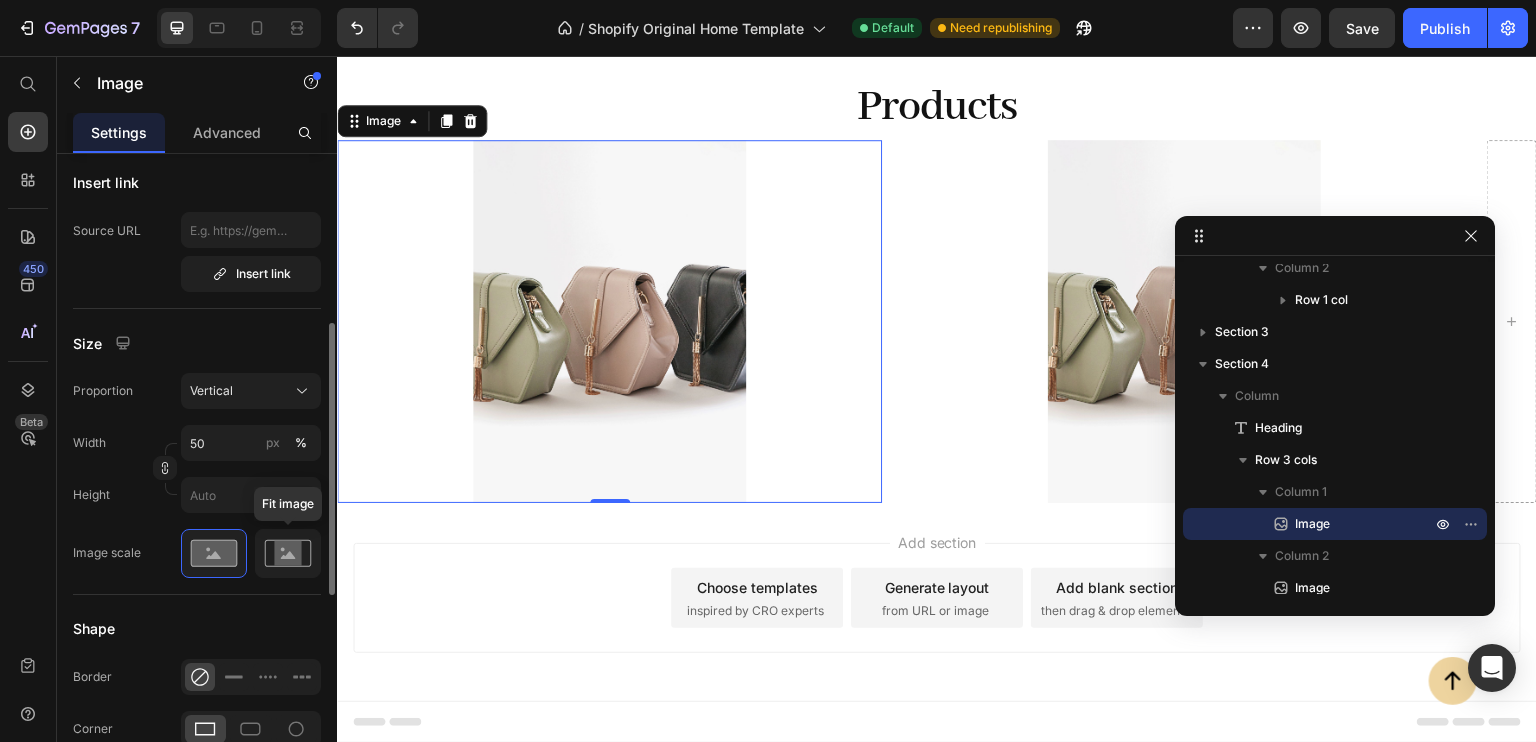 click 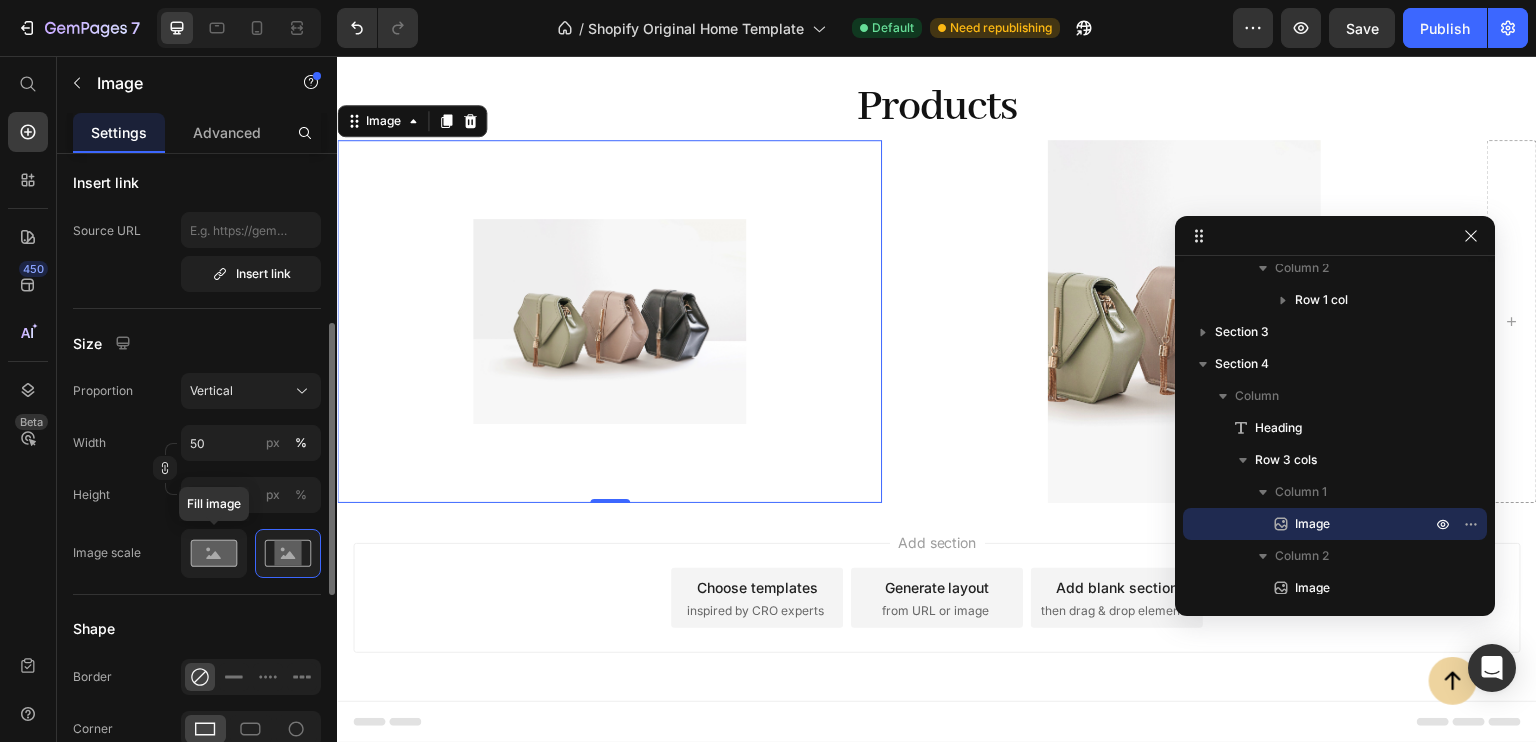 click 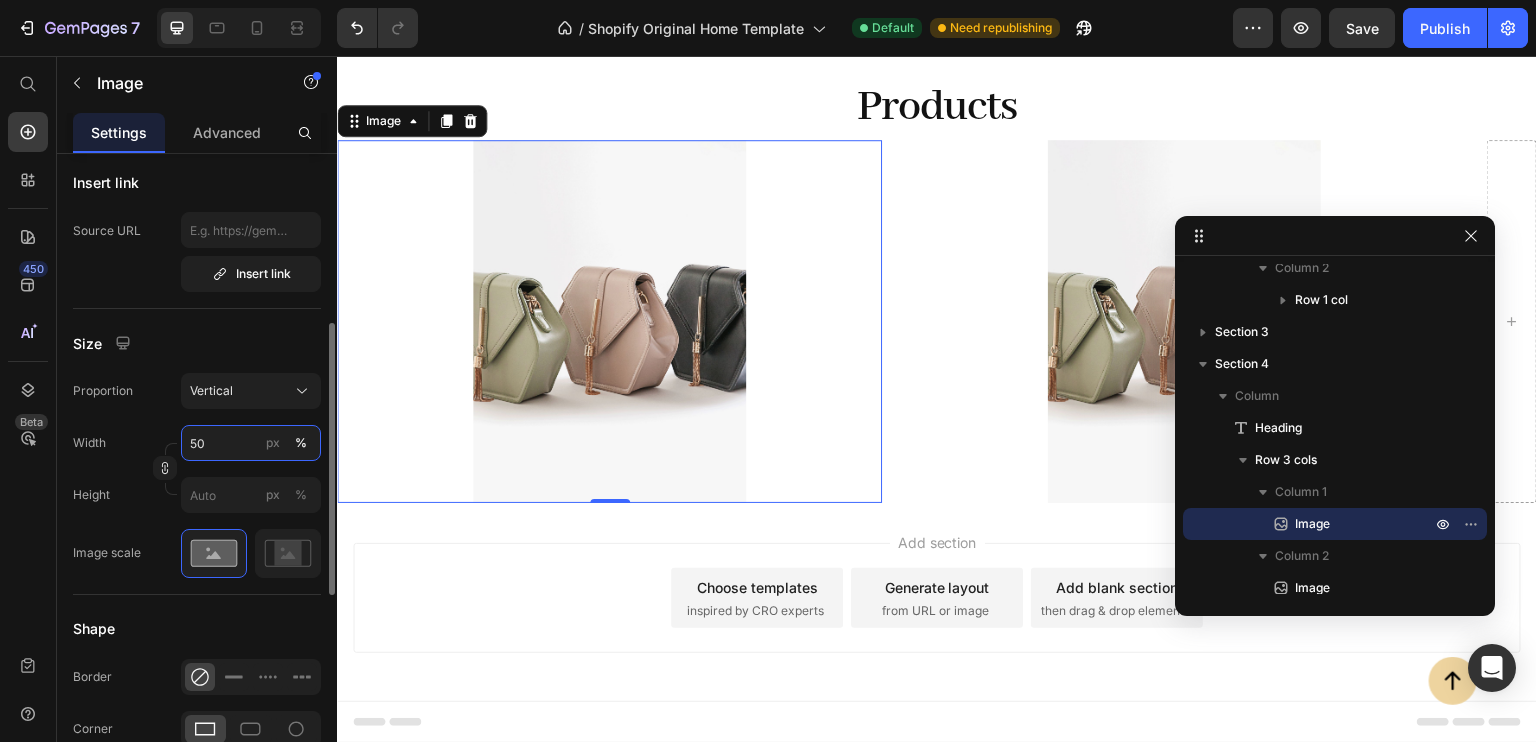 click on "50" at bounding box center (251, 443) 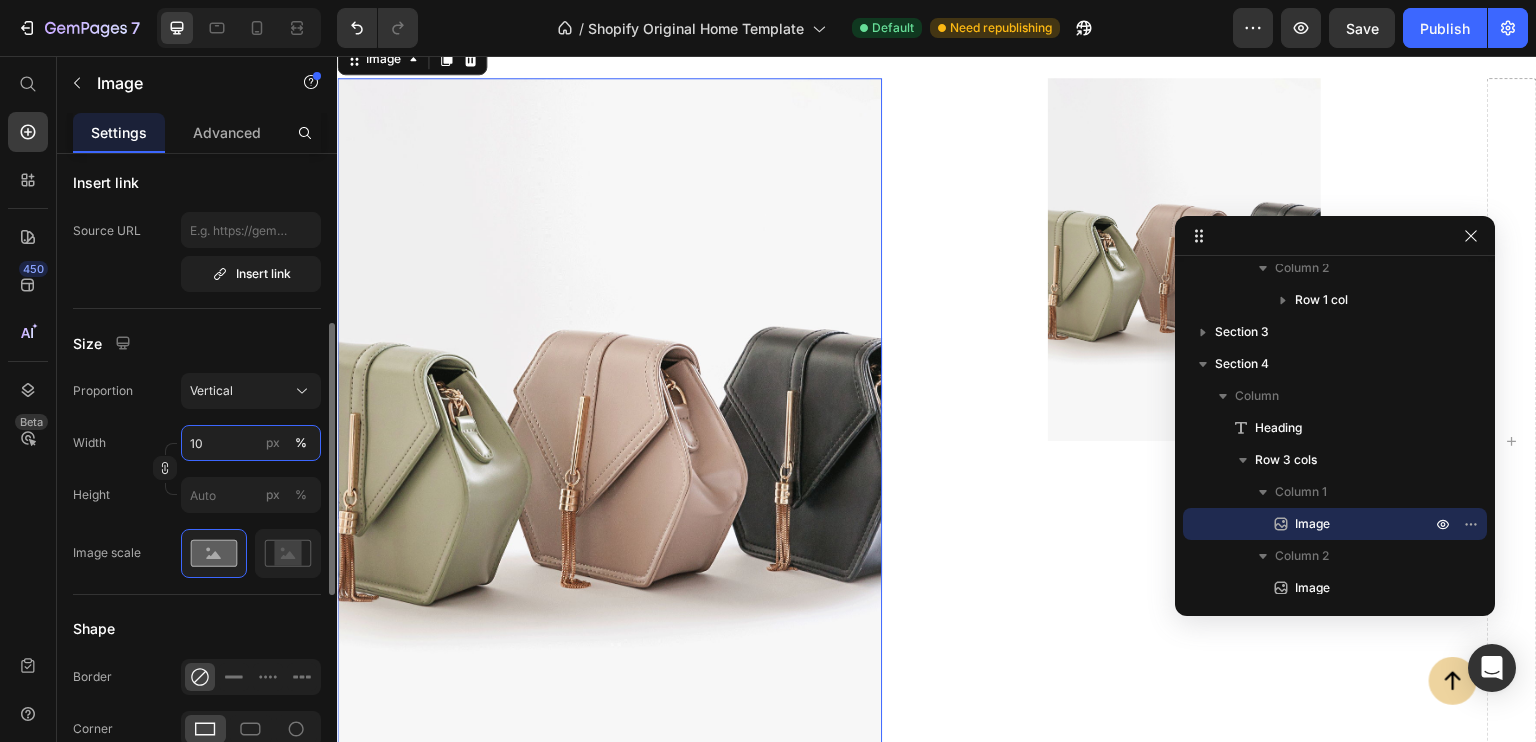 type on "1" 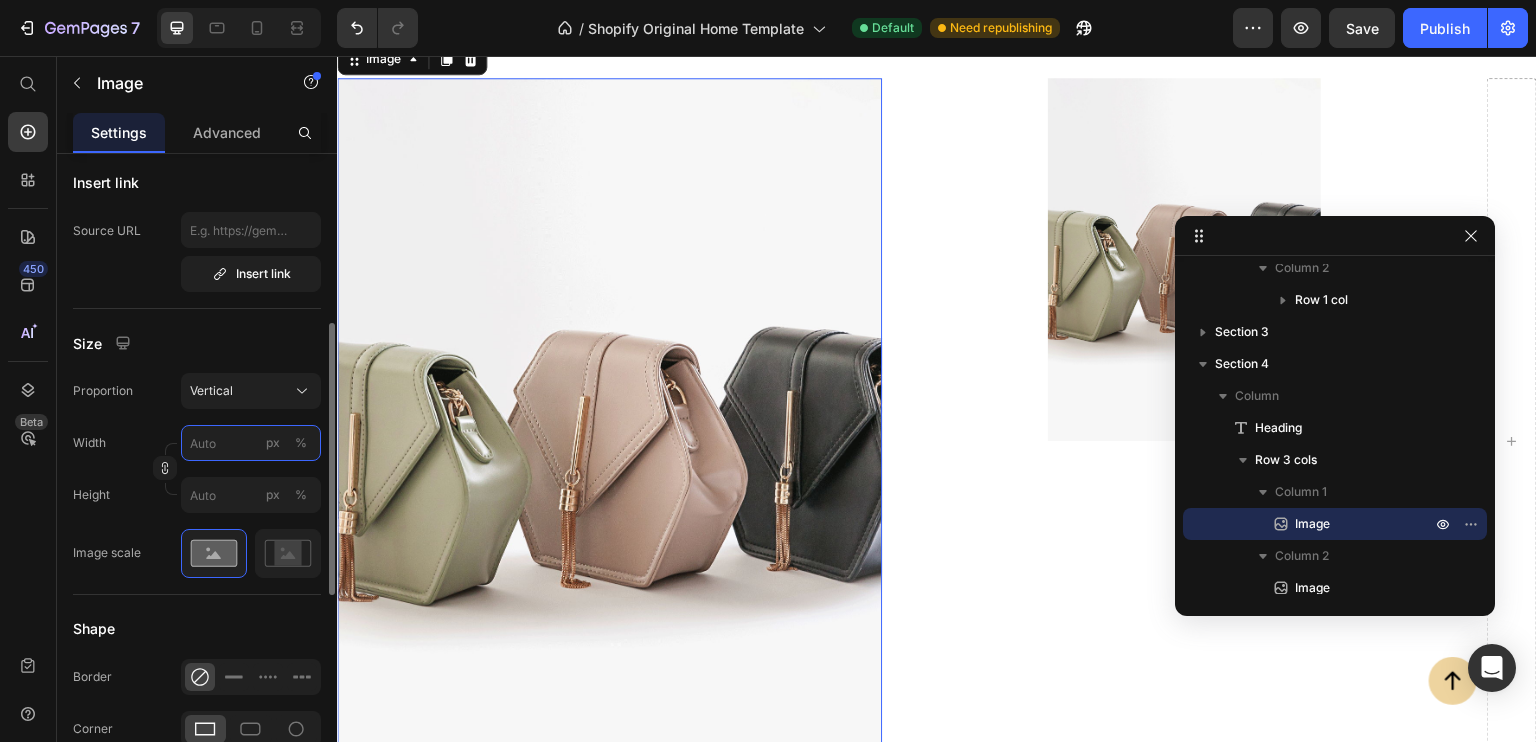 type on "9" 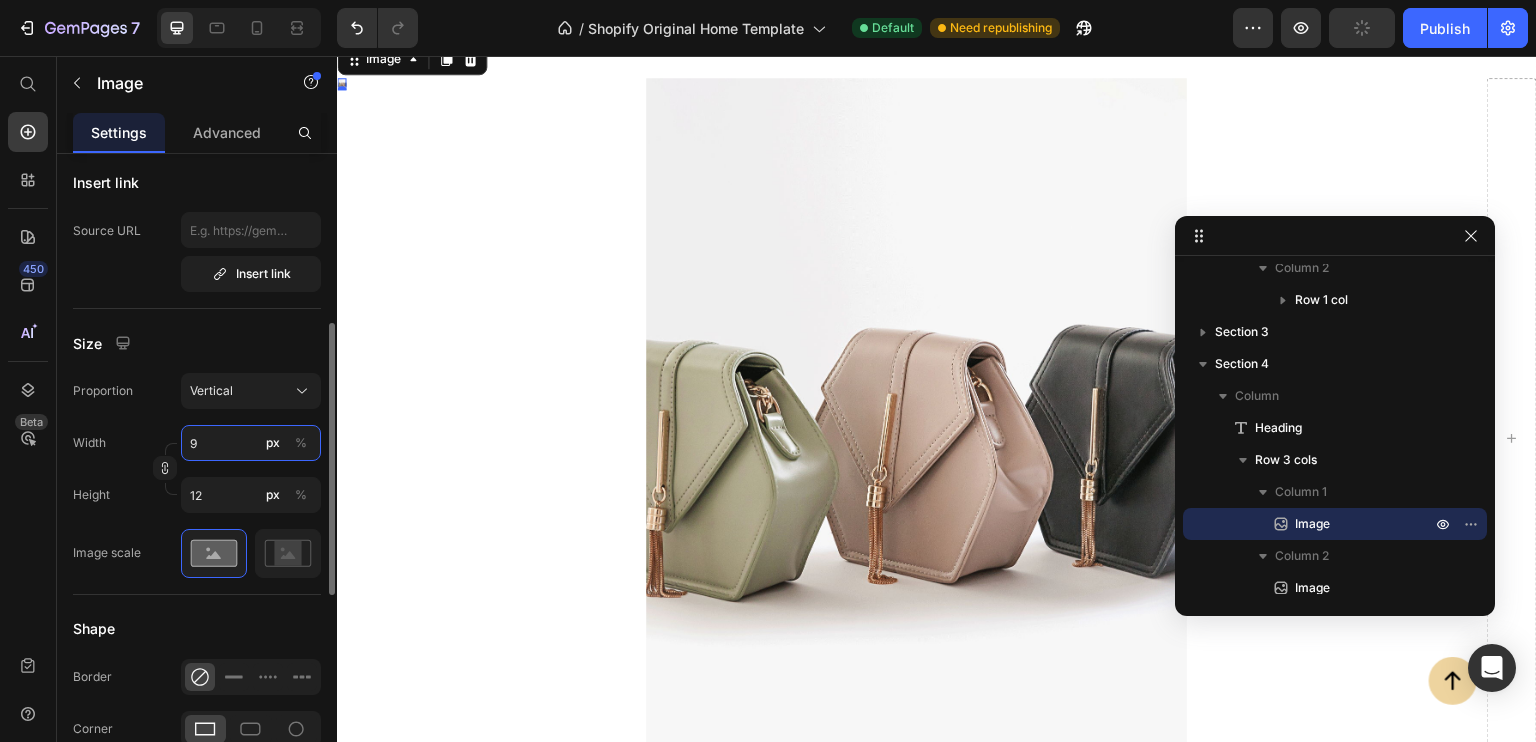 type on "90" 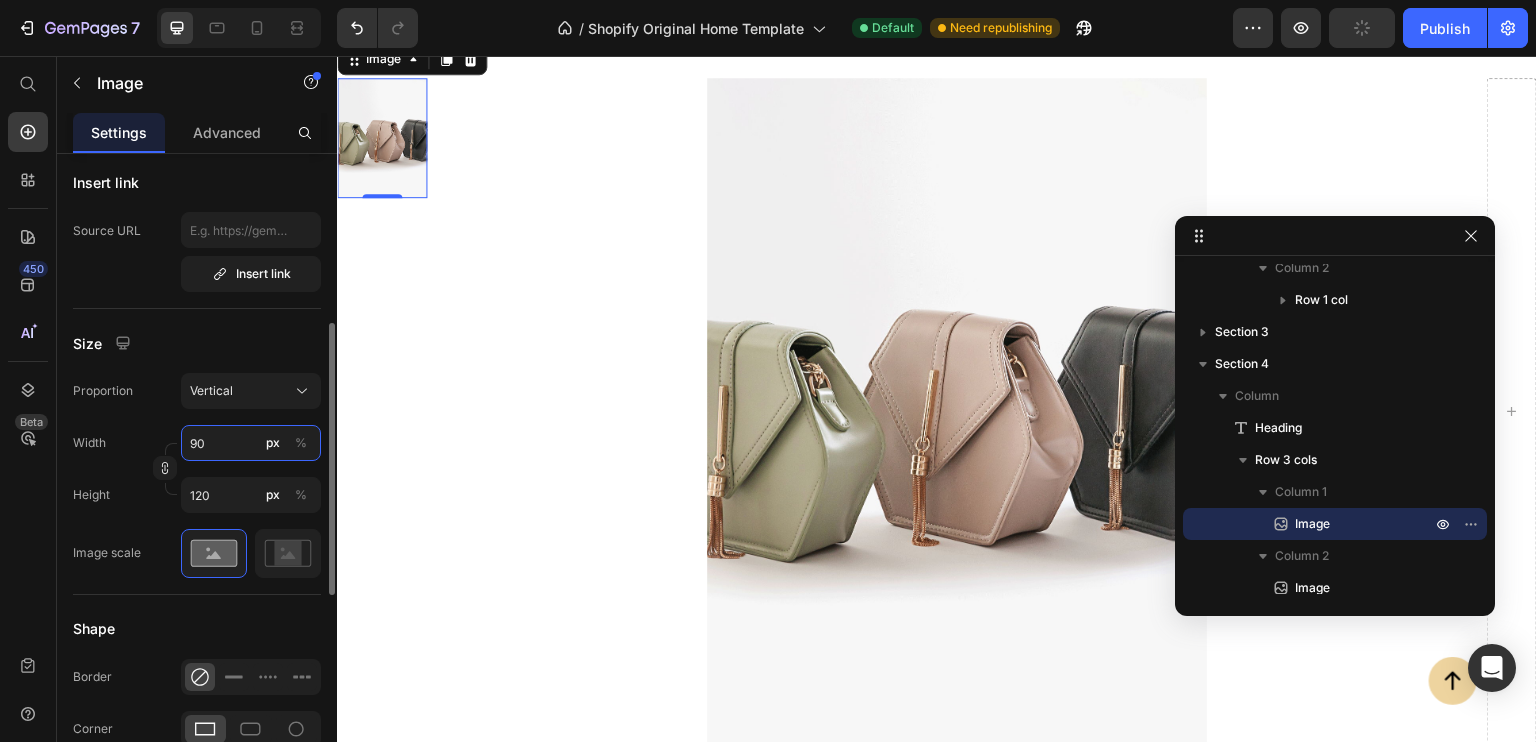type on "100" 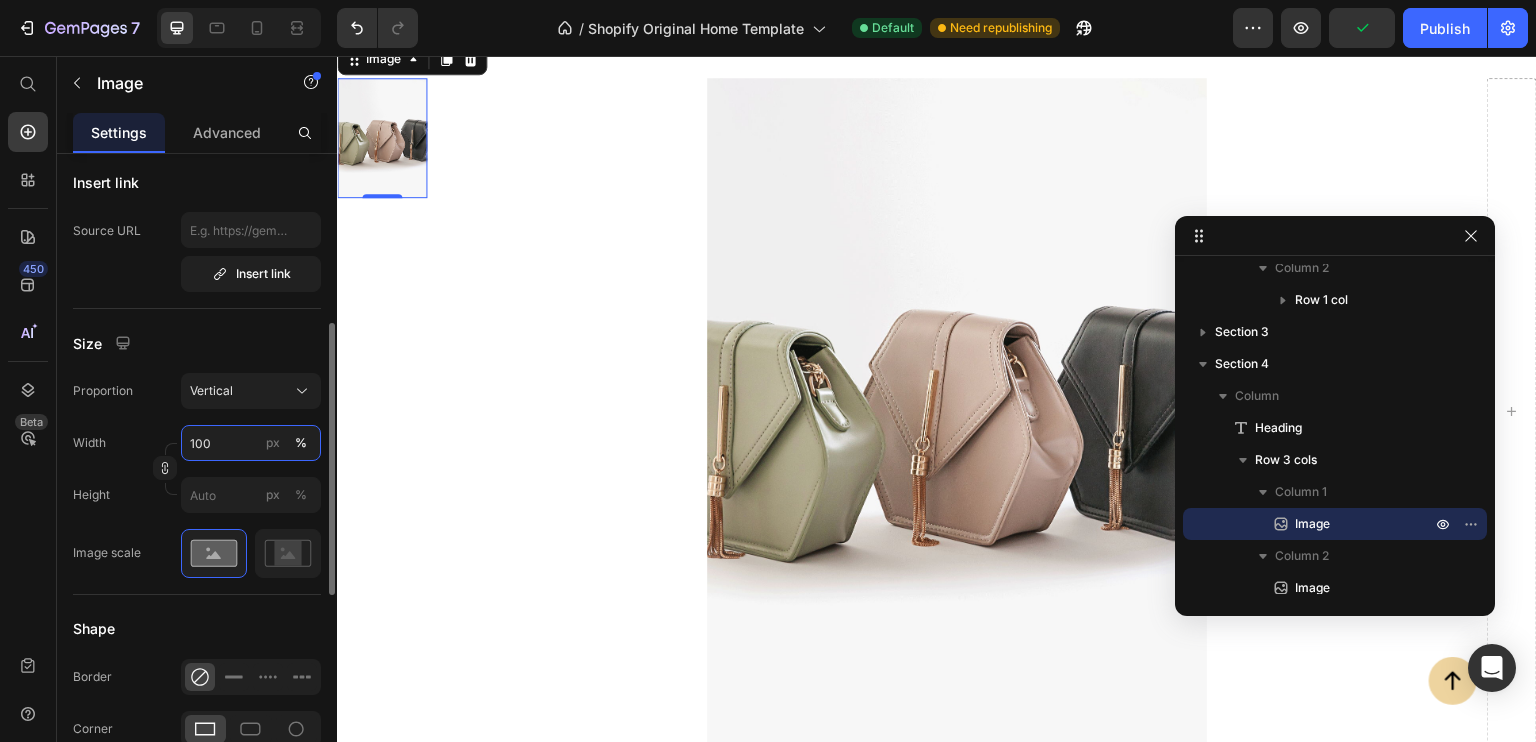 type on "90" 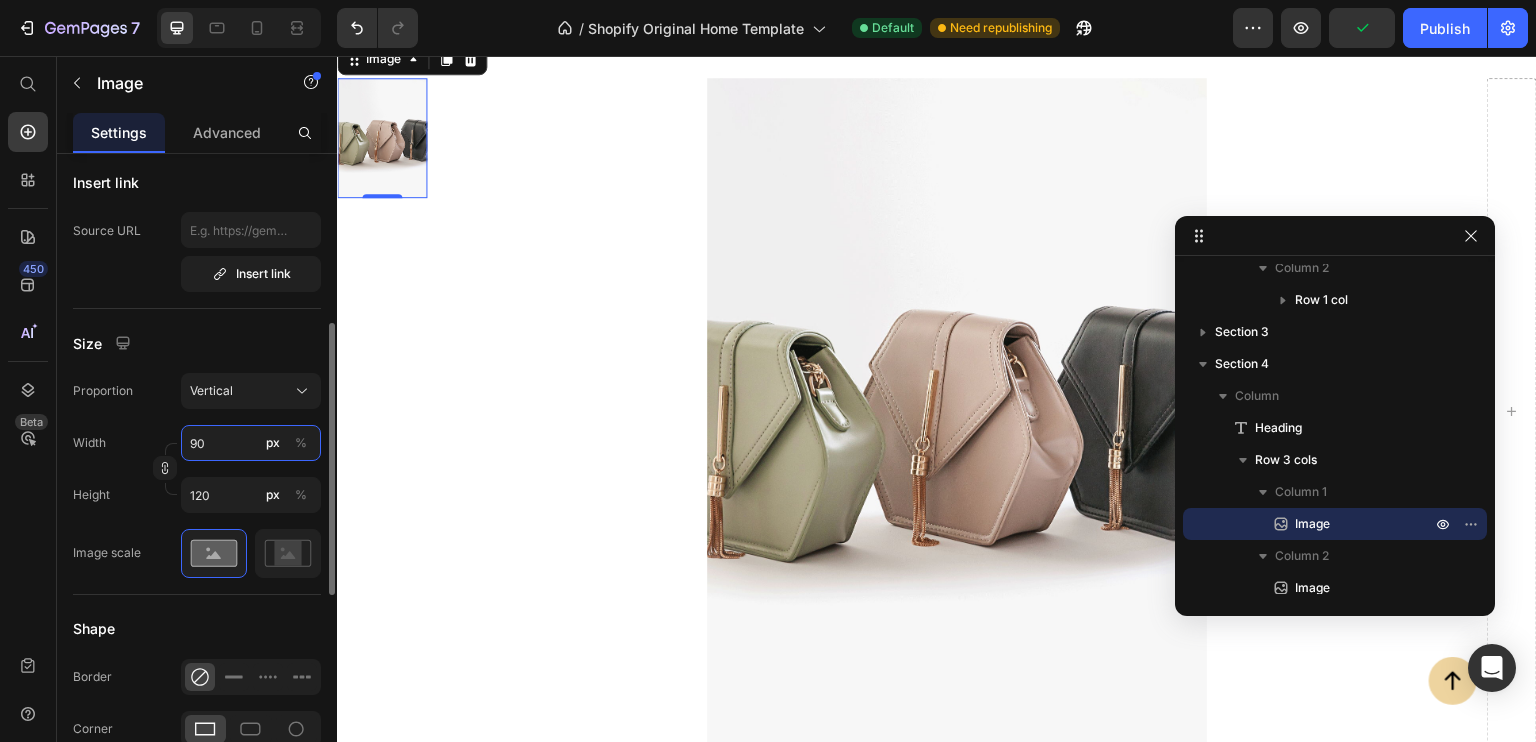 type on "9" 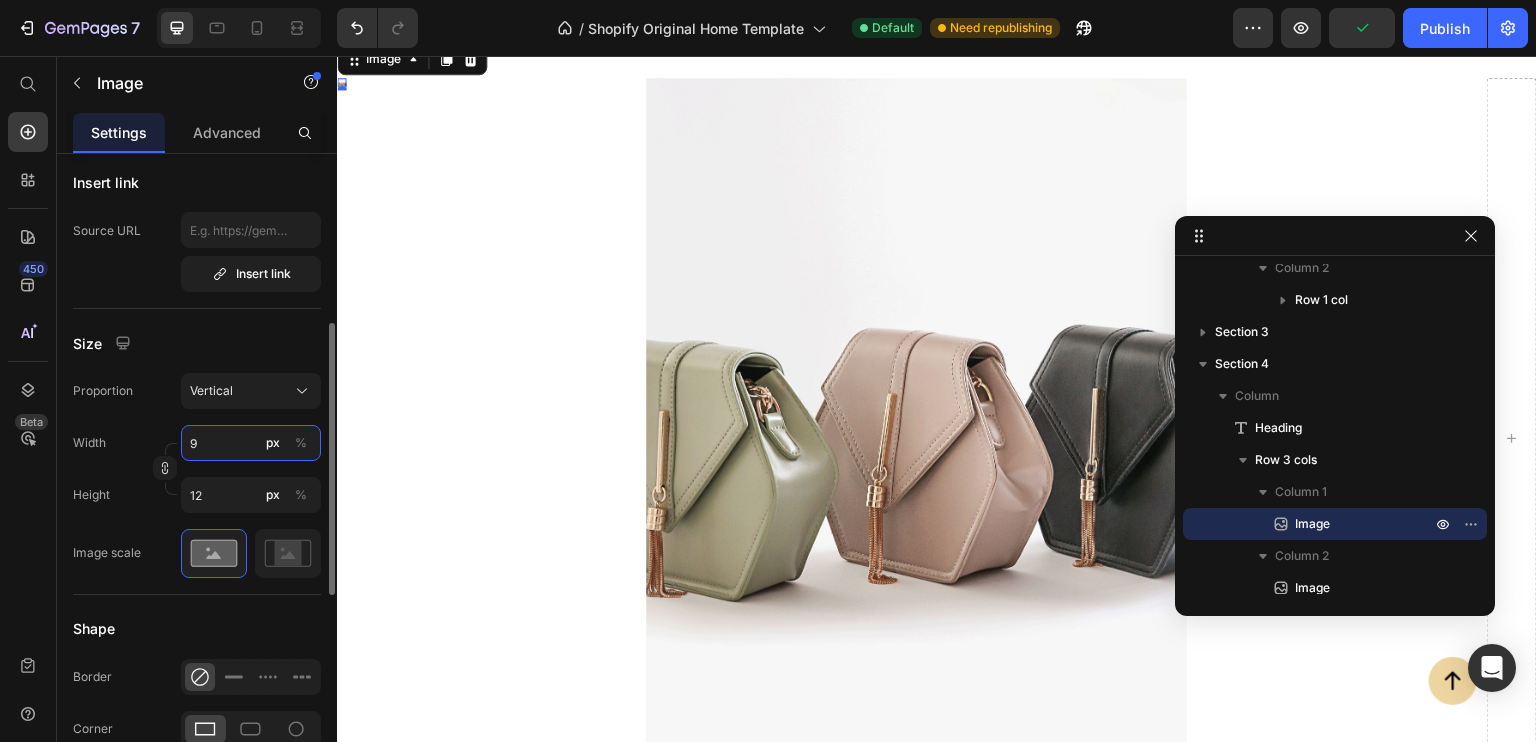 type 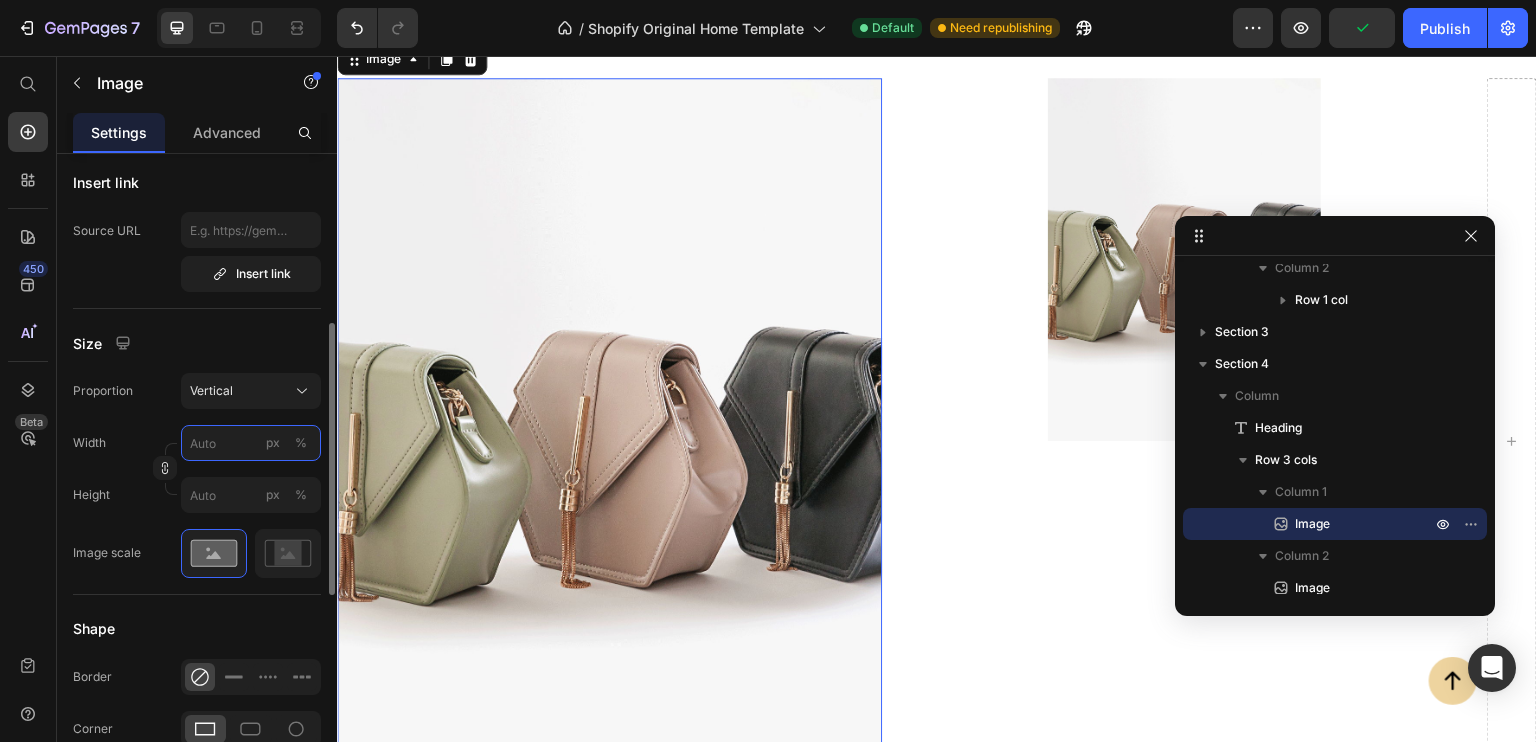 type on "9" 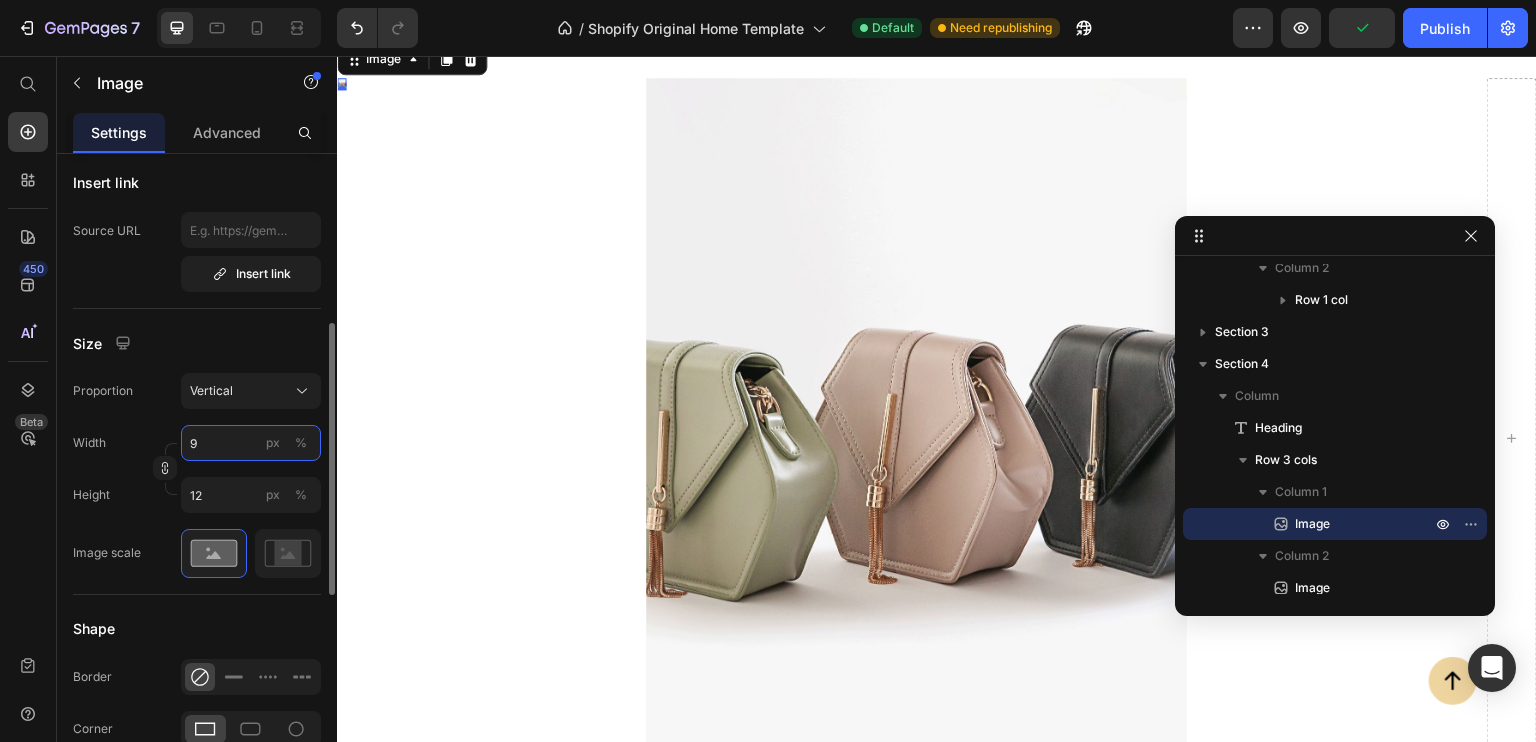 type on "90" 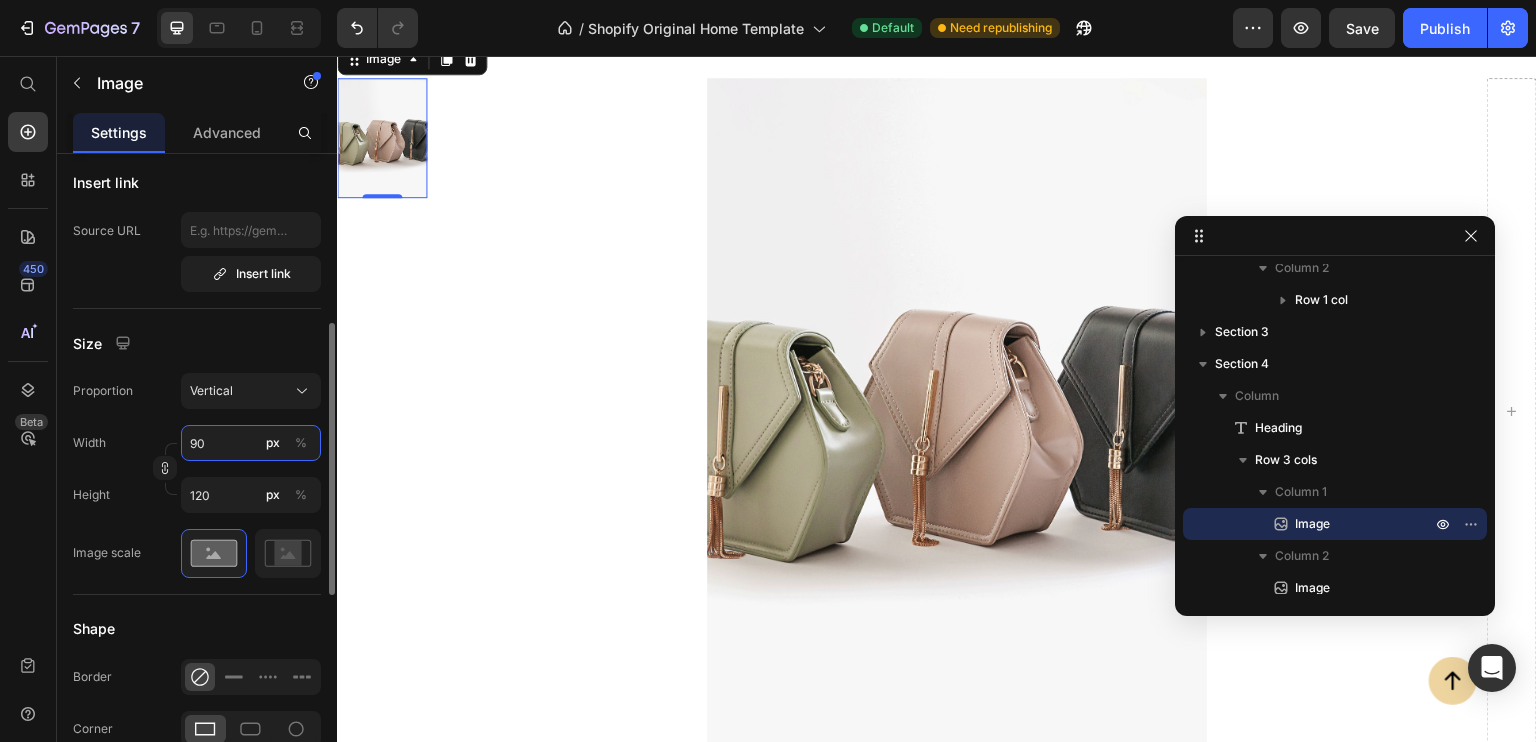 type on "90" 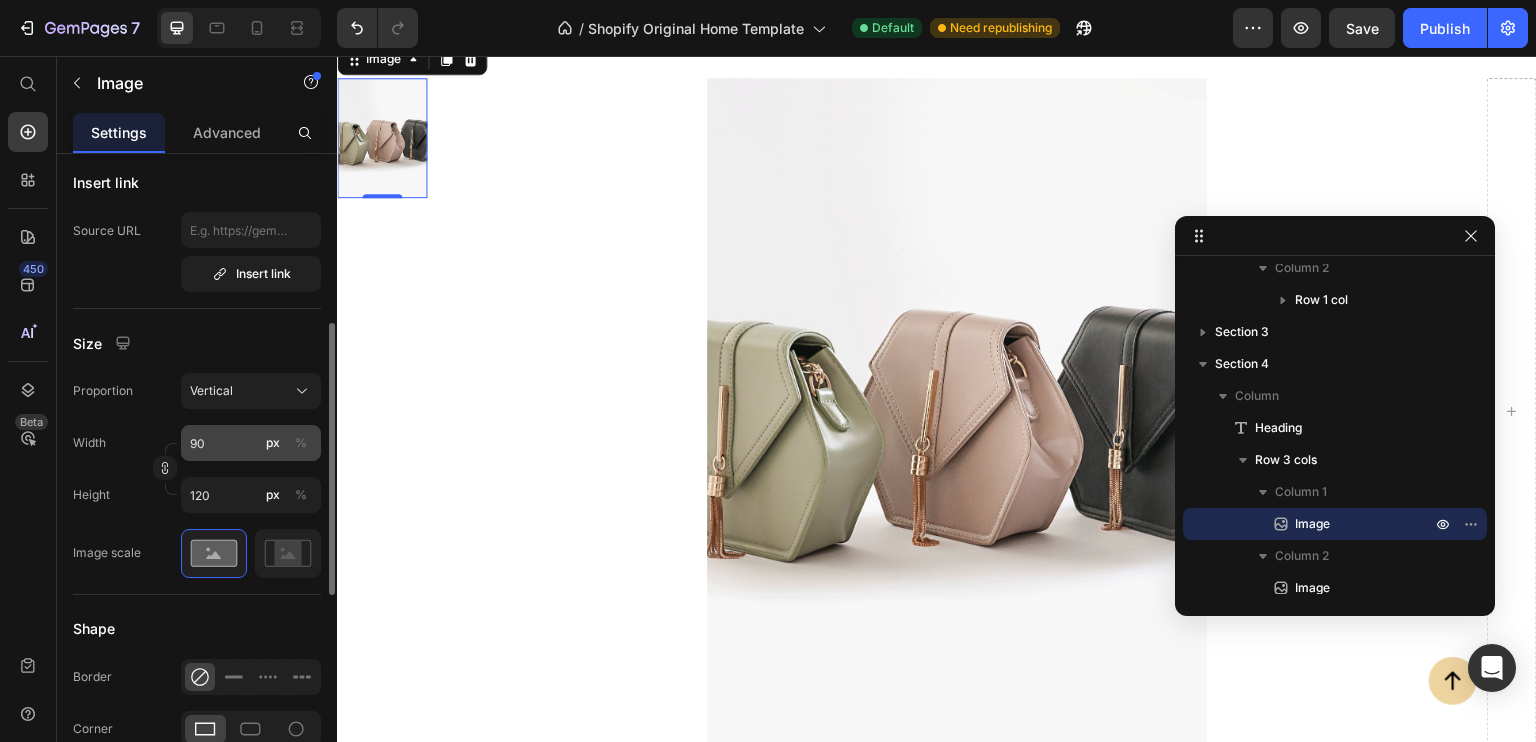 click on "%" 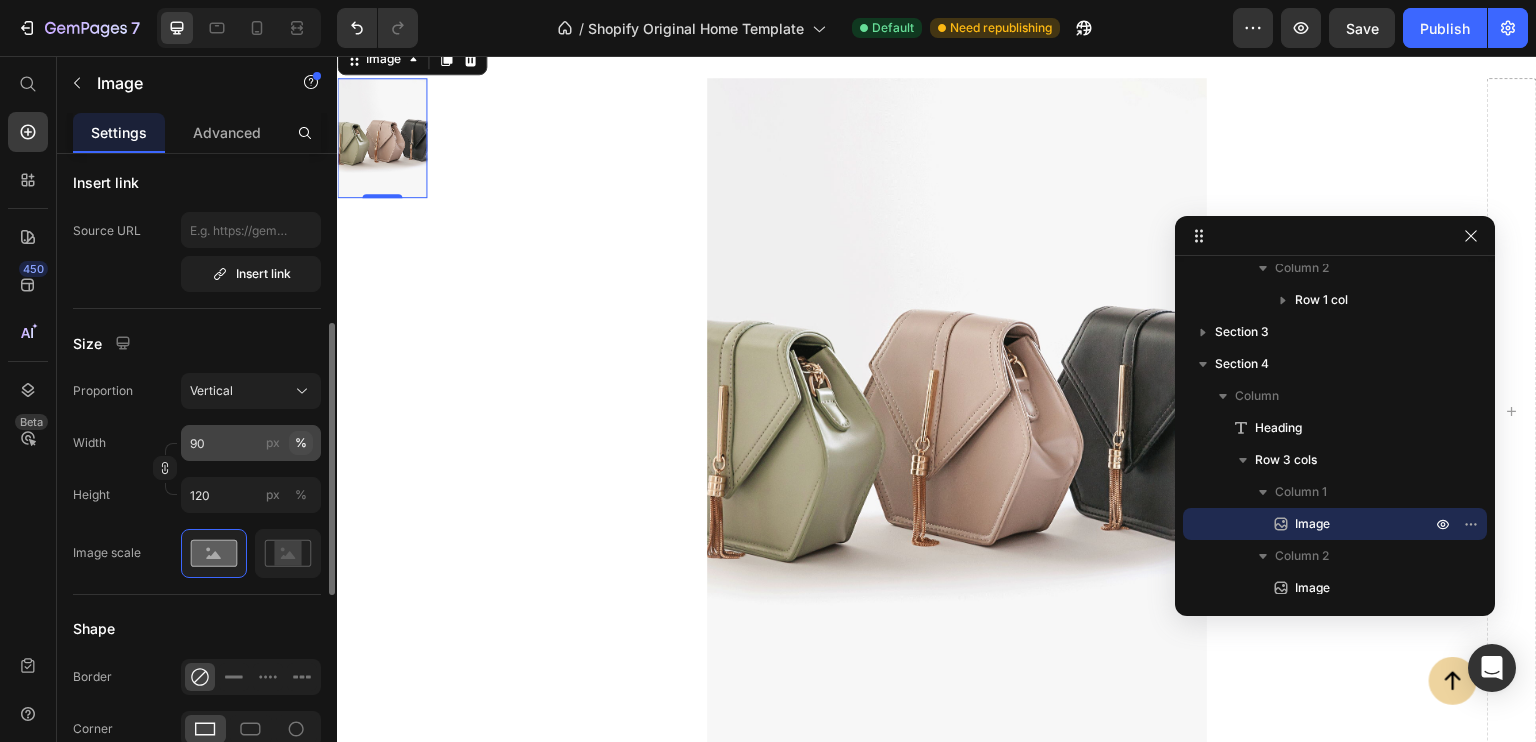 type 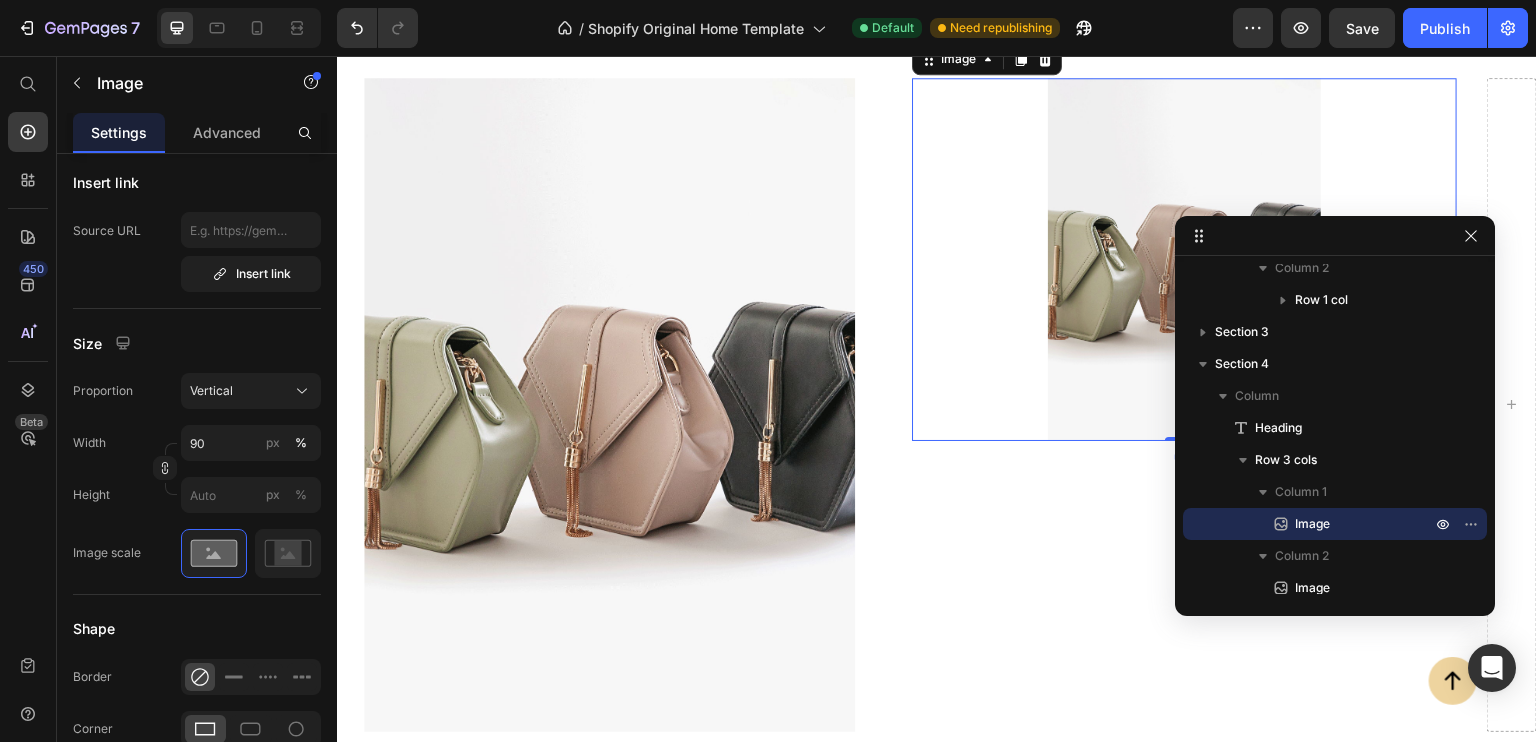 click at bounding box center [1184, 259] 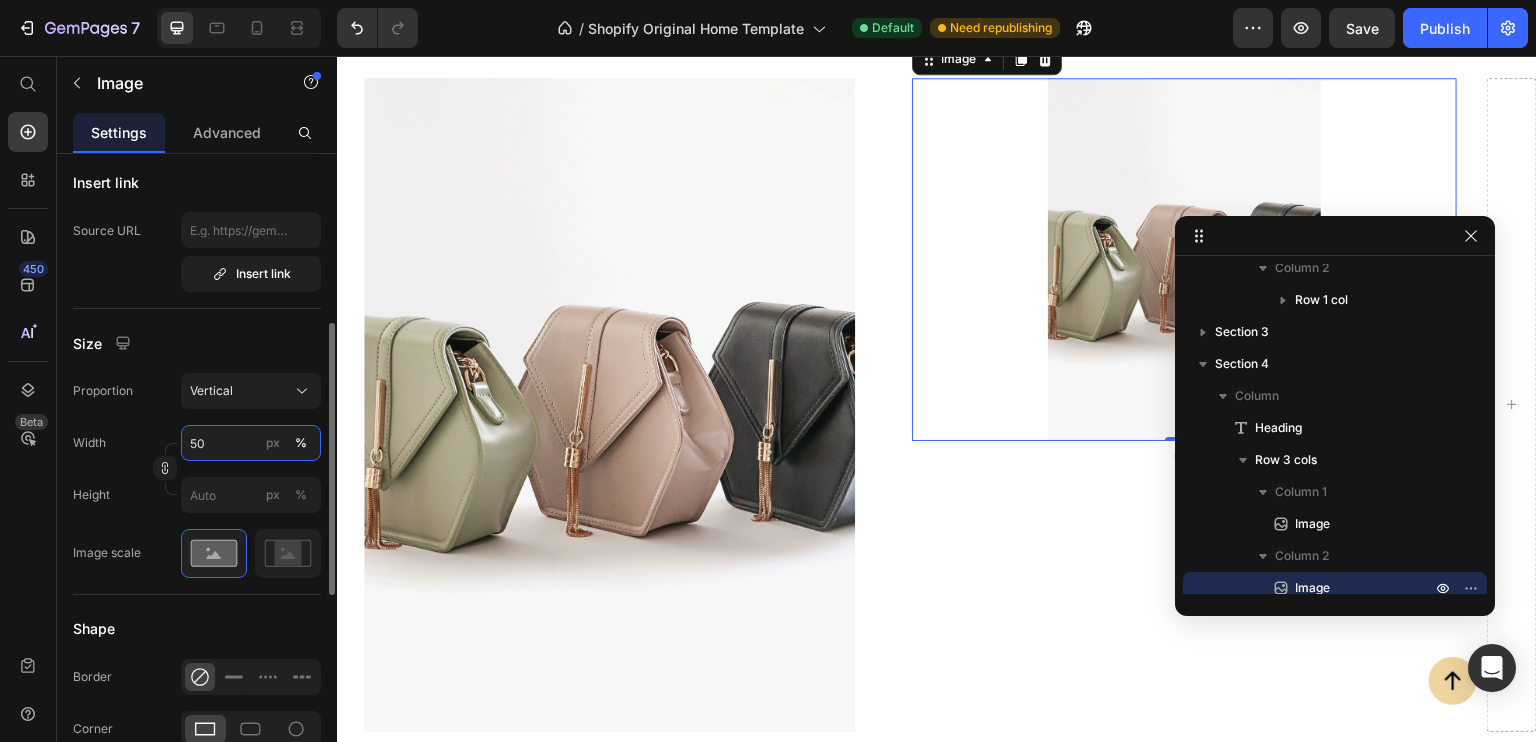 click on "50" at bounding box center [251, 443] 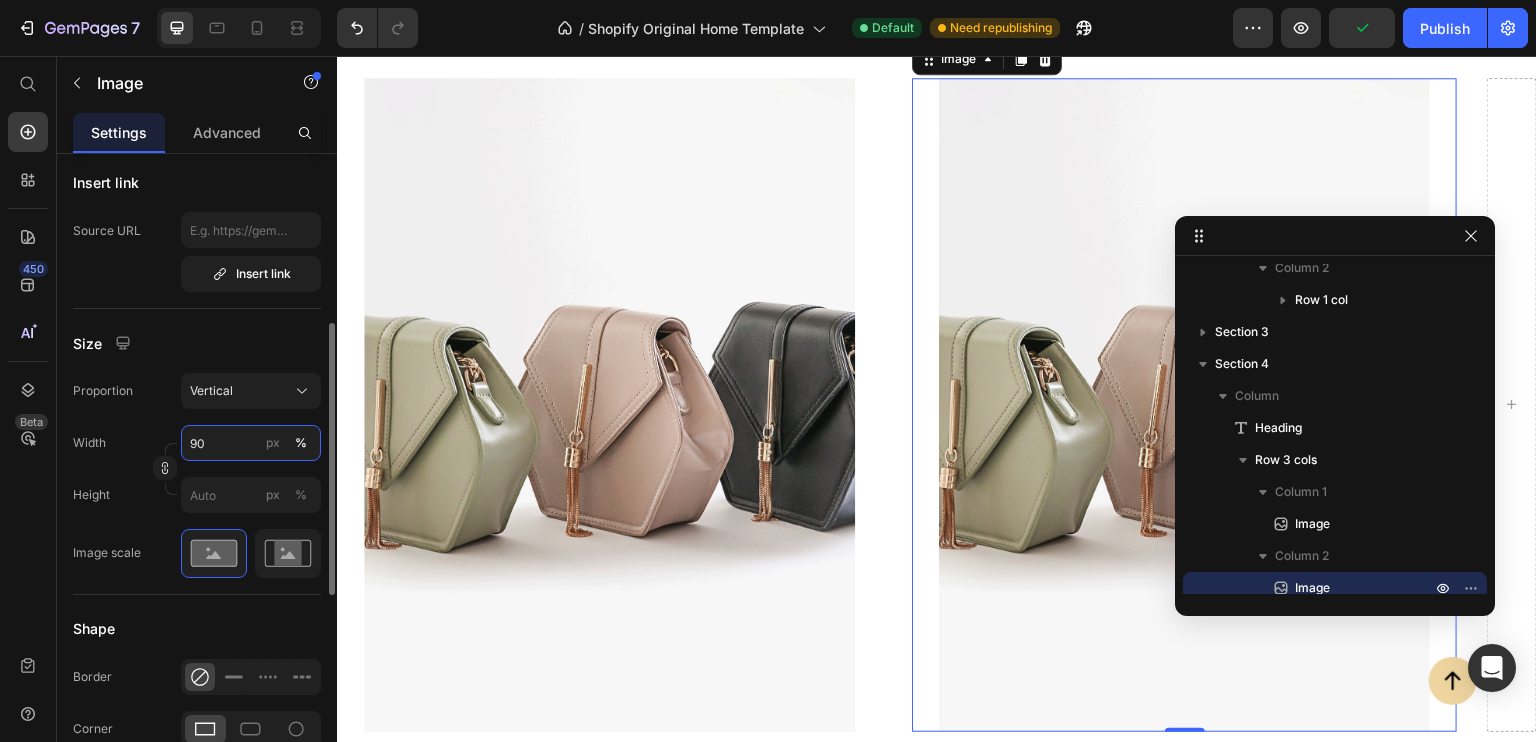 type on "90" 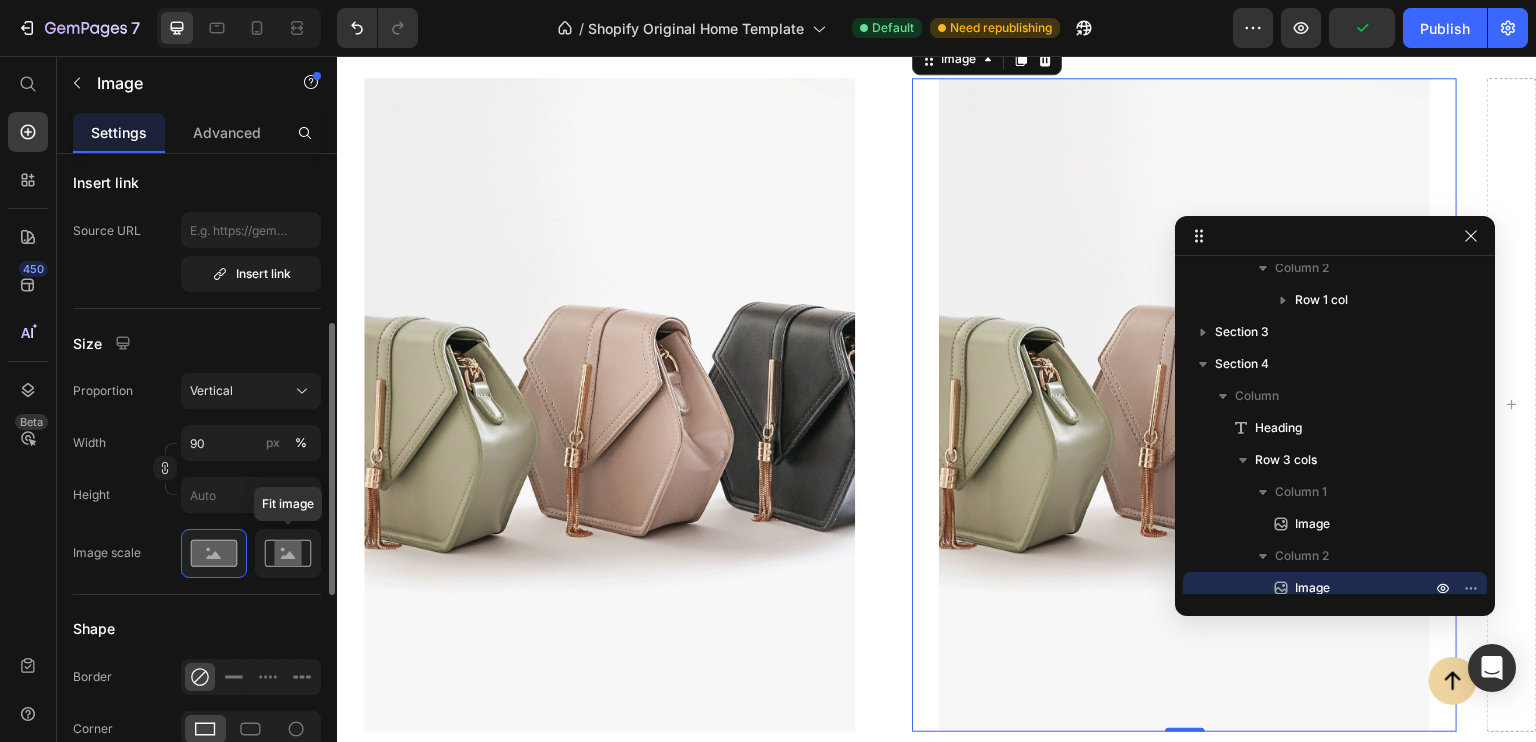 click 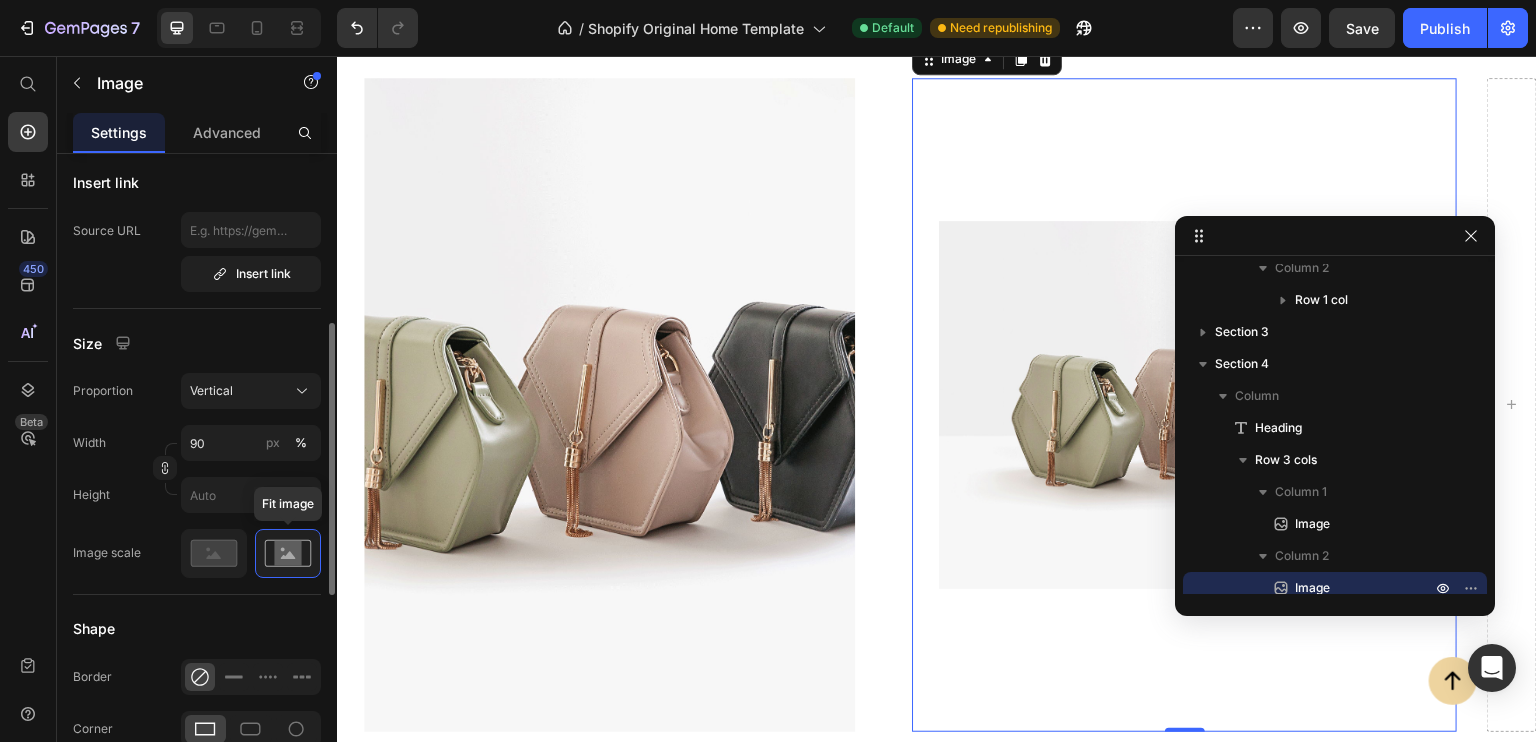 scroll, scrollTop: 487, scrollLeft: 0, axis: vertical 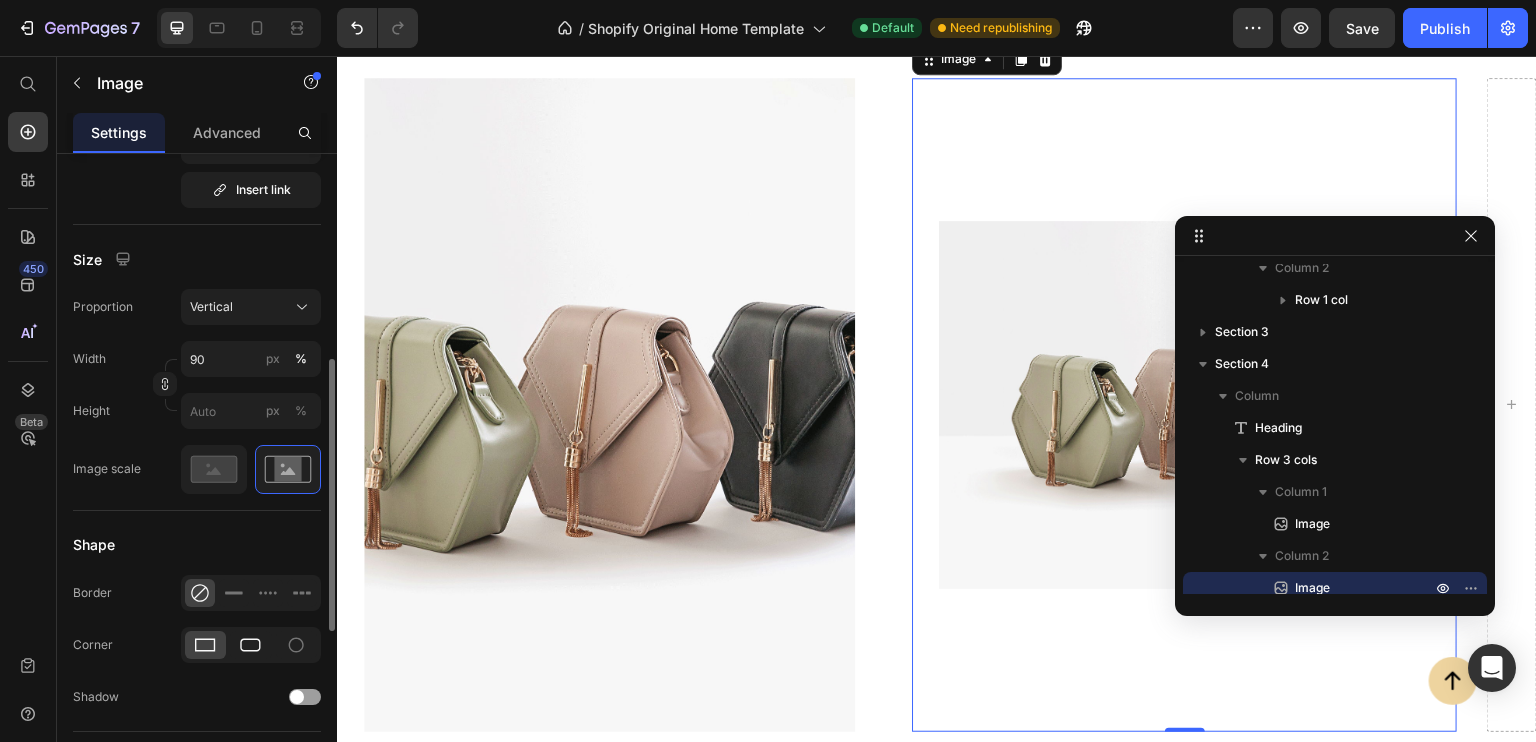 click 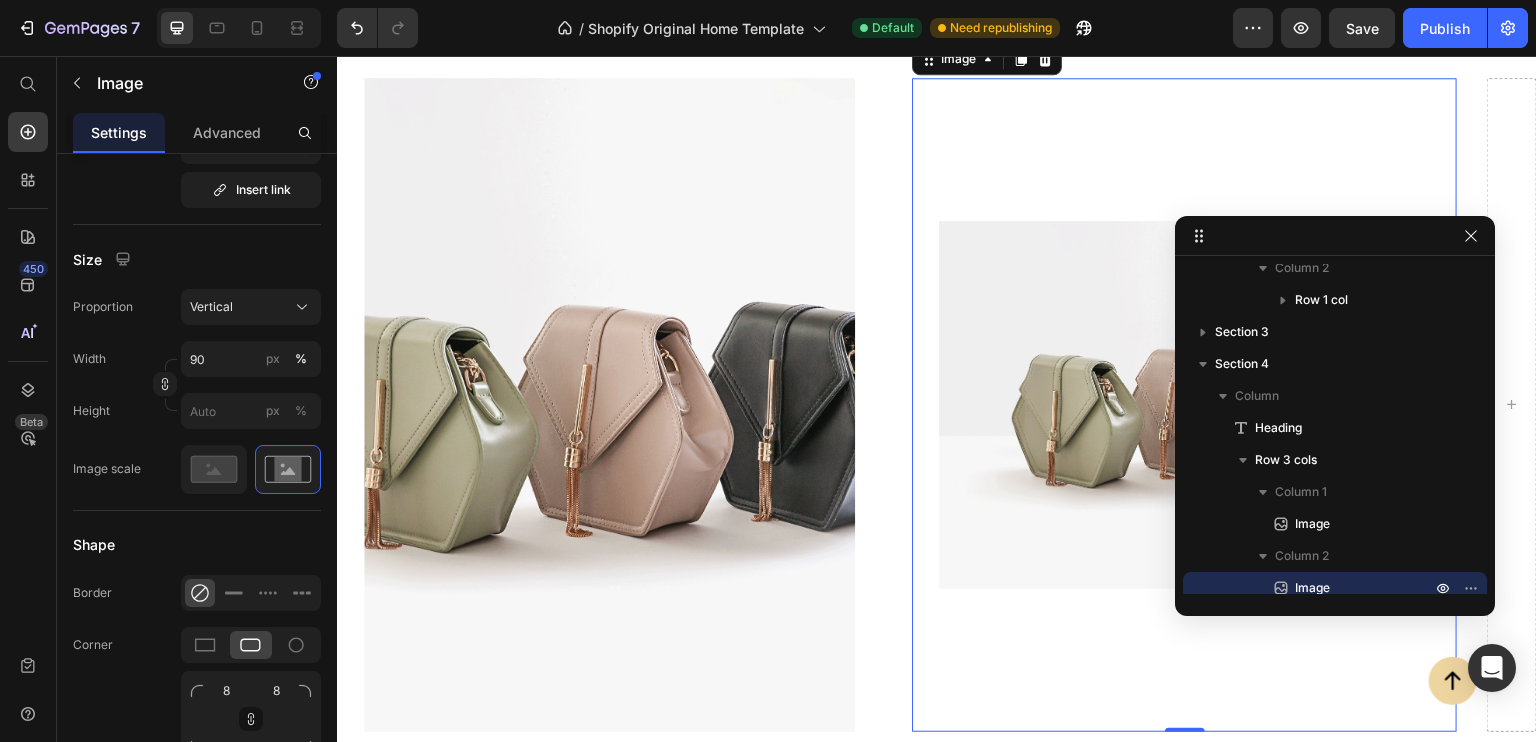 click at bounding box center (1184, 405) 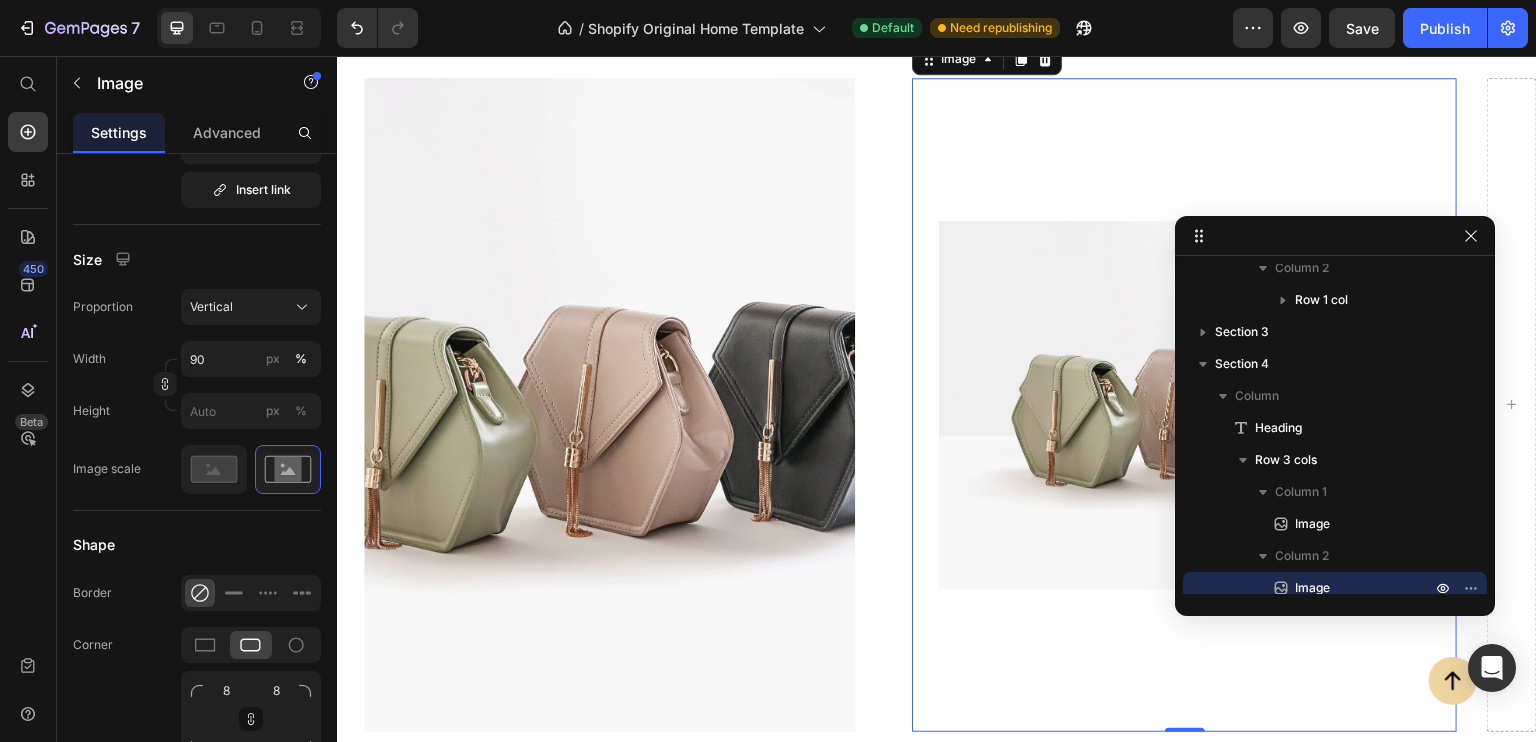 click at bounding box center [1184, 405] 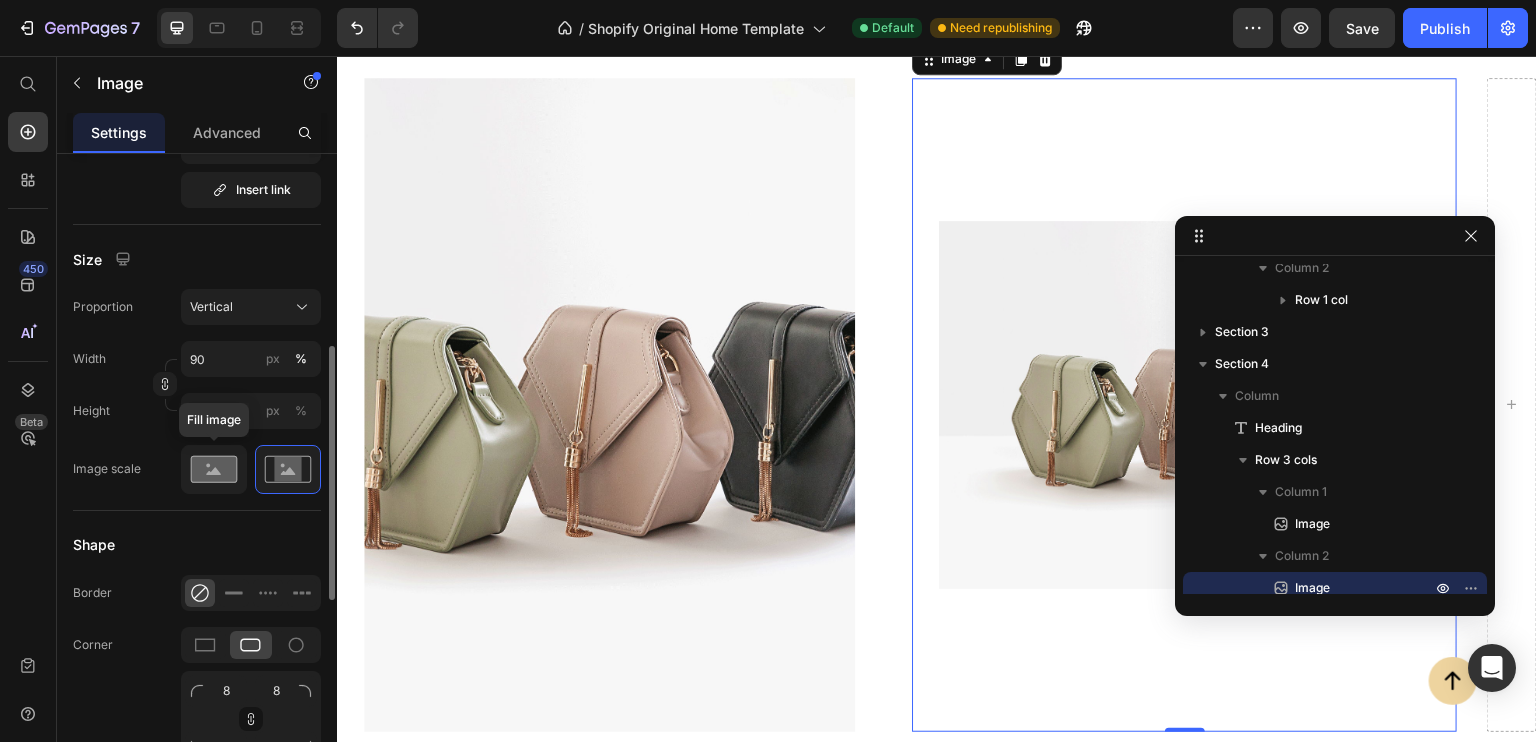 click 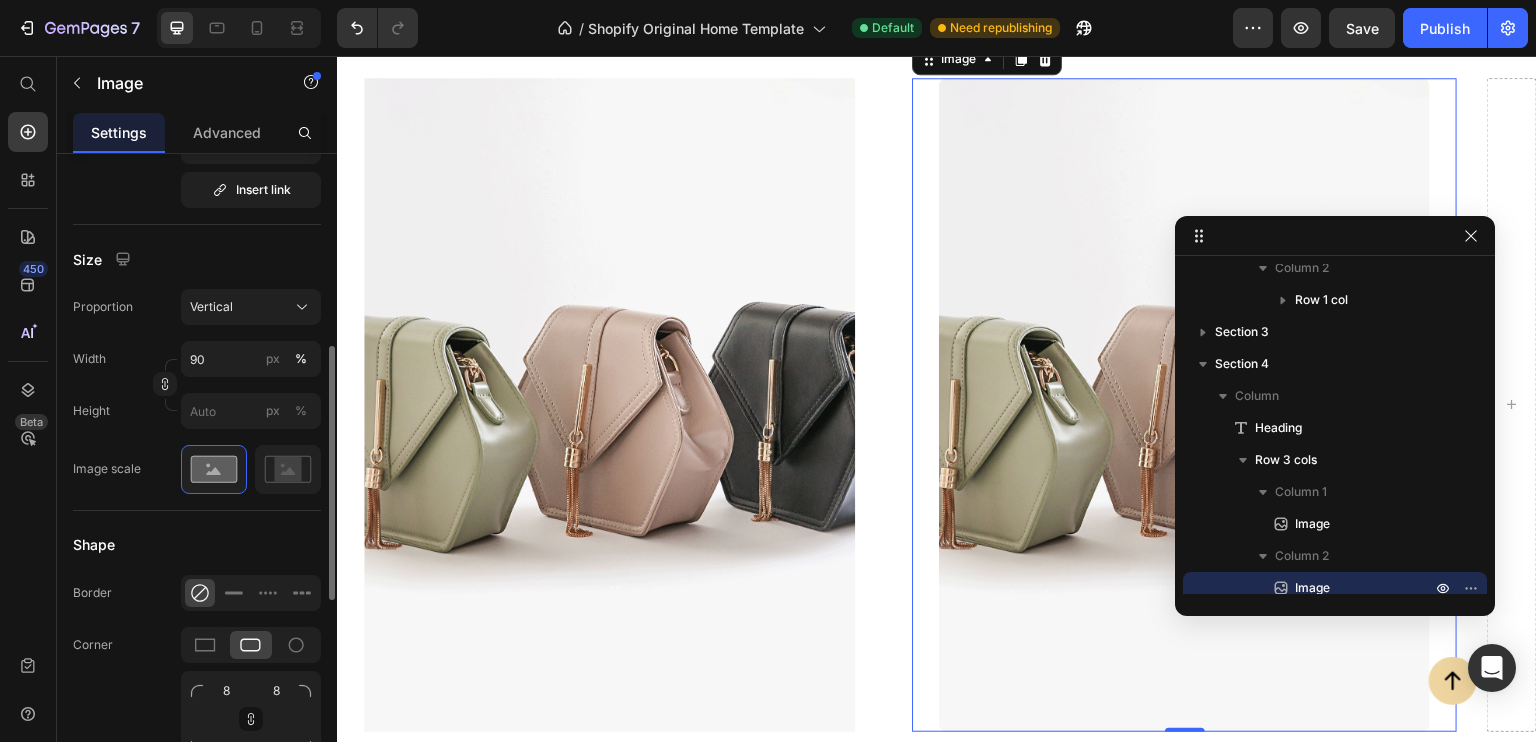 scroll, scrollTop: 571, scrollLeft: 0, axis: vertical 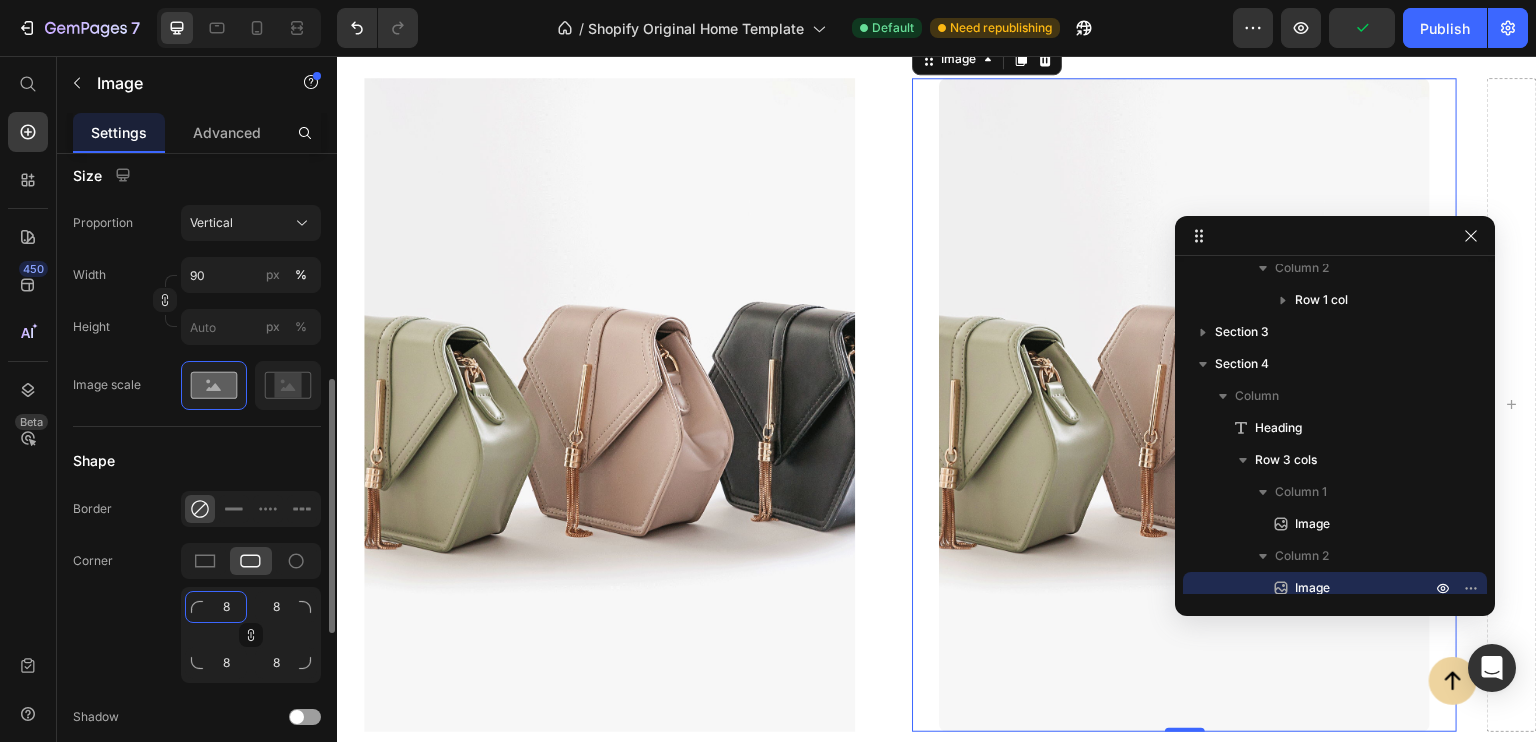 click on "8" 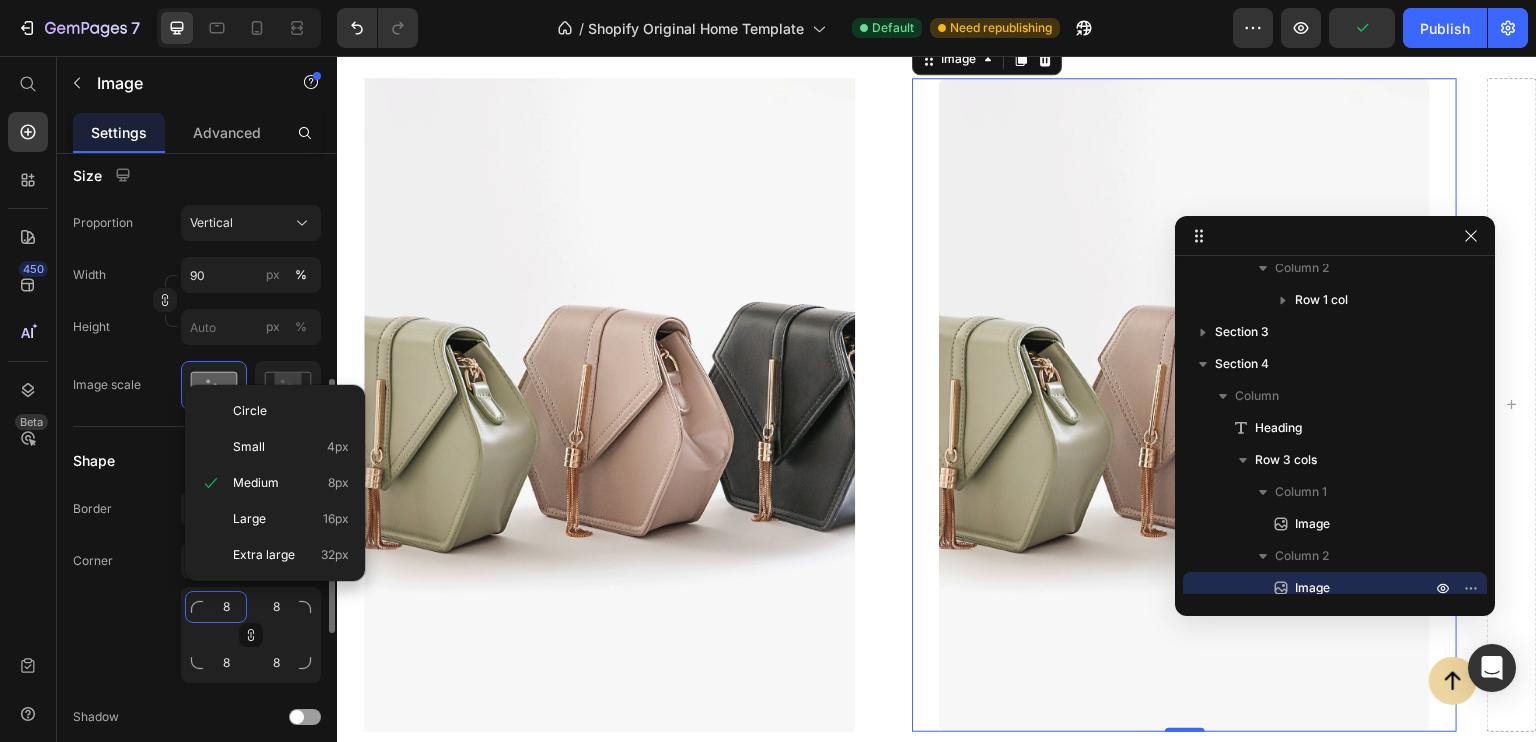 type on "2" 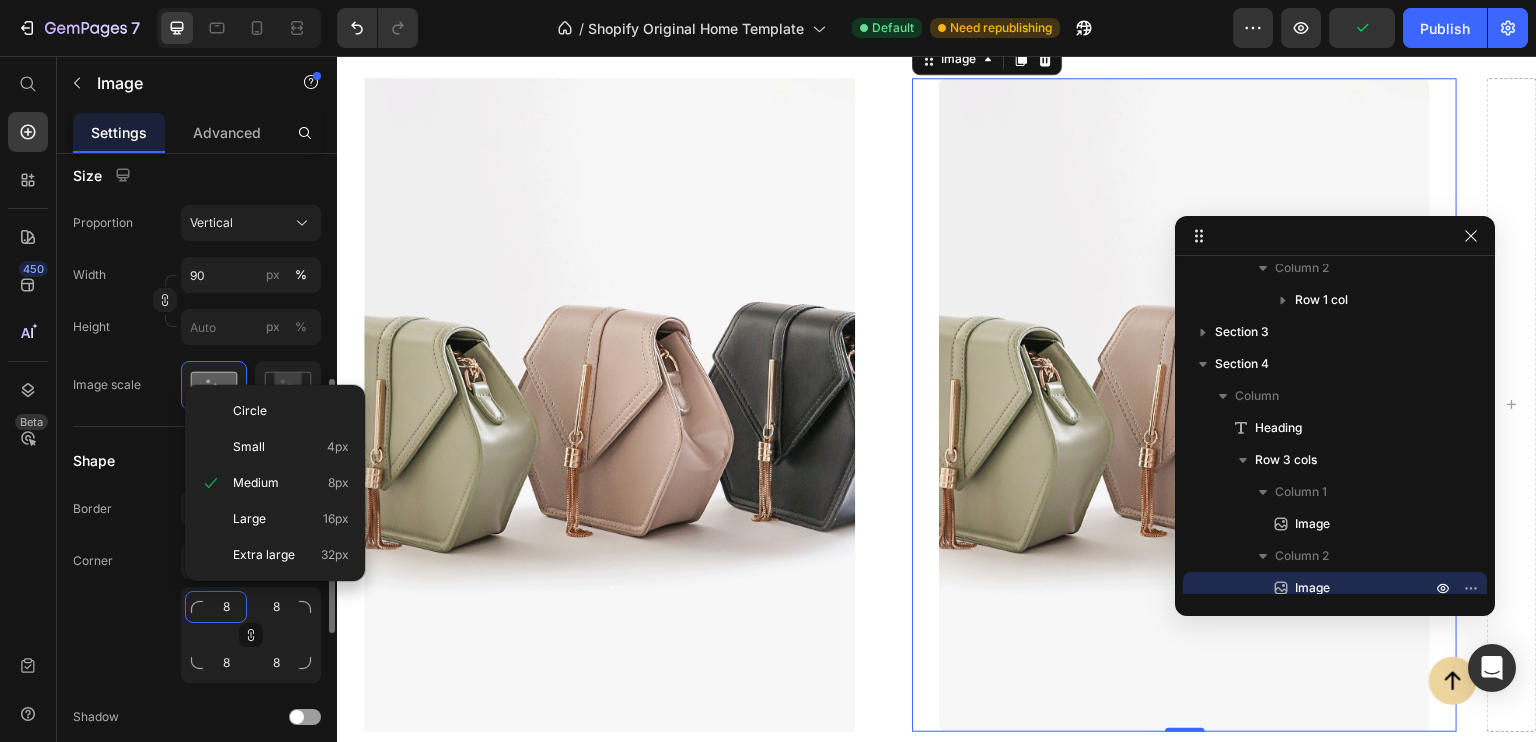 type on "2" 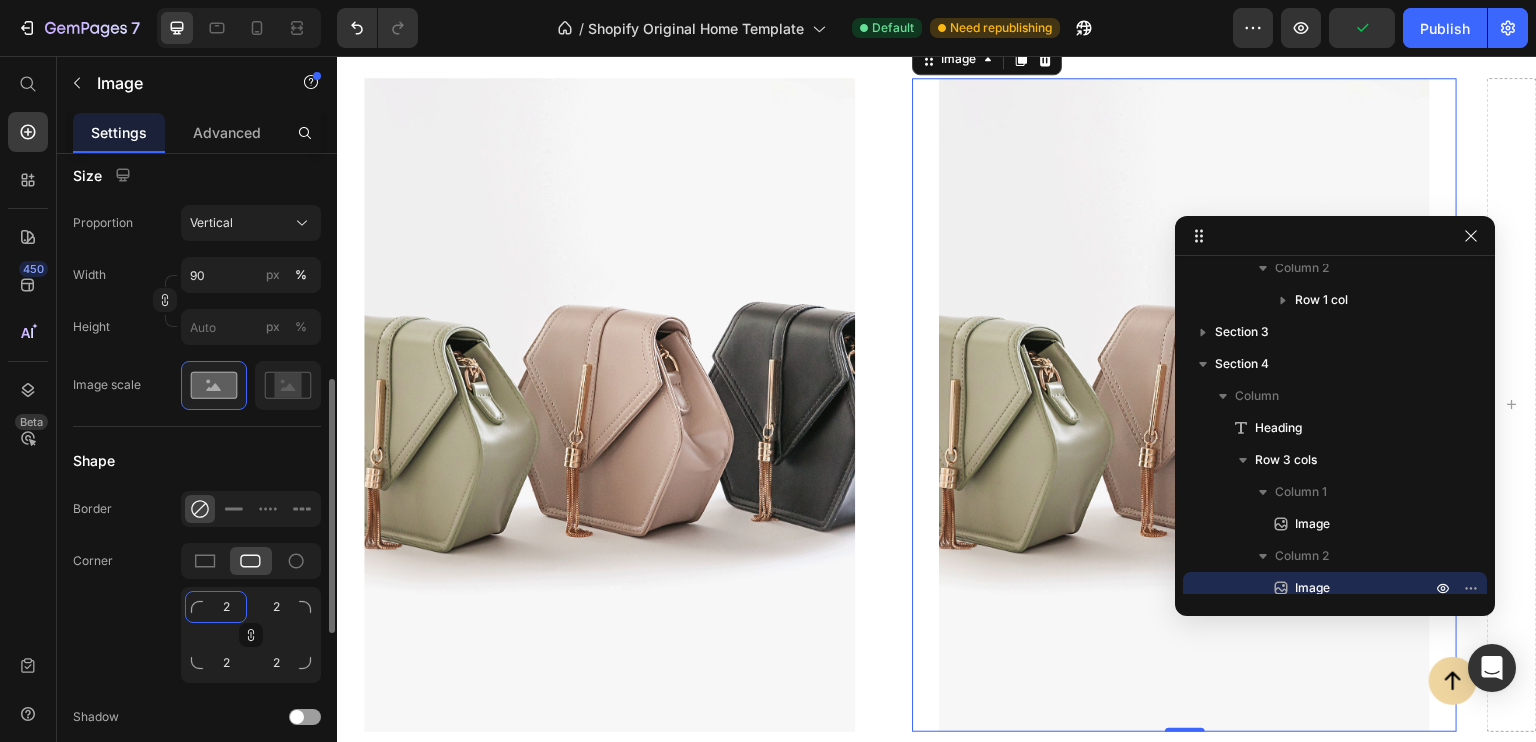 type on "20" 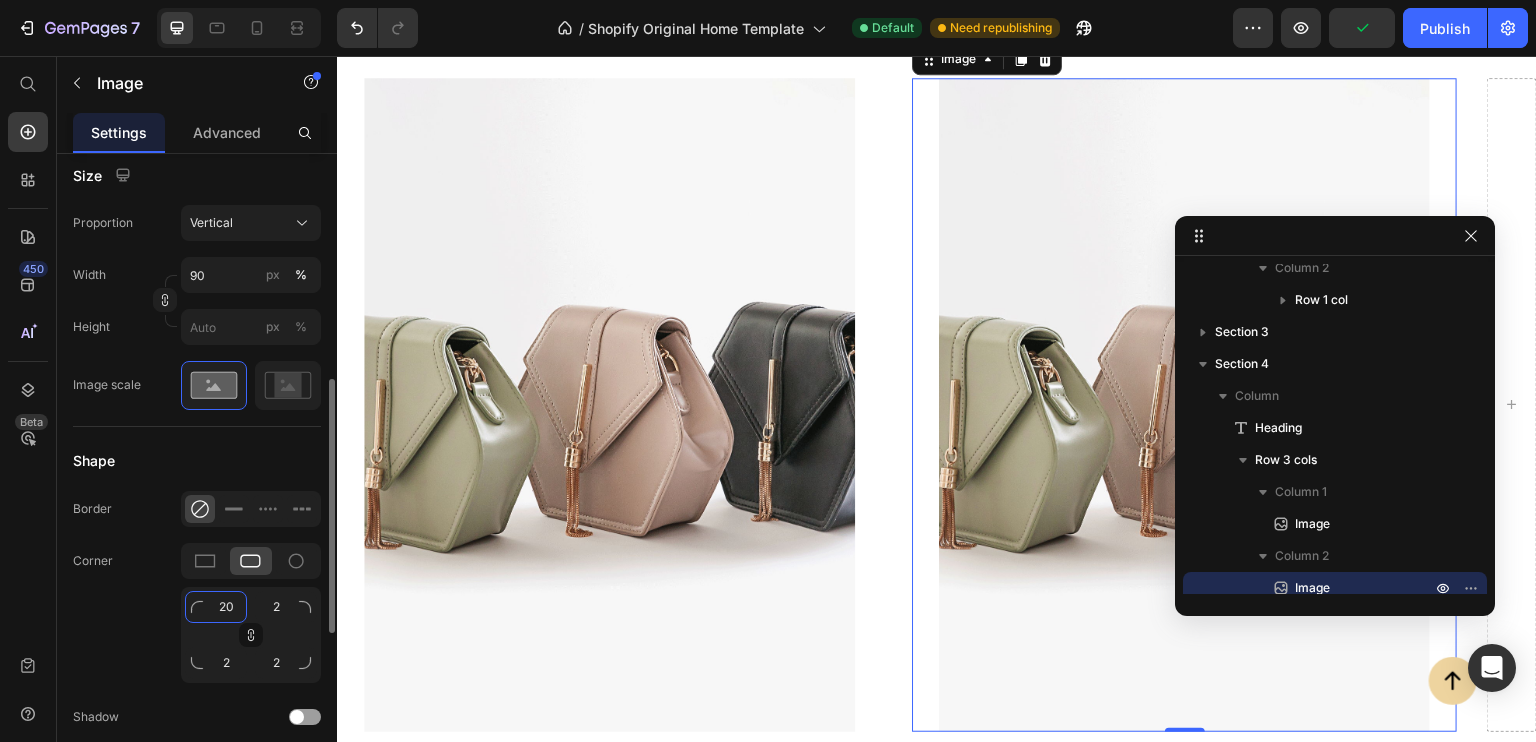 type on "20" 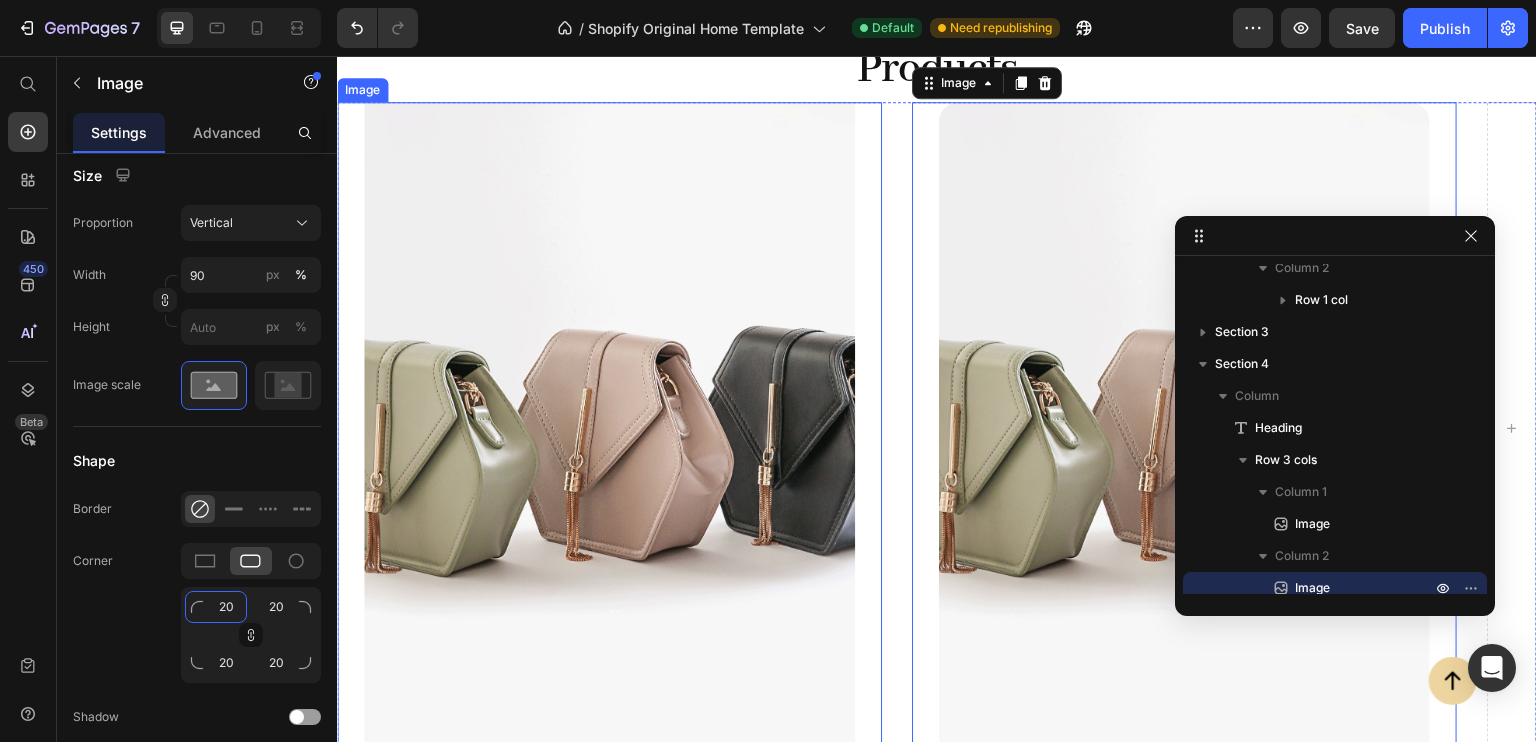 scroll, scrollTop: 1296, scrollLeft: 0, axis: vertical 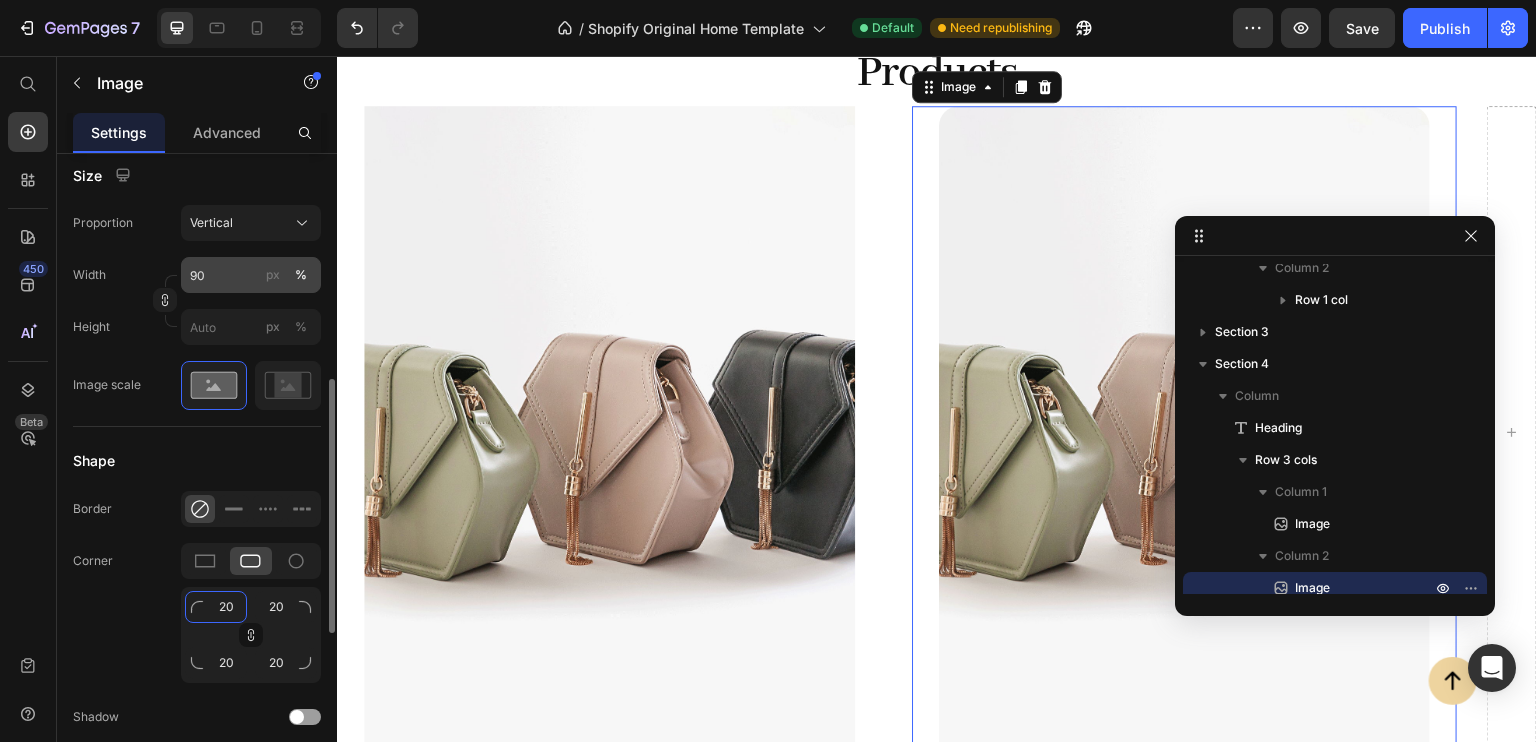 type on "20" 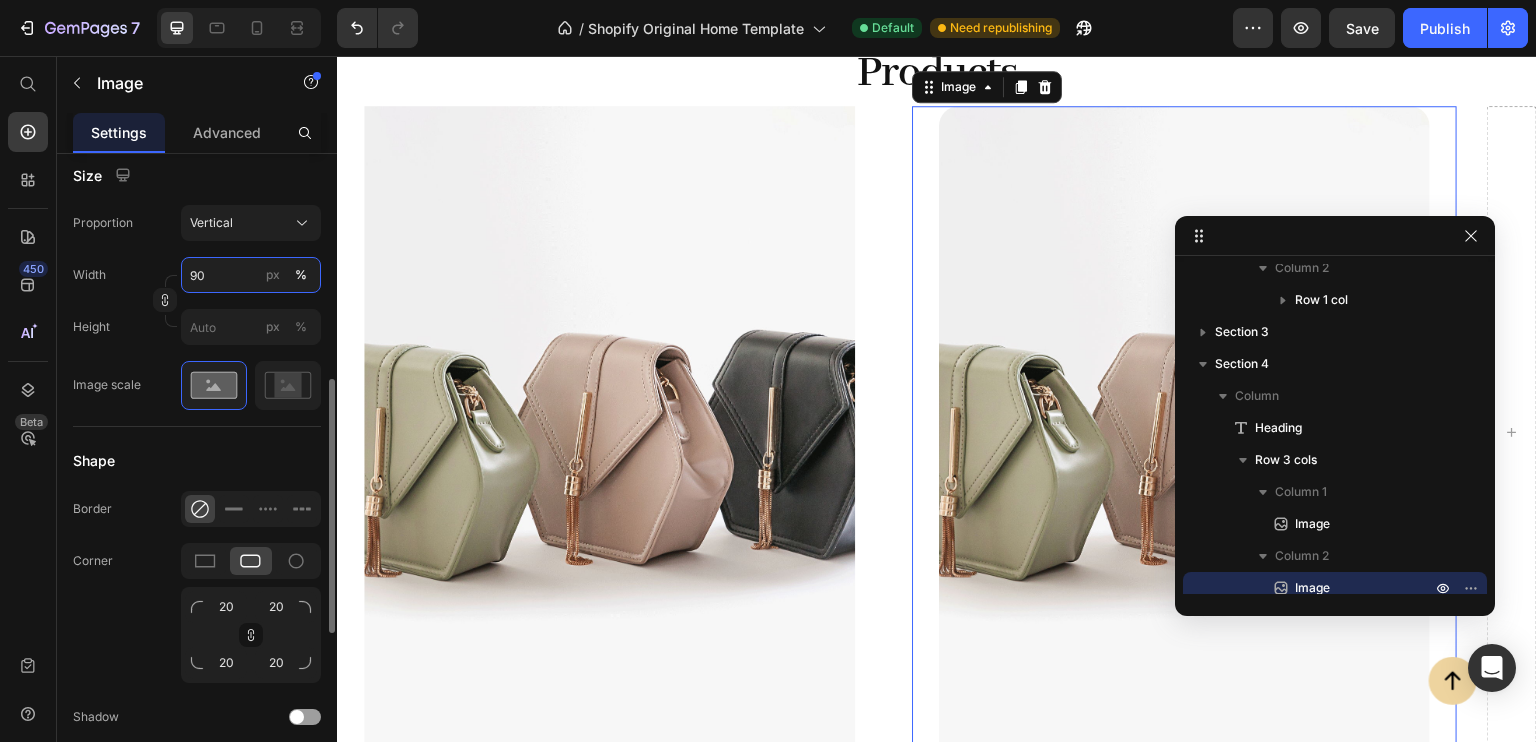 click on "90" at bounding box center [251, 275] 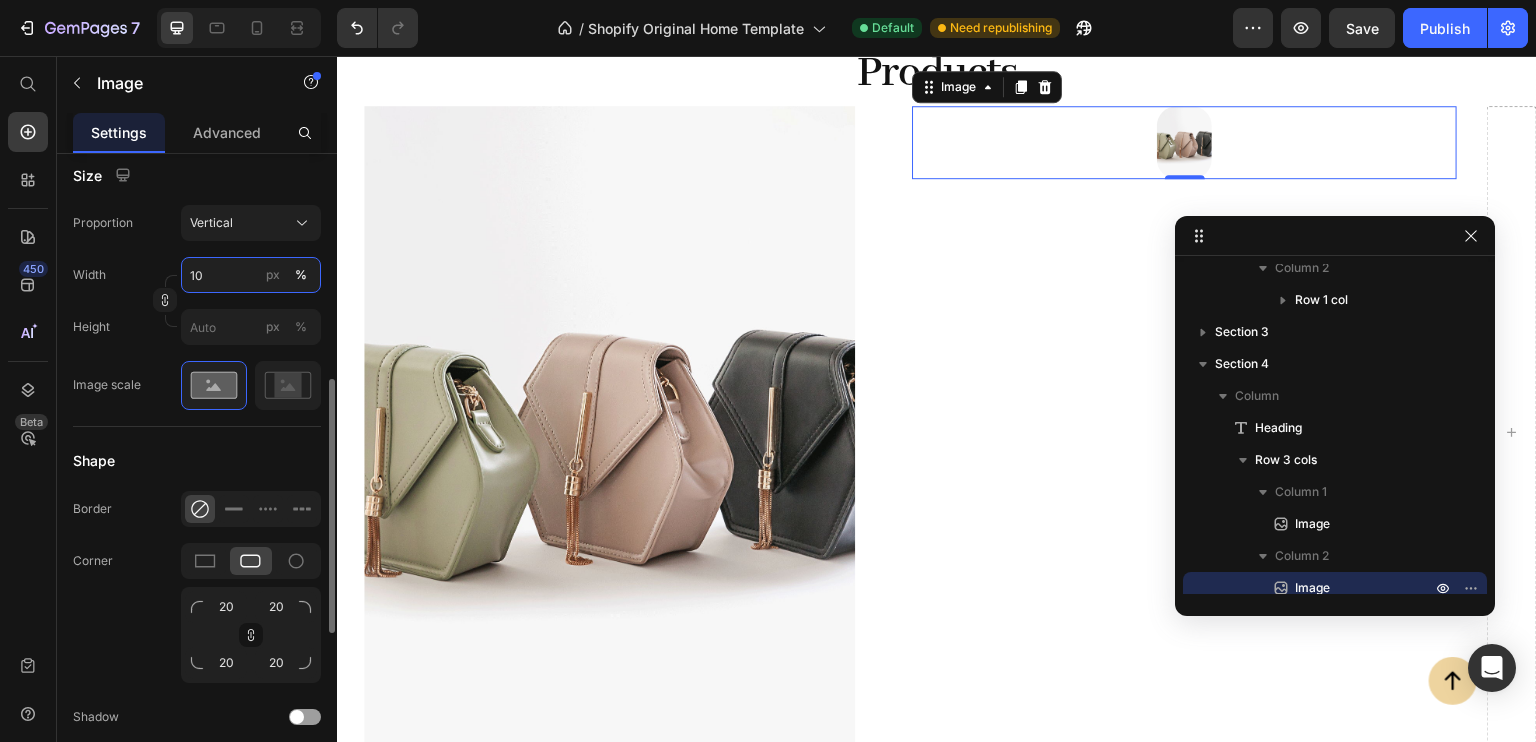 type on "100" 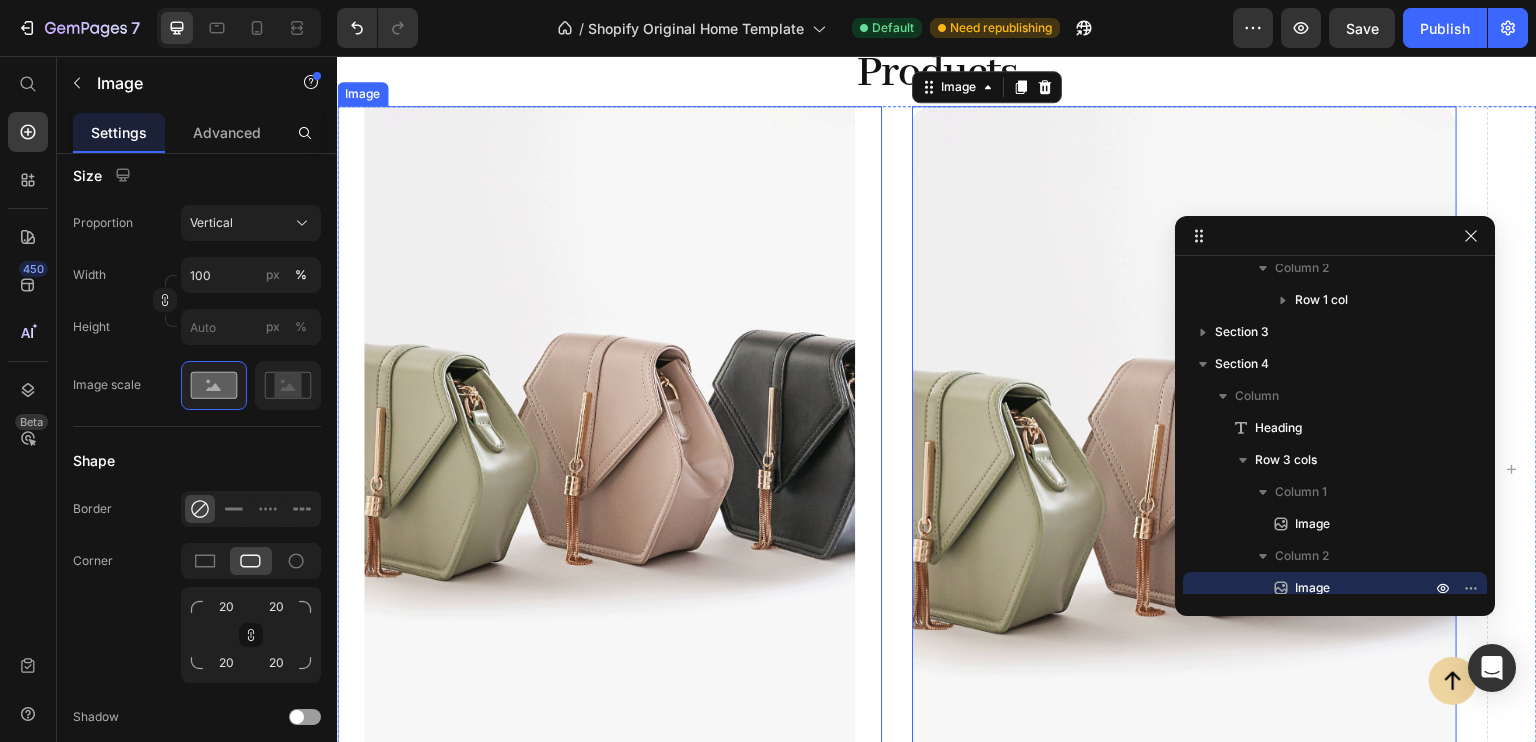 click at bounding box center (609, 433) 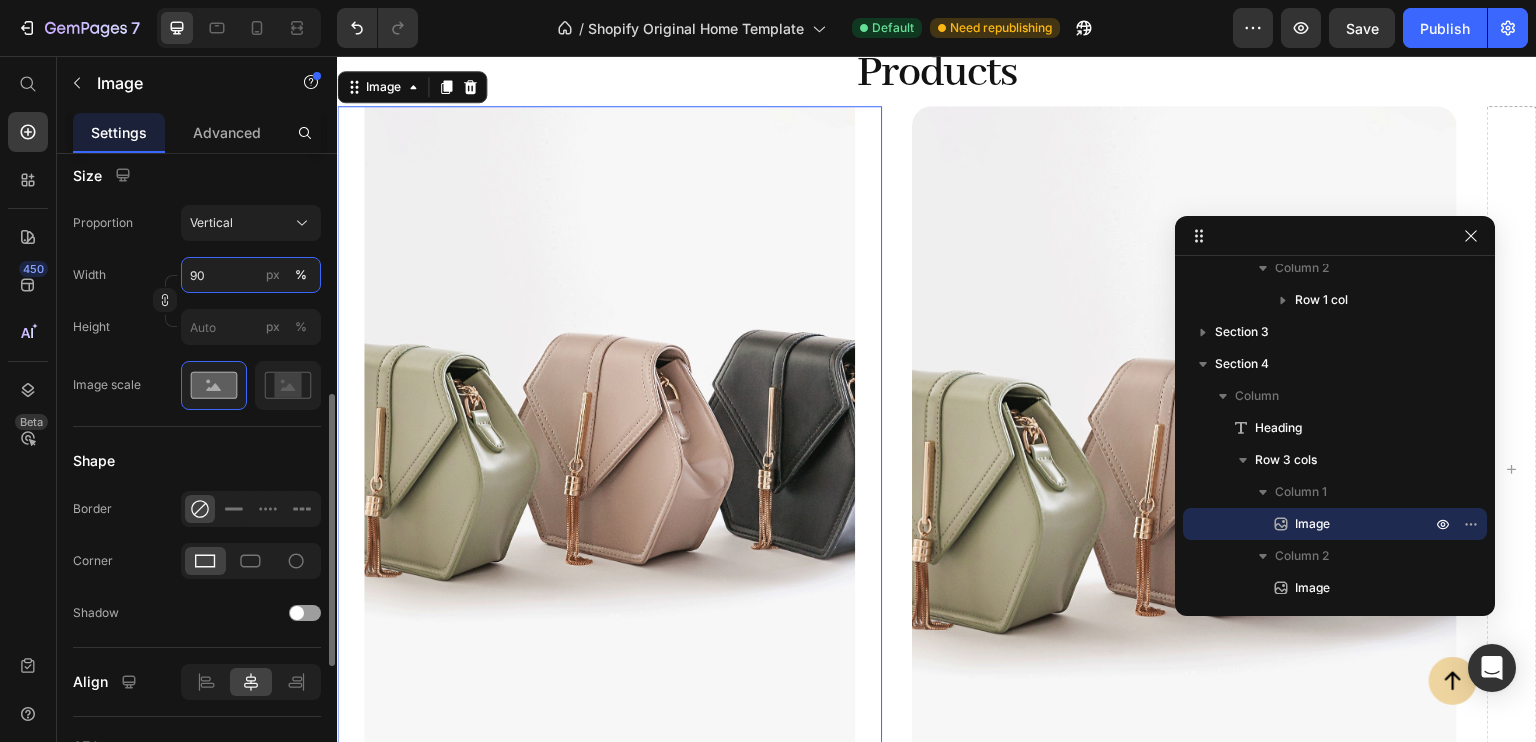 click on "90" at bounding box center (251, 275) 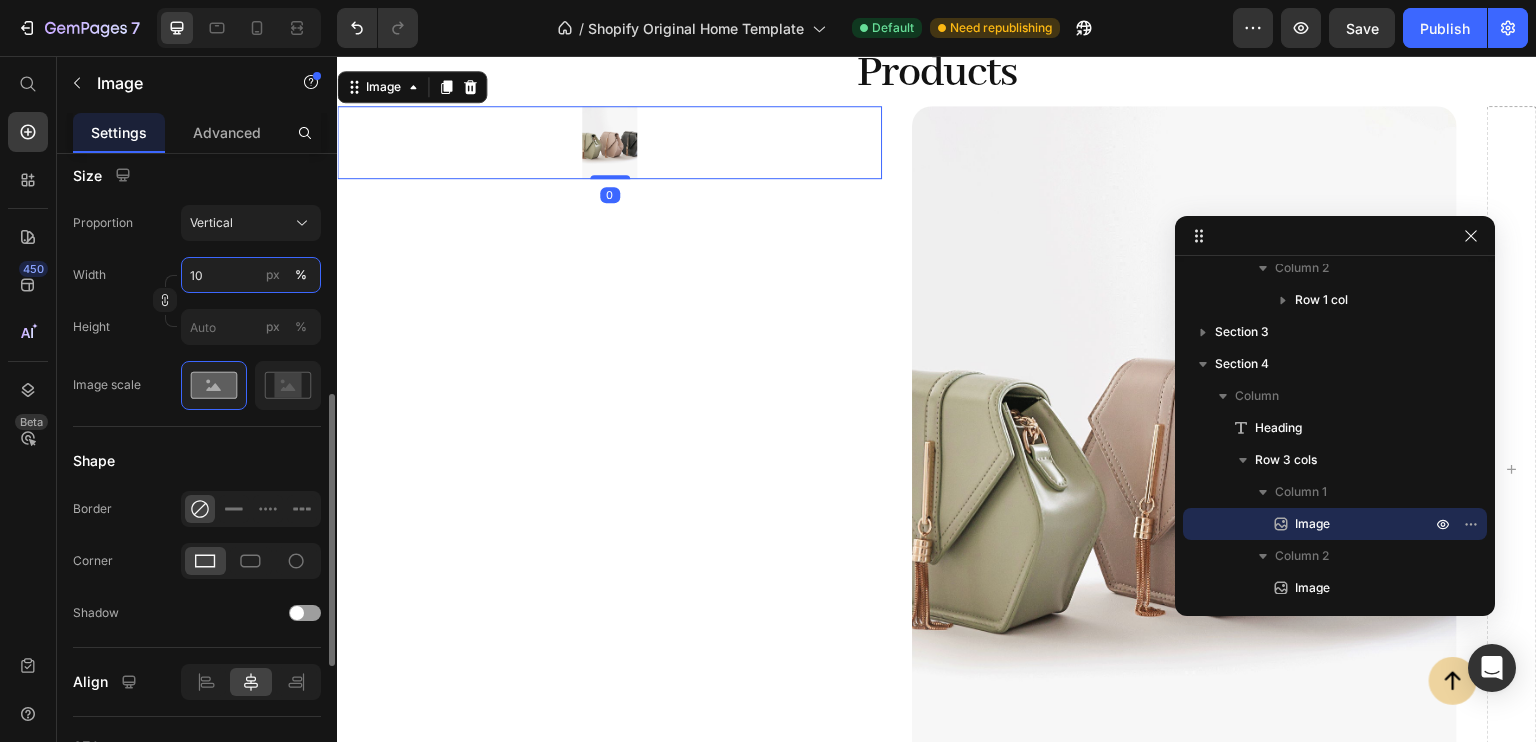type on "100" 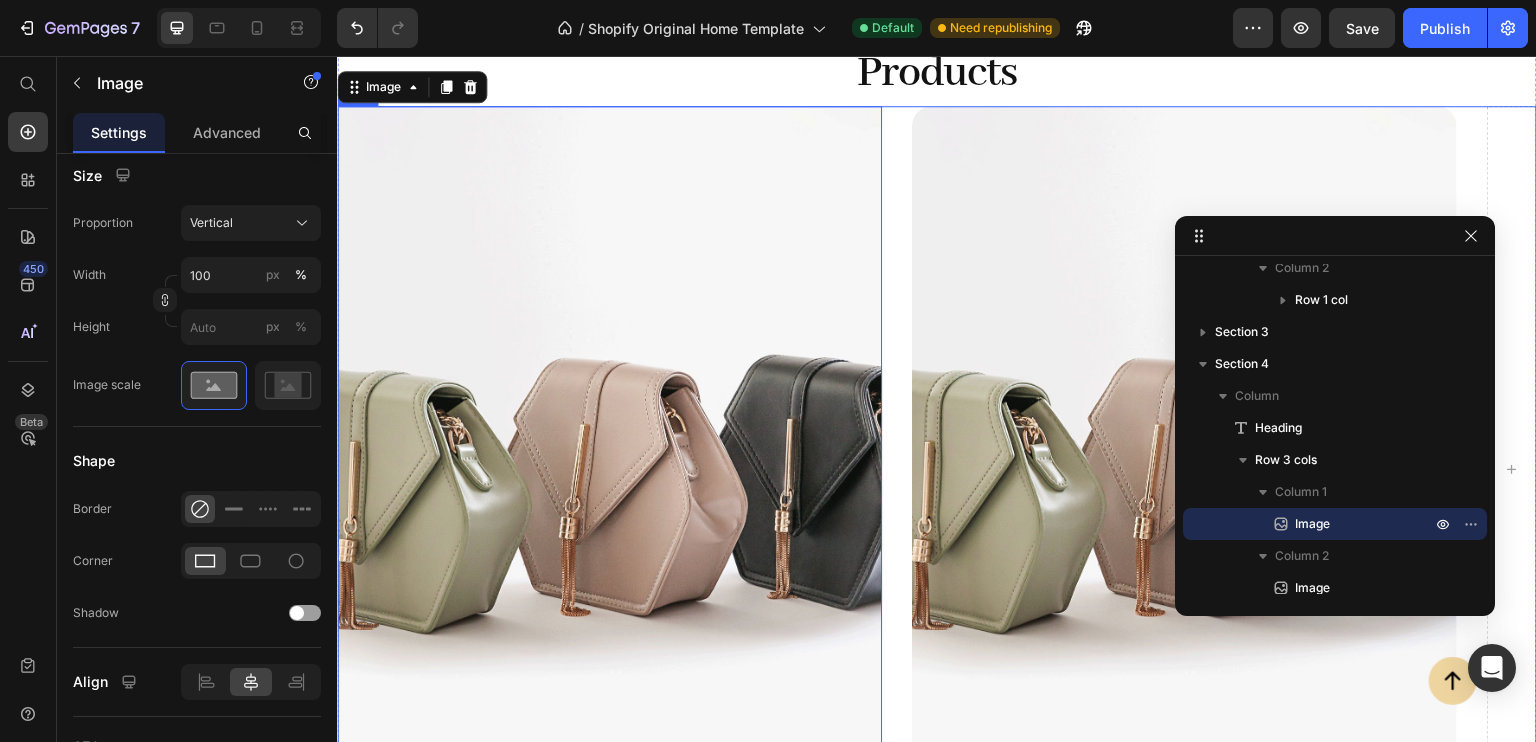 click on "Image   0 Image
Row" at bounding box center (937, 469) 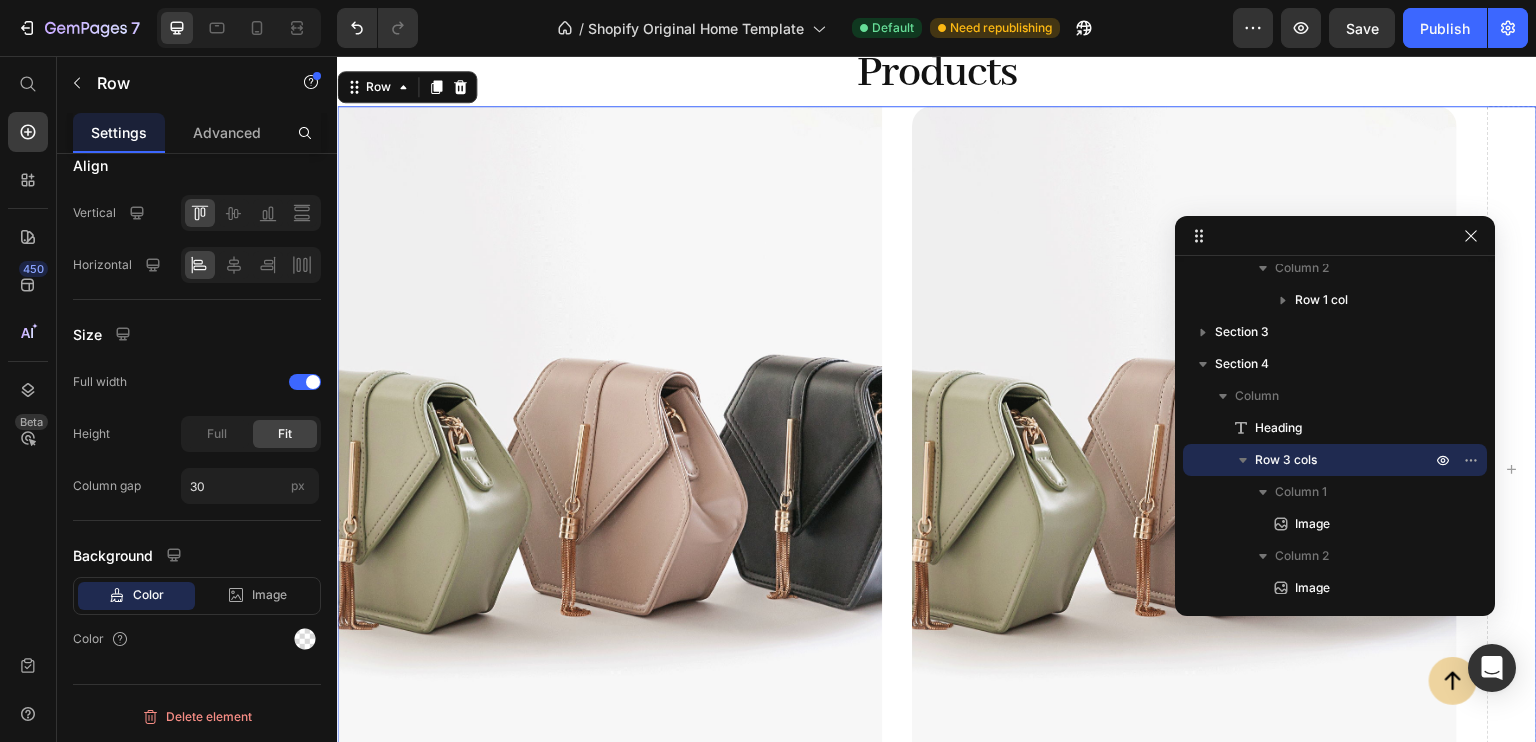 scroll, scrollTop: 0, scrollLeft: 0, axis: both 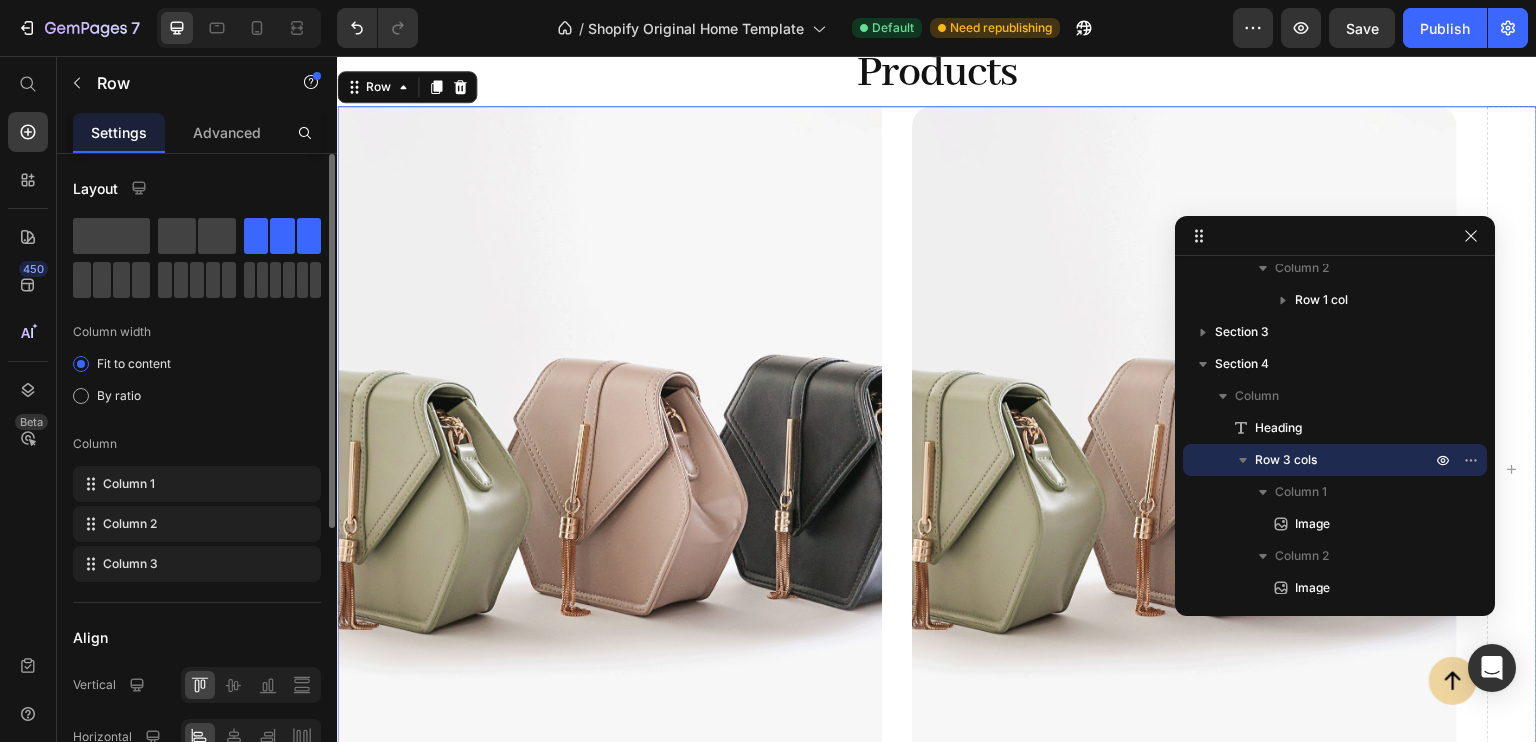 click on "Layout Column width Fit to content By ratio Column Column 1 Column 2 Column 3 Align Vertical
Horizontal
Size Full width Height Full Fit Column gap 30 px Background Color Image Video  Color   Delete element" at bounding box center [197, 712] 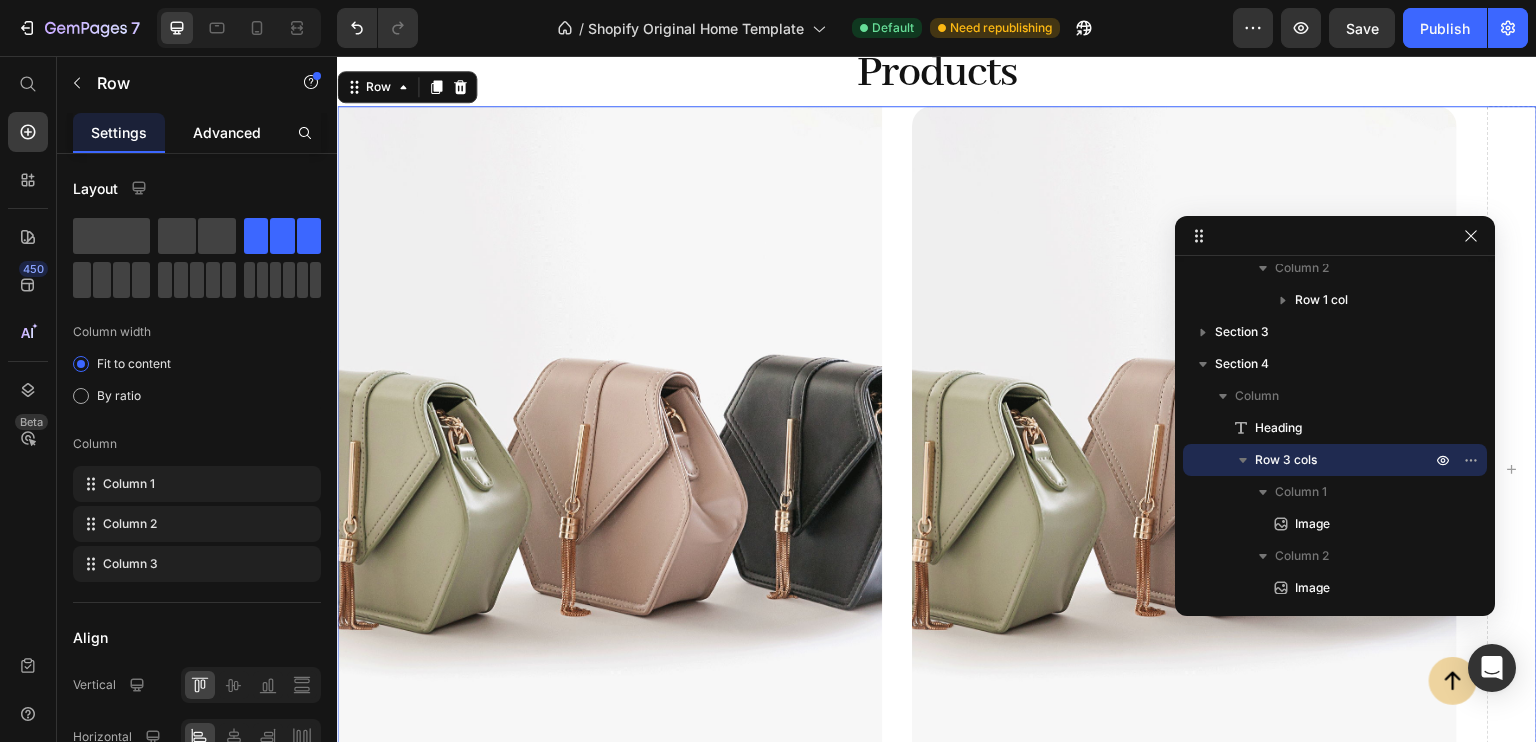 click on "Advanced" at bounding box center [227, 132] 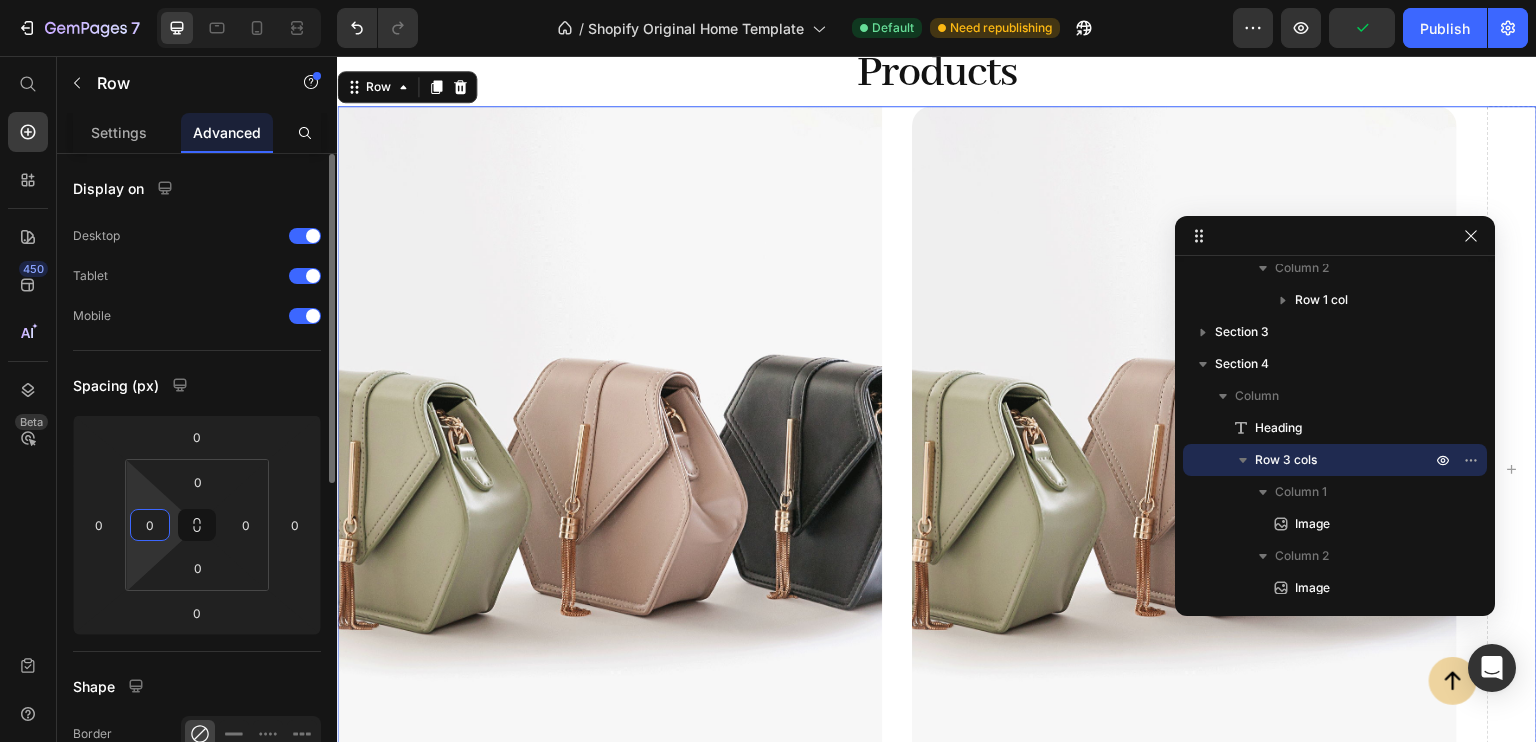click on "0" at bounding box center [150, 525] 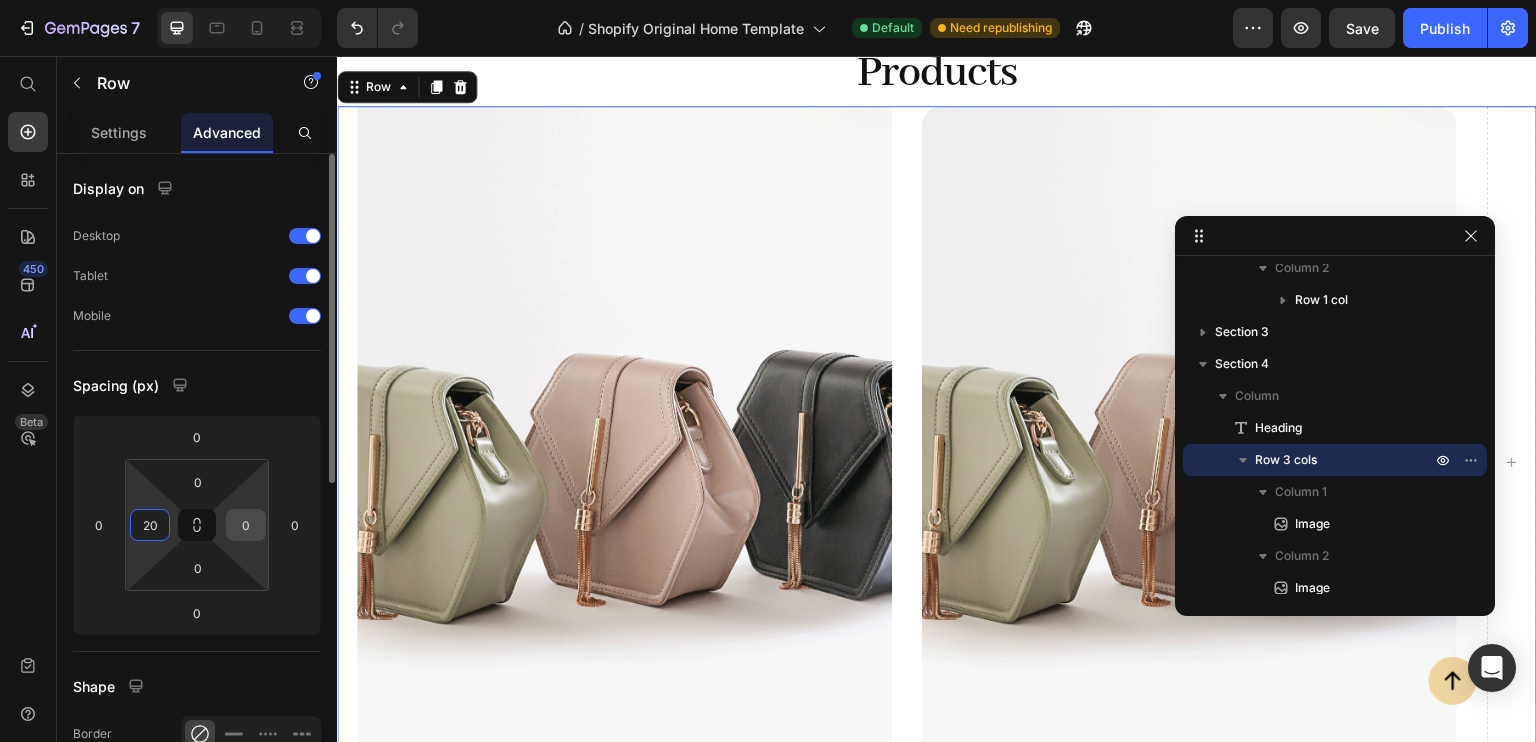 type on "20" 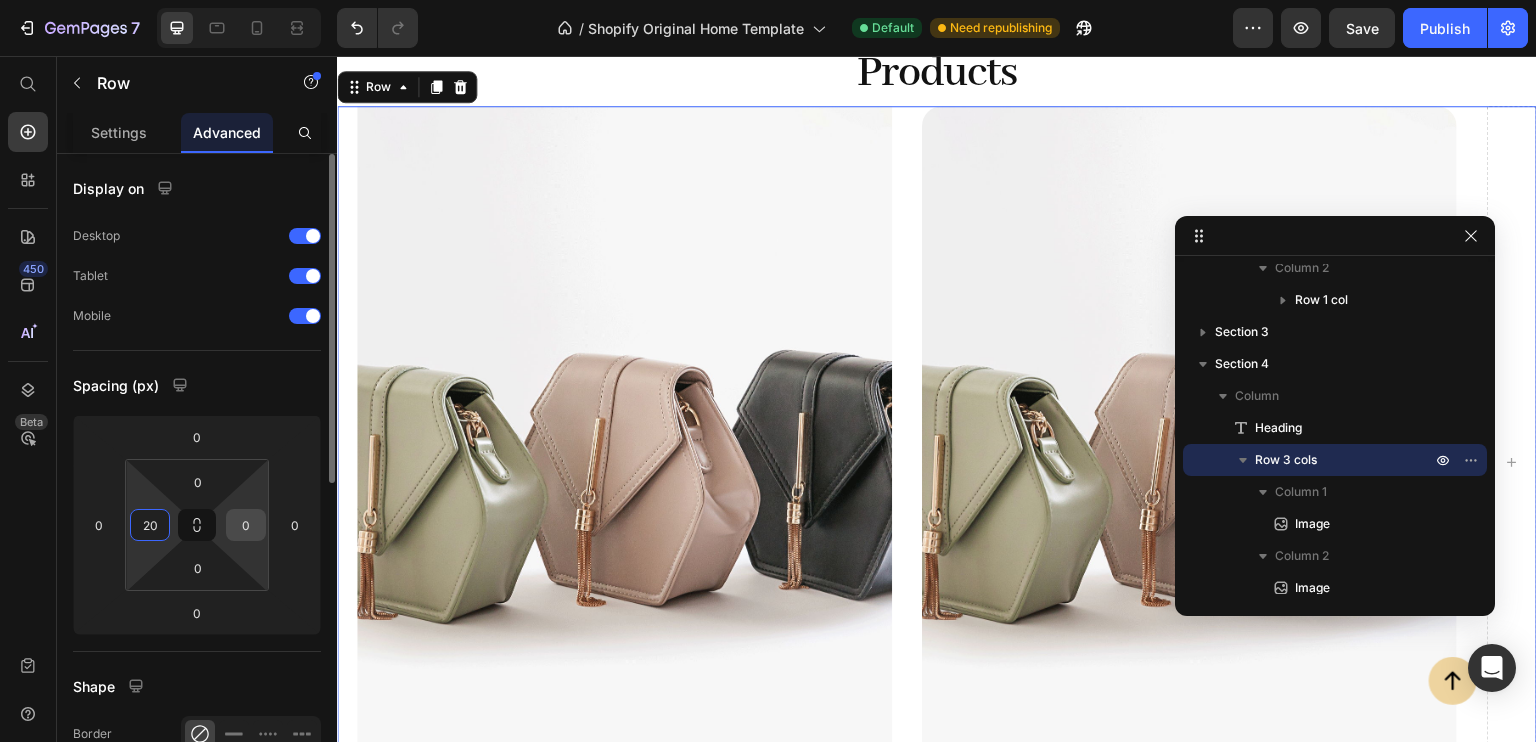 click on "0" at bounding box center [246, 525] 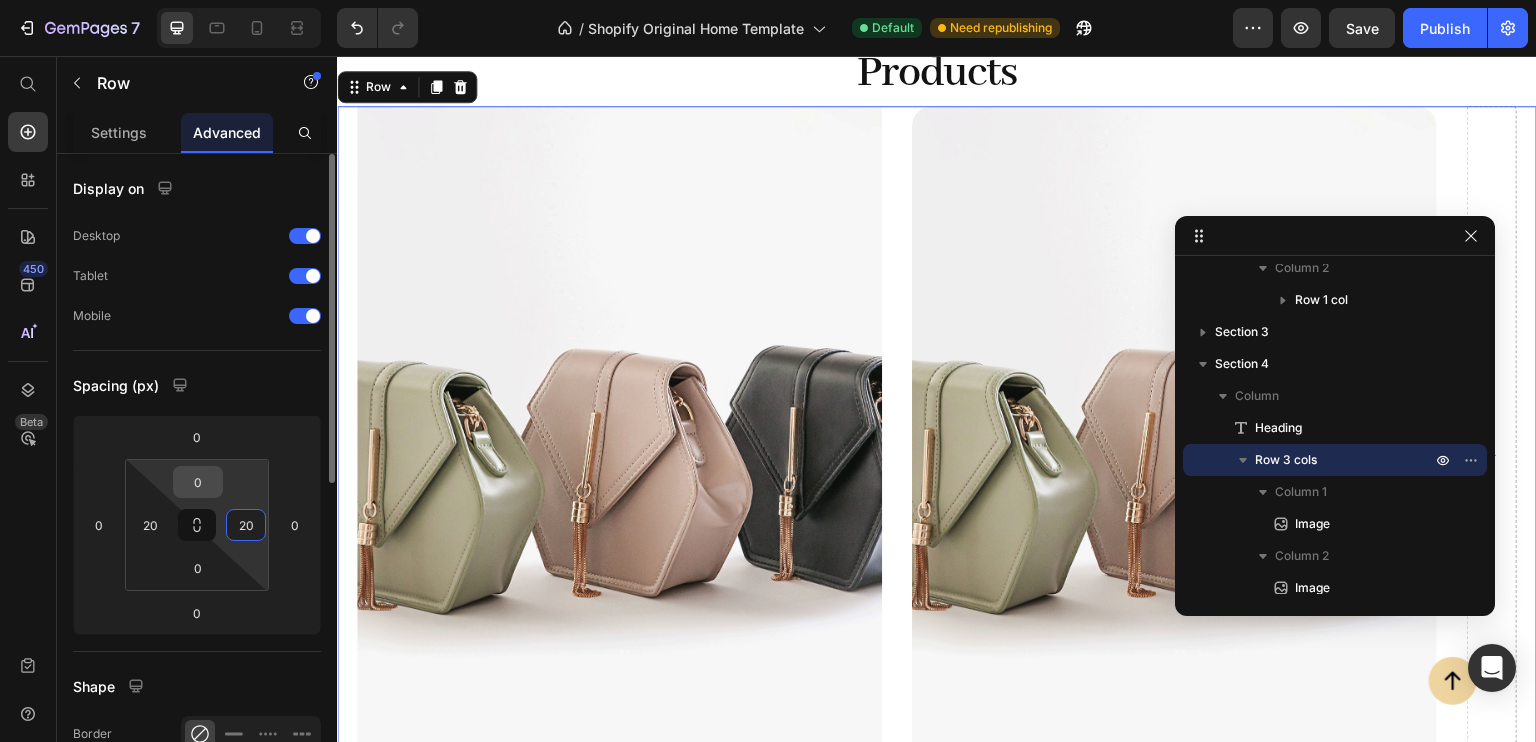 type on "20" 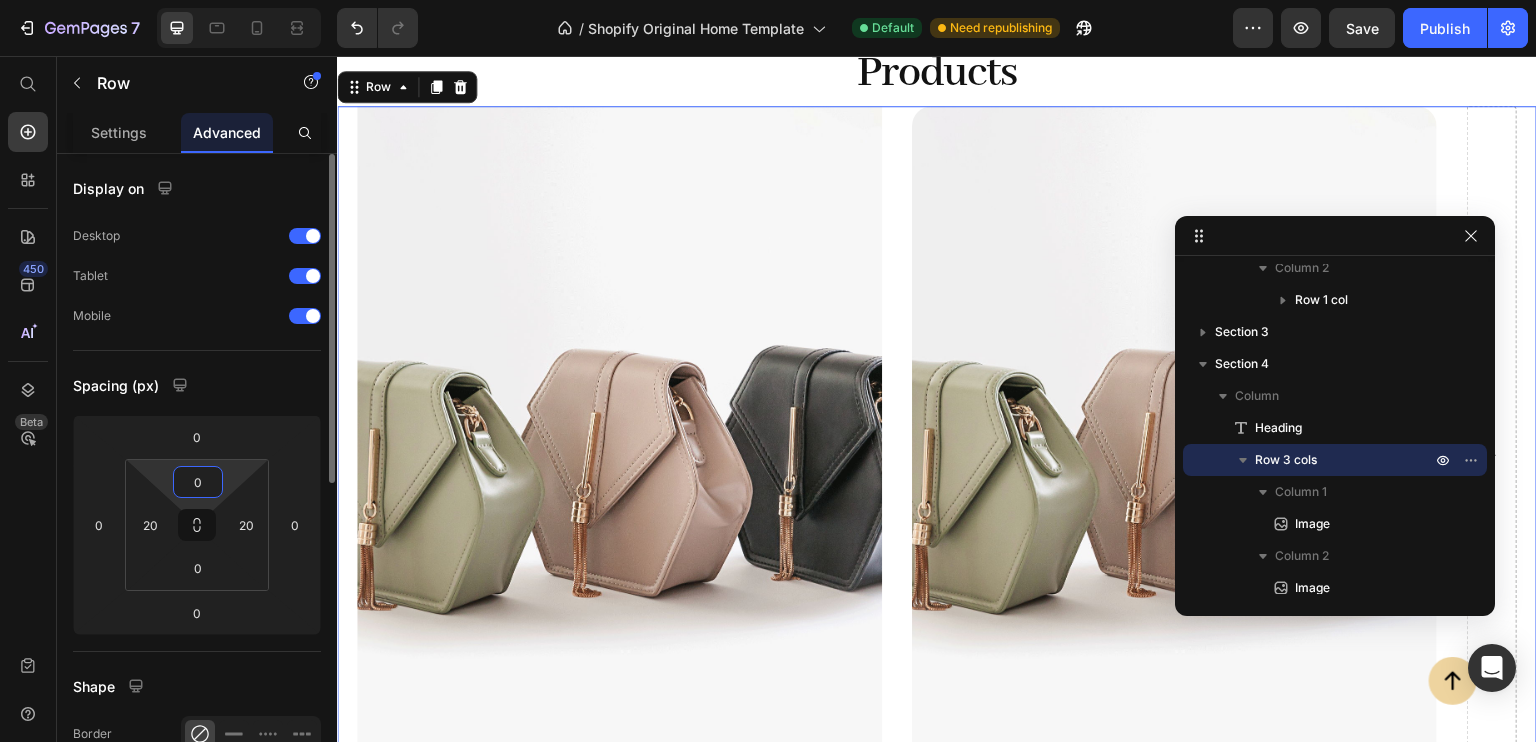 click on "0" at bounding box center [198, 482] 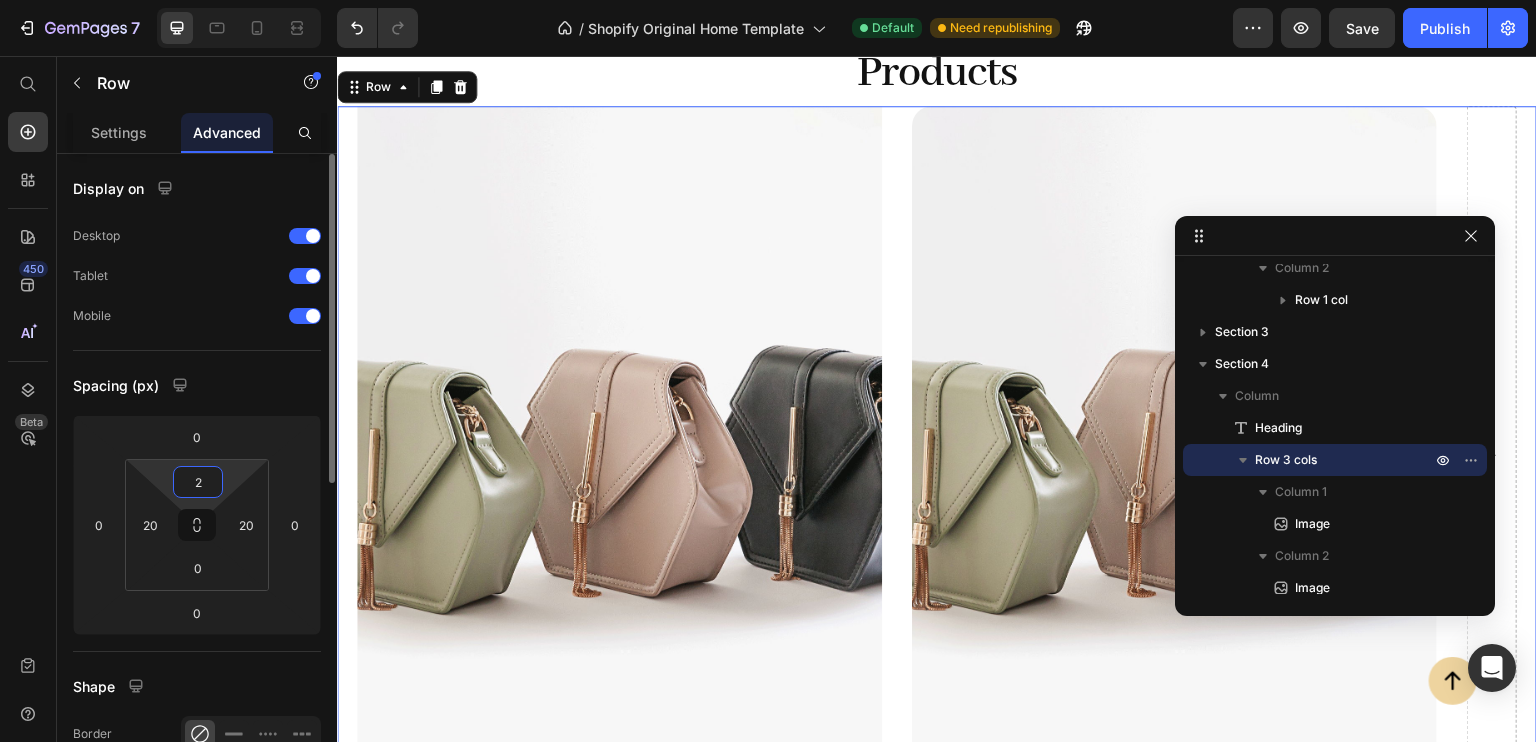 type on "20" 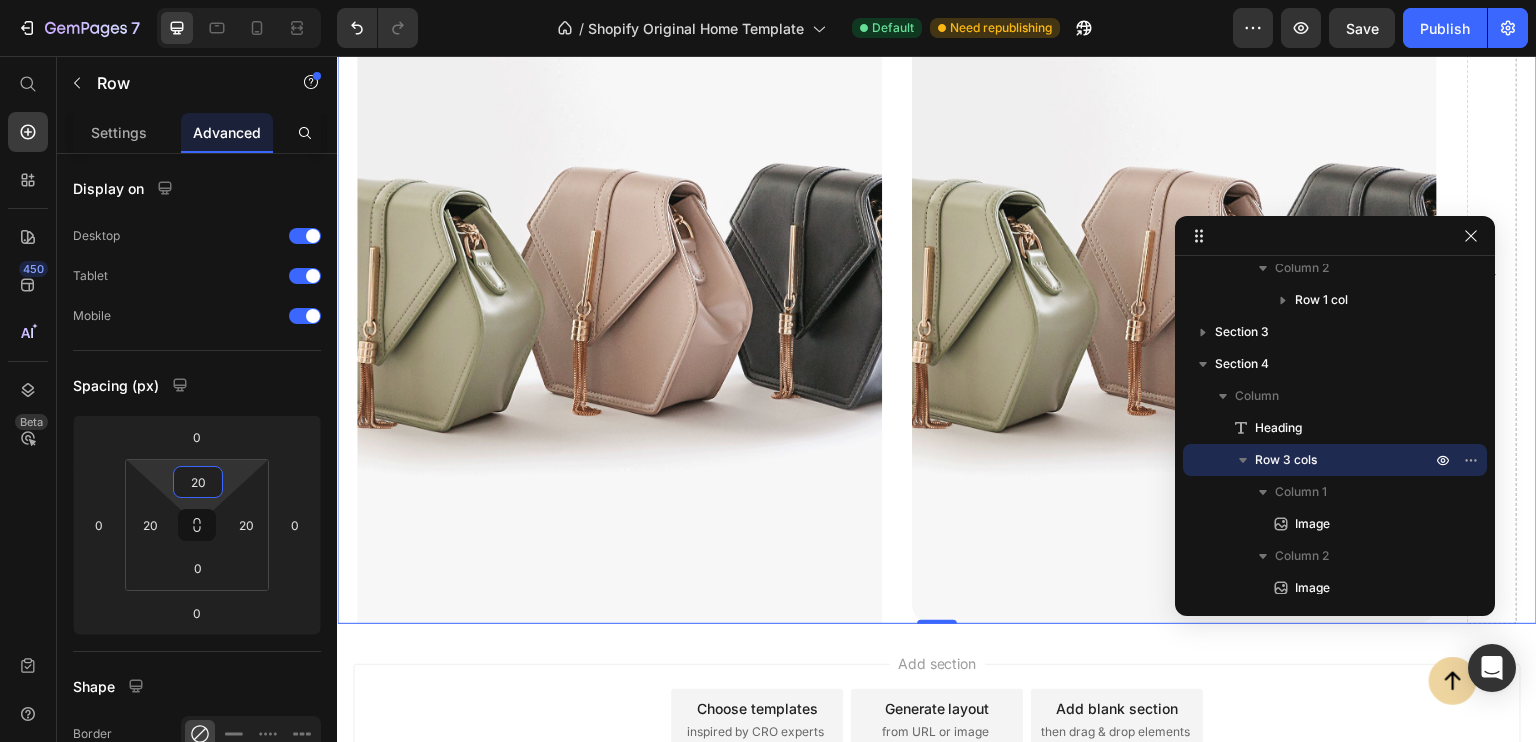 scroll, scrollTop: 1590, scrollLeft: 0, axis: vertical 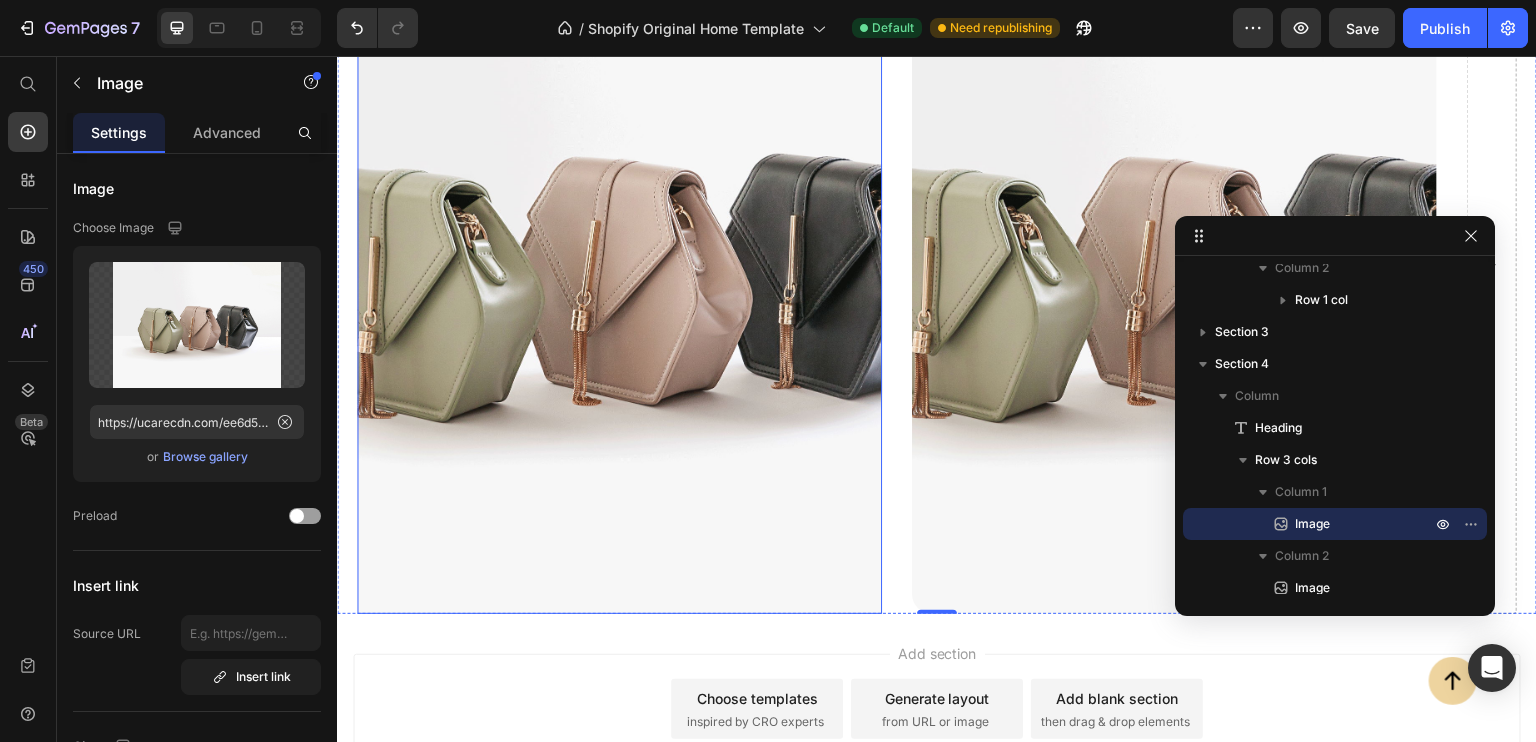 click at bounding box center [619, 264] 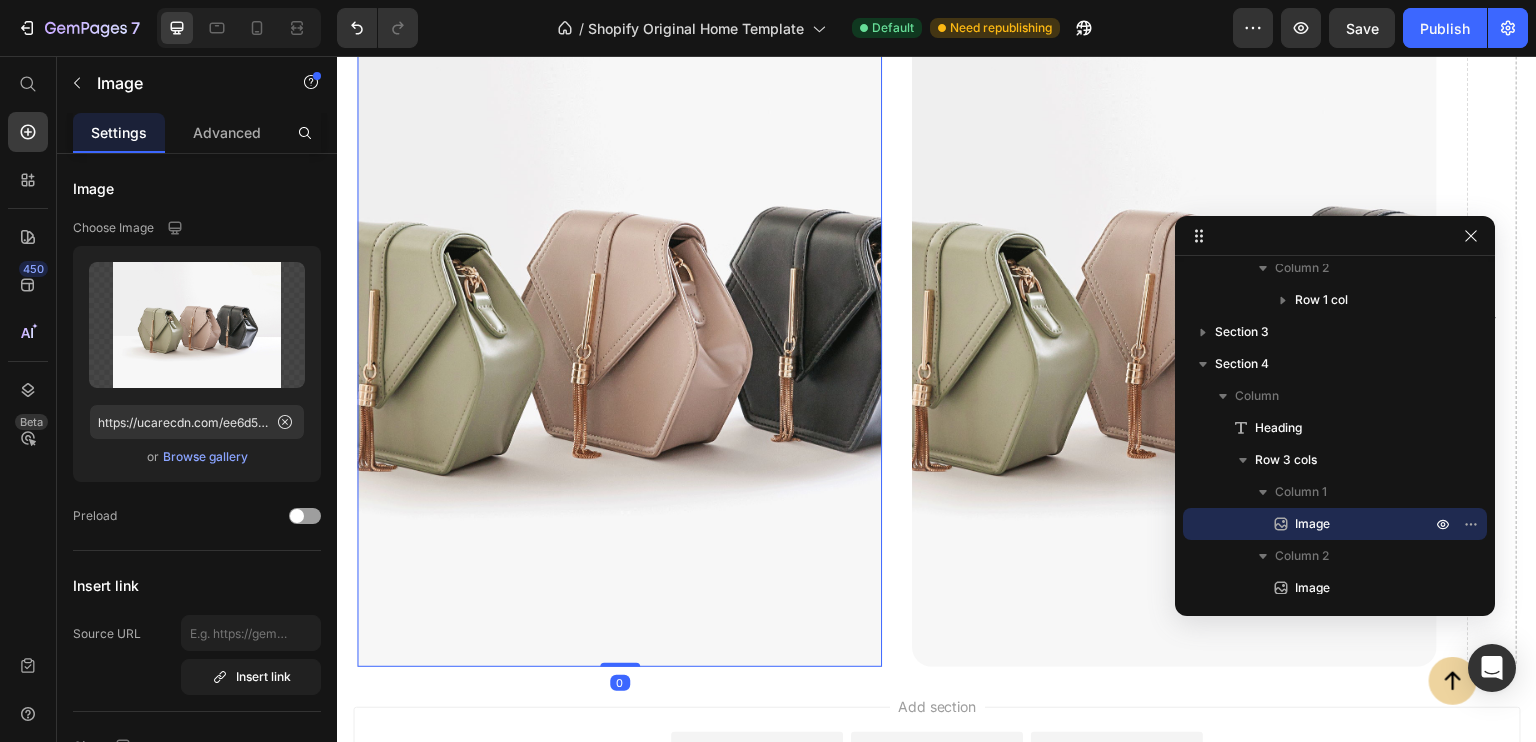 scroll, scrollTop: 1535, scrollLeft: 0, axis: vertical 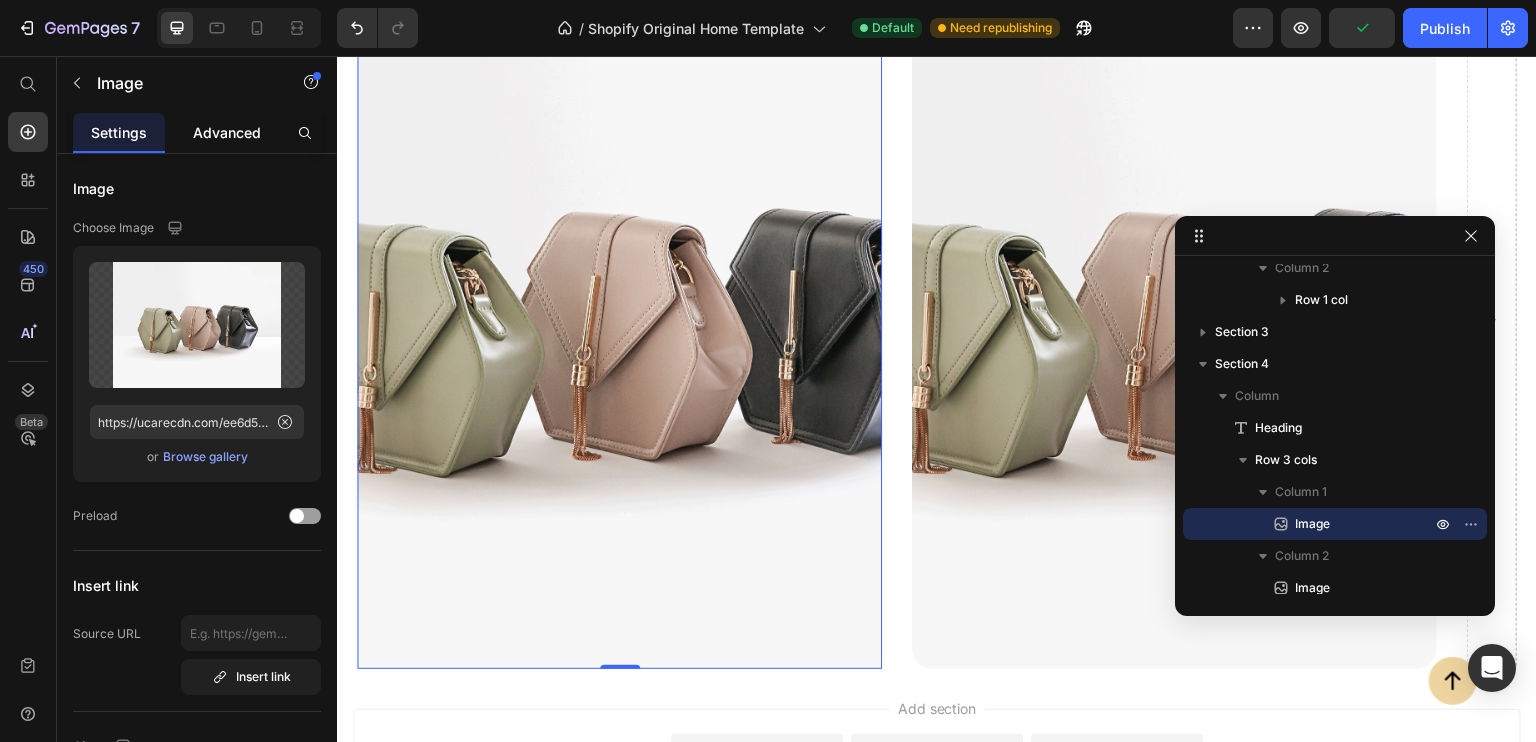 click on "Advanced" at bounding box center [227, 132] 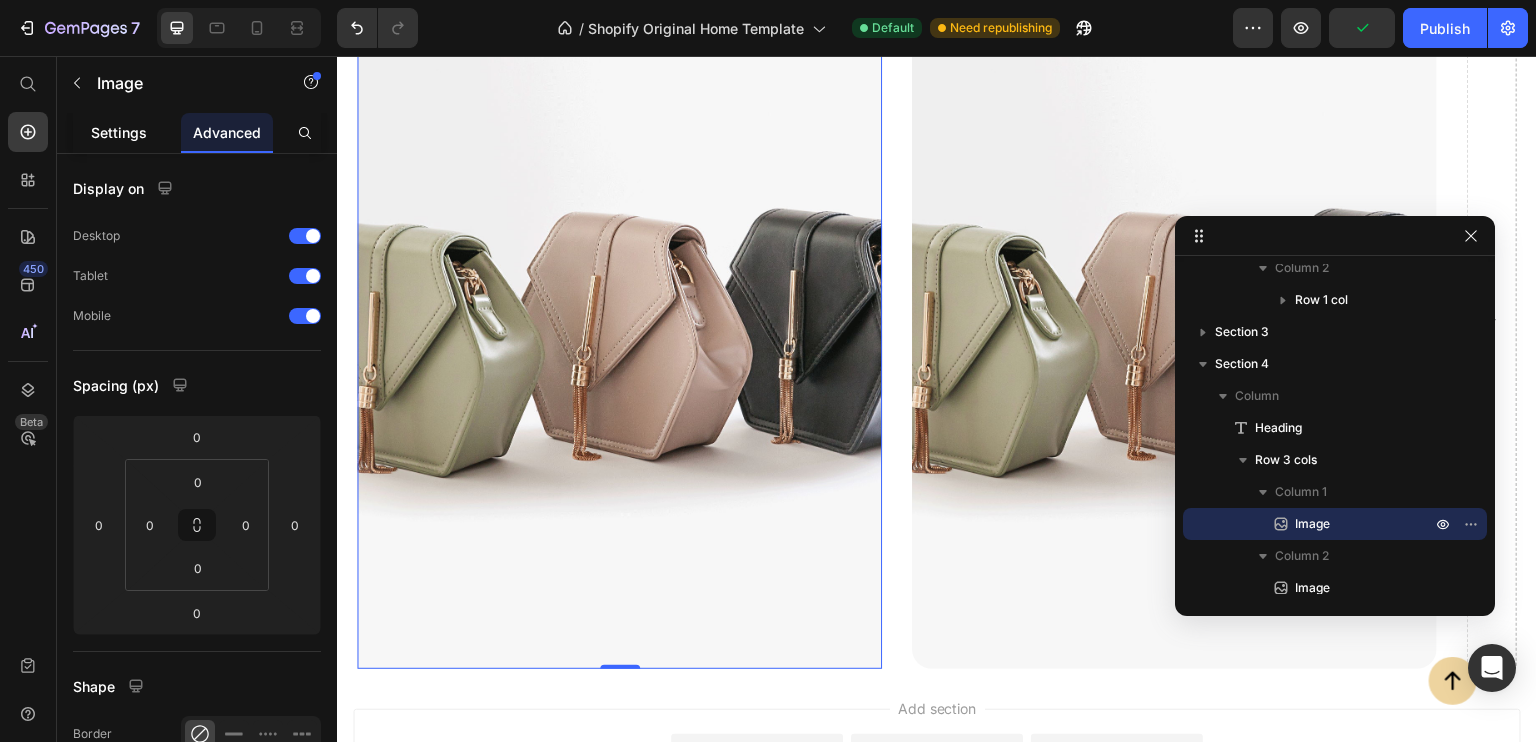 click on "Settings" at bounding box center [119, 132] 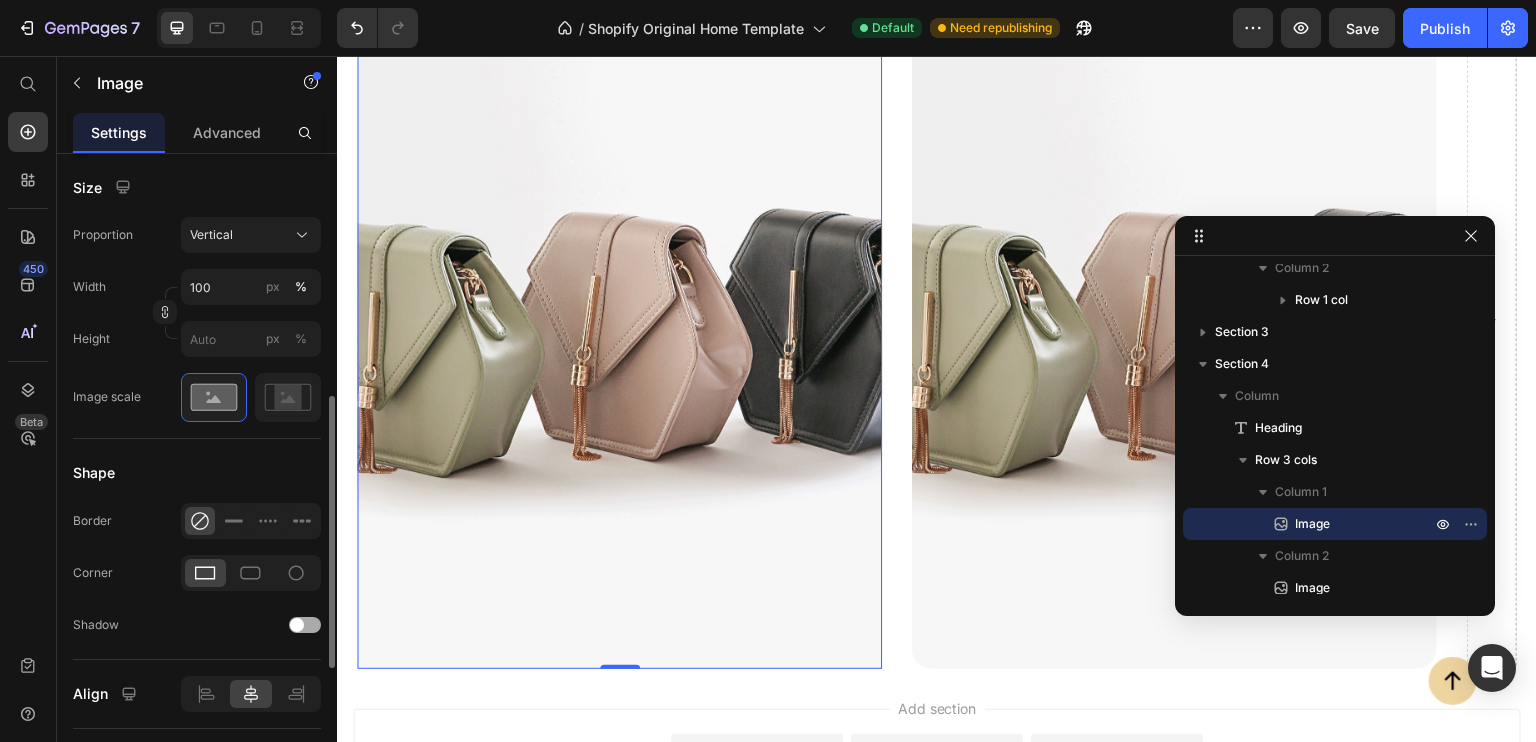 scroll, scrollTop: 564, scrollLeft: 0, axis: vertical 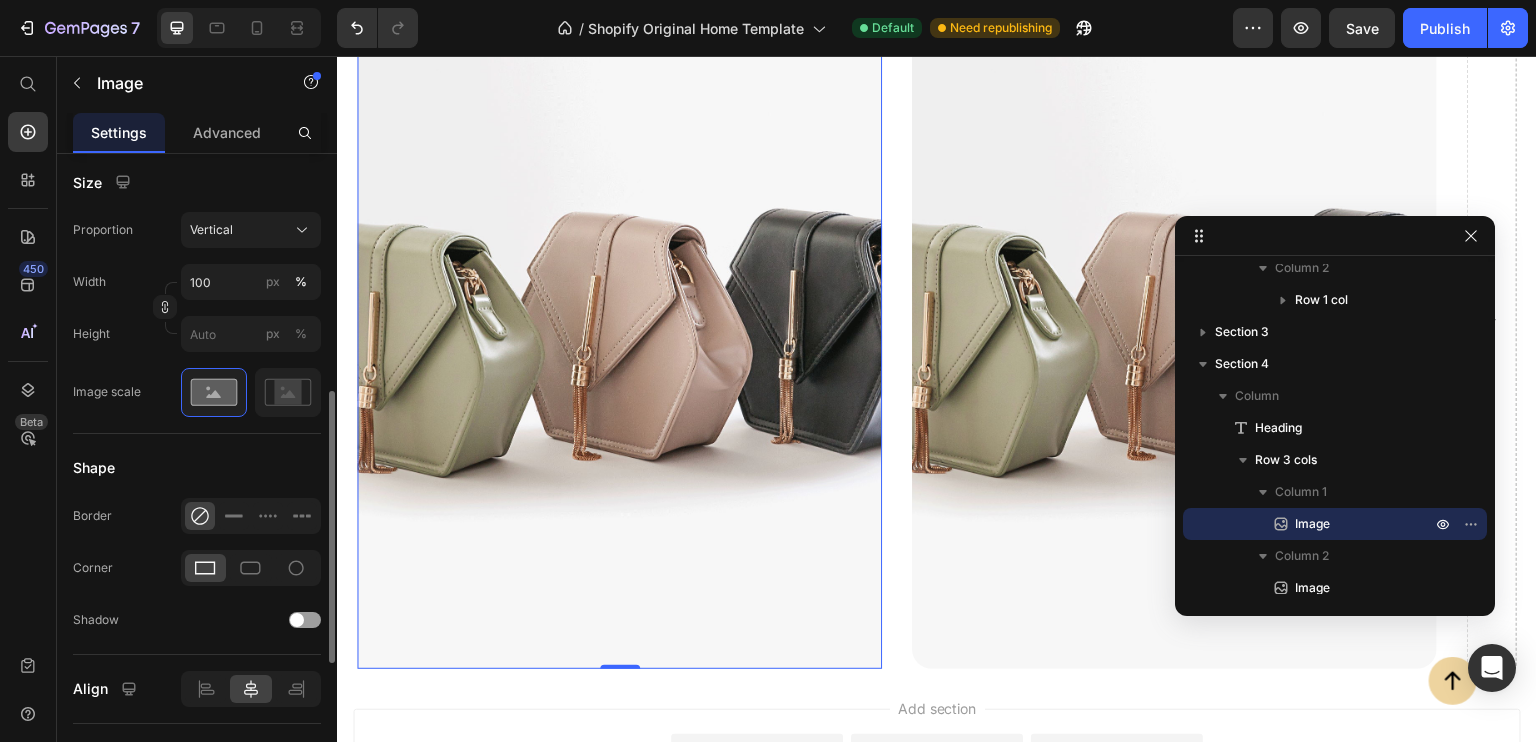 click 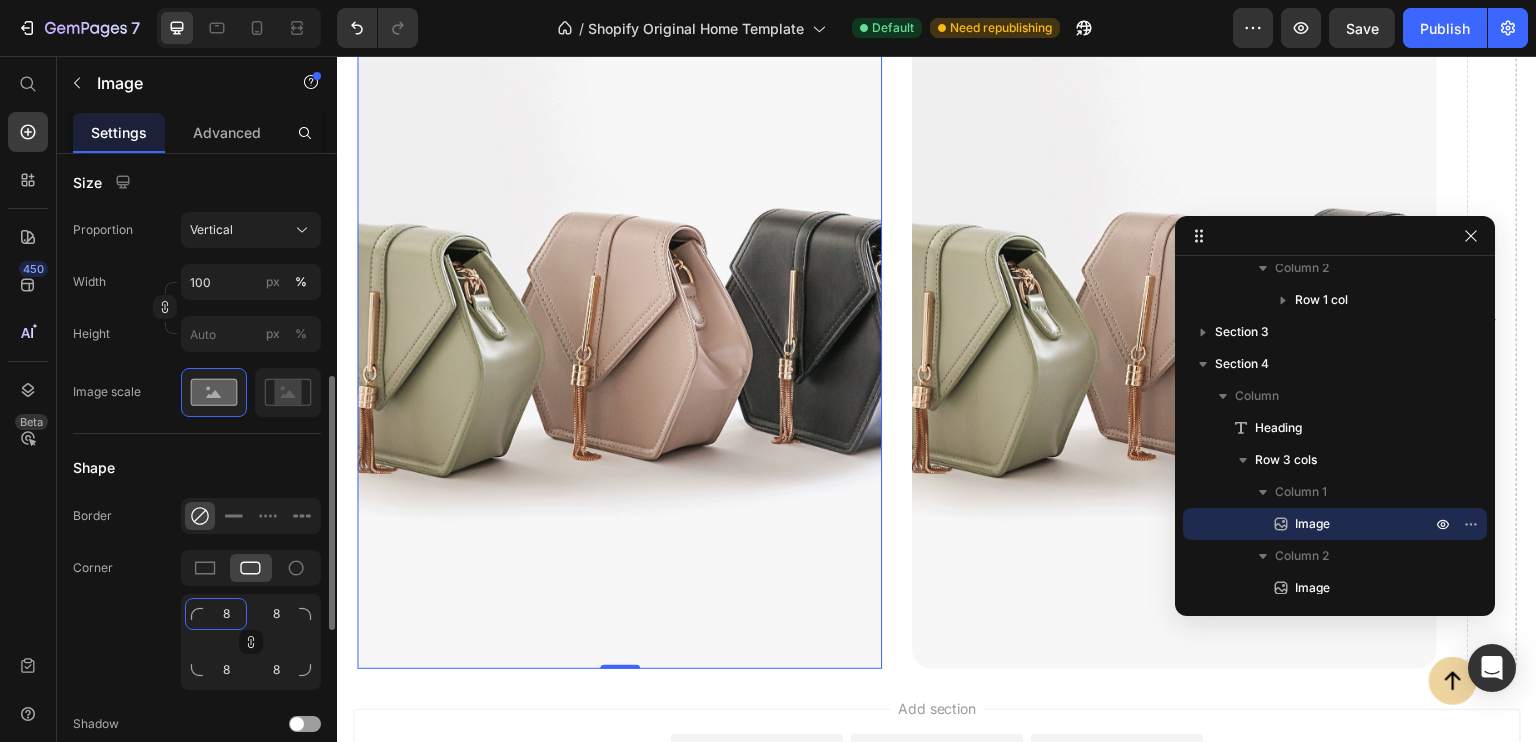 click on "8" 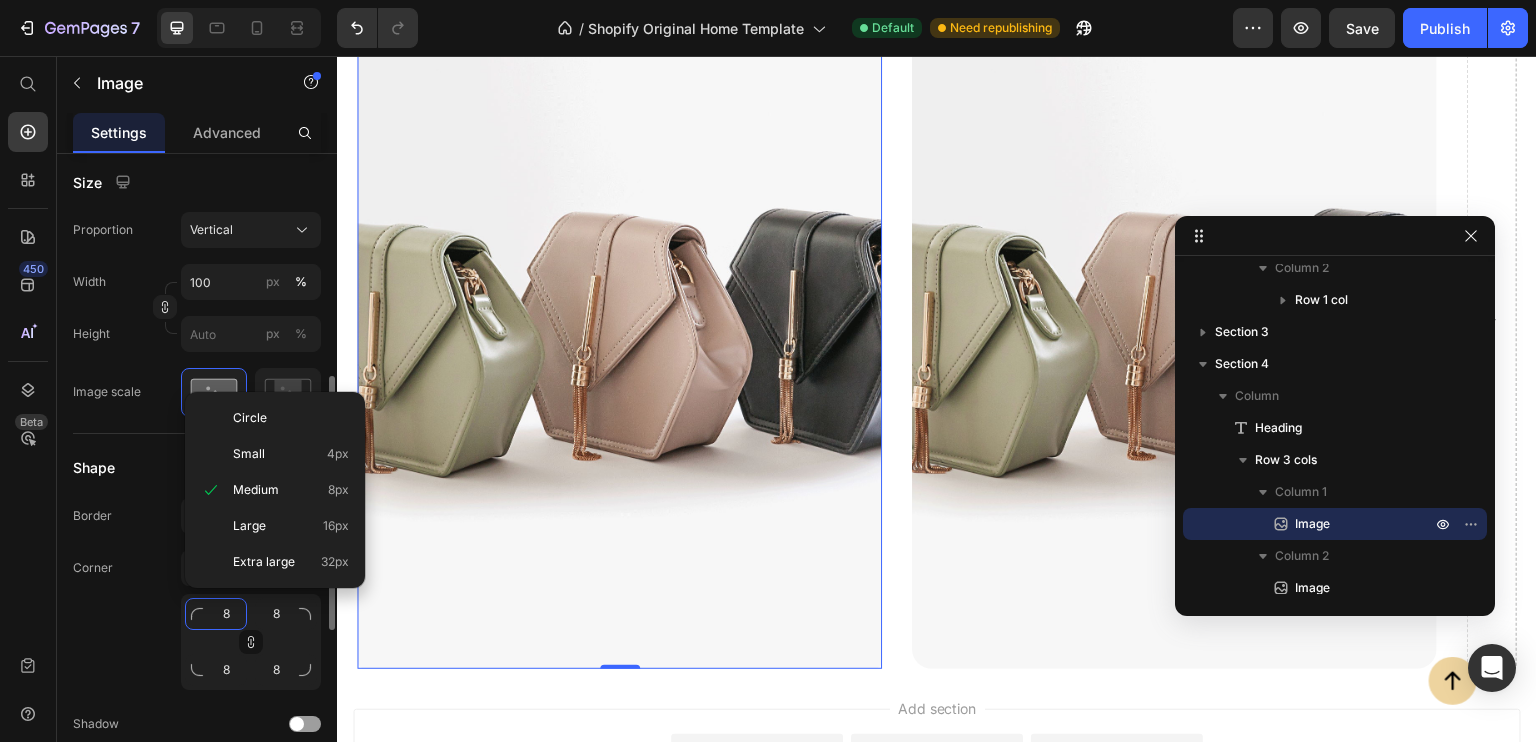 type on "2" 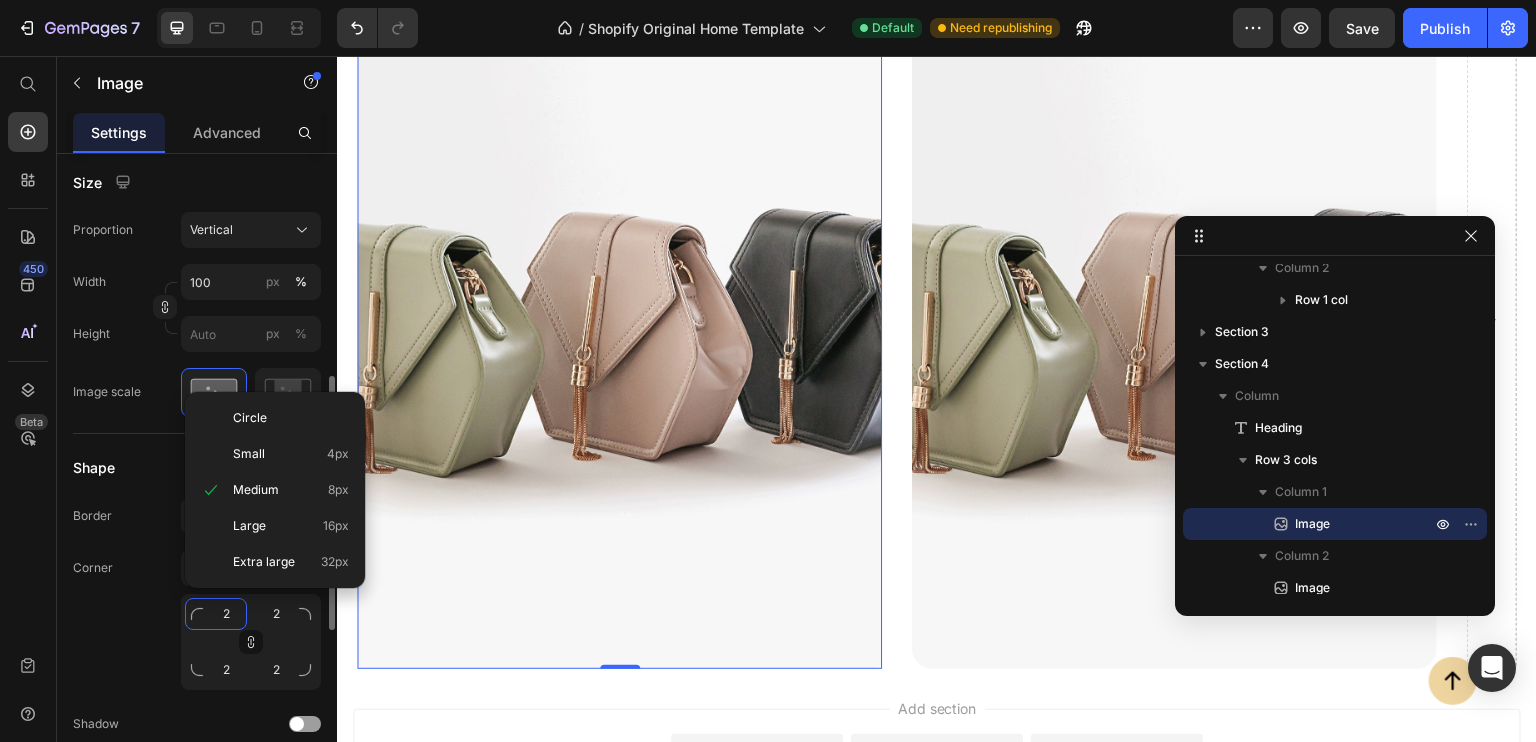 type on "20" 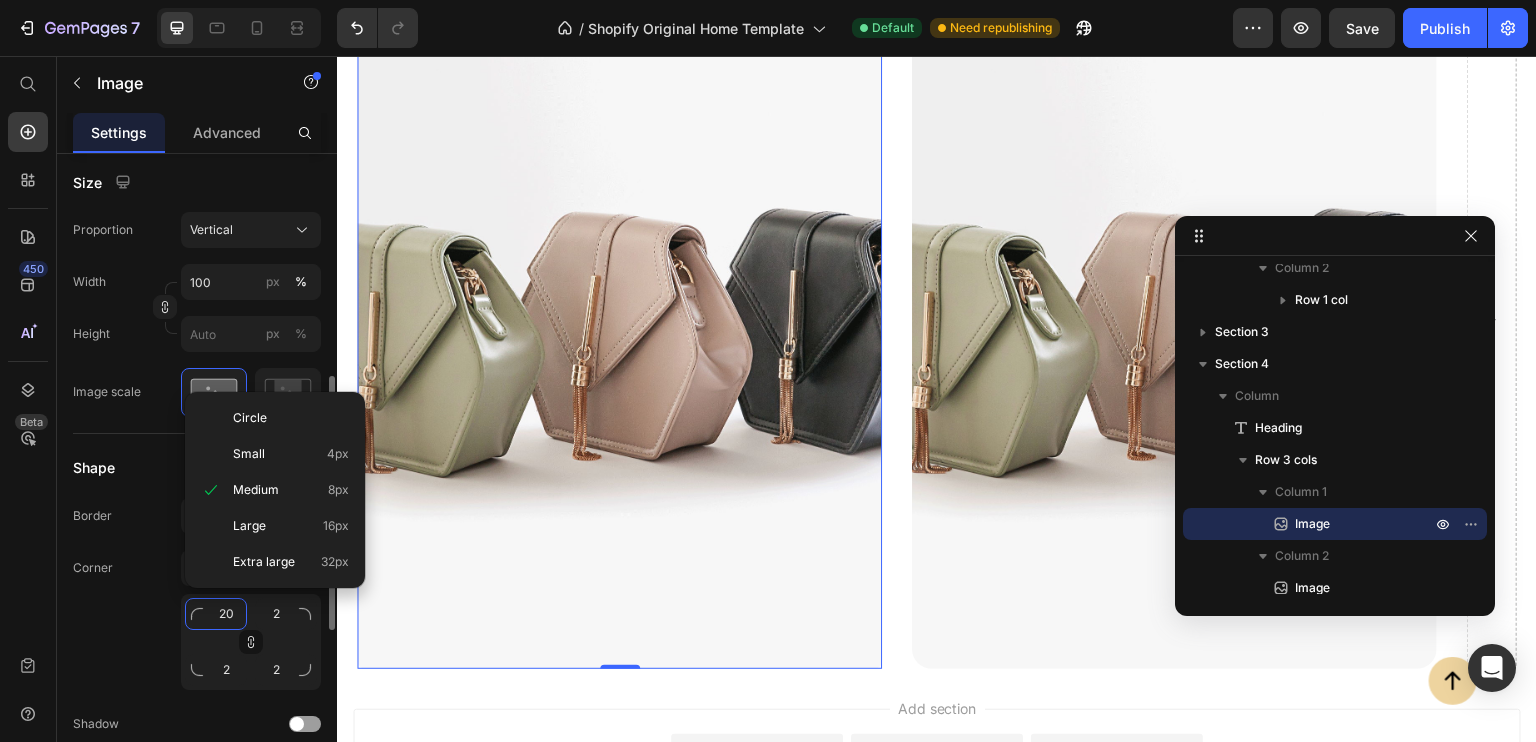 type on "20" 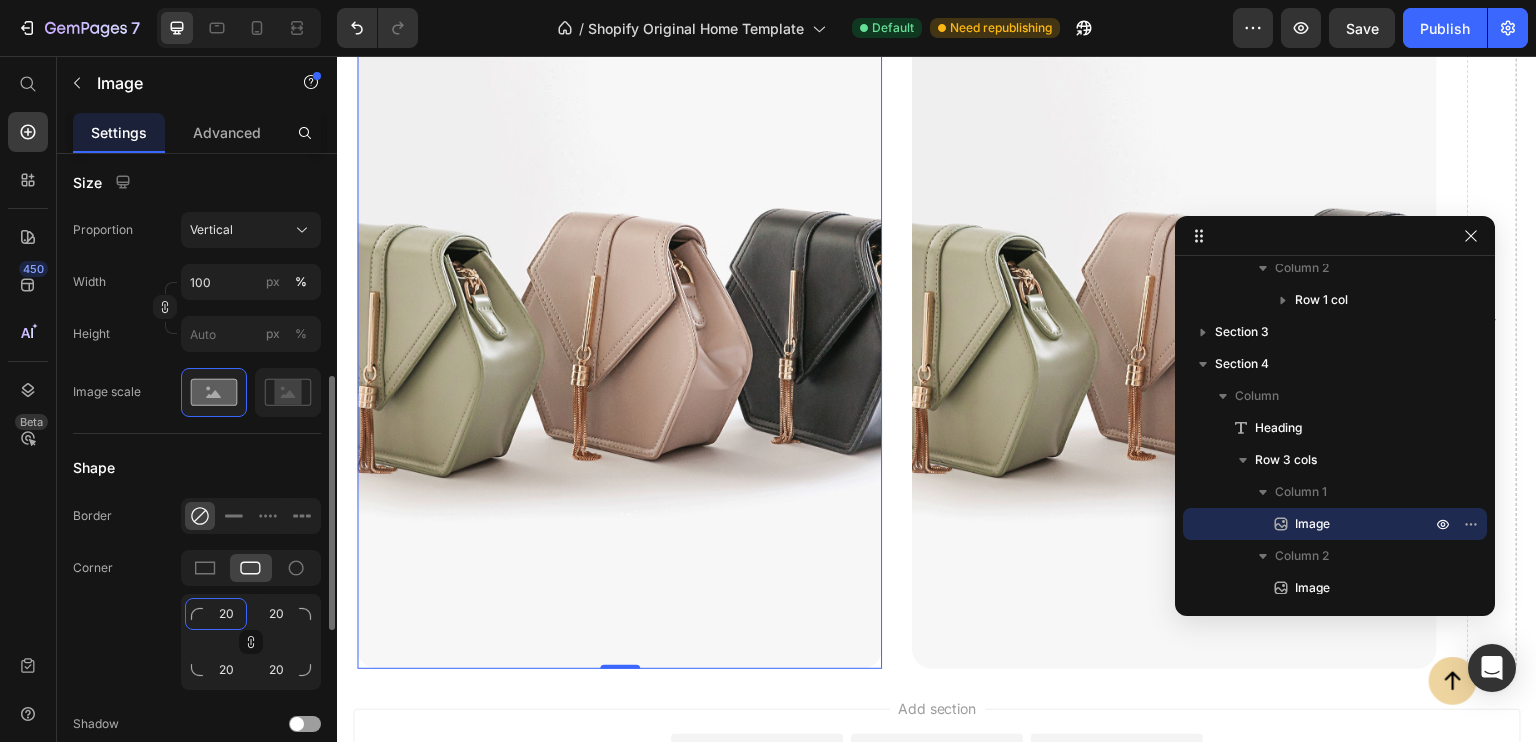 type on "0" 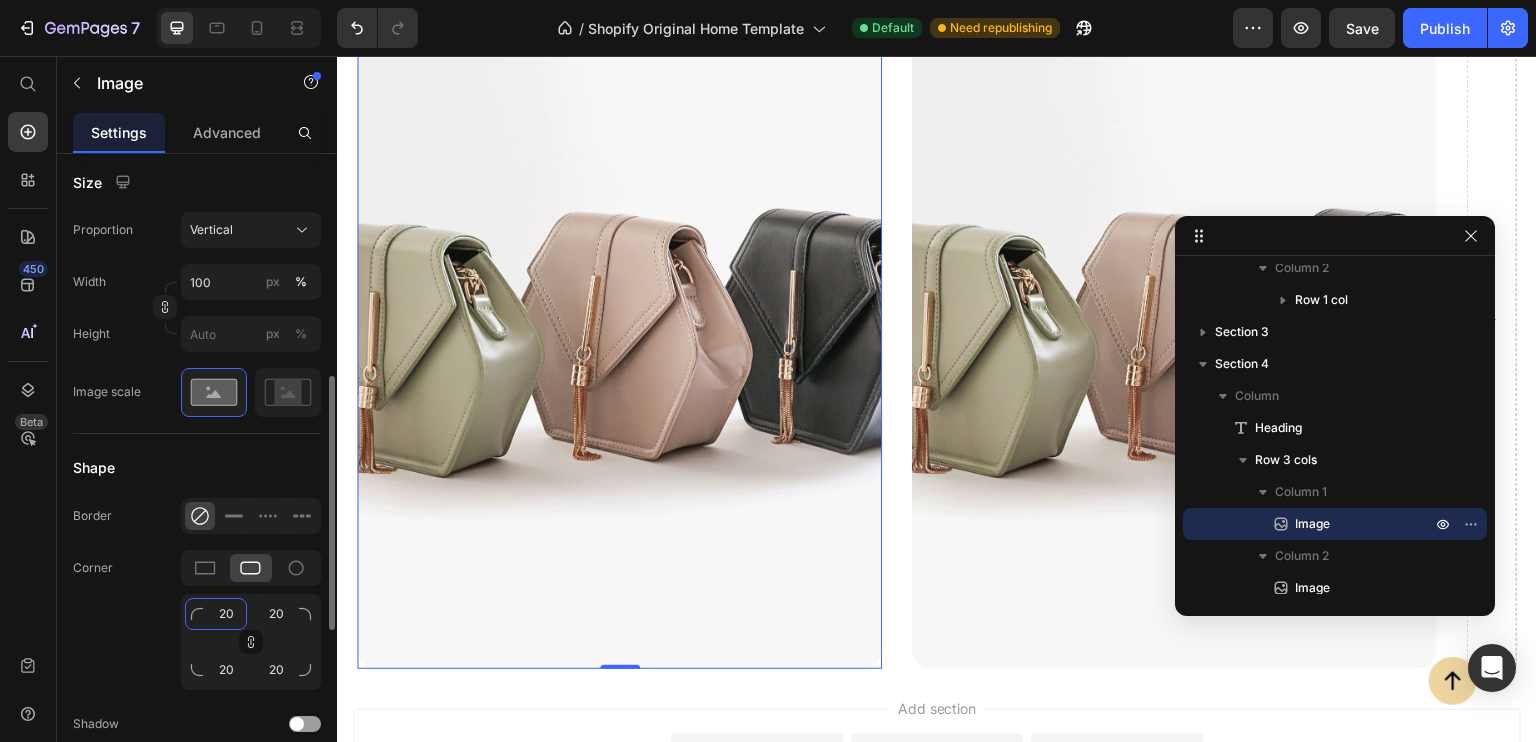 type on "0" 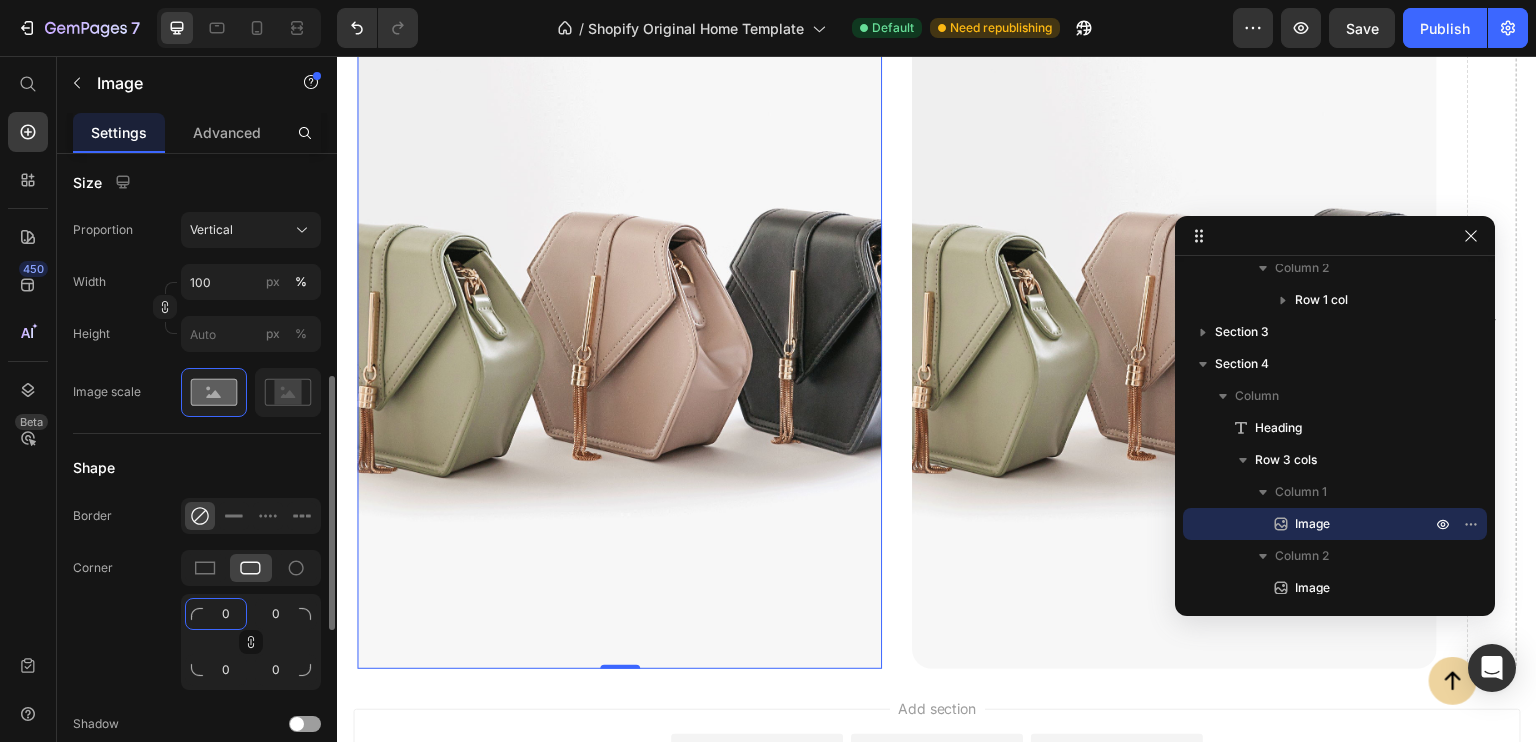 type on "30" 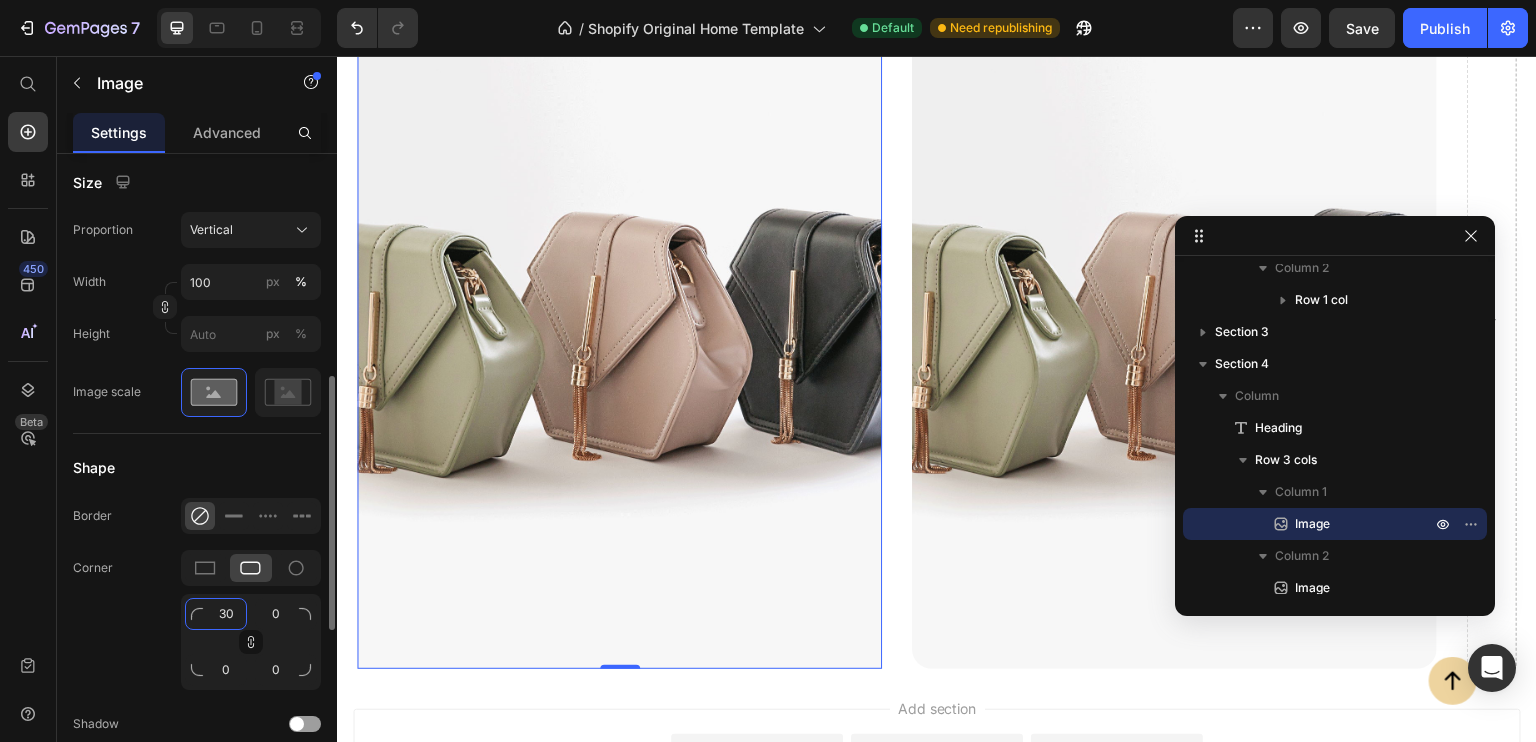type on "30" 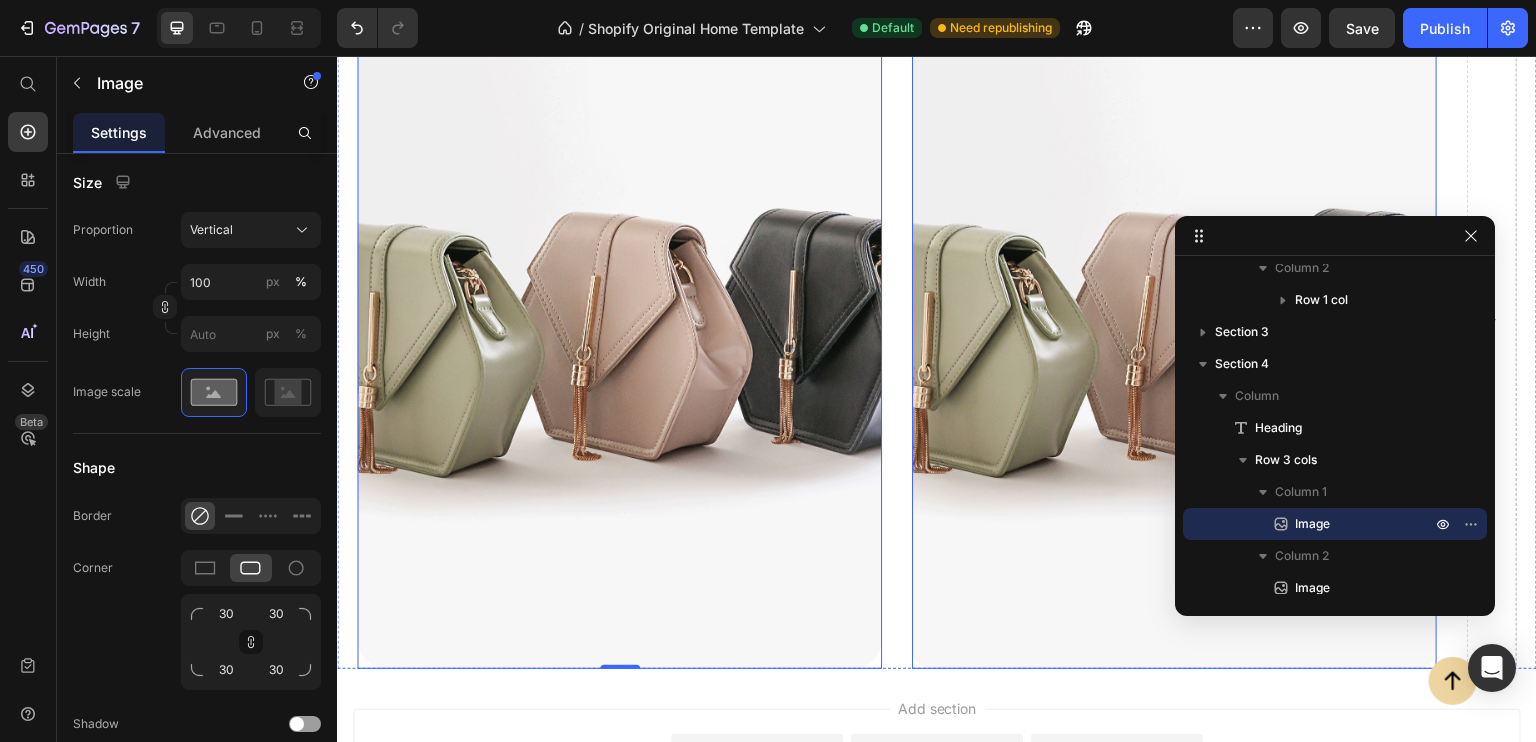 click at bounding box center (1174, 319) 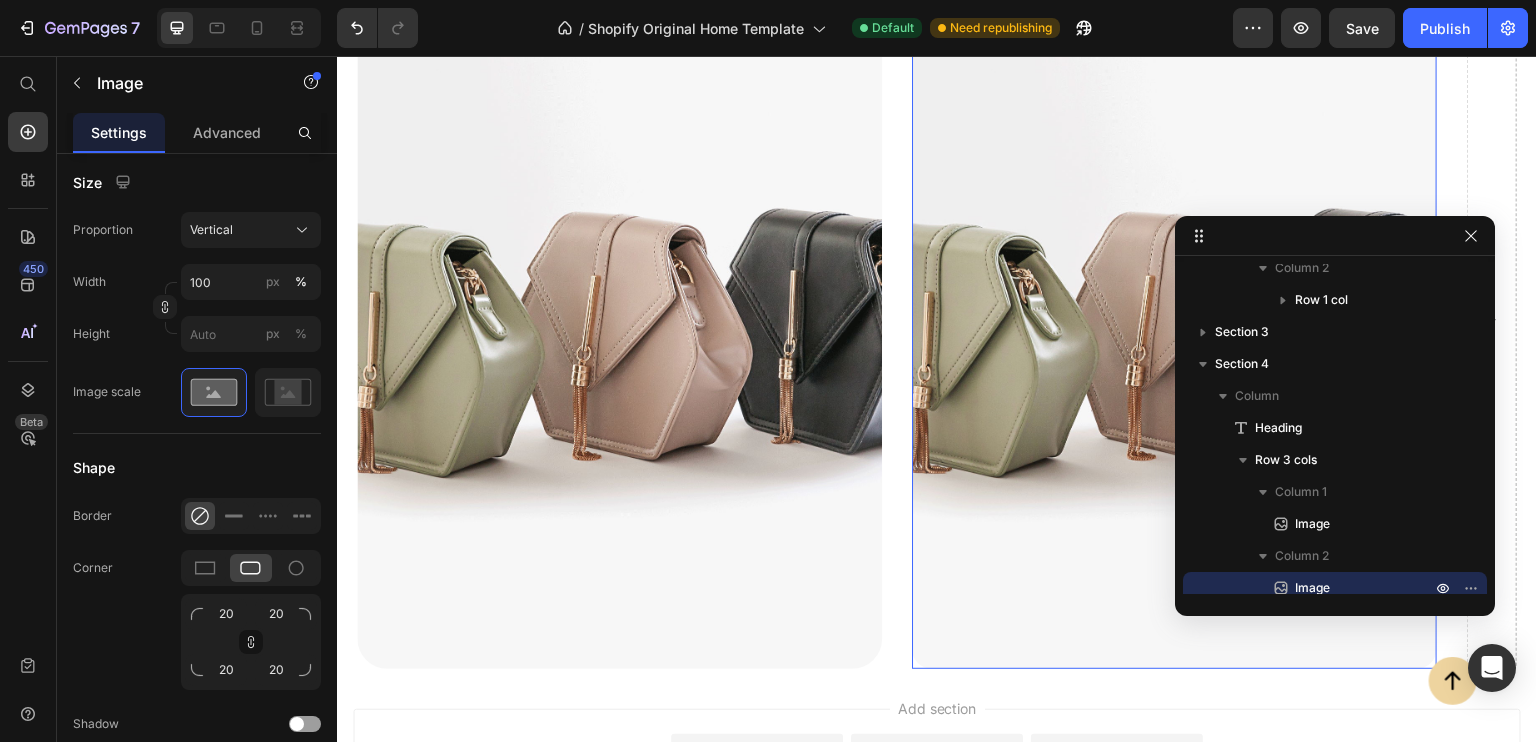 scroll, scrollTop: 564, scrollLeft: 0, axis: vertical 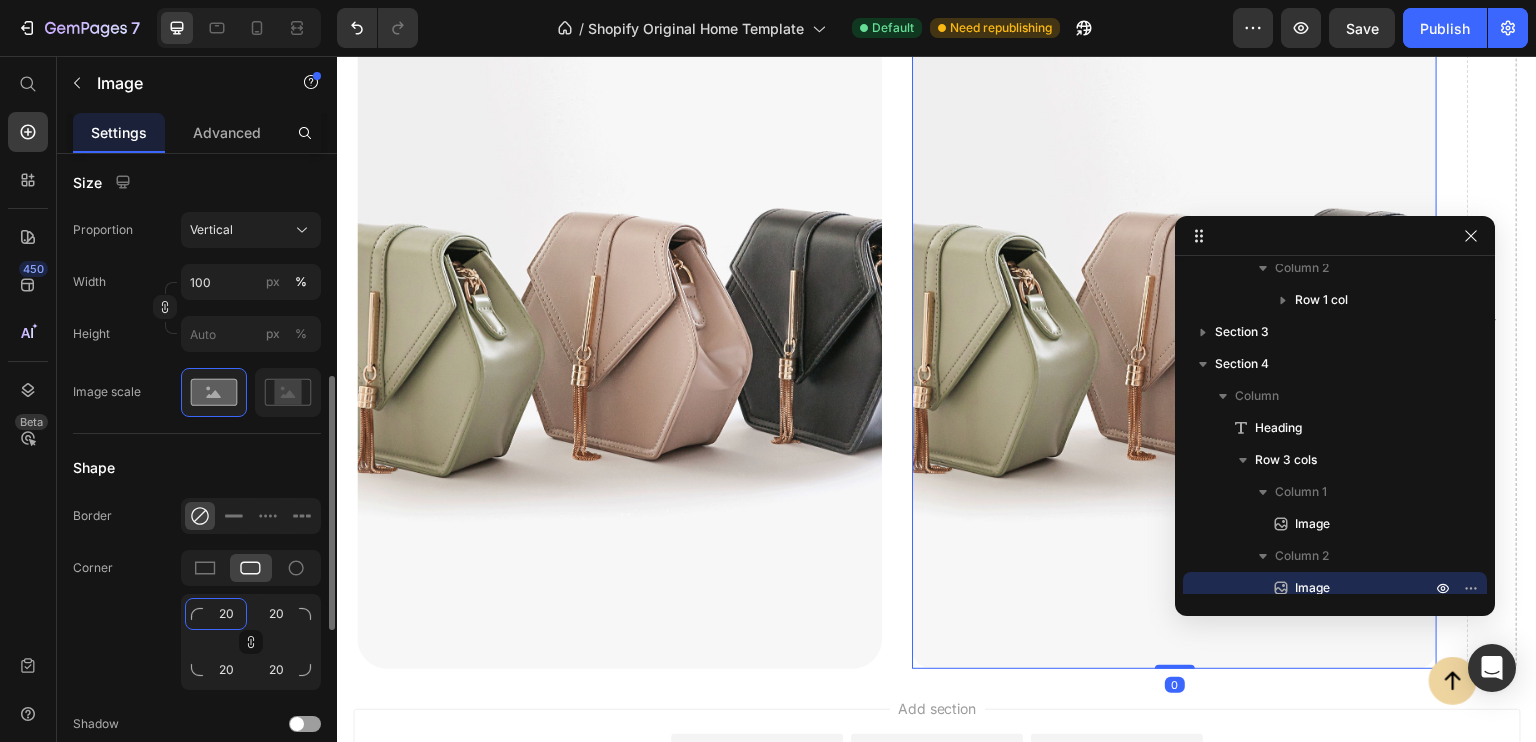 click on "20" 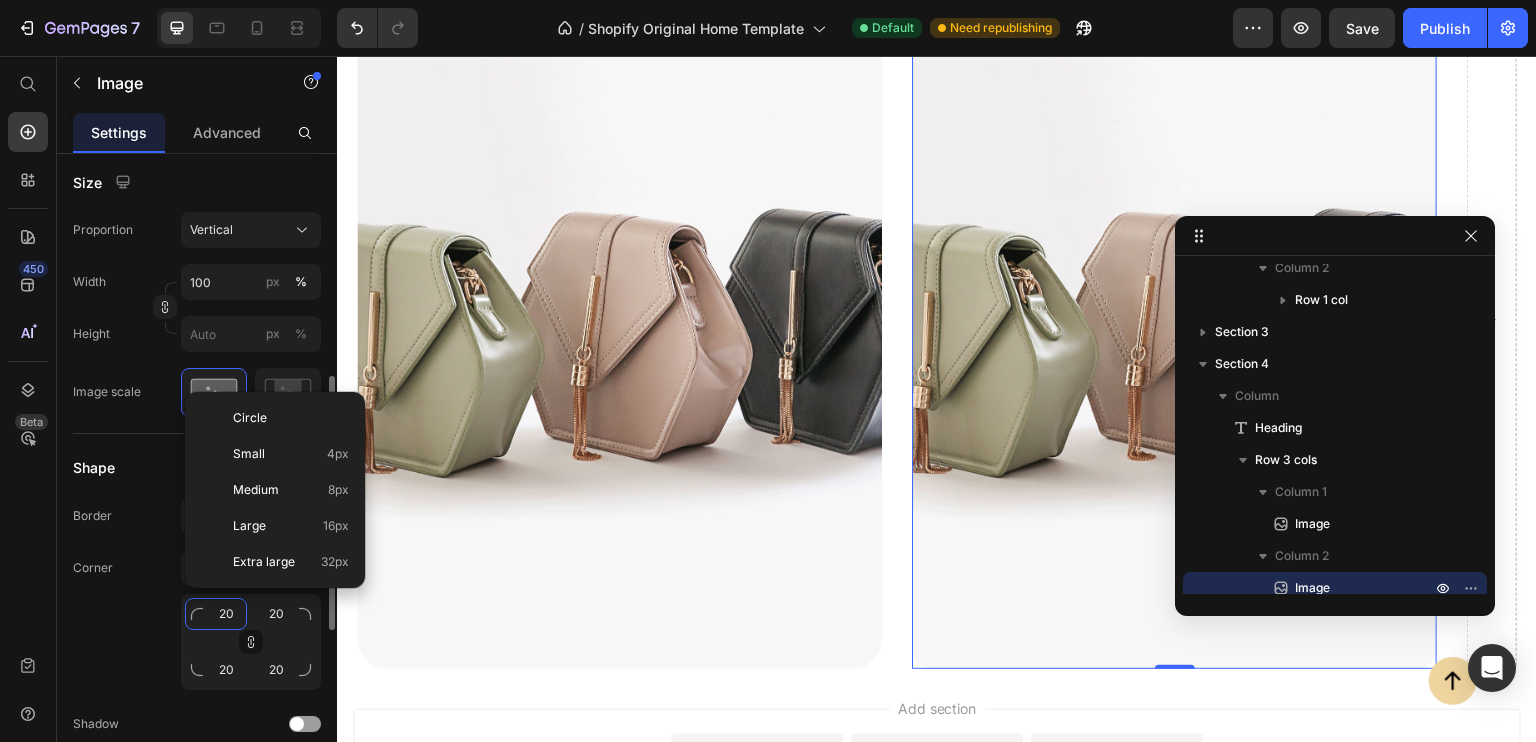 type on "3" 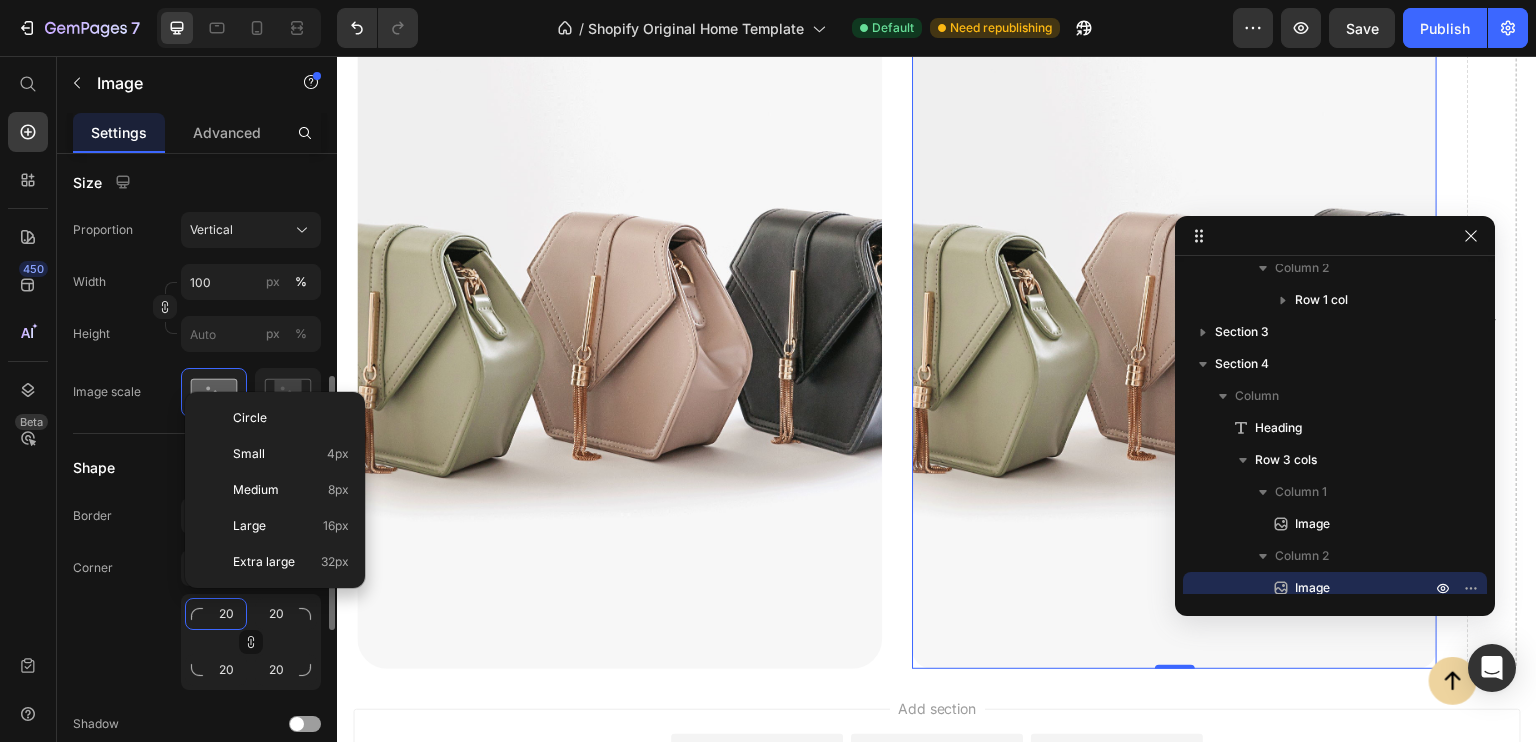 type on "3" 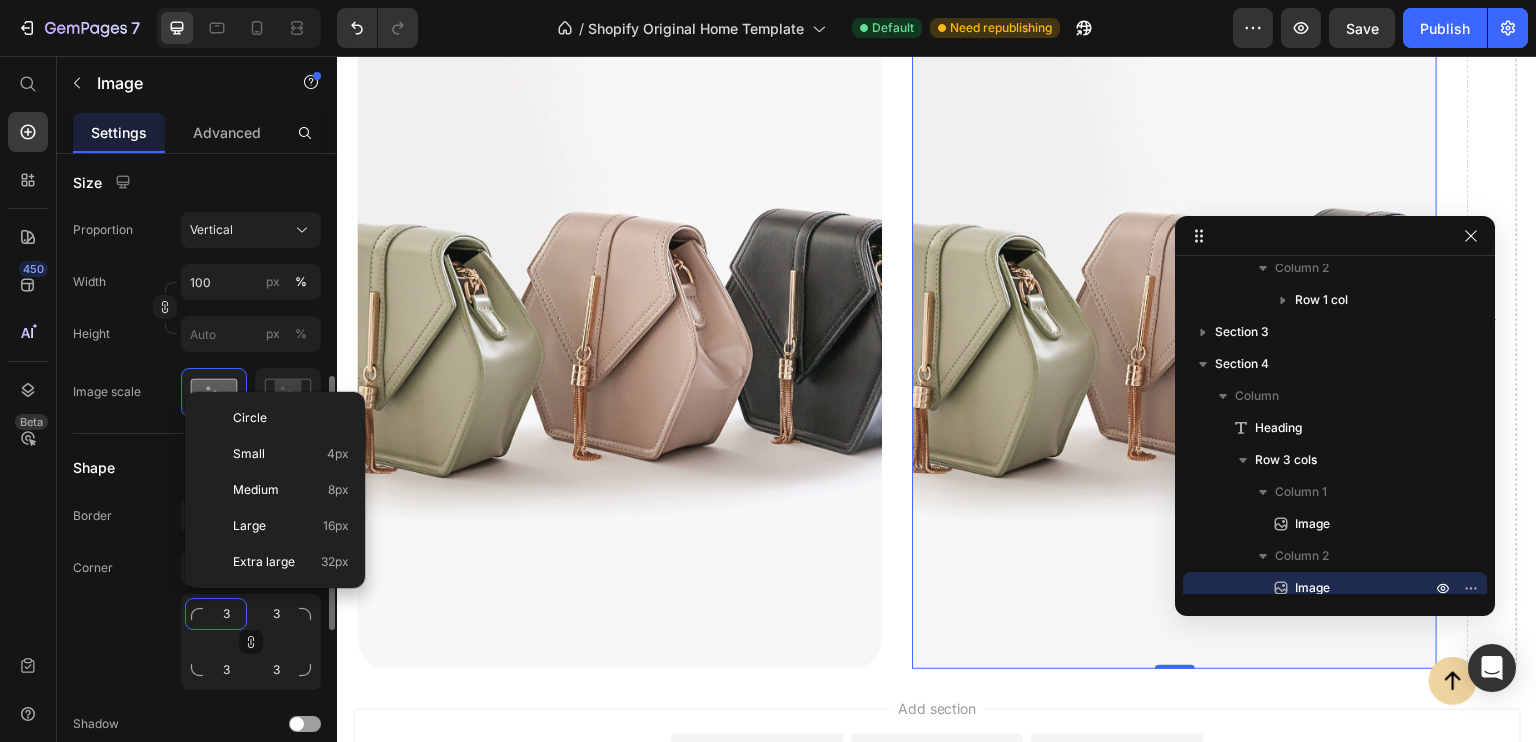 type on "30" 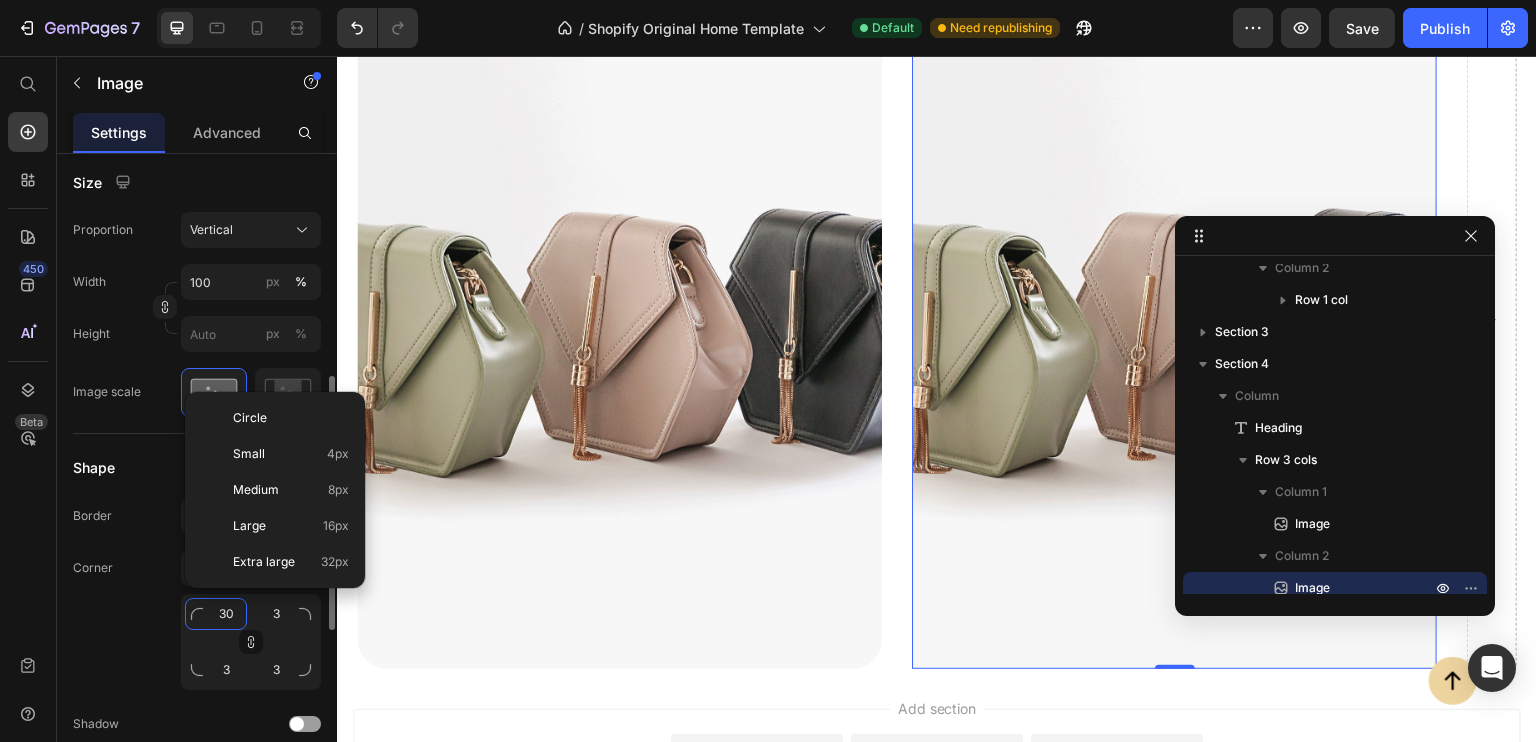 type on "30" 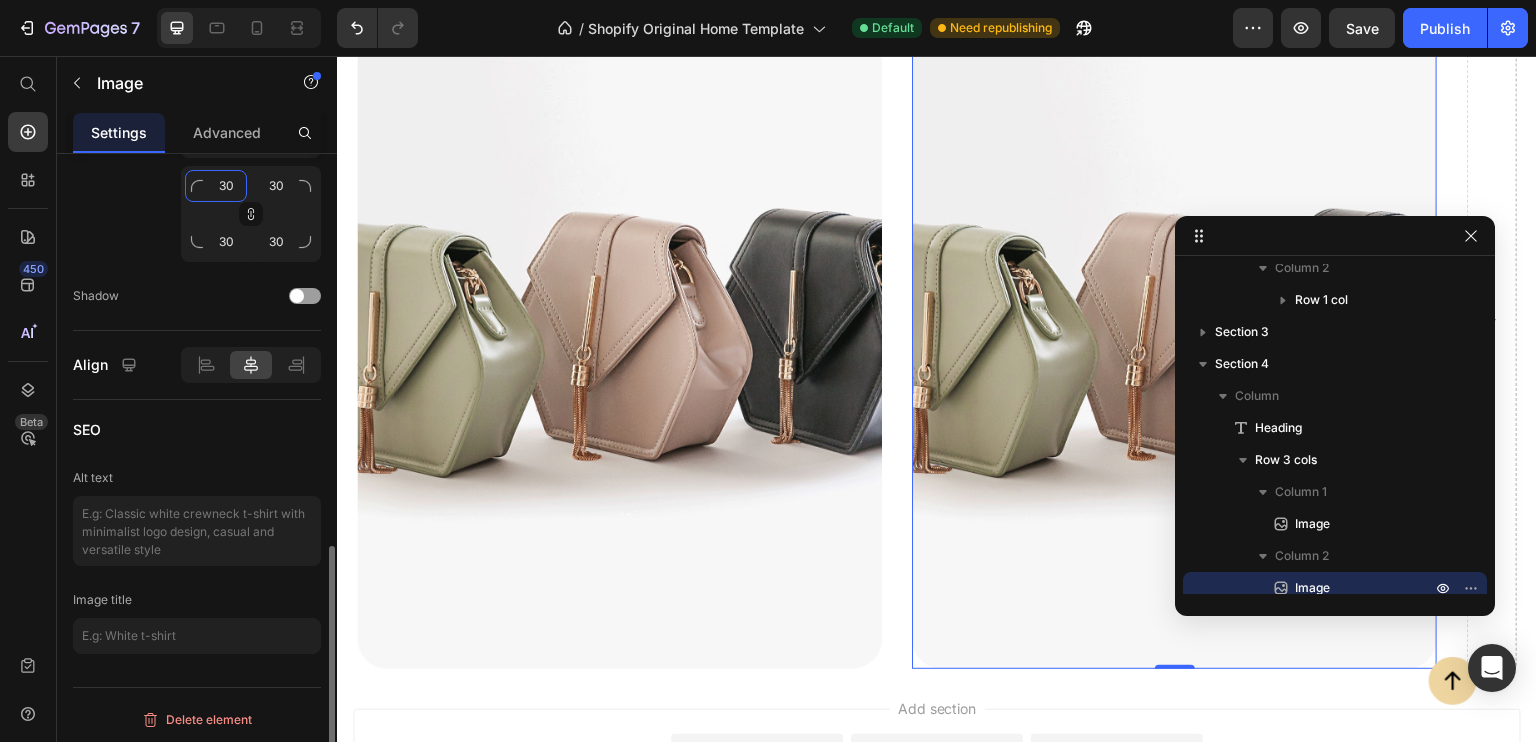 scroll, scrollTop: 0, scrollLeft: 0, axis: both 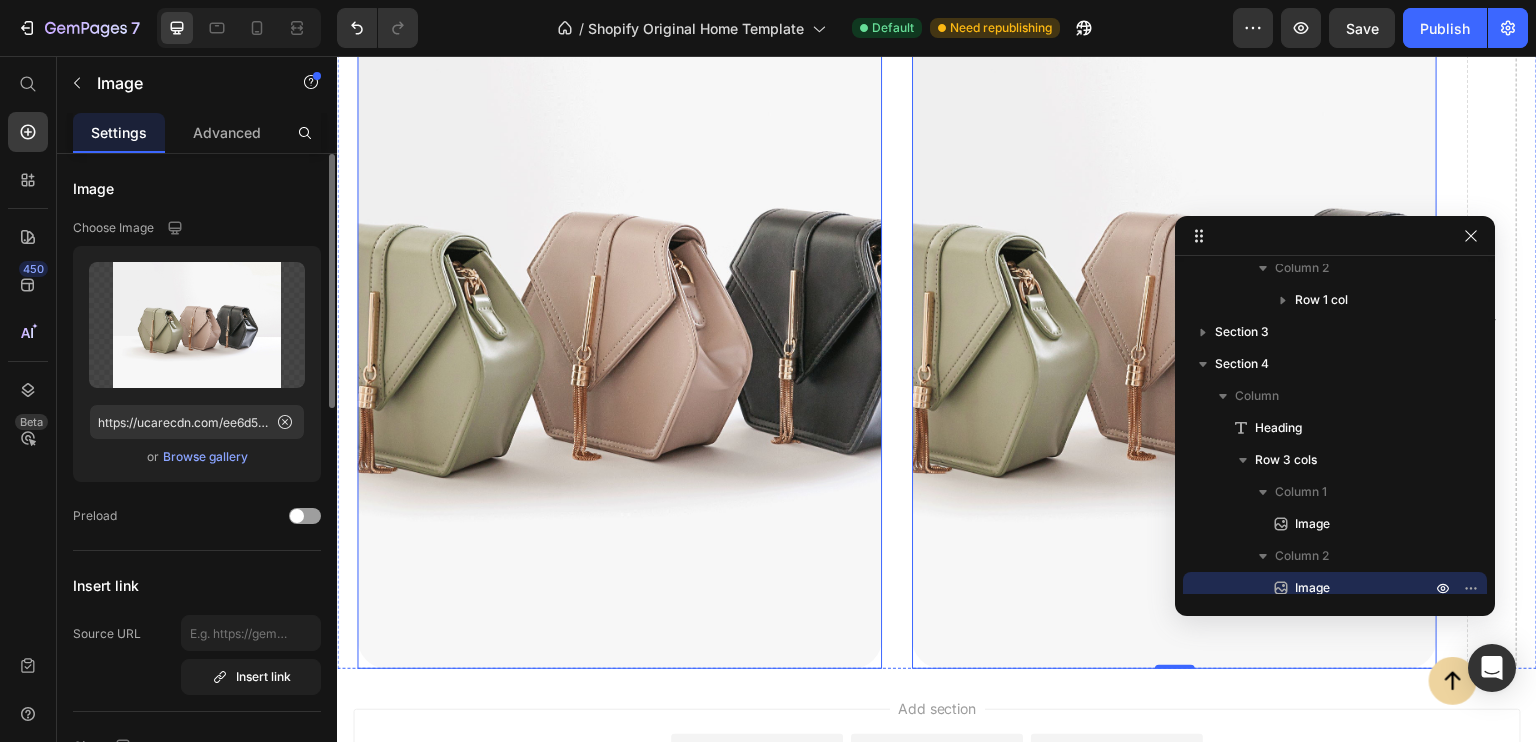 click at bounding box center (619, 319) 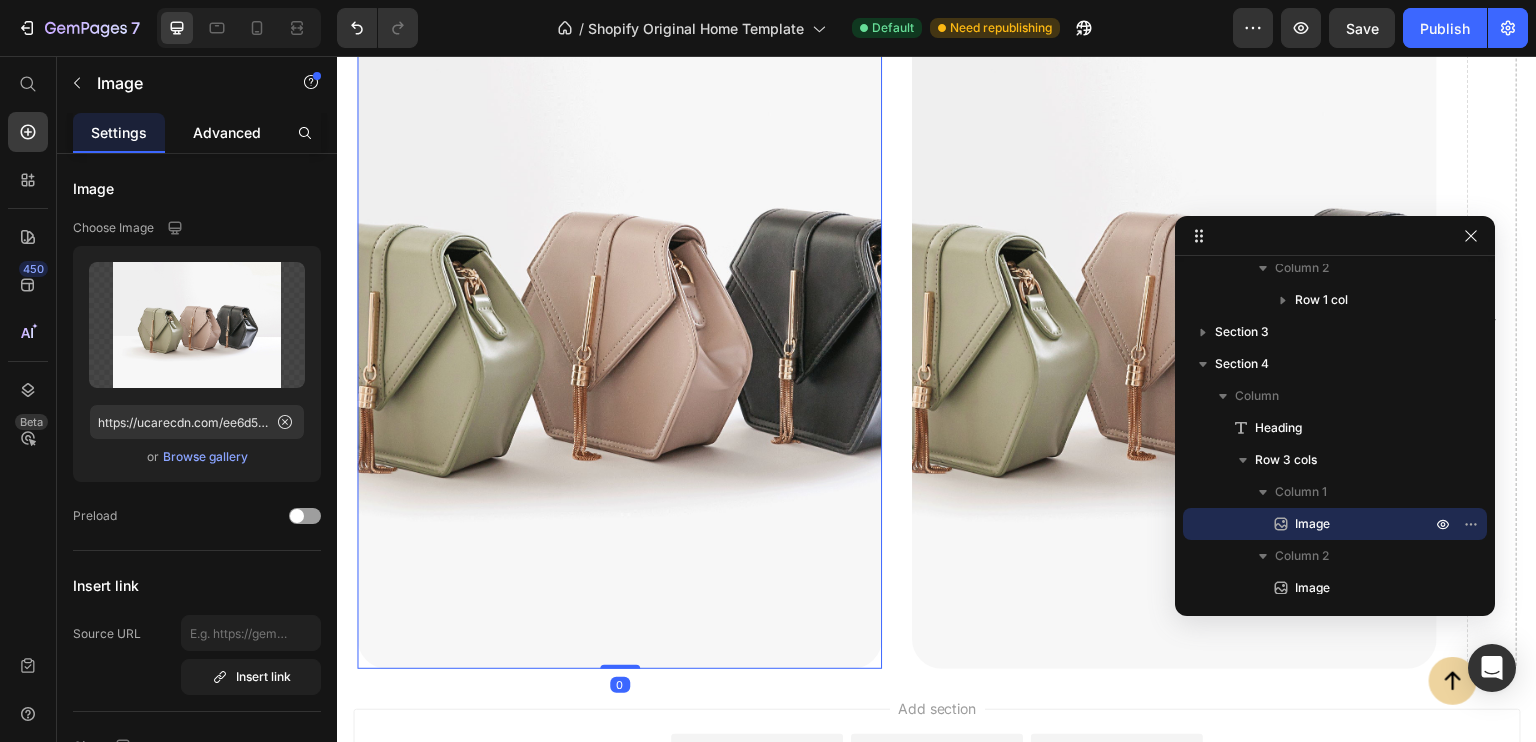 click on "Advanced" 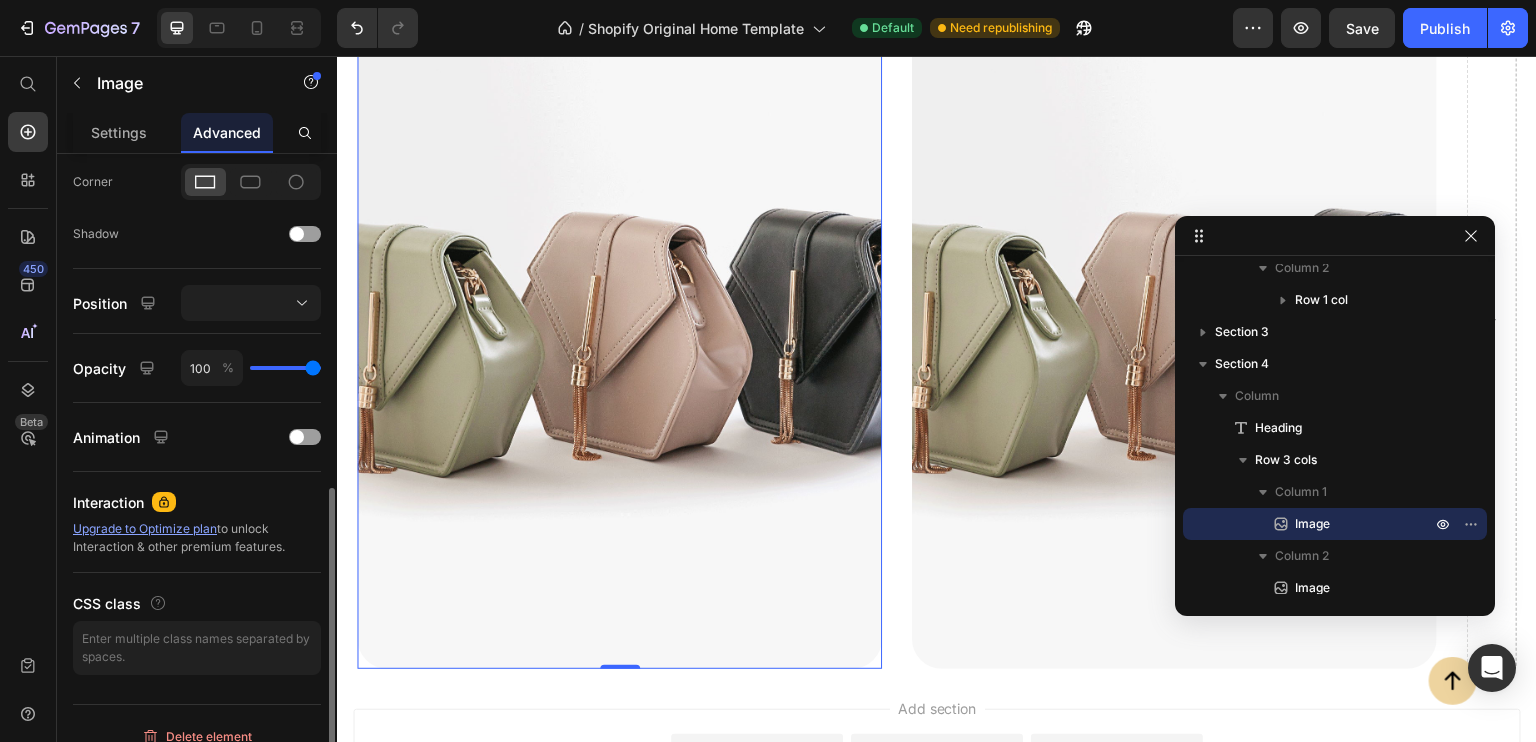 scroll, scrollTop: 621, scrollLeft: 0, axis: vertical 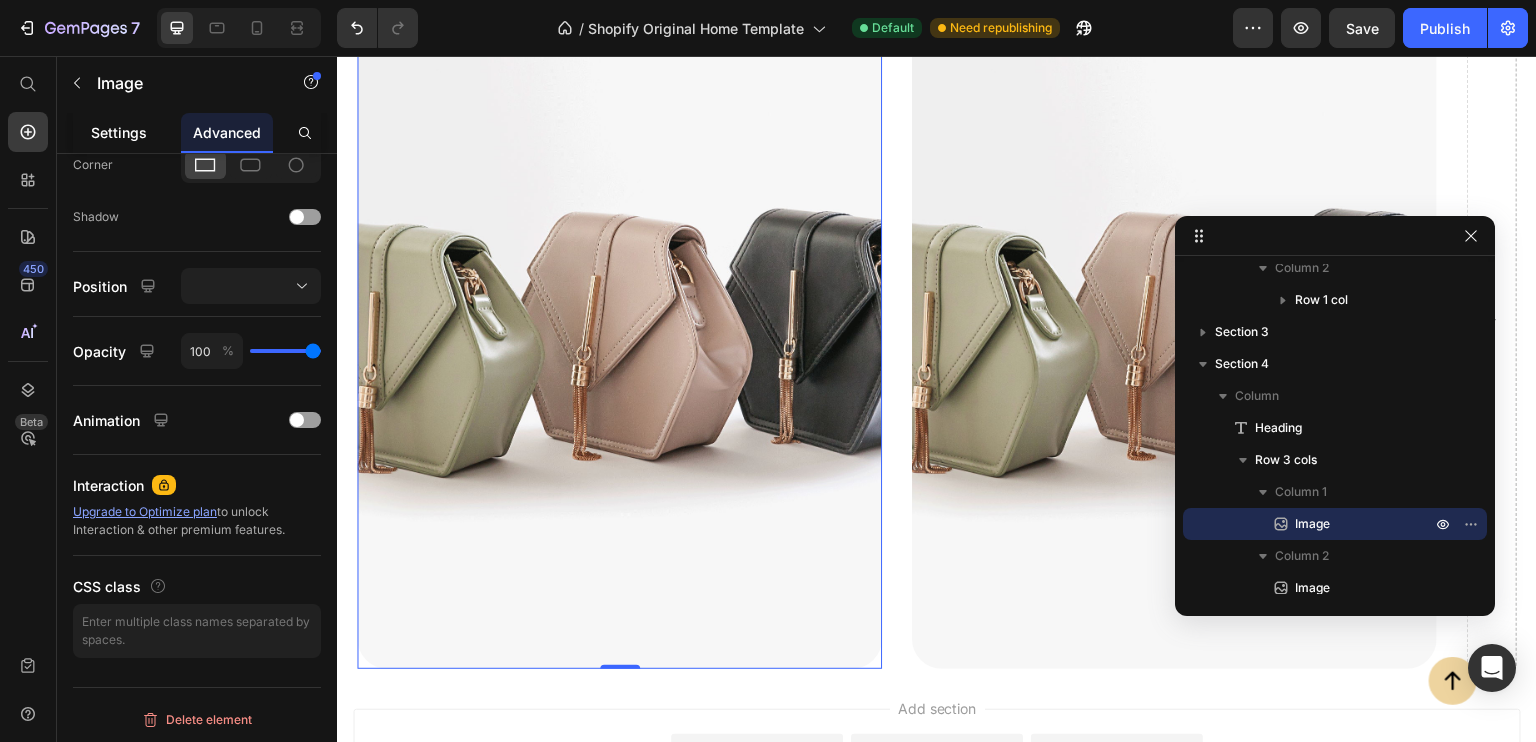 click on "Settings" at bounding box center (119, 132) 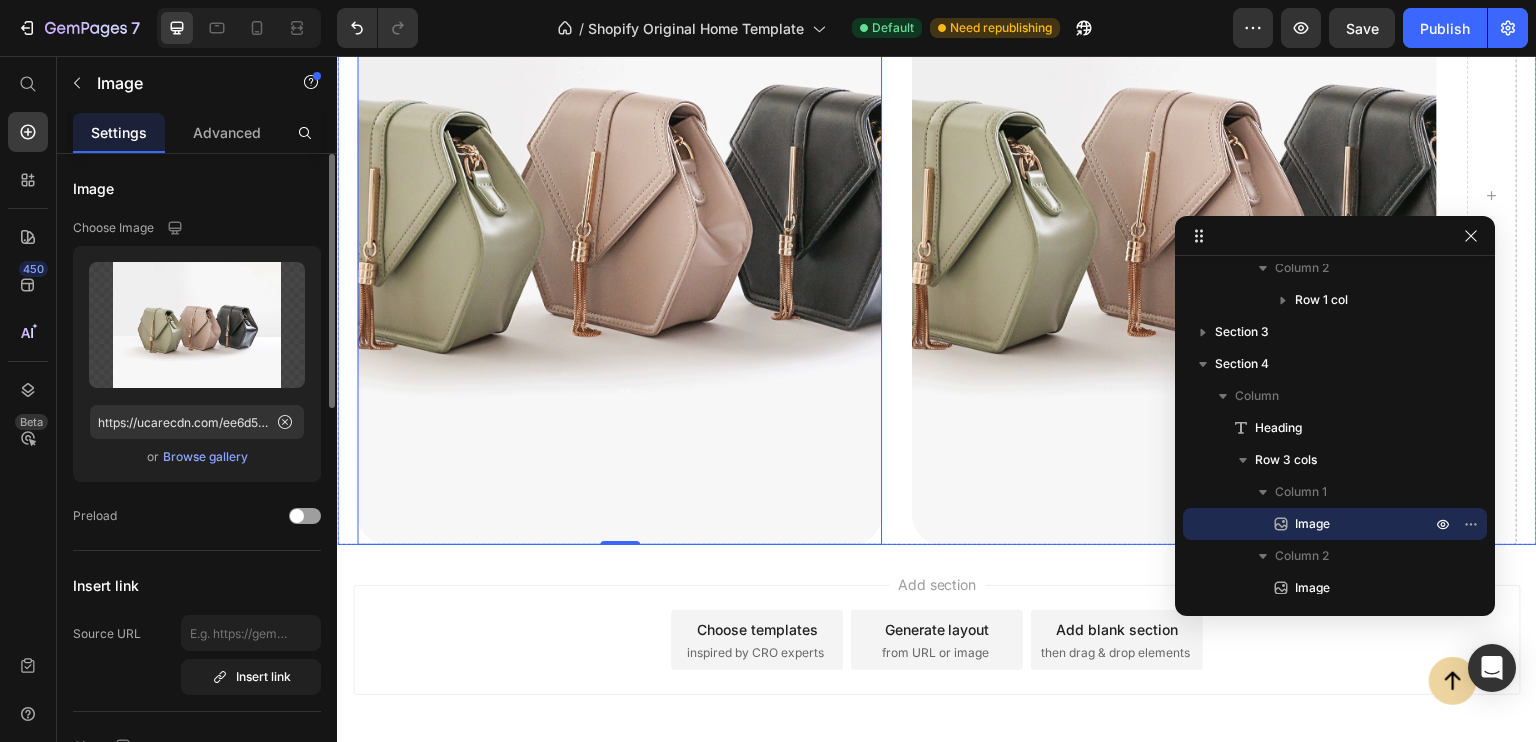 scroll, scrollTop: 1688, scrollLeft: 0, axis: vertical 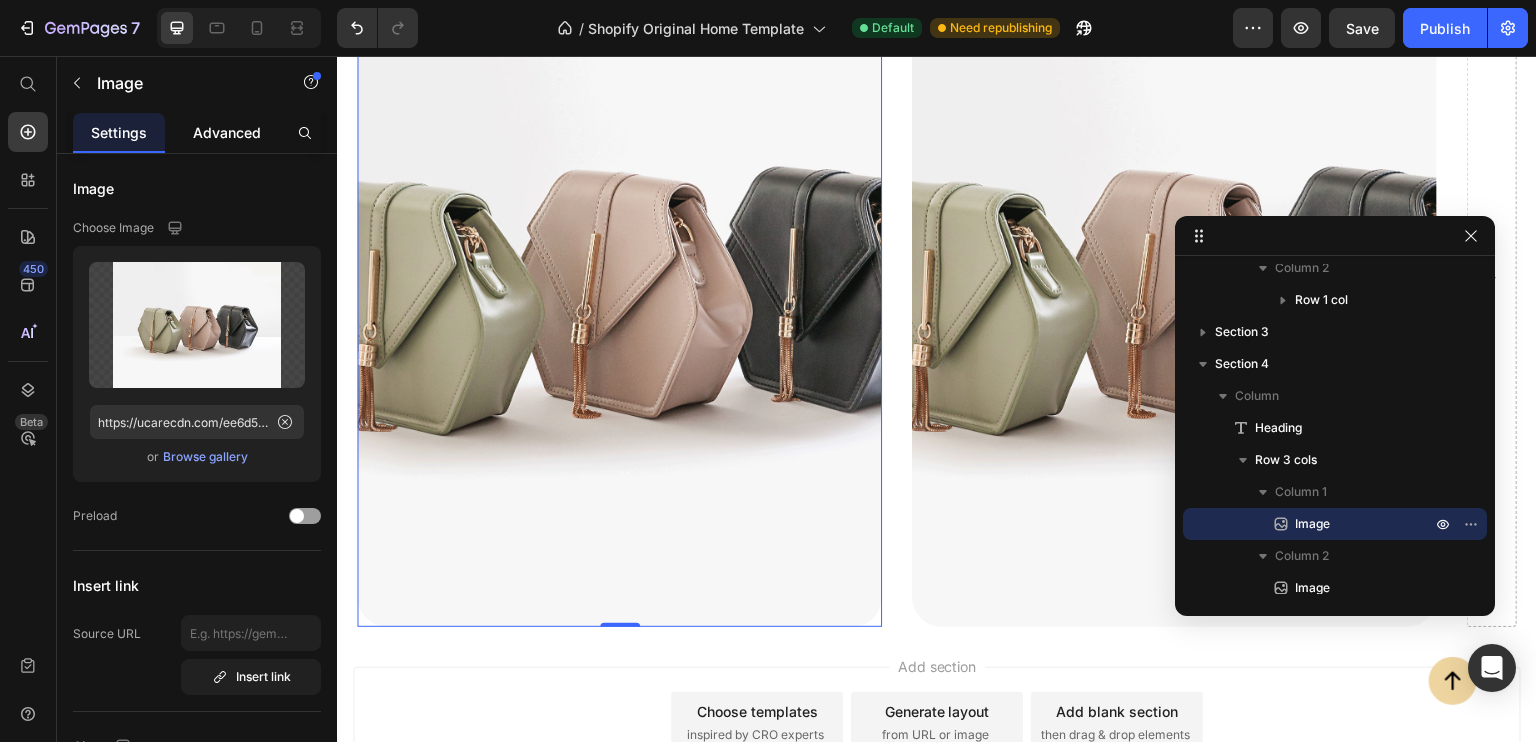 click on "Advanced" 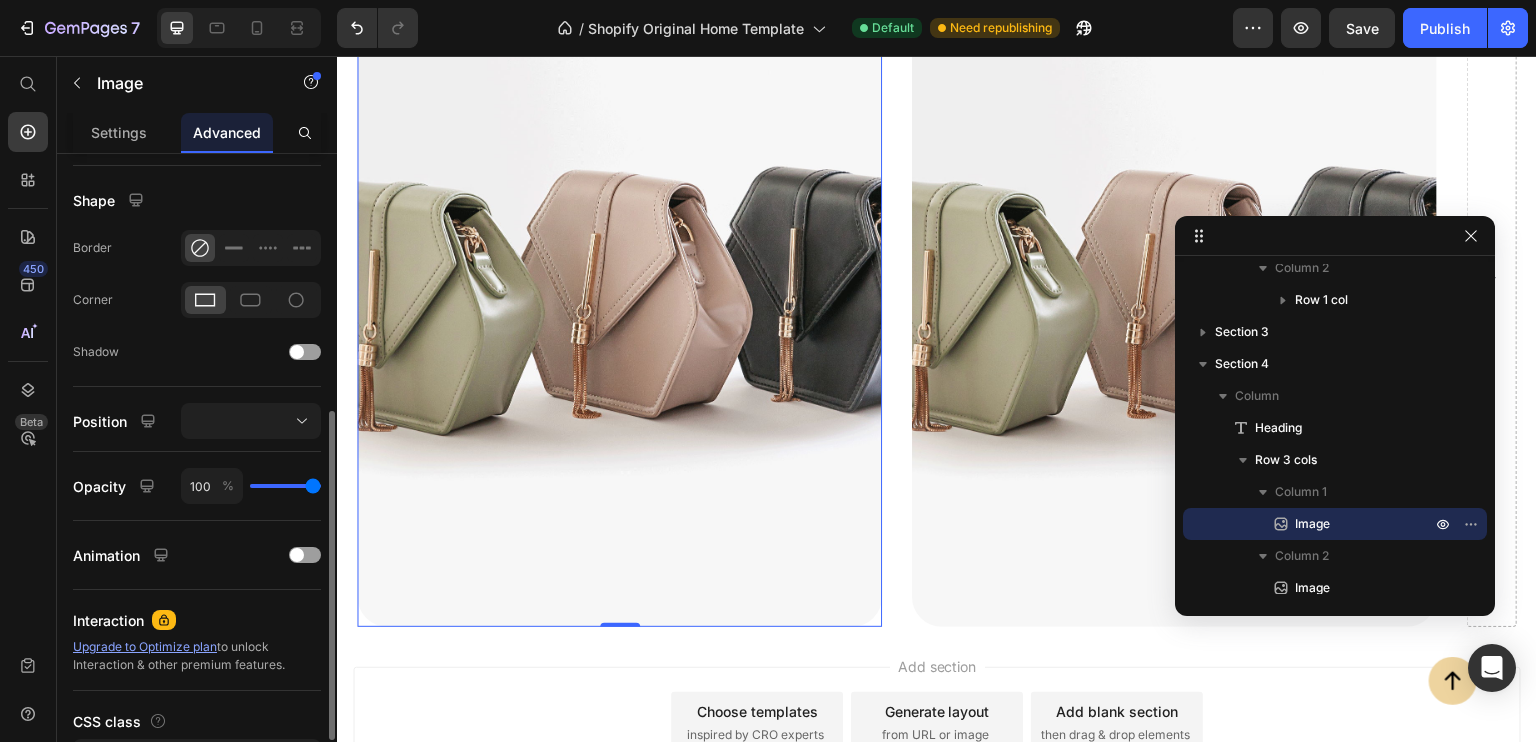 scroll, scrollTop: 525, scrollLeft: 0, axis: vertical 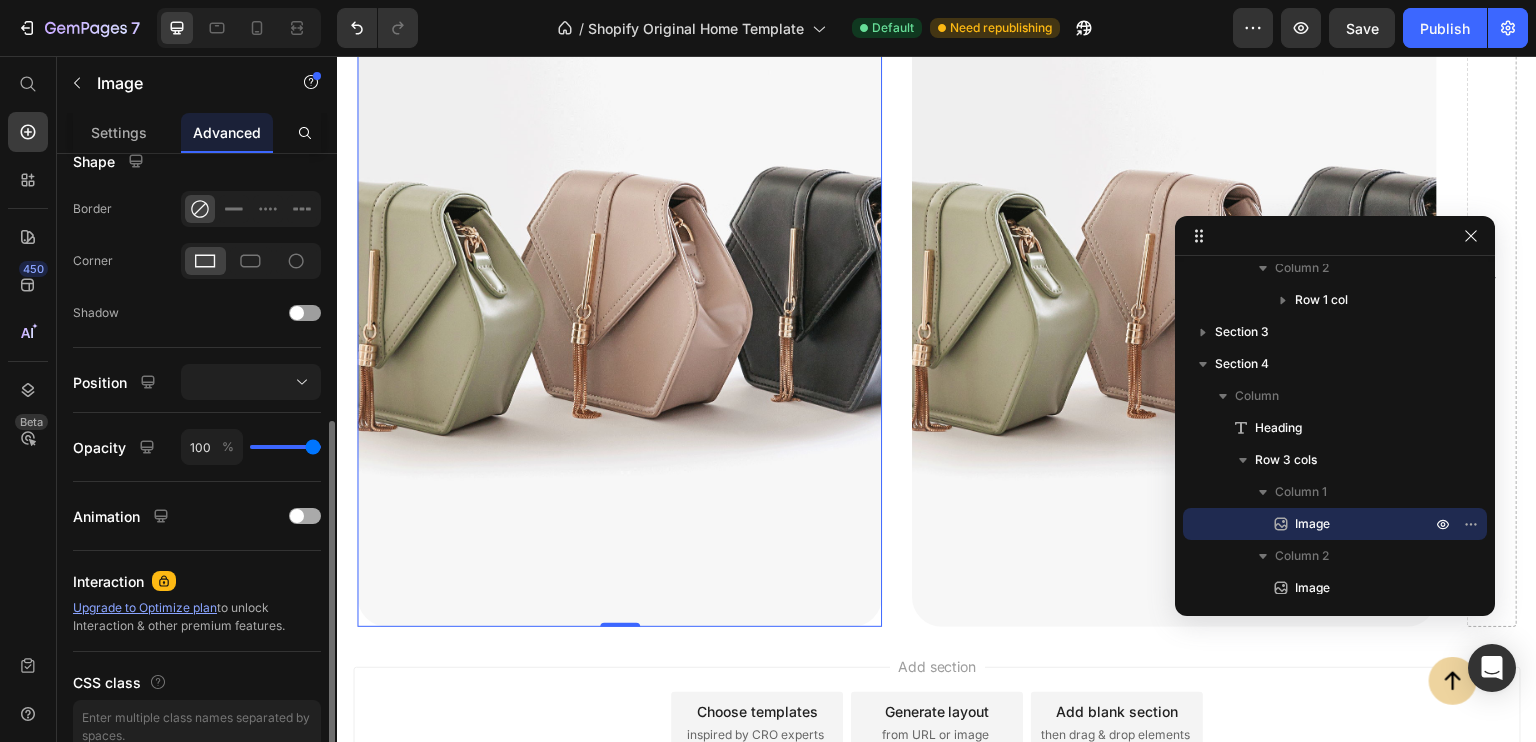 click at bounding box center [297, 516] 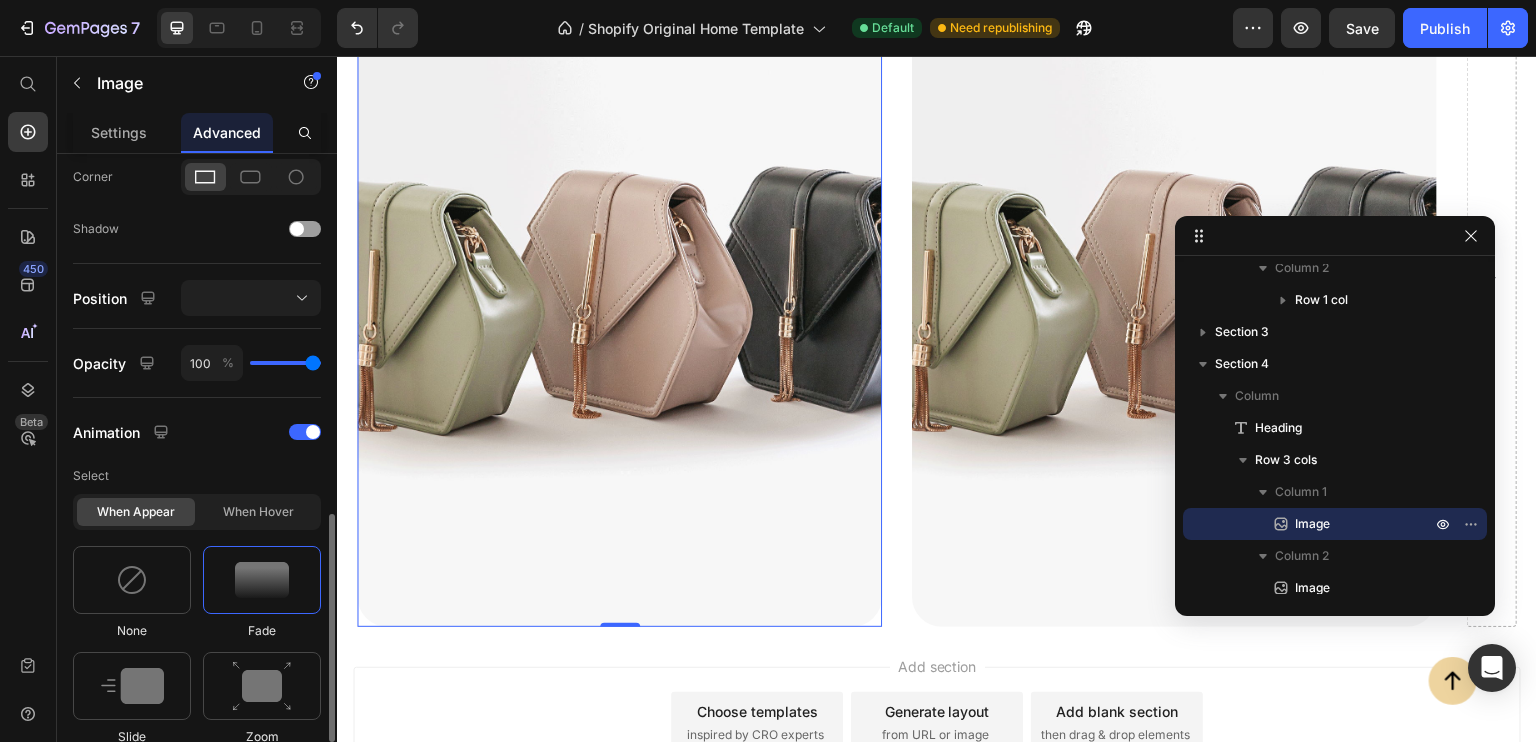 scroll, scrollTop: 716, scrollLeft: 0, axis: vertical 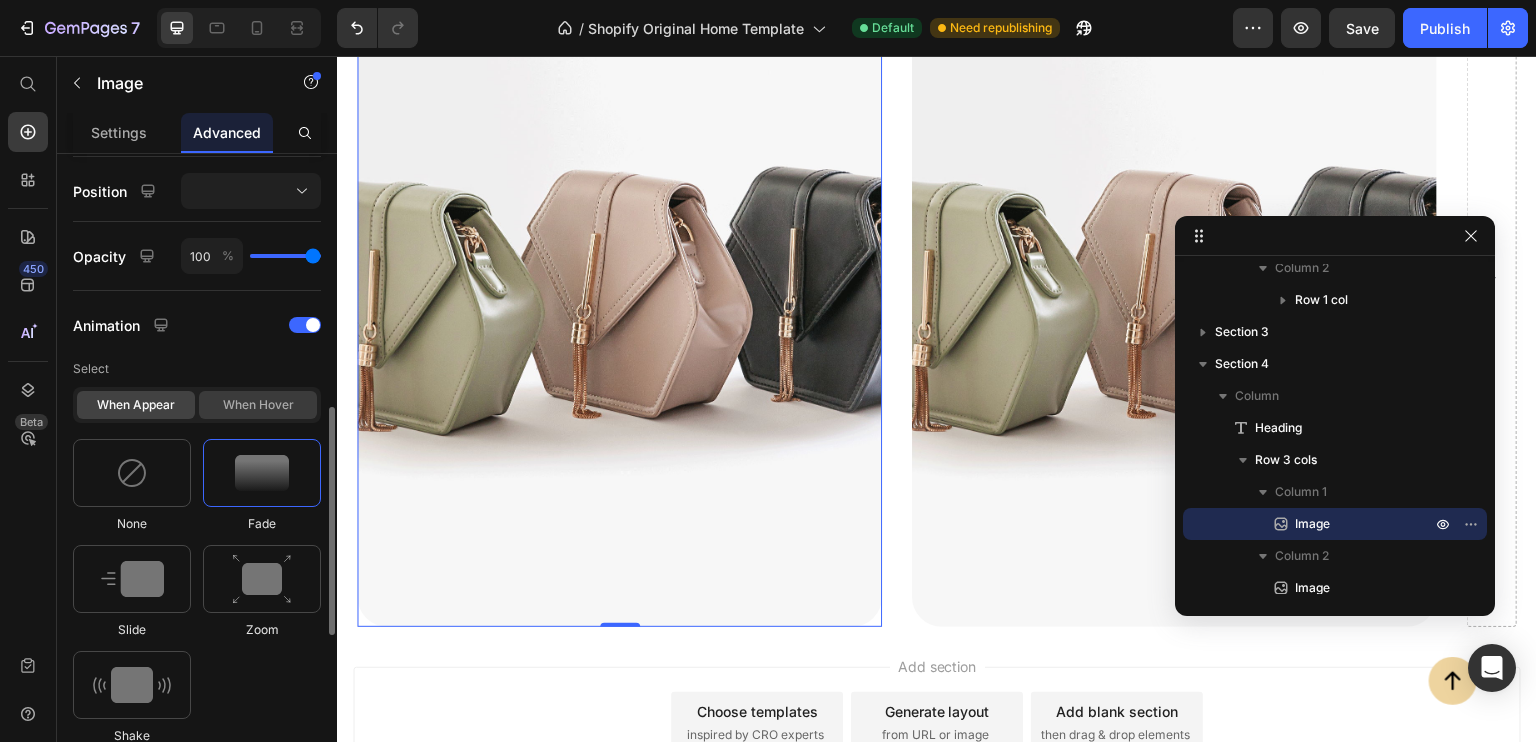 click on "When hover" 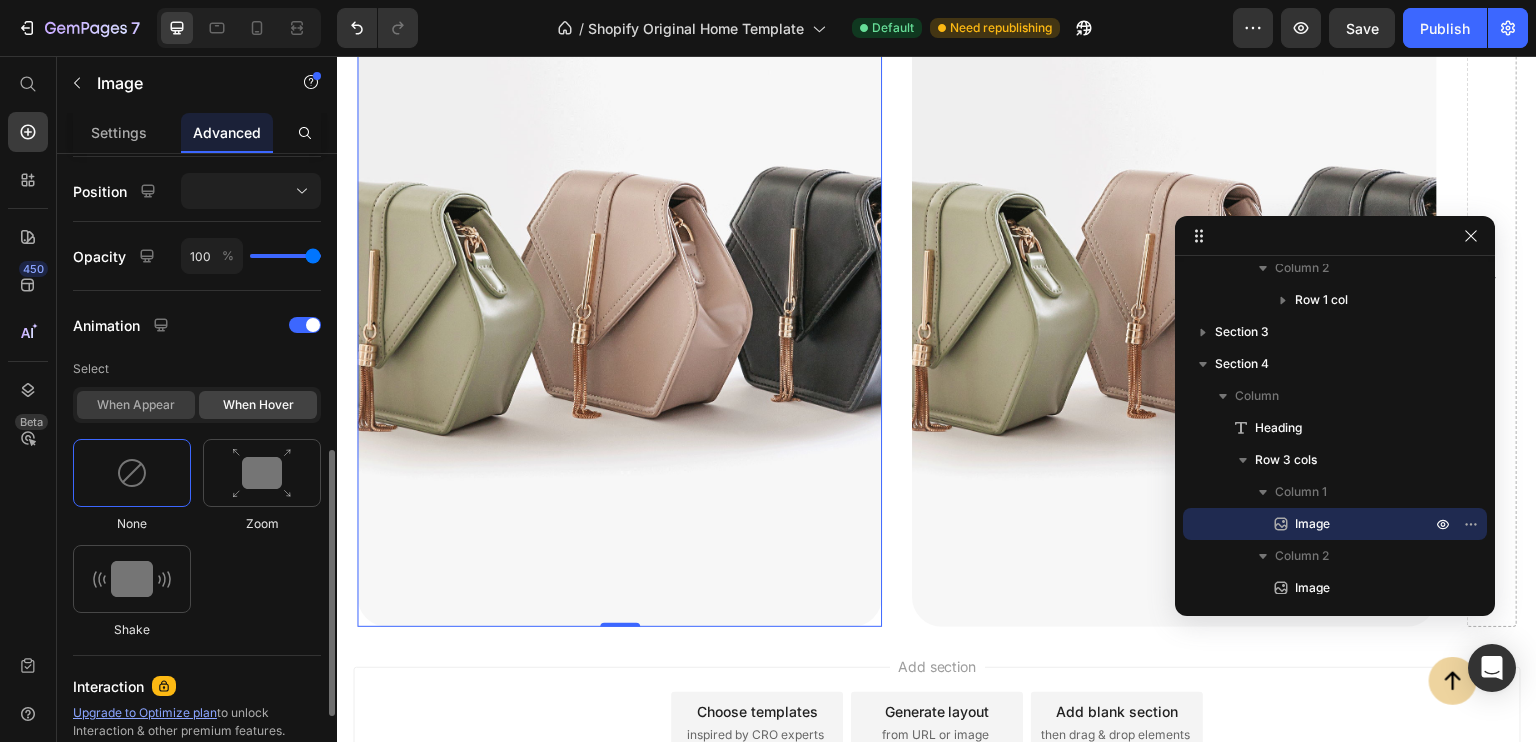 click on "When appear When hover" at bounding box center [197, 405] 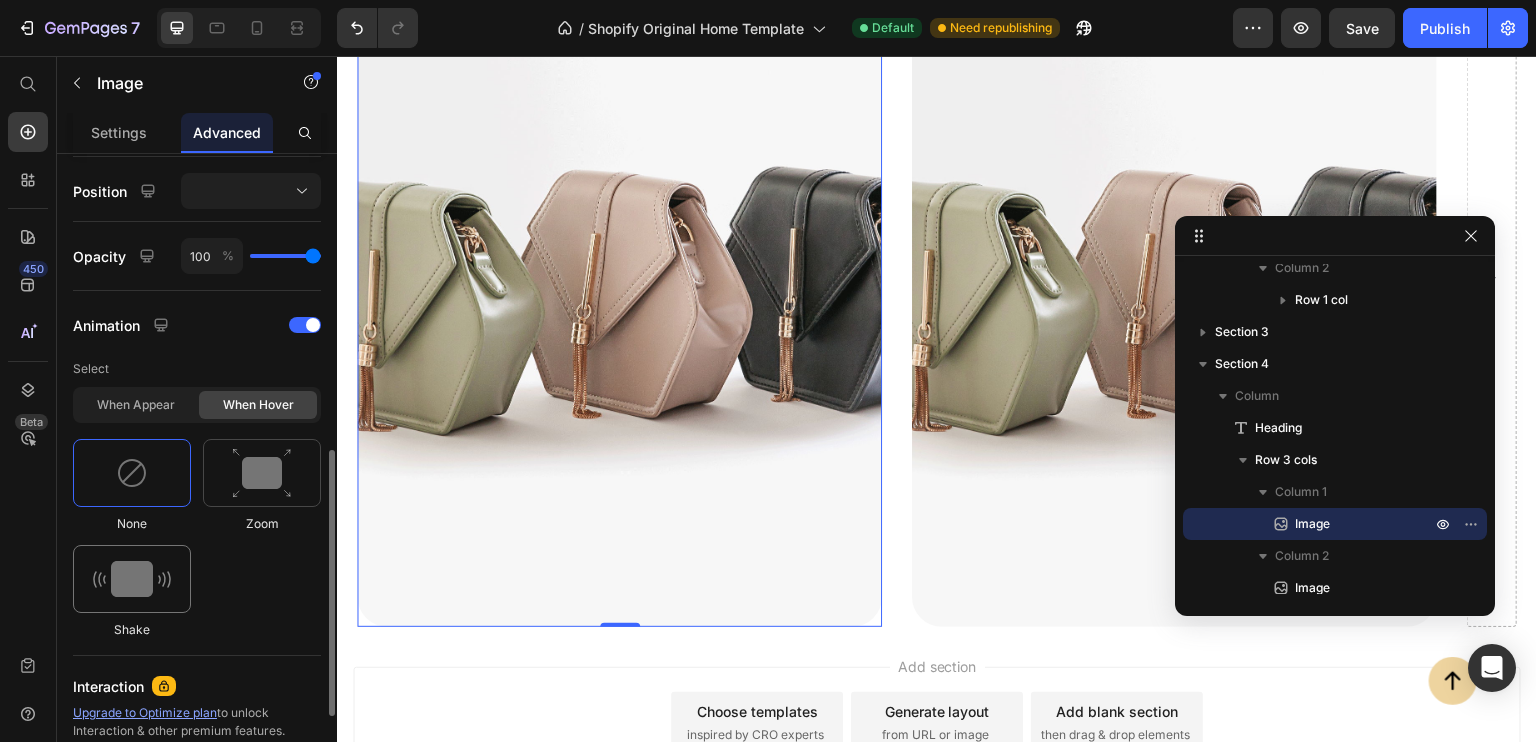 click at bounding box center (132, 579) 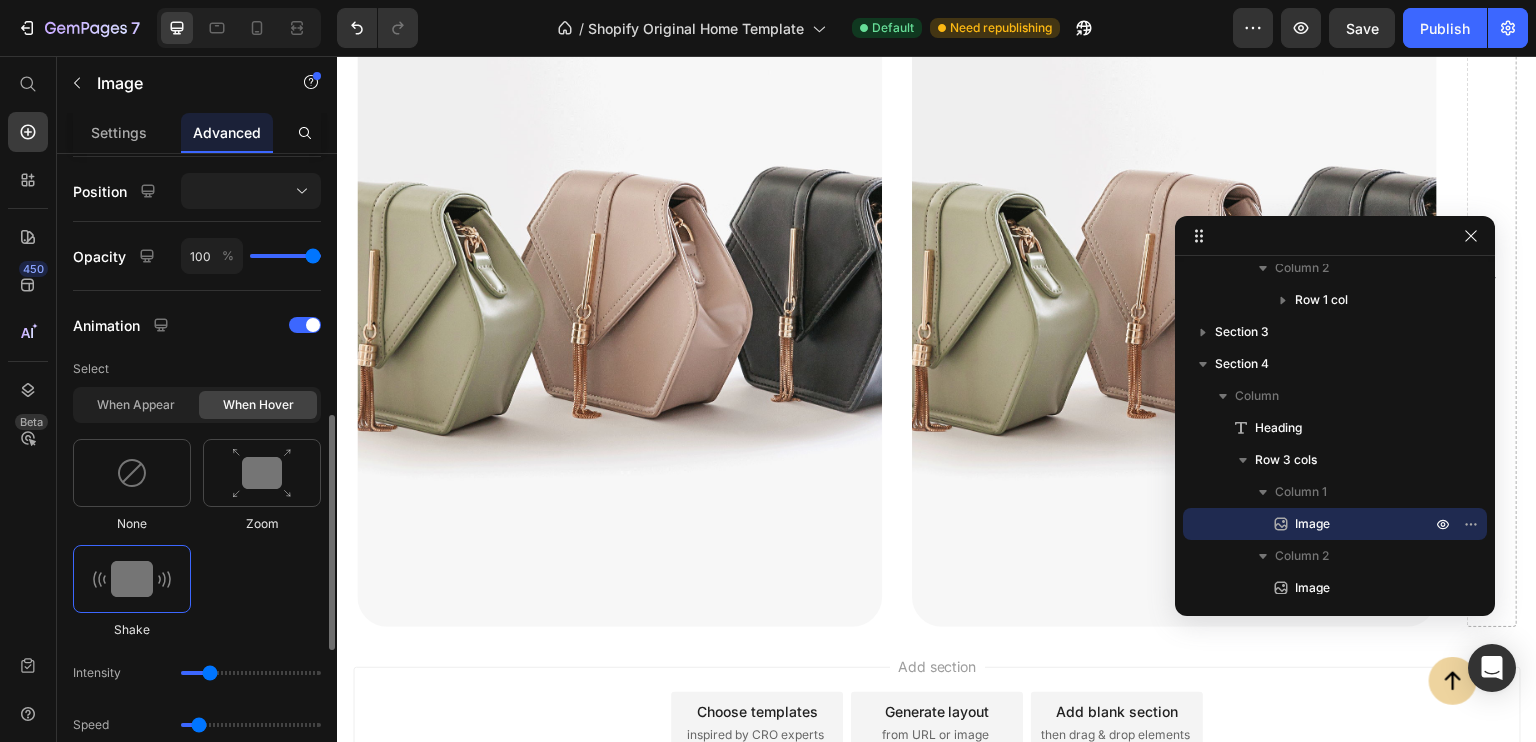 click on "Zoom" 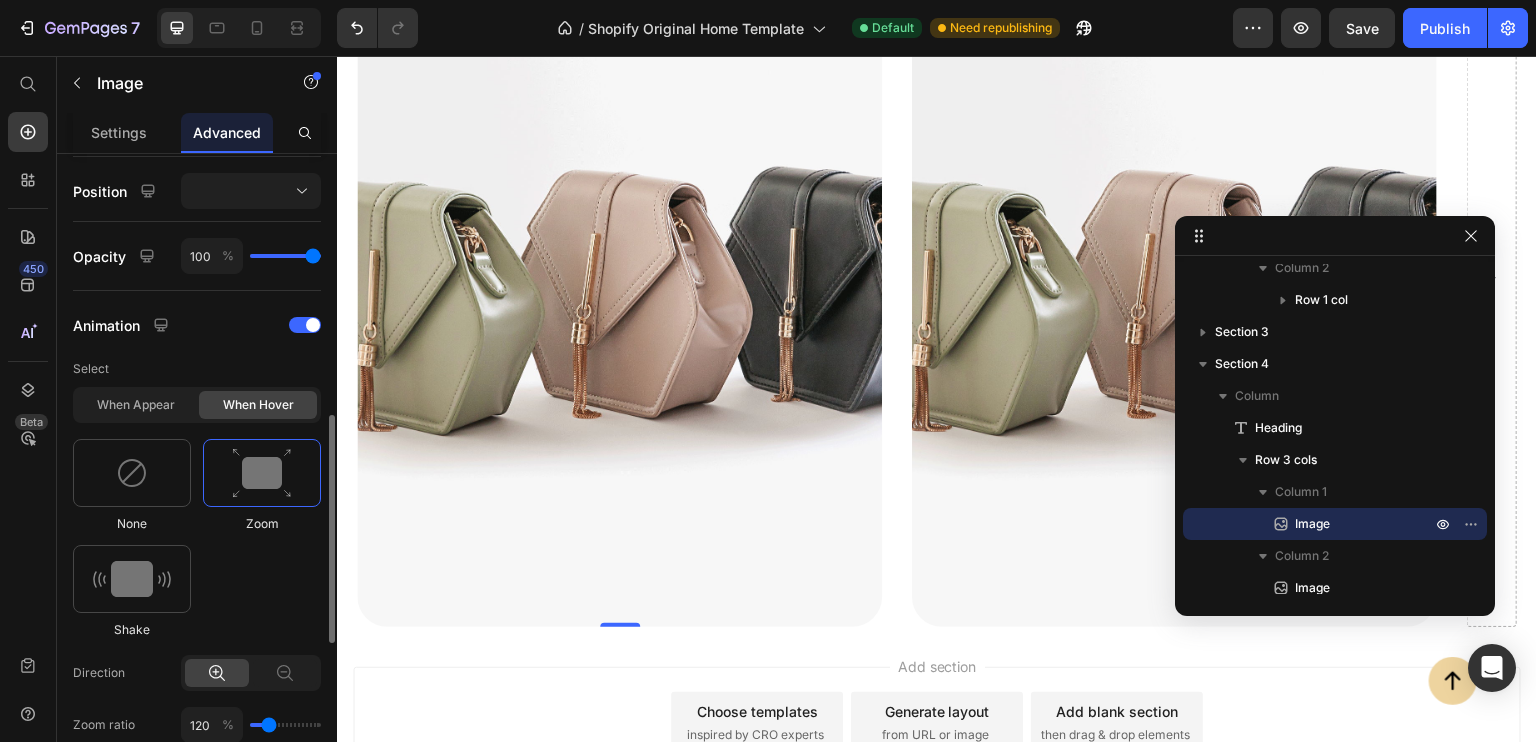 scroll, scrollTop: 912, scrollLeft: 0, axis: vertical 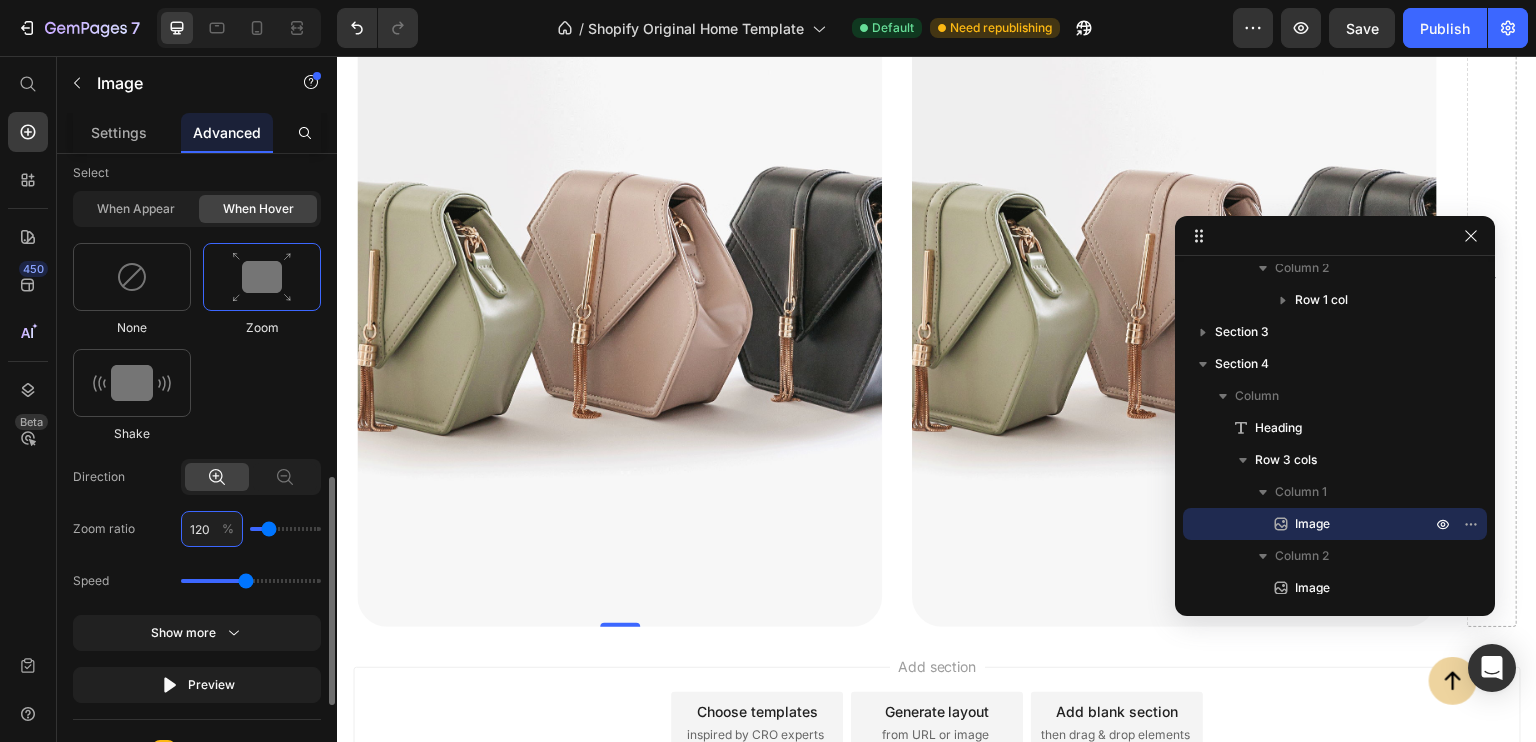 click on "120" at bounding box center [212, 529] 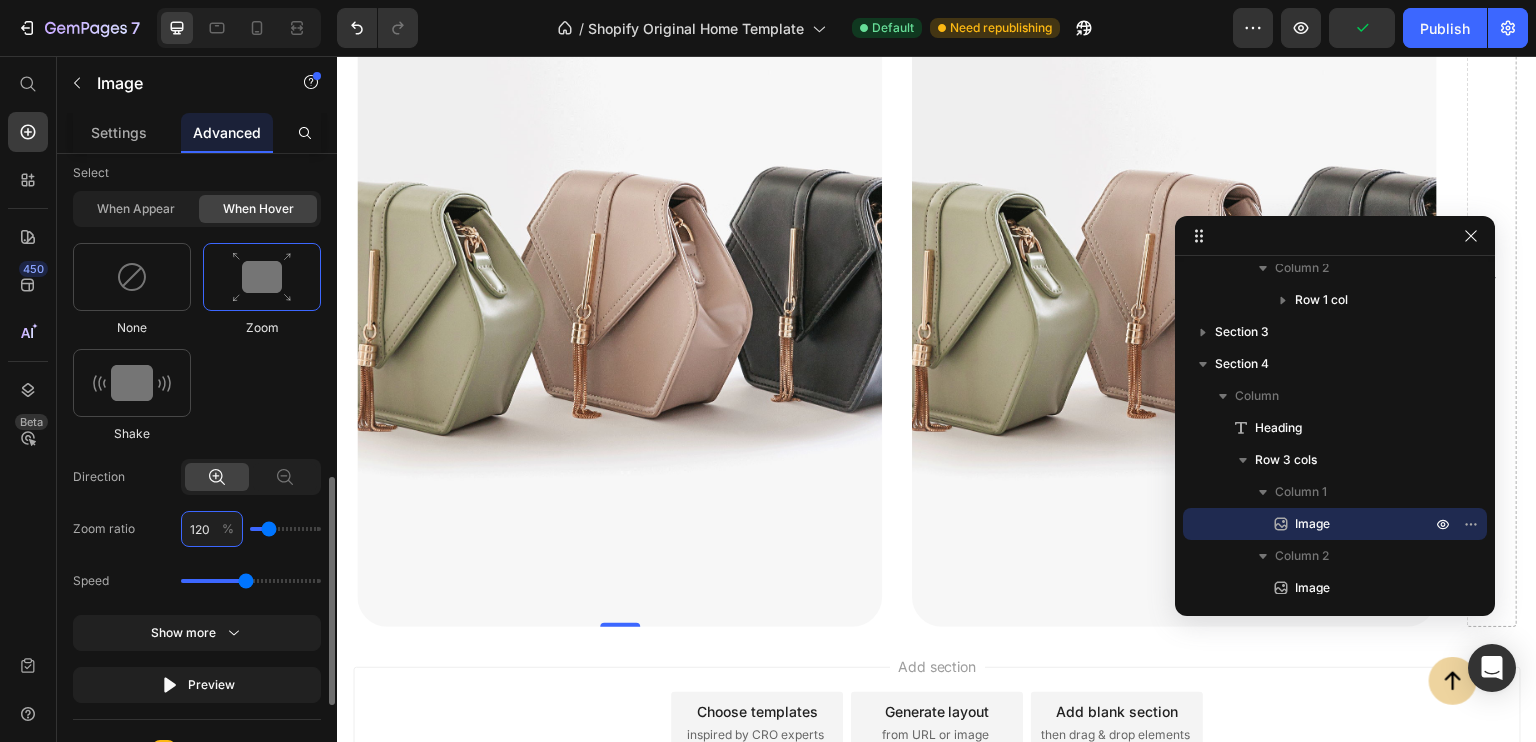 type on "8" 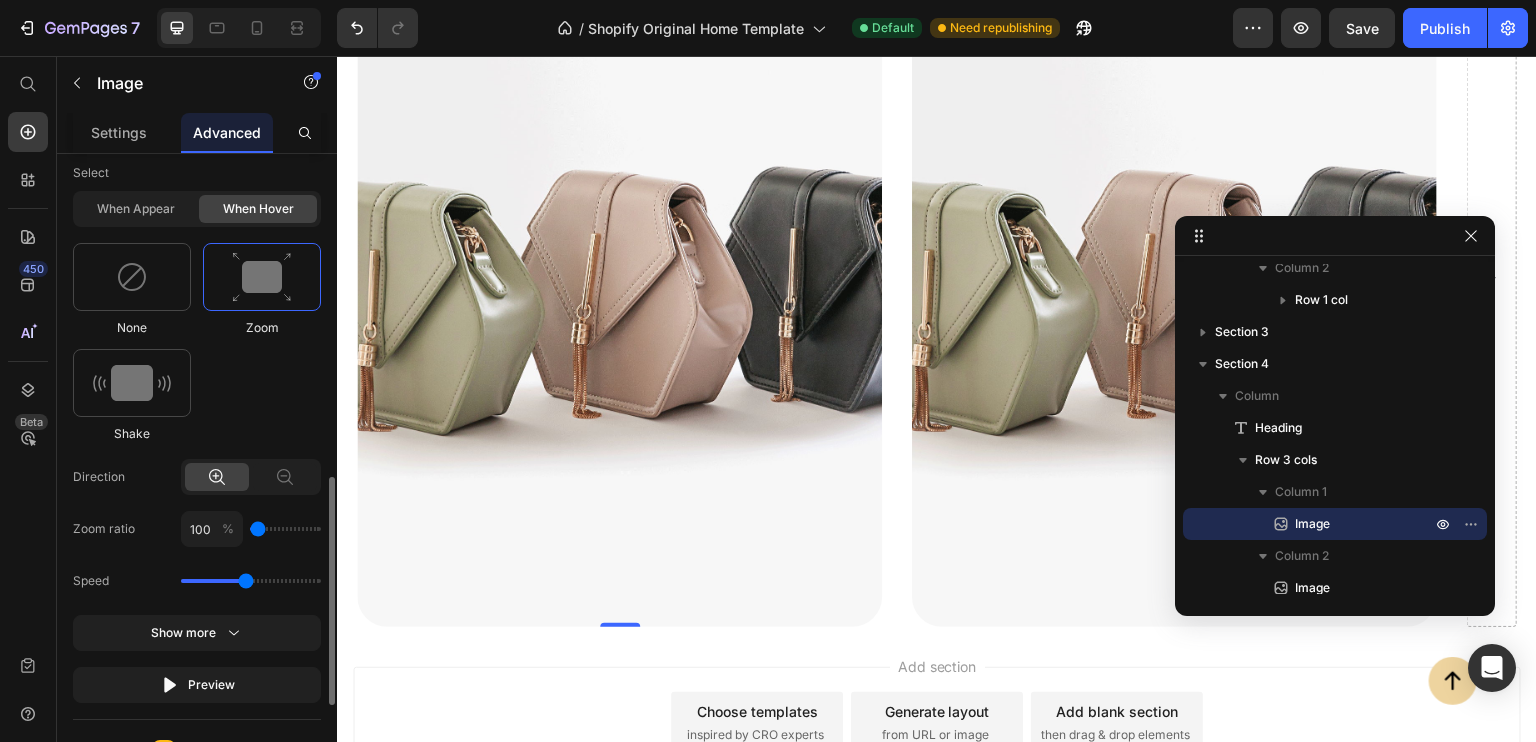 click at bounding box center (262, 277) 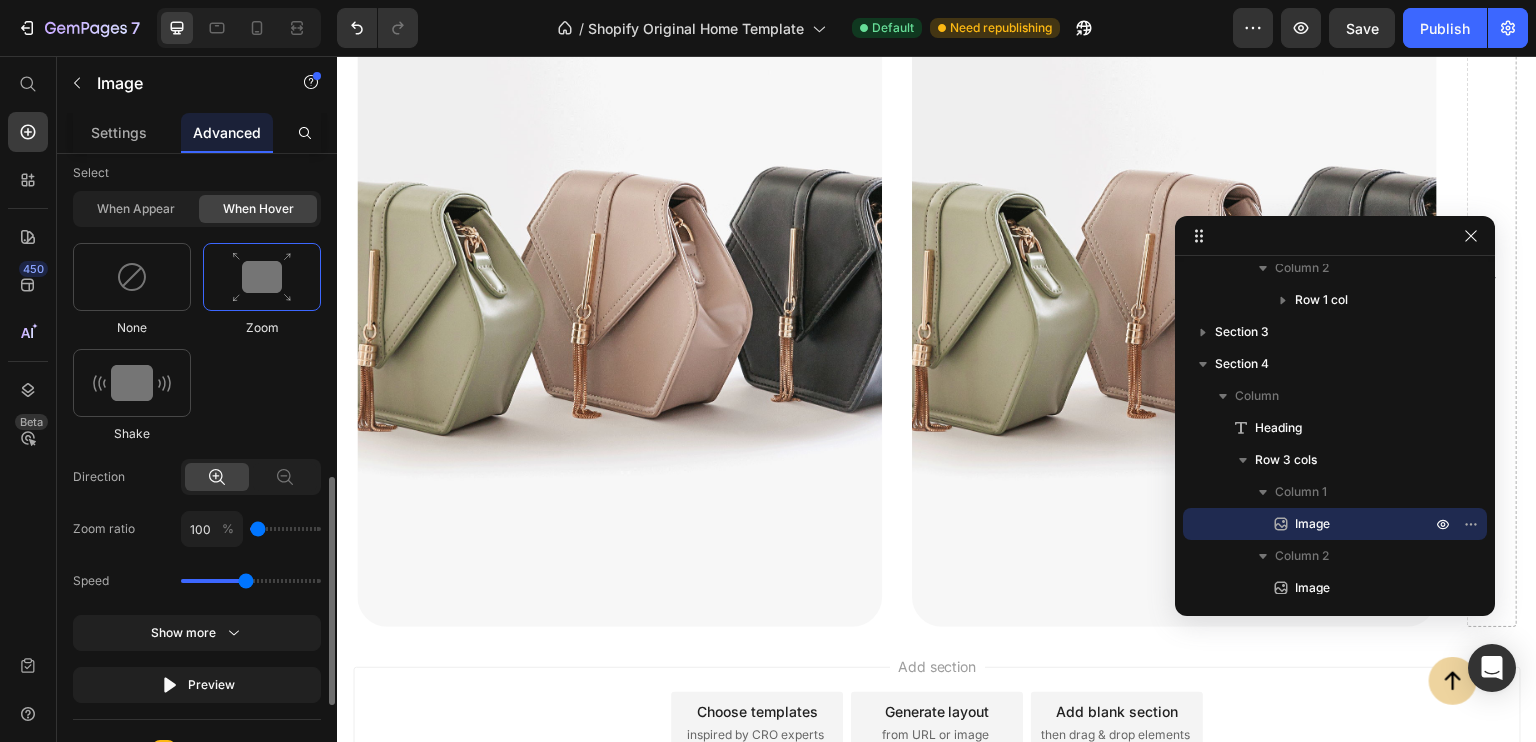 click at bounding box center (262, 277) 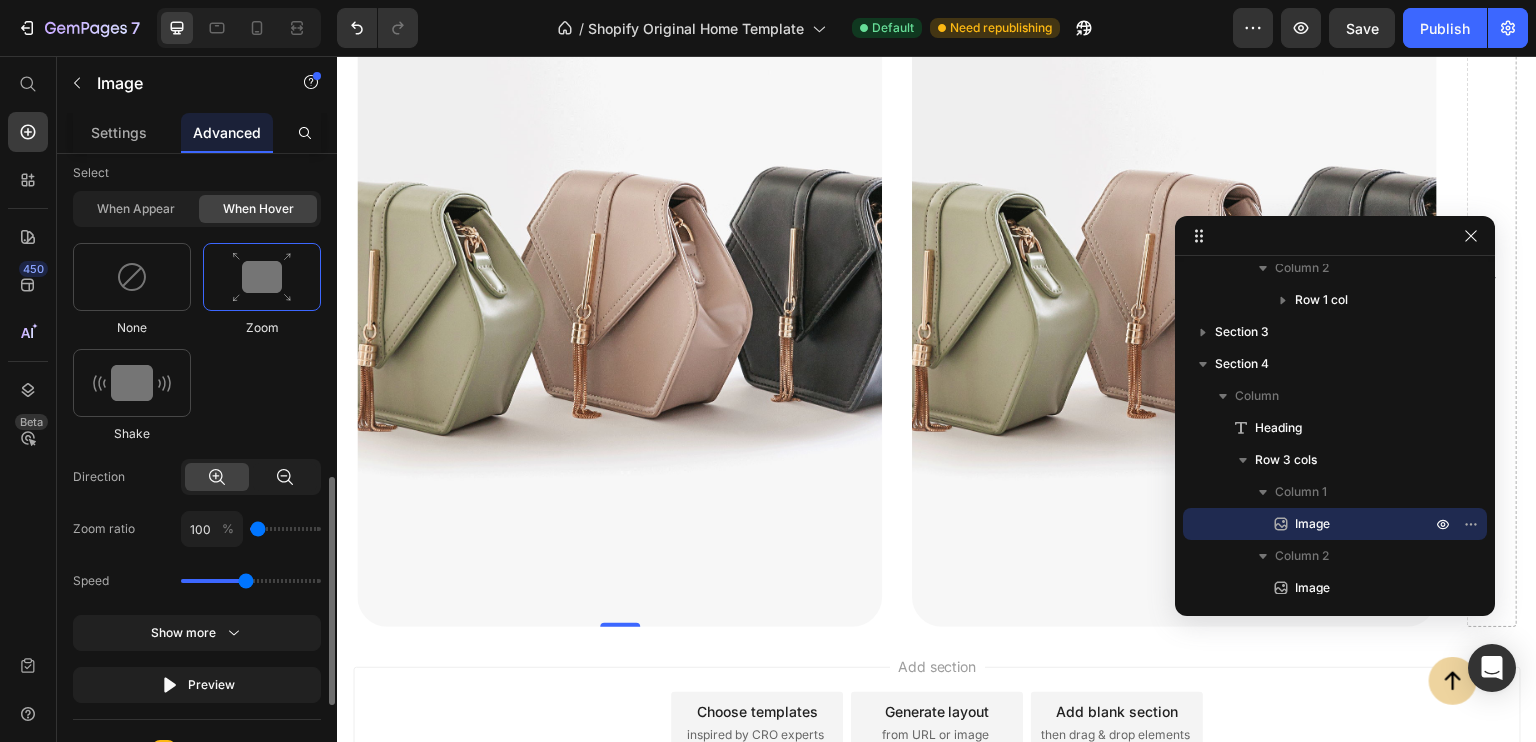 click 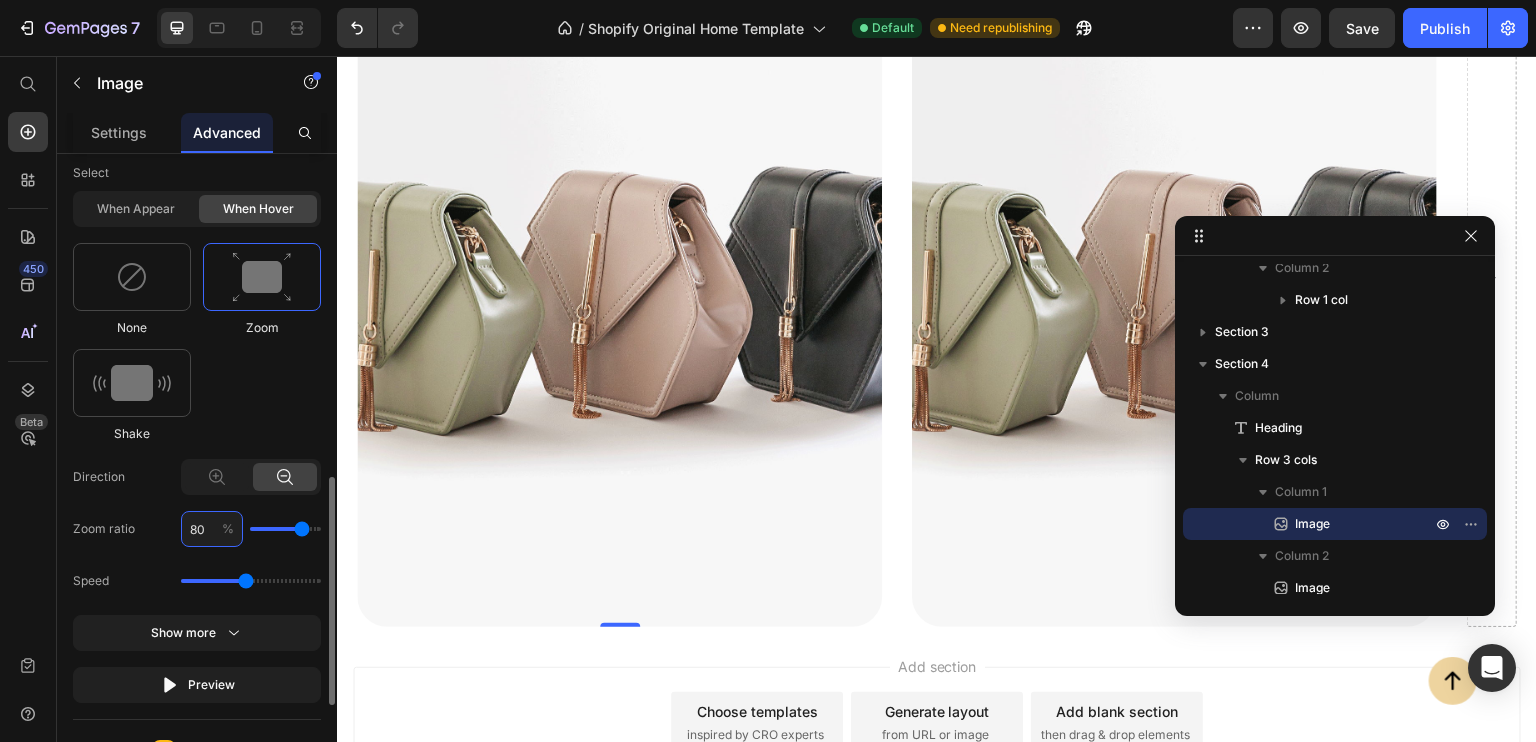 click on "80" at bounding box center (212, 529) 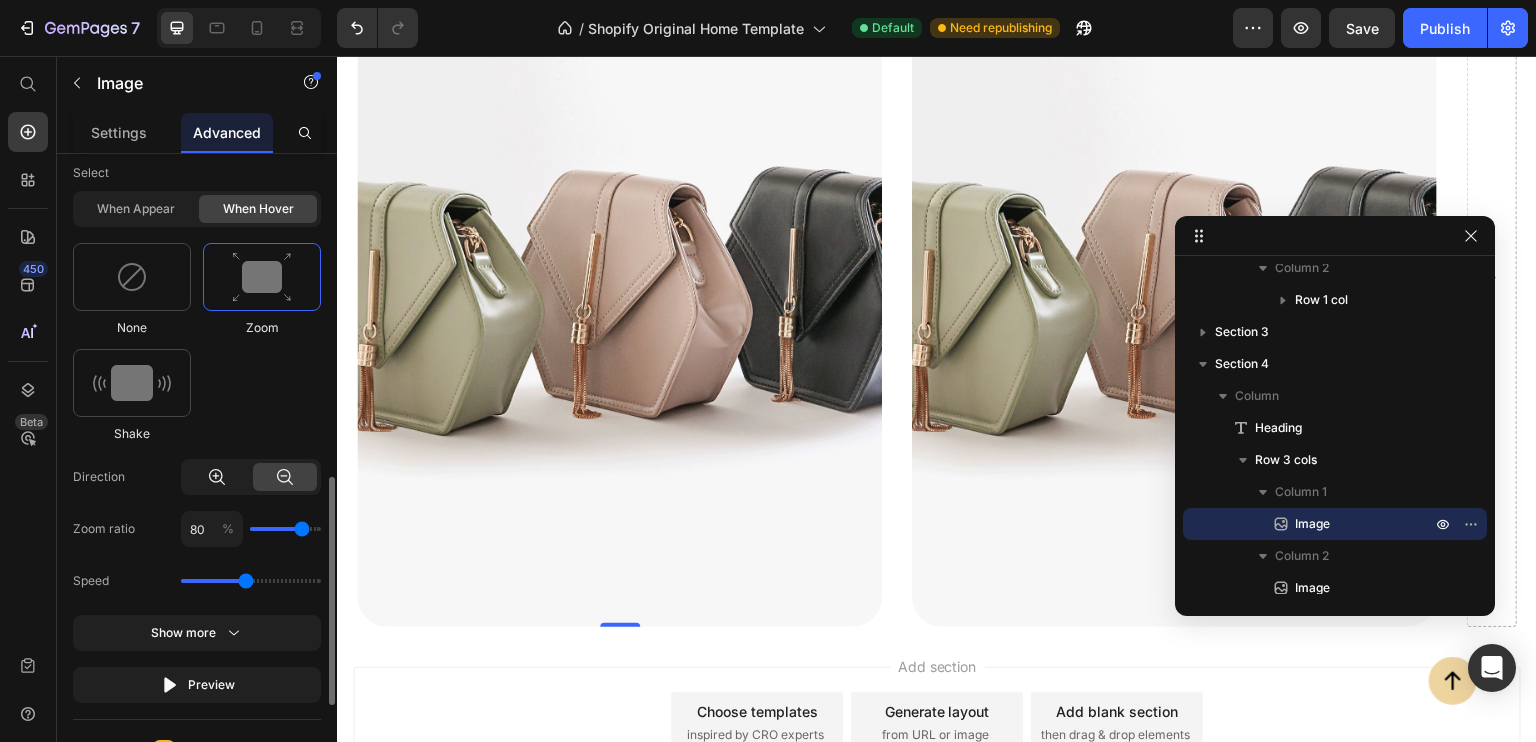 click 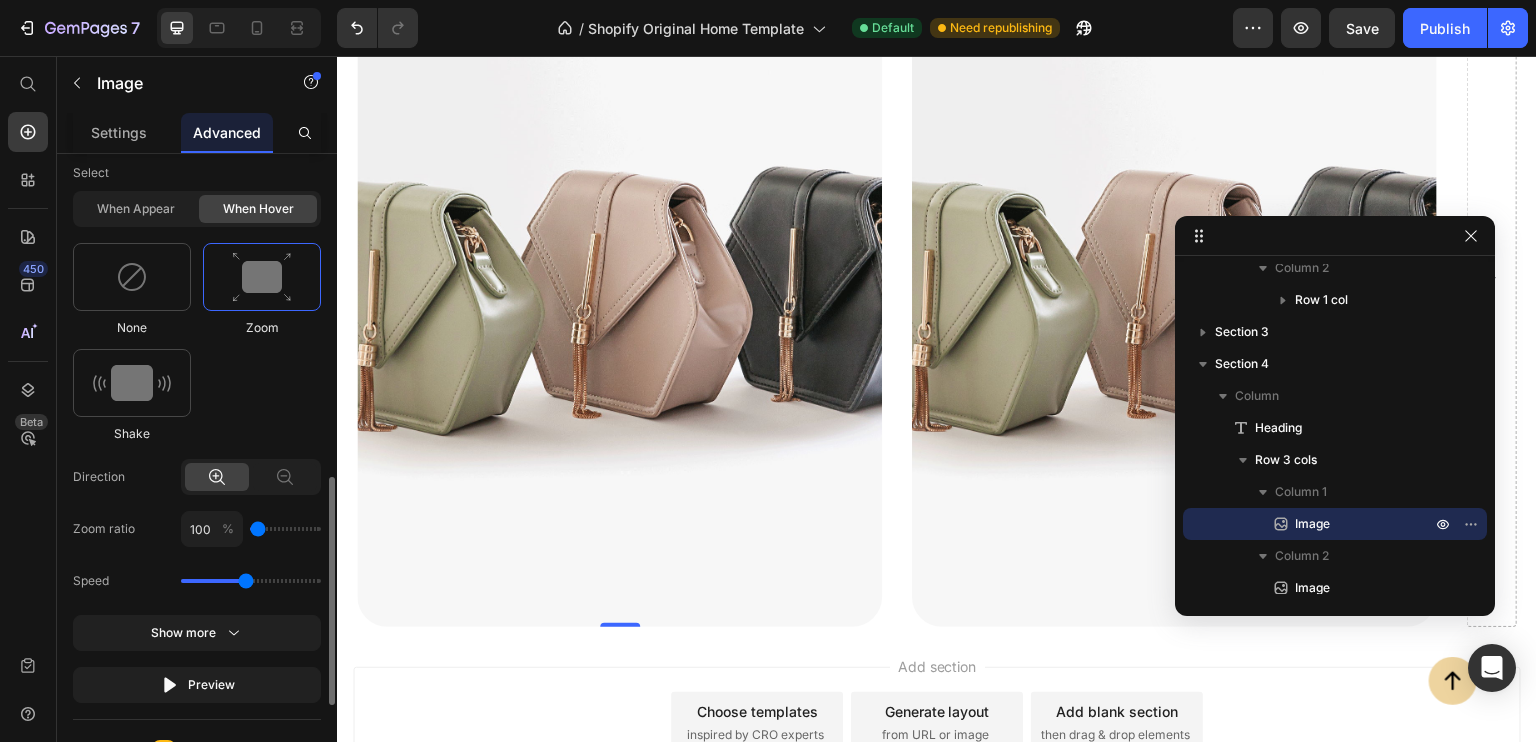 click at bounding box center (285, 529) 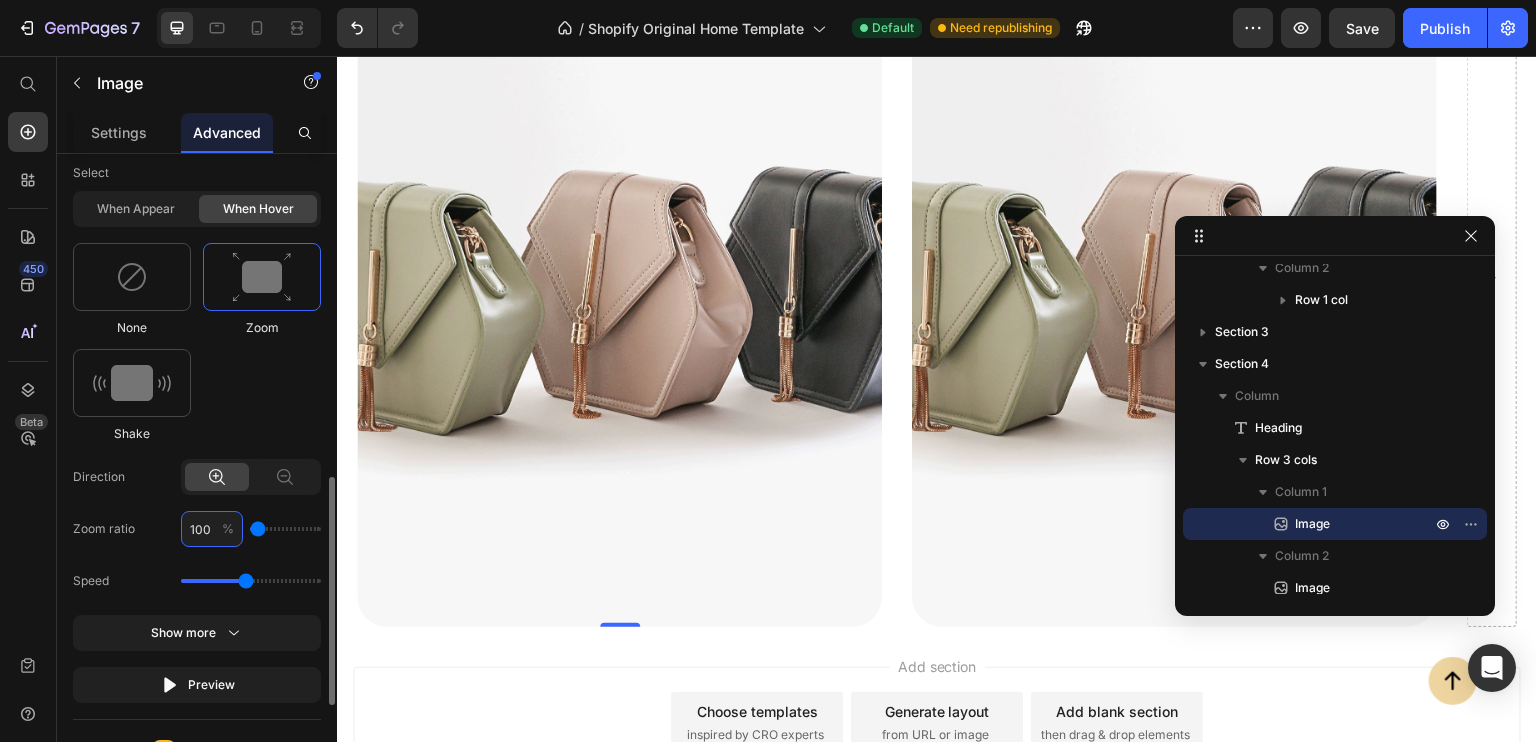 click on "100" at bounding box center (212, 529) 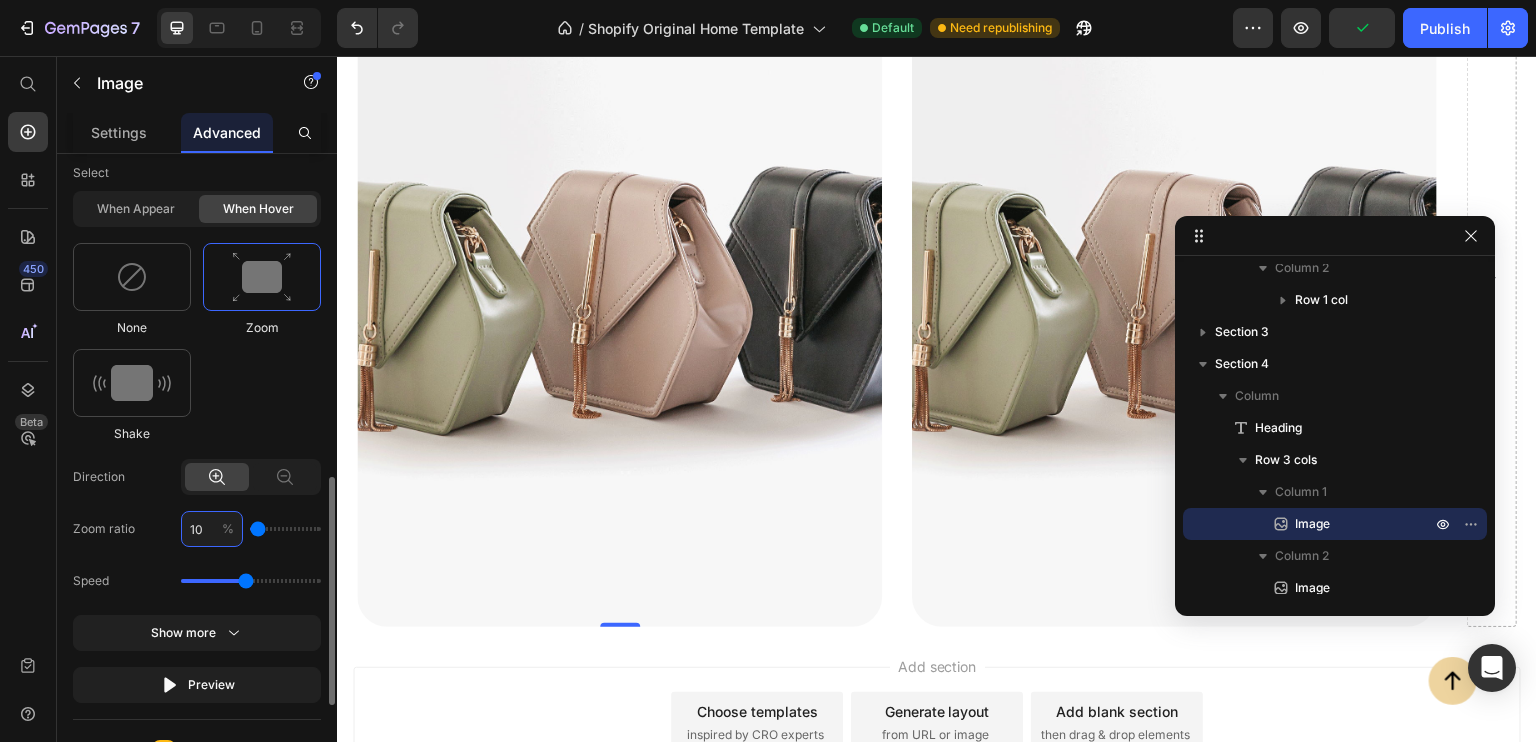 type on "105" 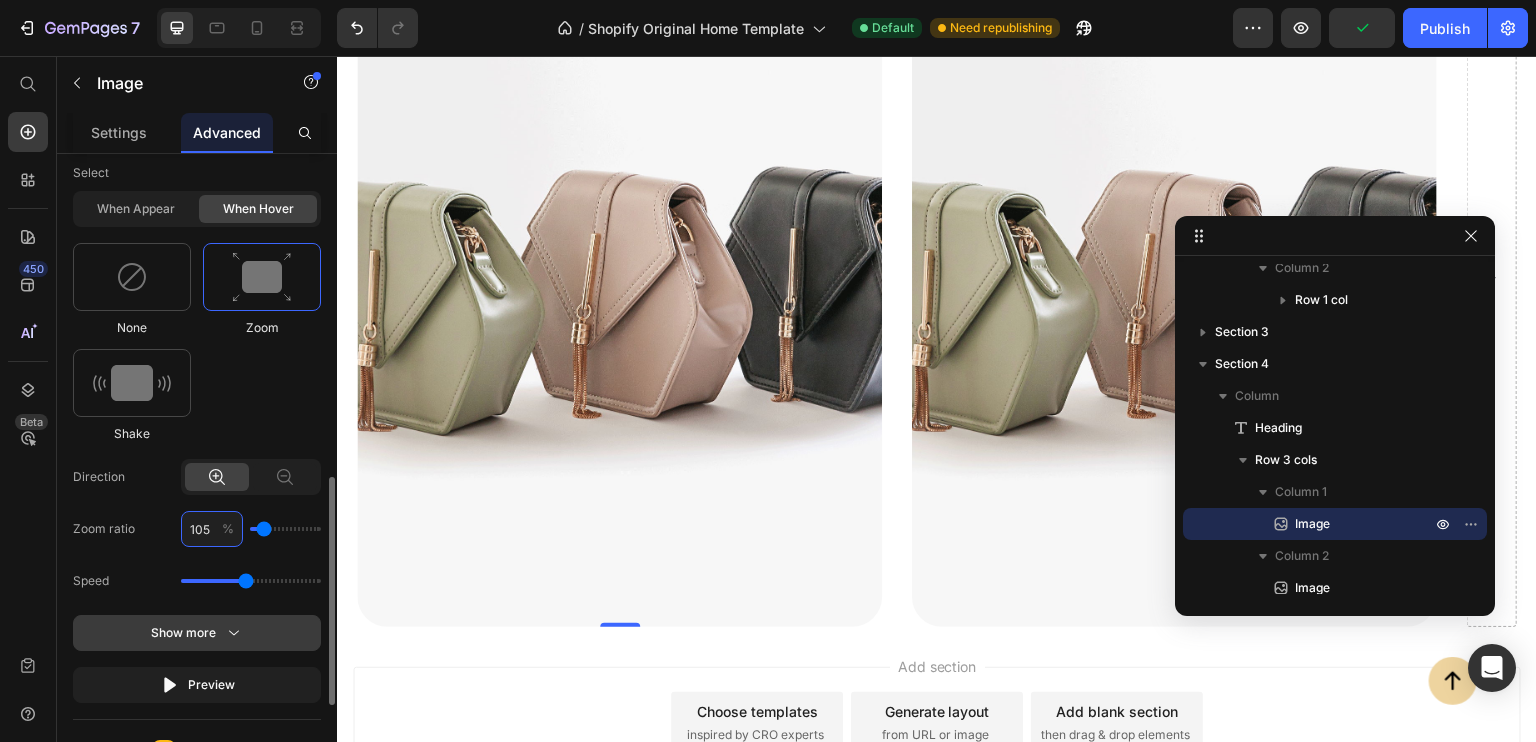 type on "105" 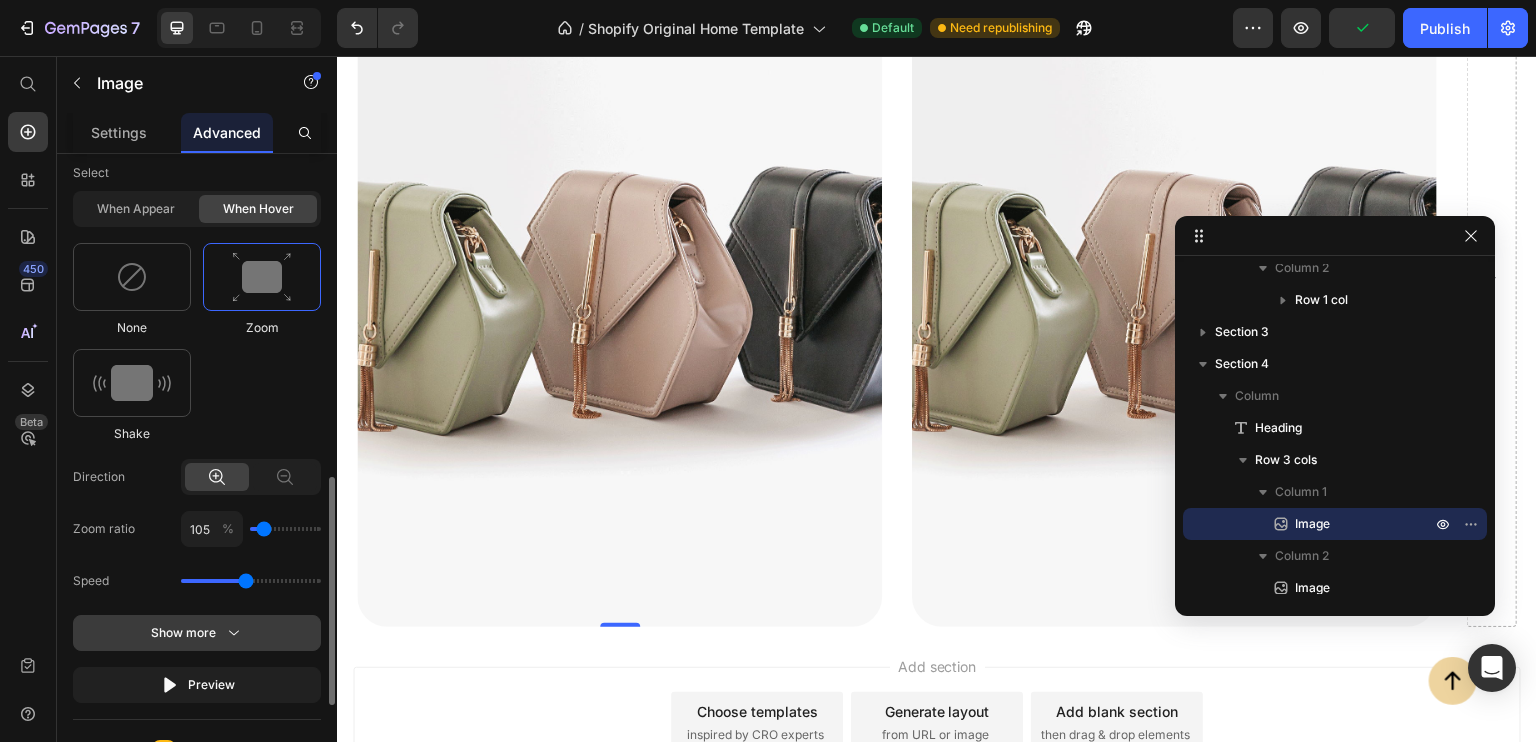 click on "Show more" 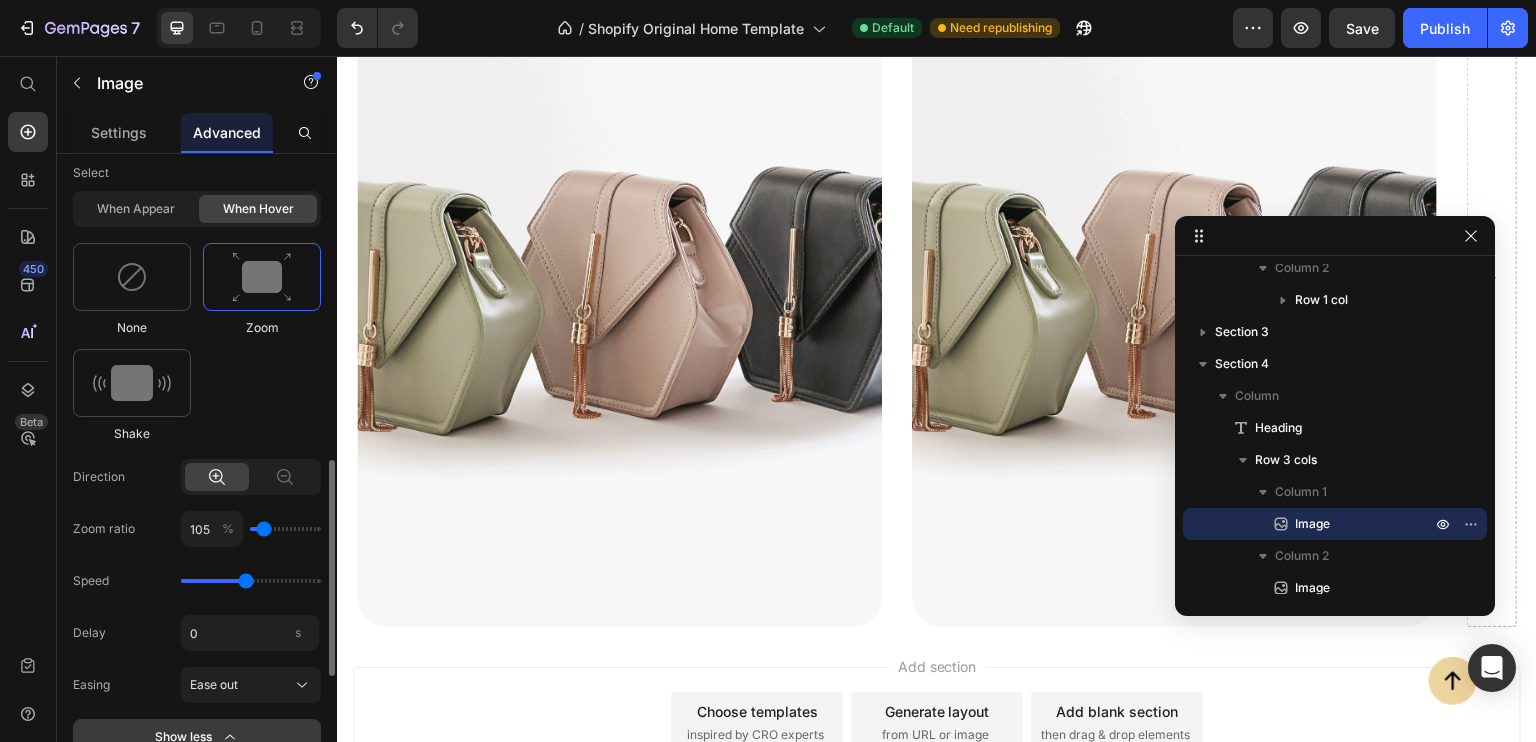 scroll, scrollTop: 984, scrollLeft: 0, axis: vertical 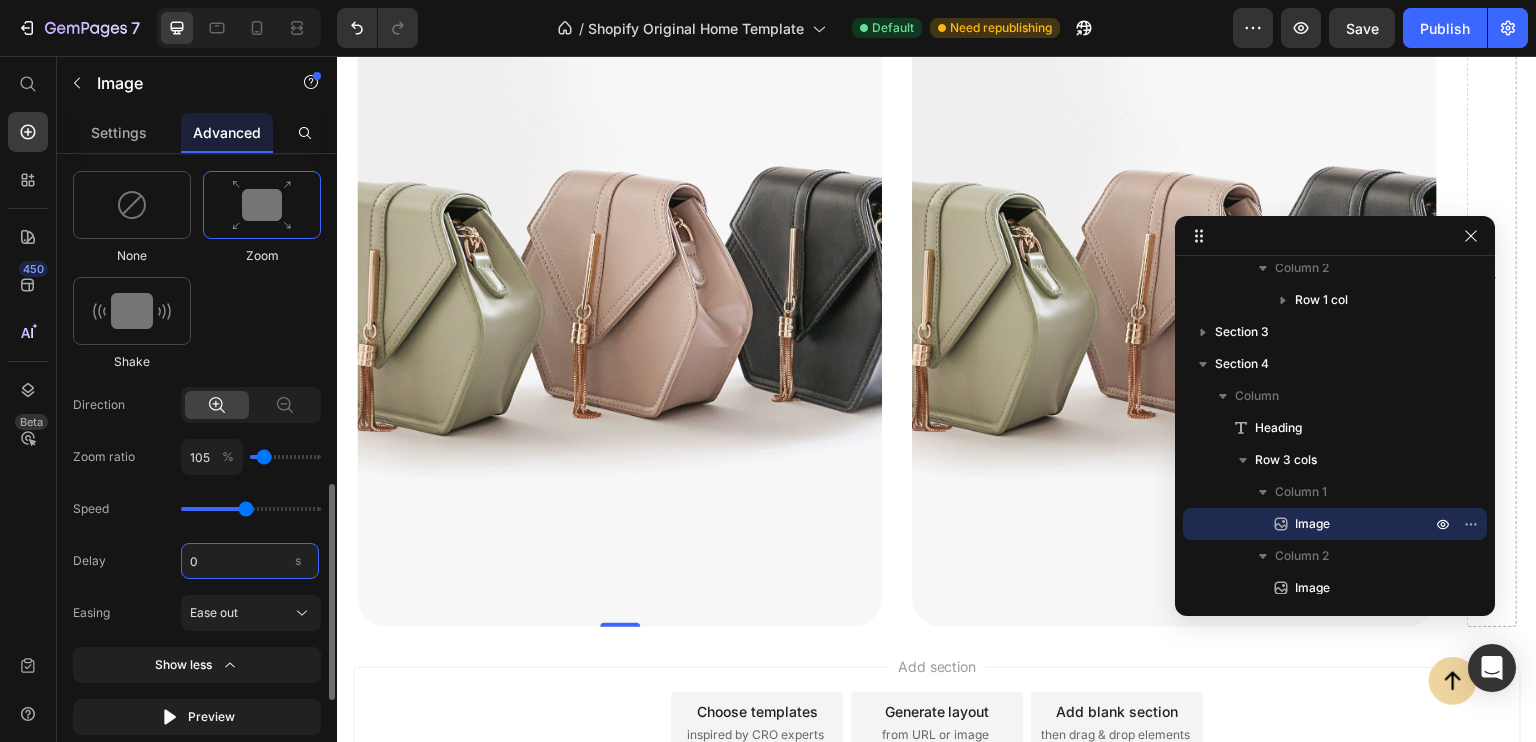 click on "0" at bounding box center [250, 561] 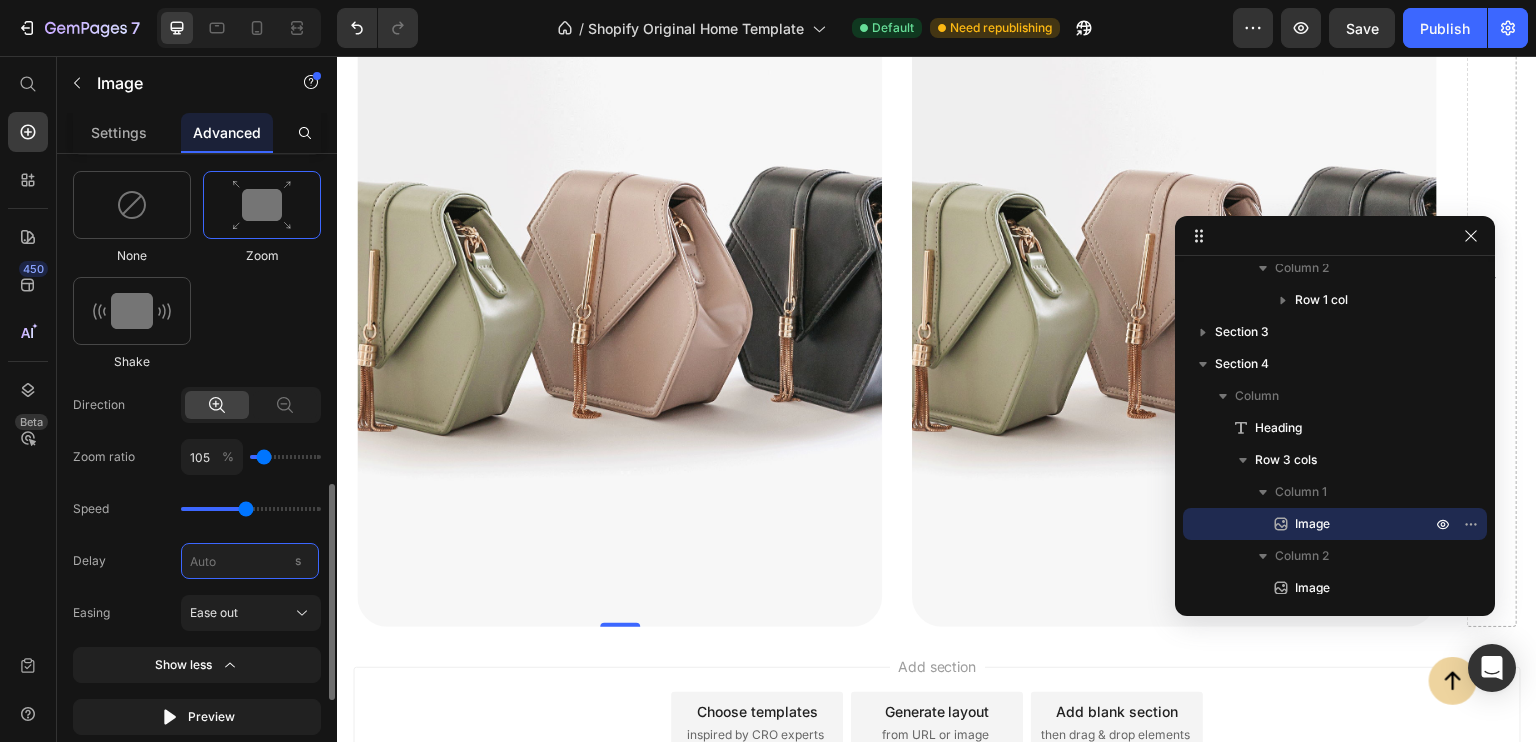 type 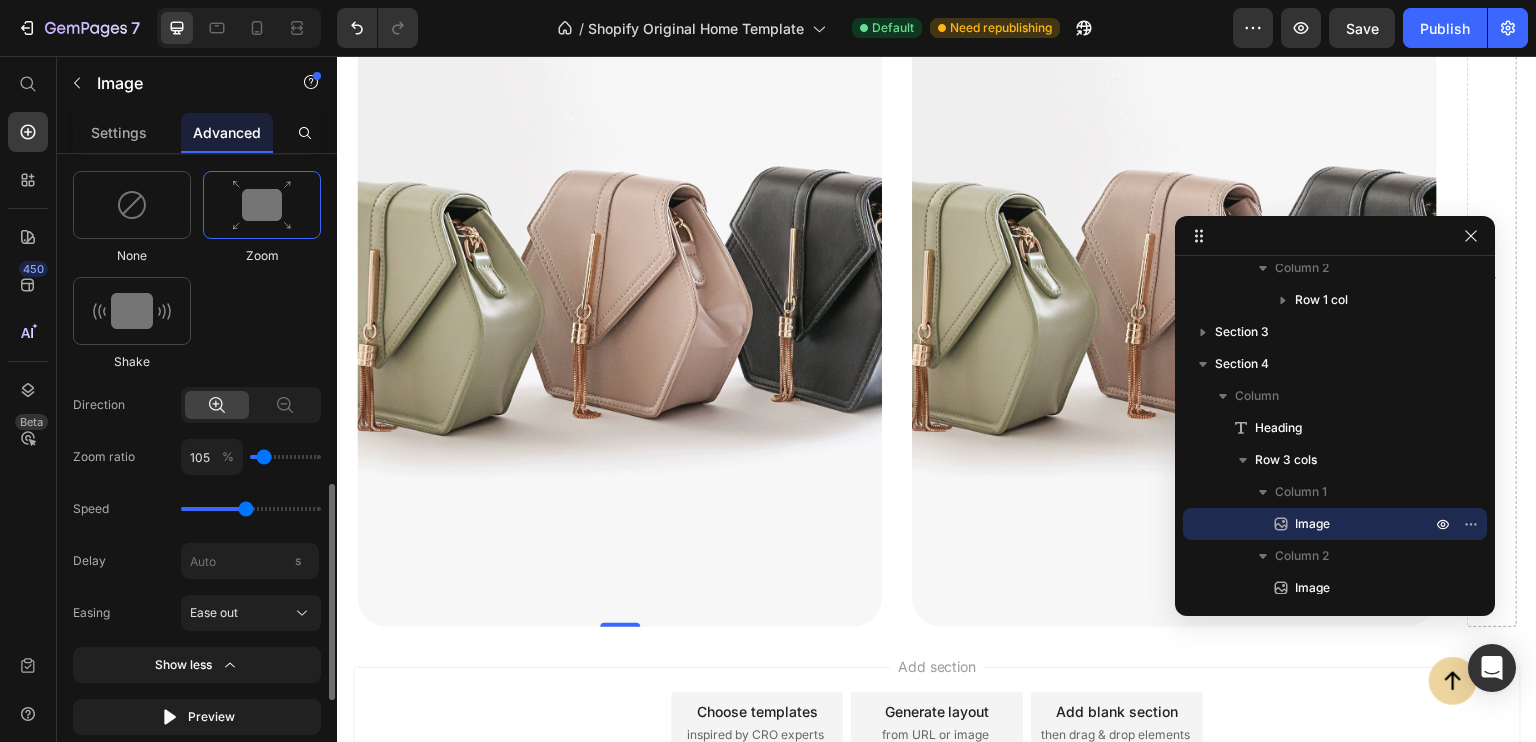 type on "1.5" 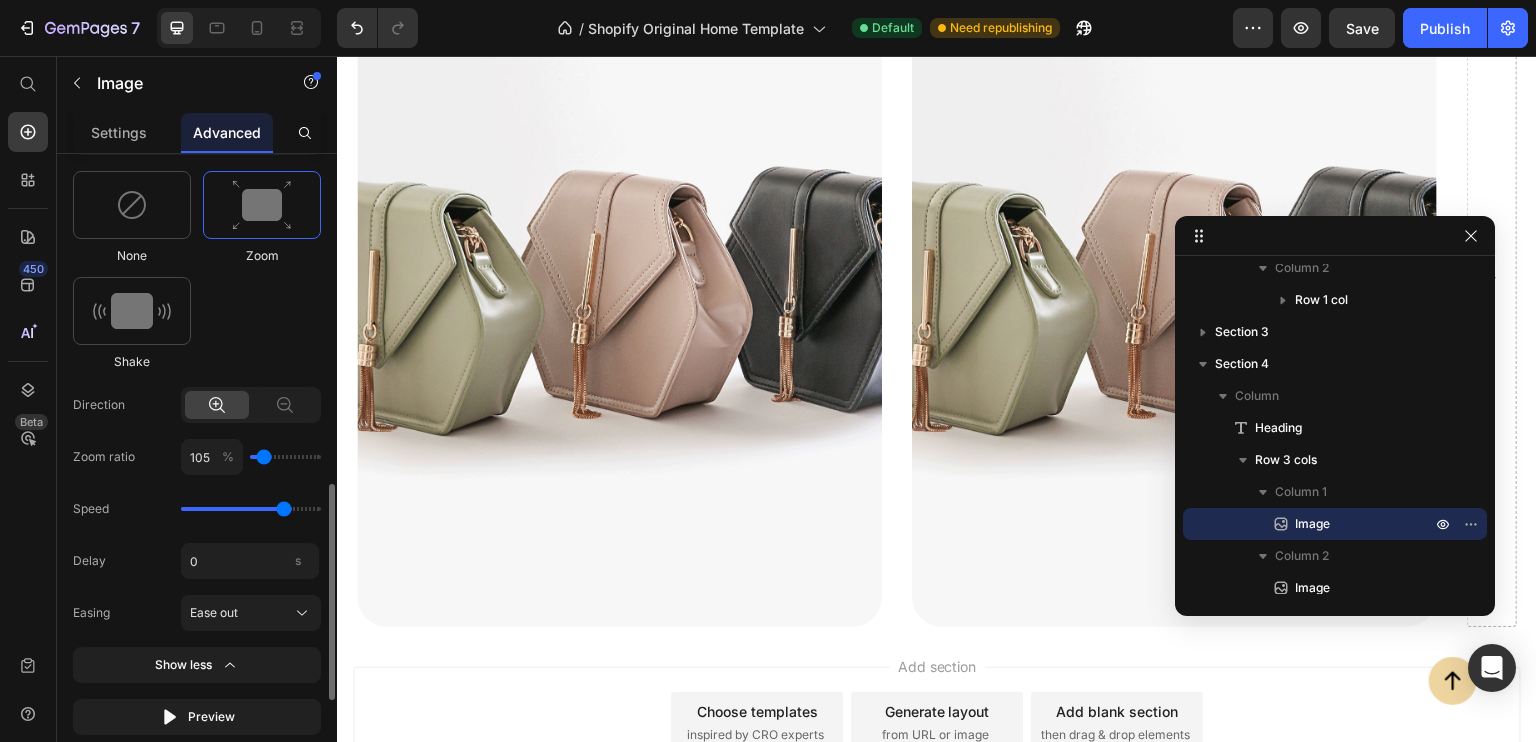 drag, startPoint x: 236, startPoint y: 506, endPoint x: 287, endPoint y: 507, distance: 51.009804 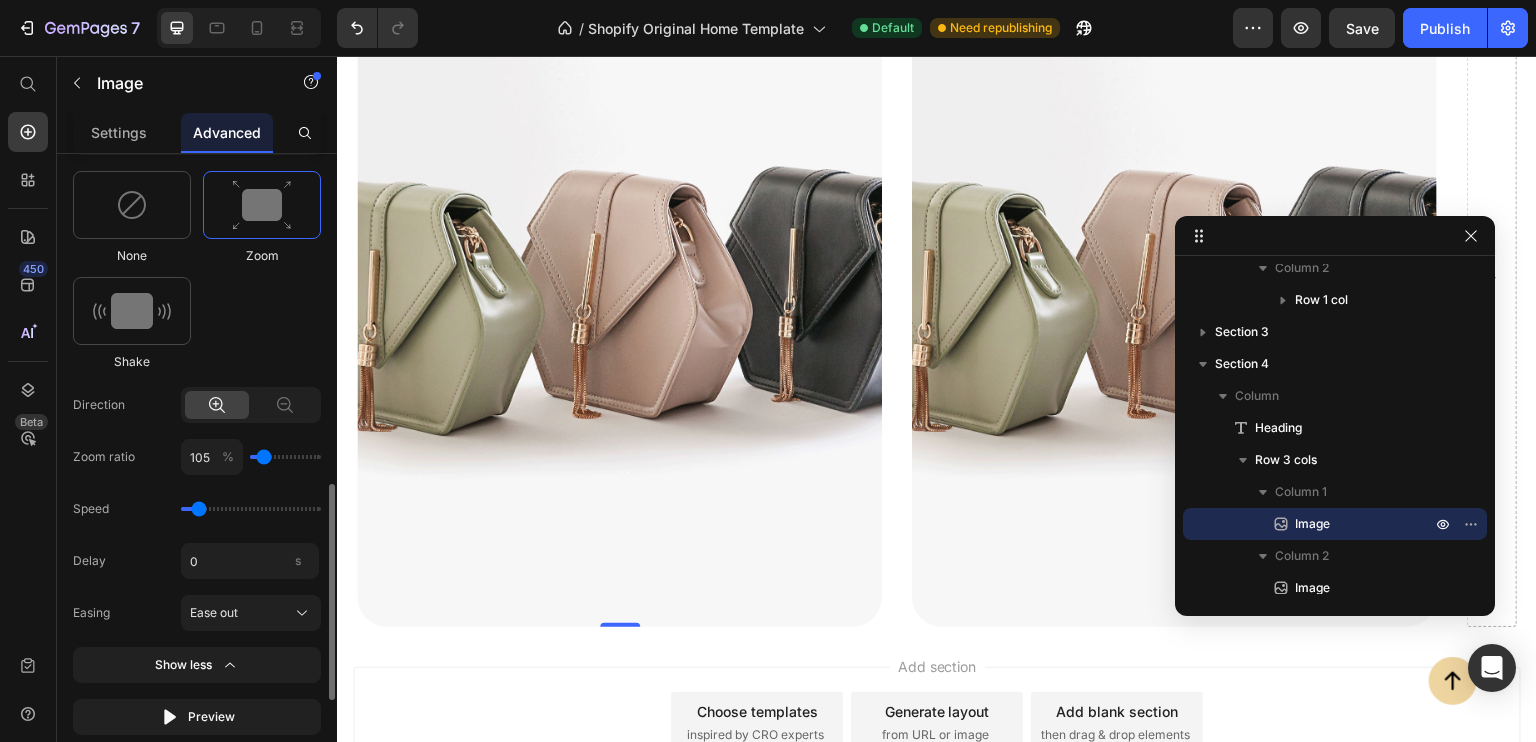 drag, startPoint x: 287, startPoint y: 506, endPoint x: 201, endPoint y: 503, distance: 86.05231 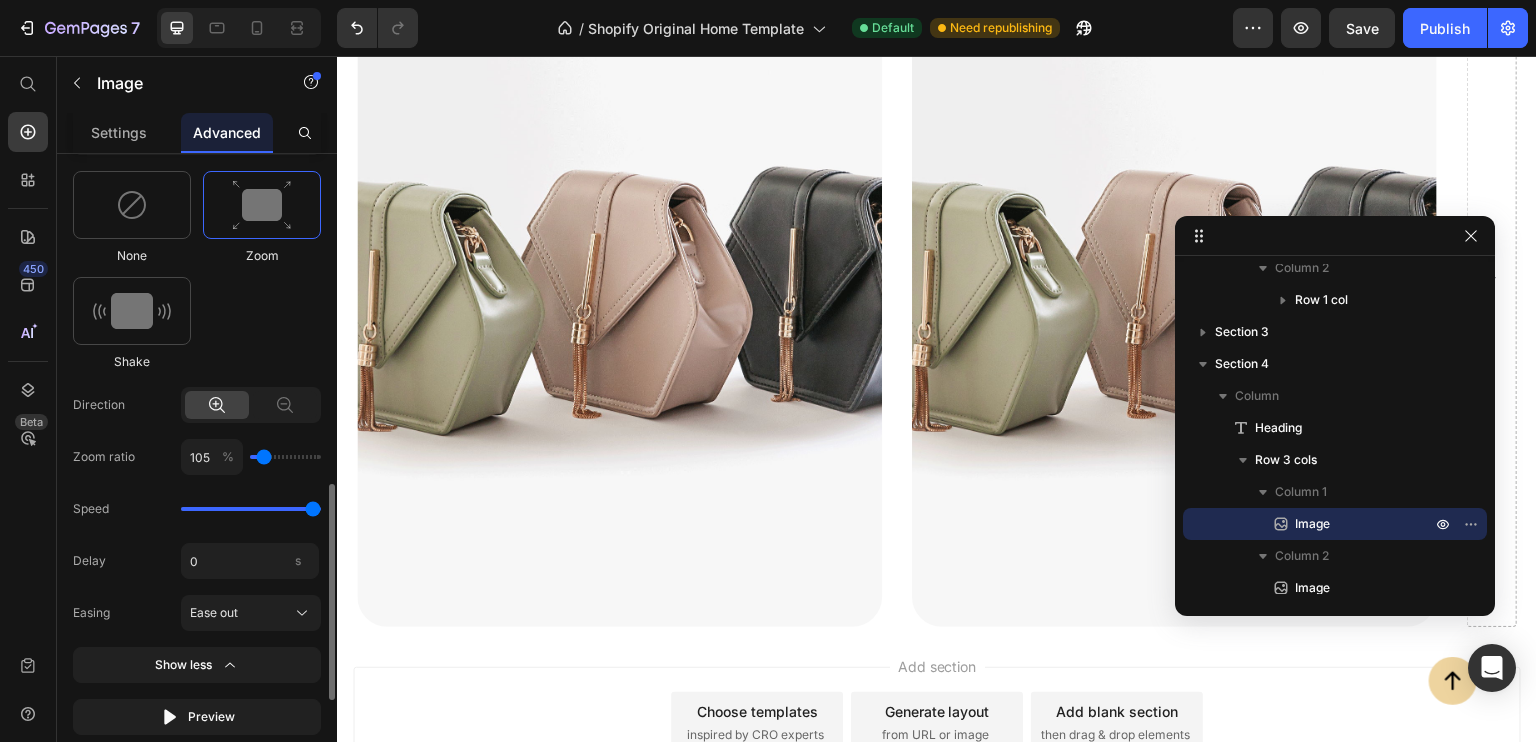 drag, startPoint x: 201, startPoint y: 503, endPoint x: 330, endPoint y: 498, distance: 129.09686 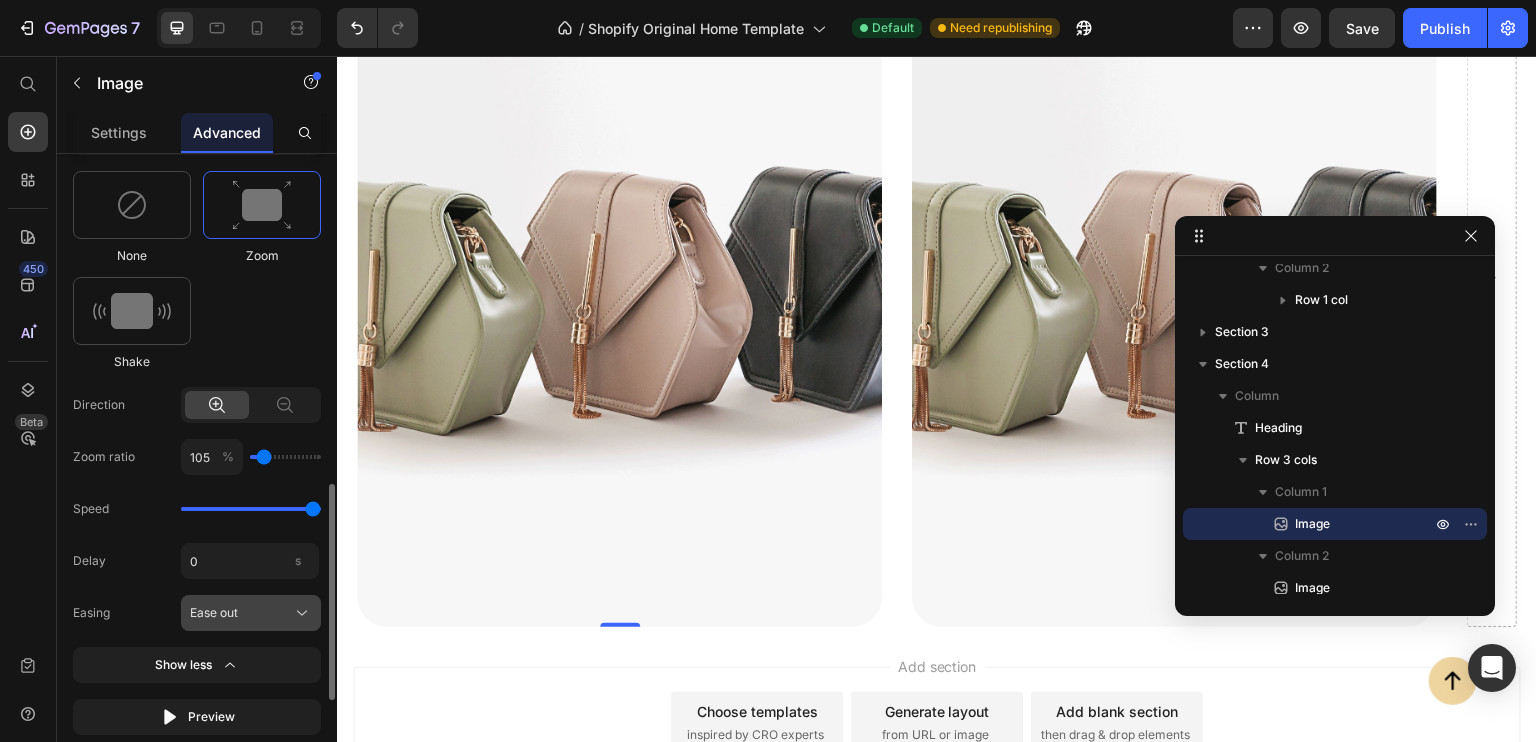 click on "Ease out" 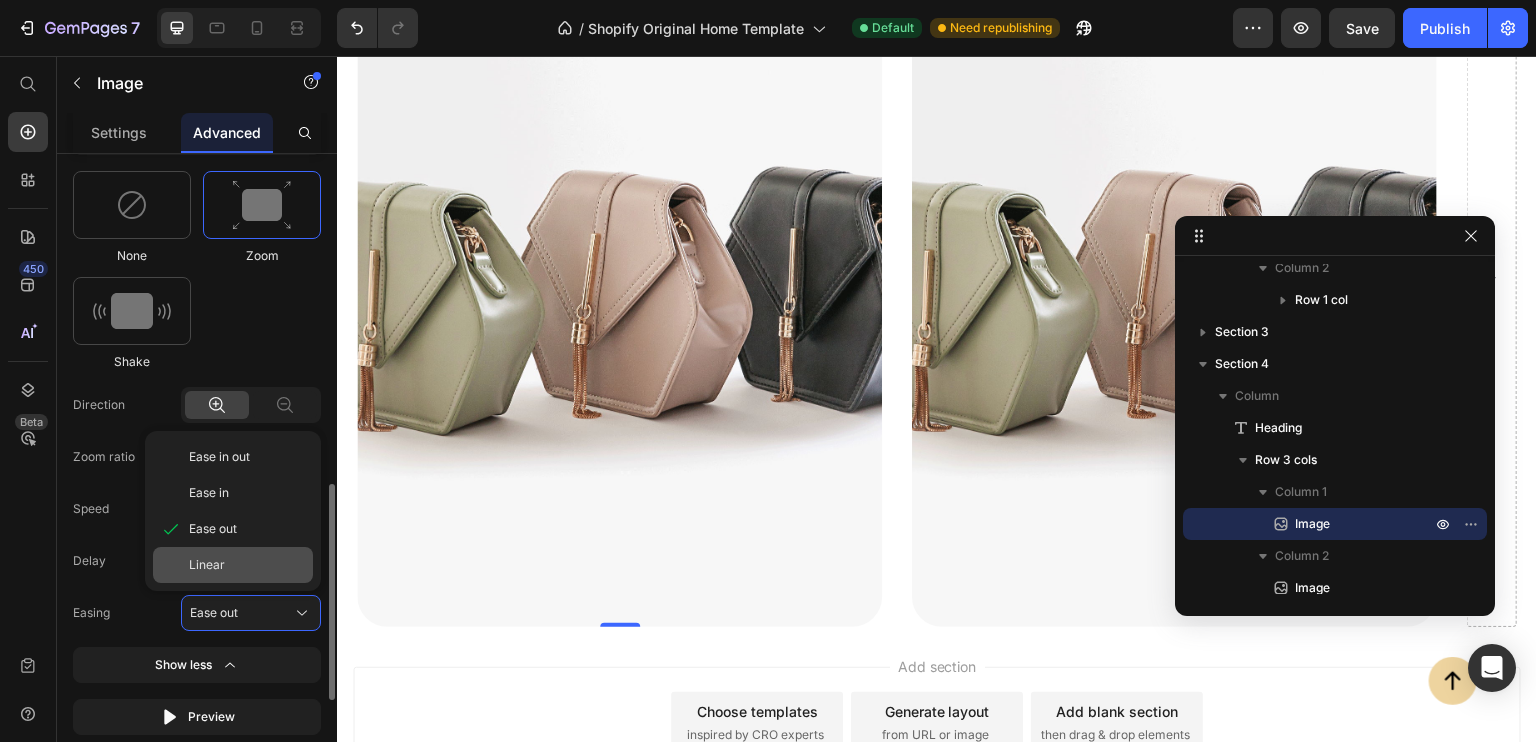 click on "Linear" at bounding box center (247, 565) 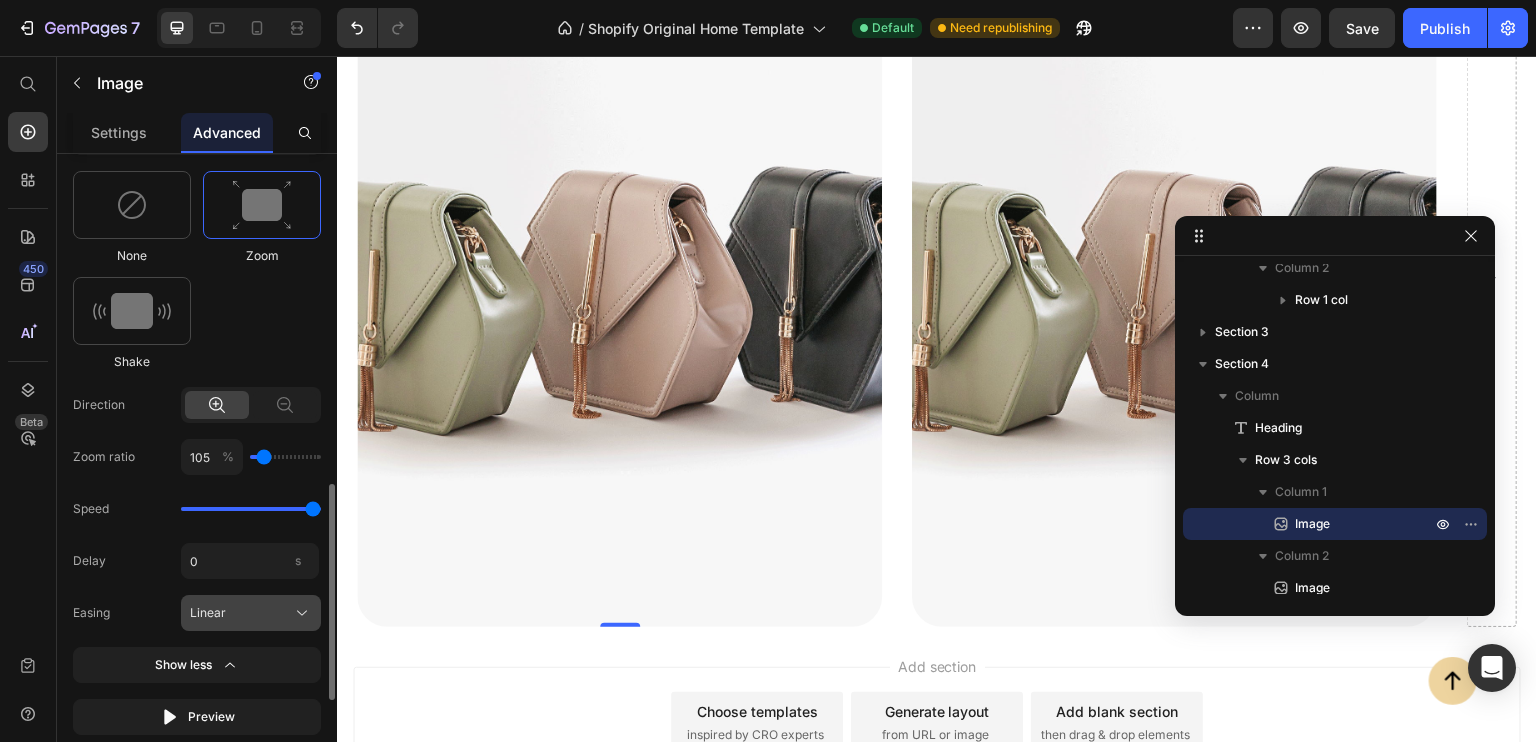 click on "Linear" 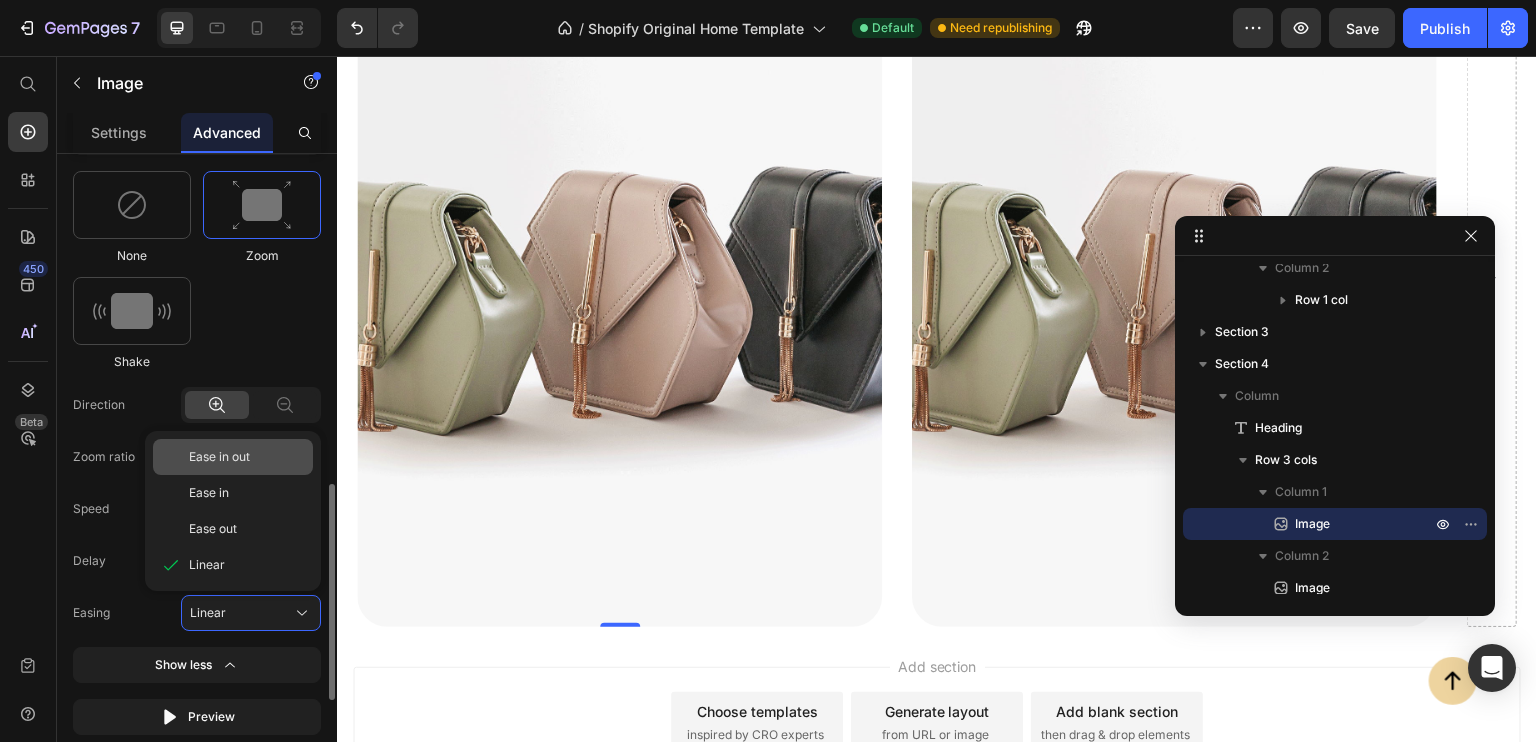 click on "Ease in out" at bounding box center (247, 457) 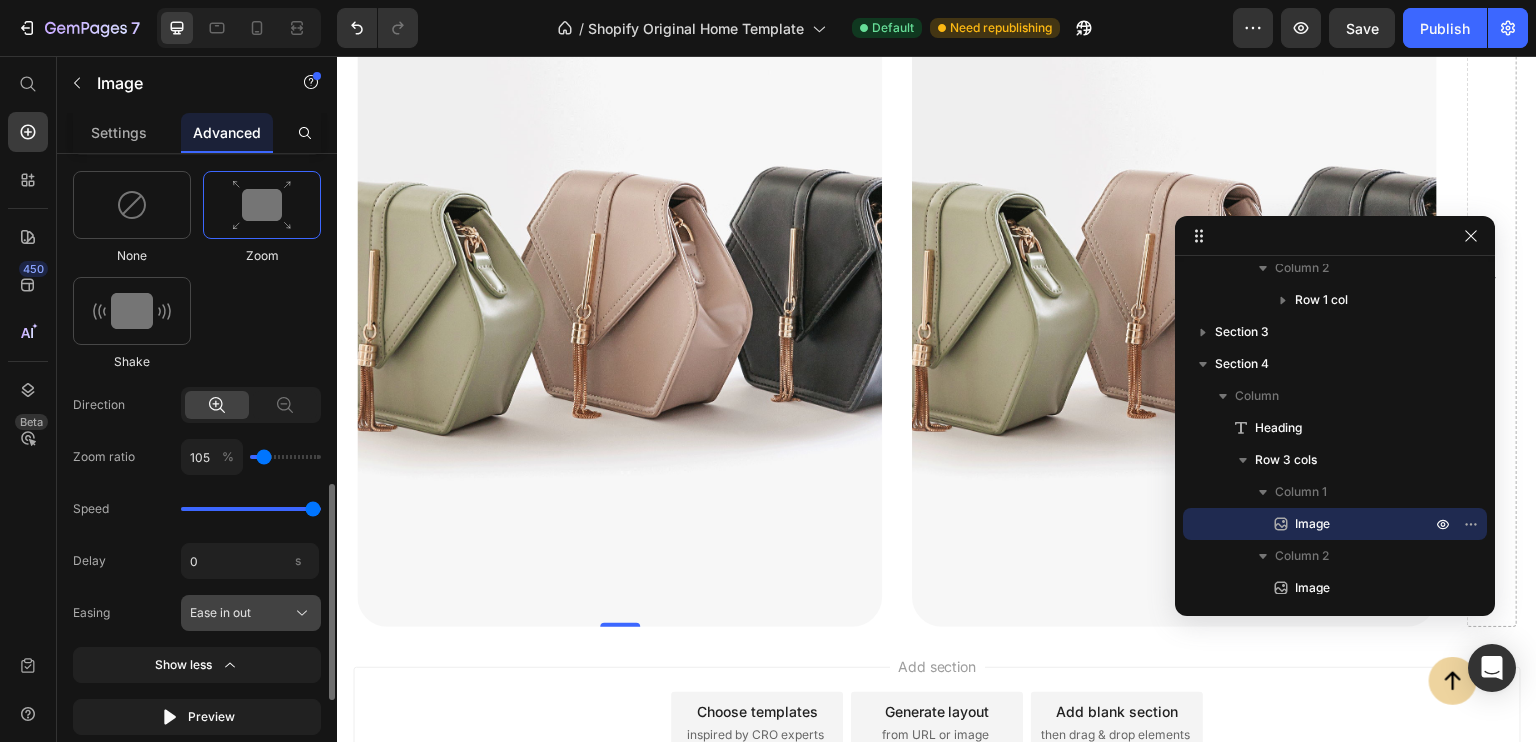 click on "Ease in out" at bounding box center (251, 613) 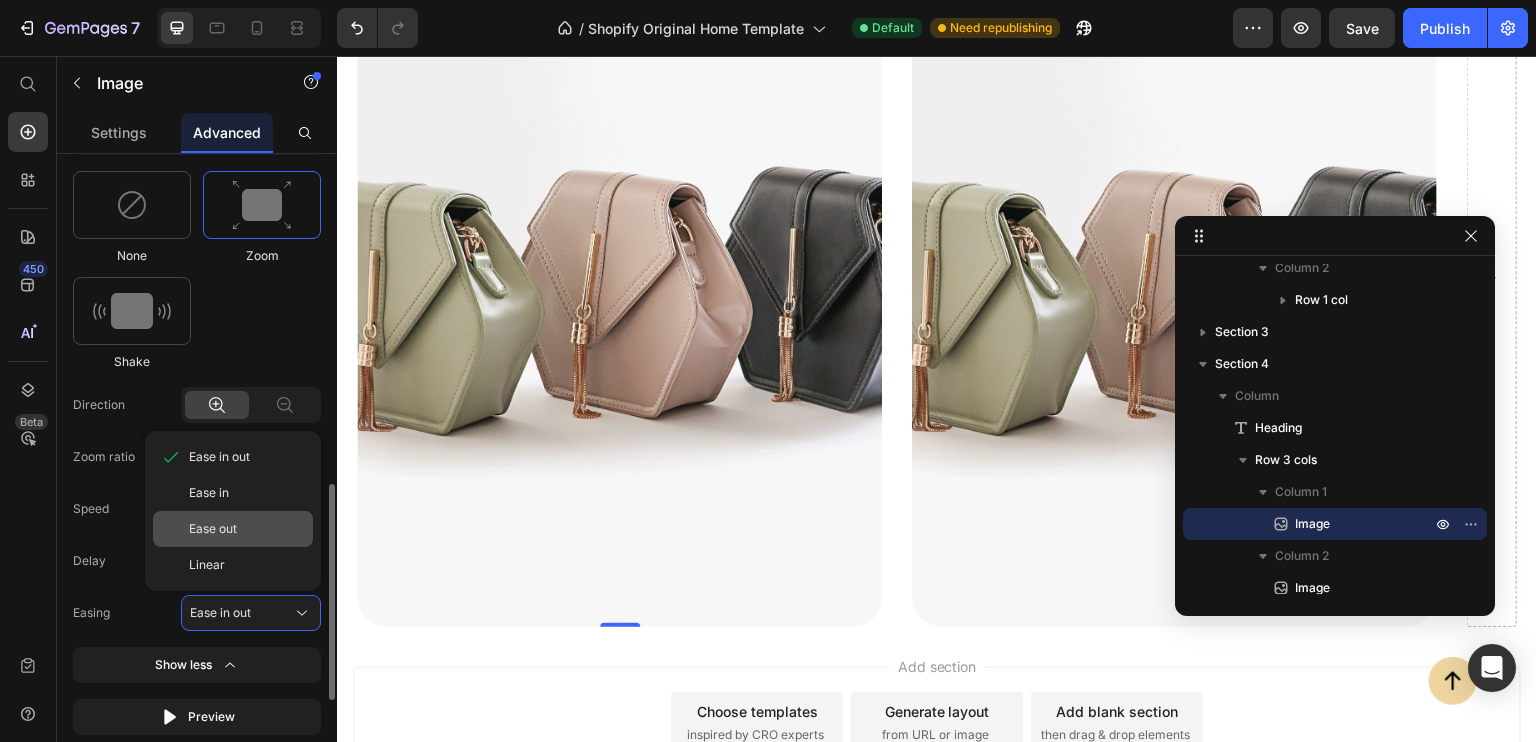 click on "Ease out" 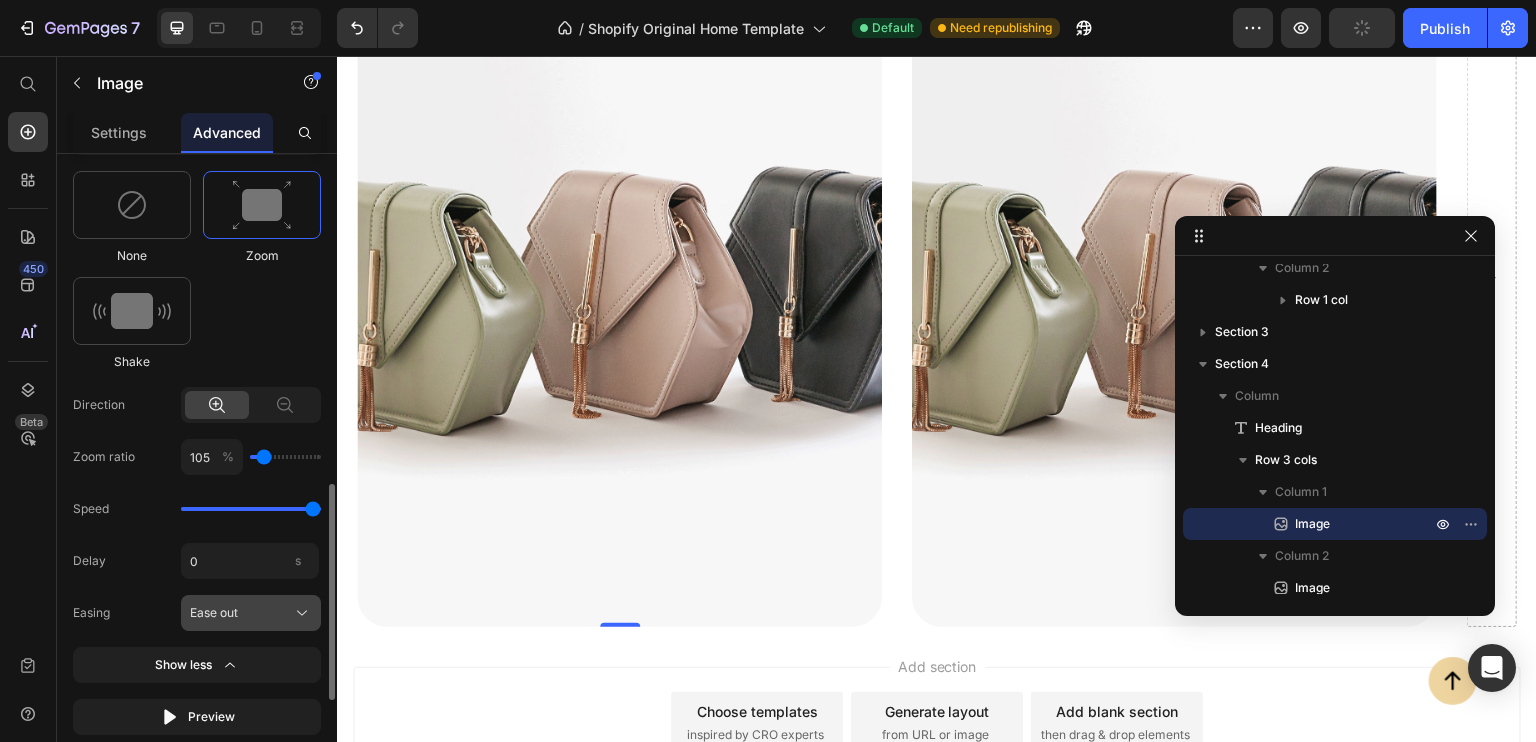 click on "Ease out" at bounding box center (251, 613) 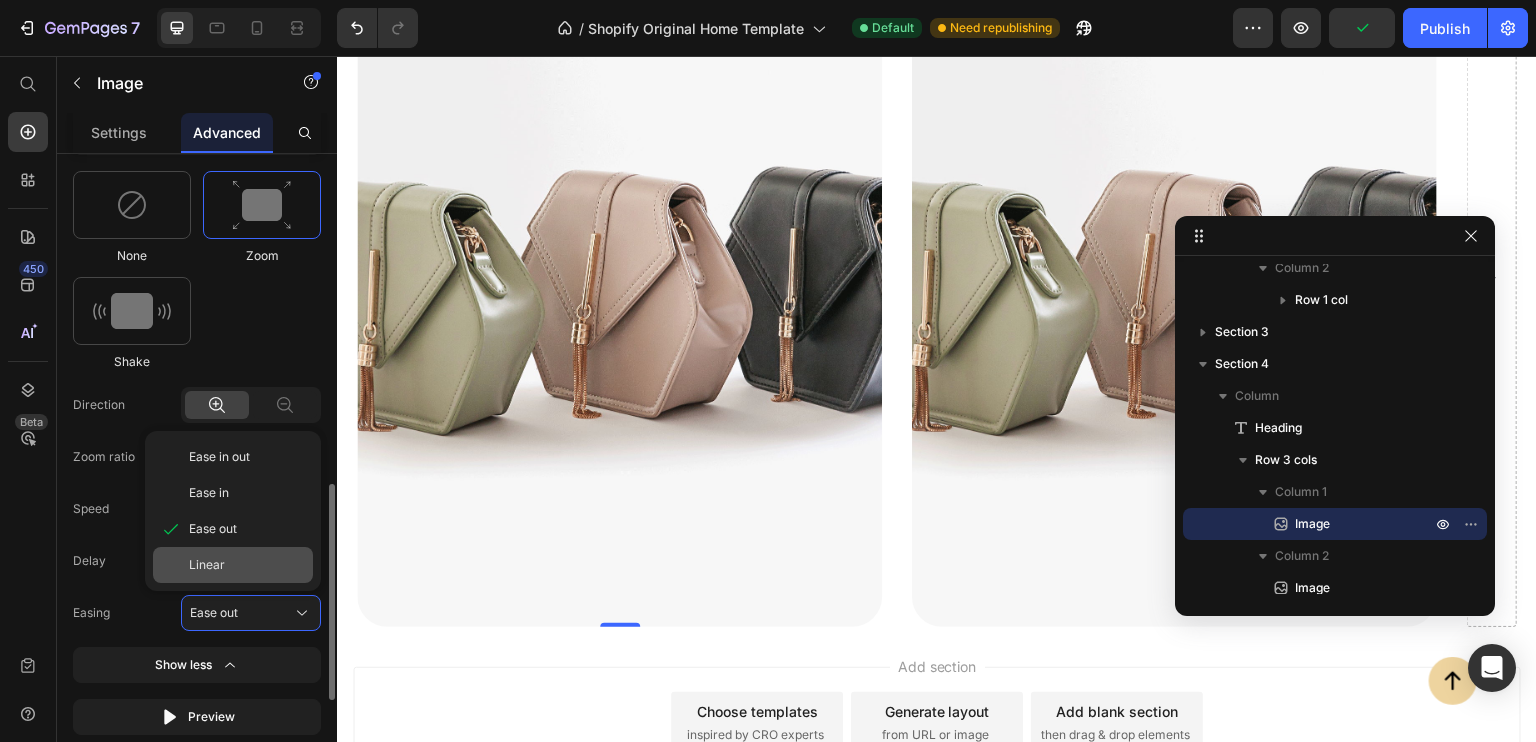 click on "Linear" at bounding box center (247, 565) 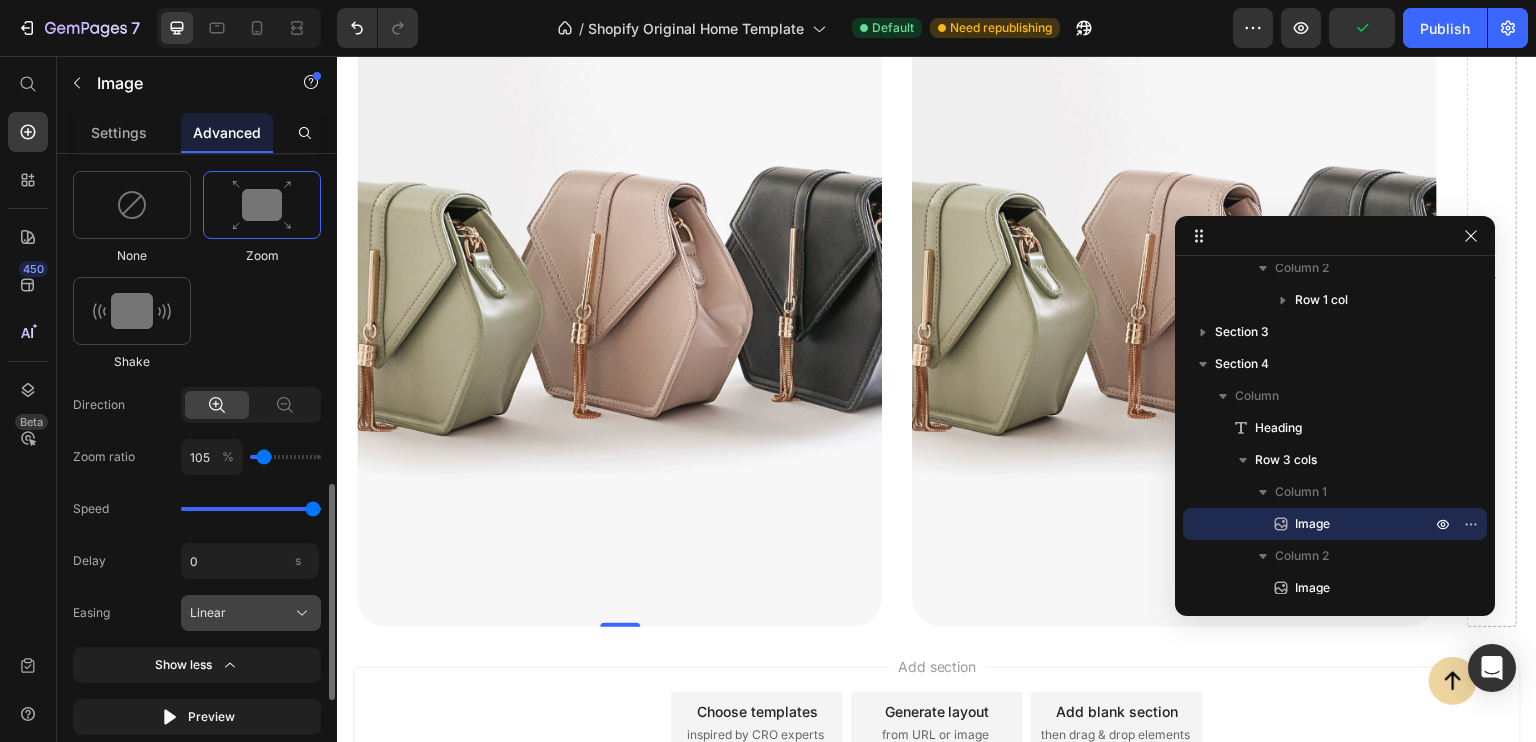 click on "Linear" 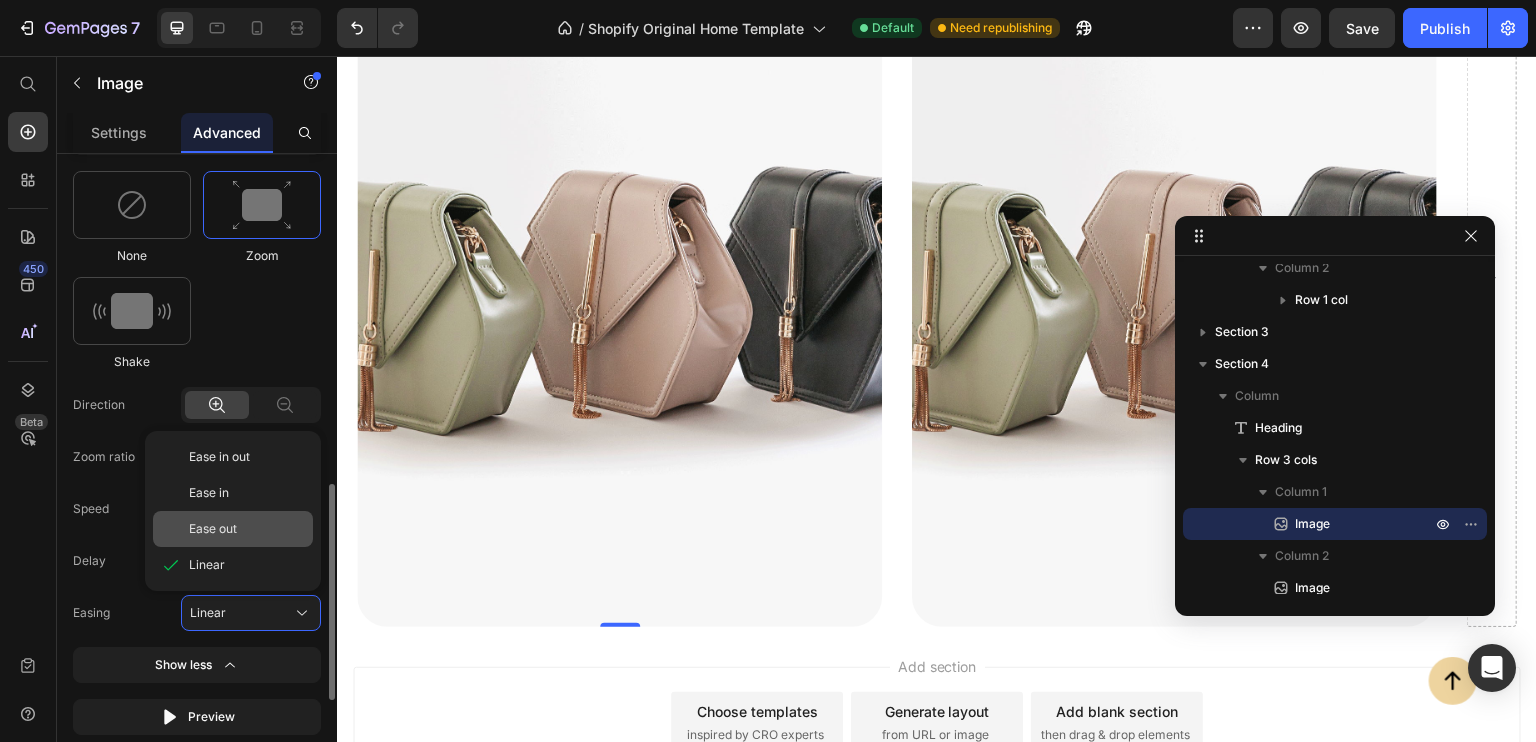 click on "Ease out" at bounding box center [247, 529] 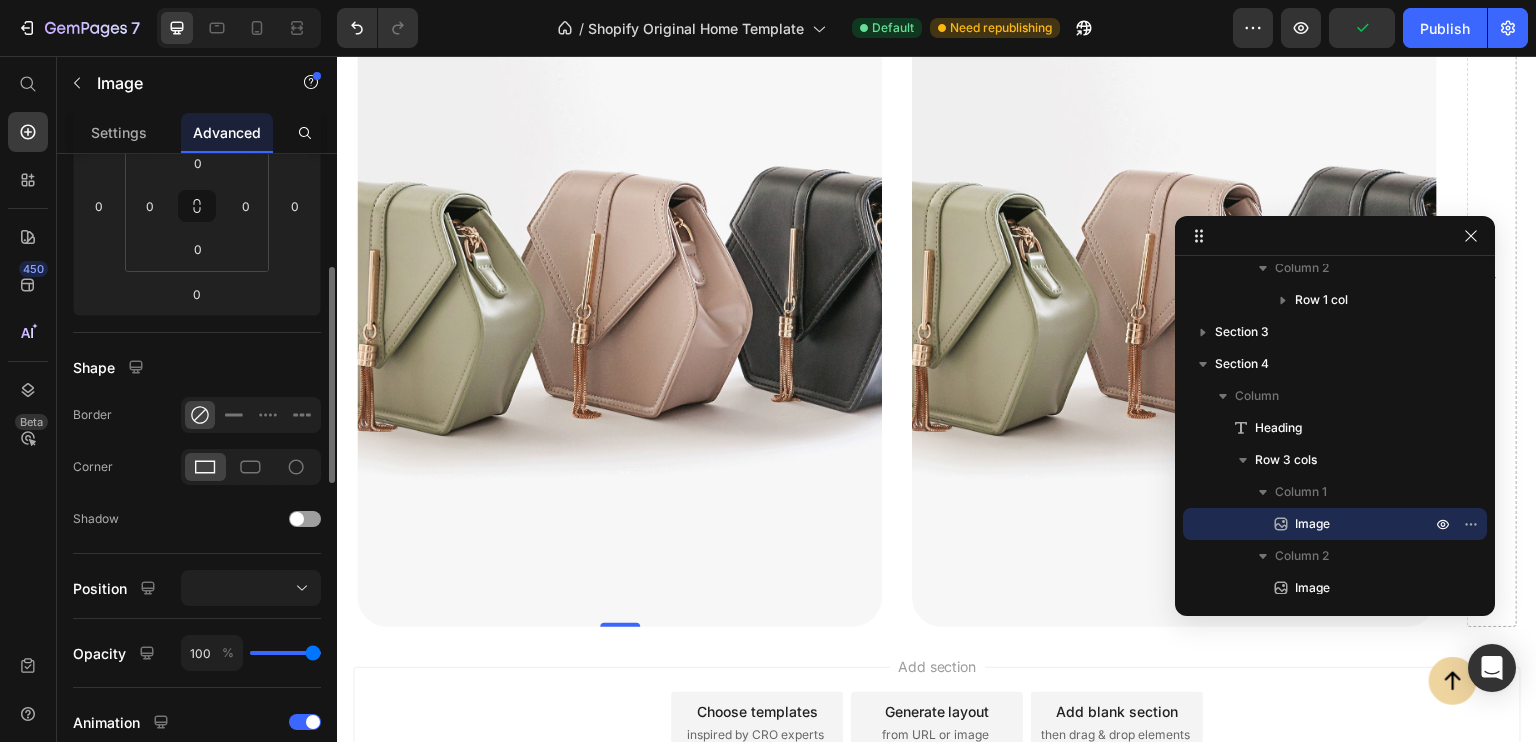scroll, scrollTop: 324, scrollLeft: 0, axis: vertical 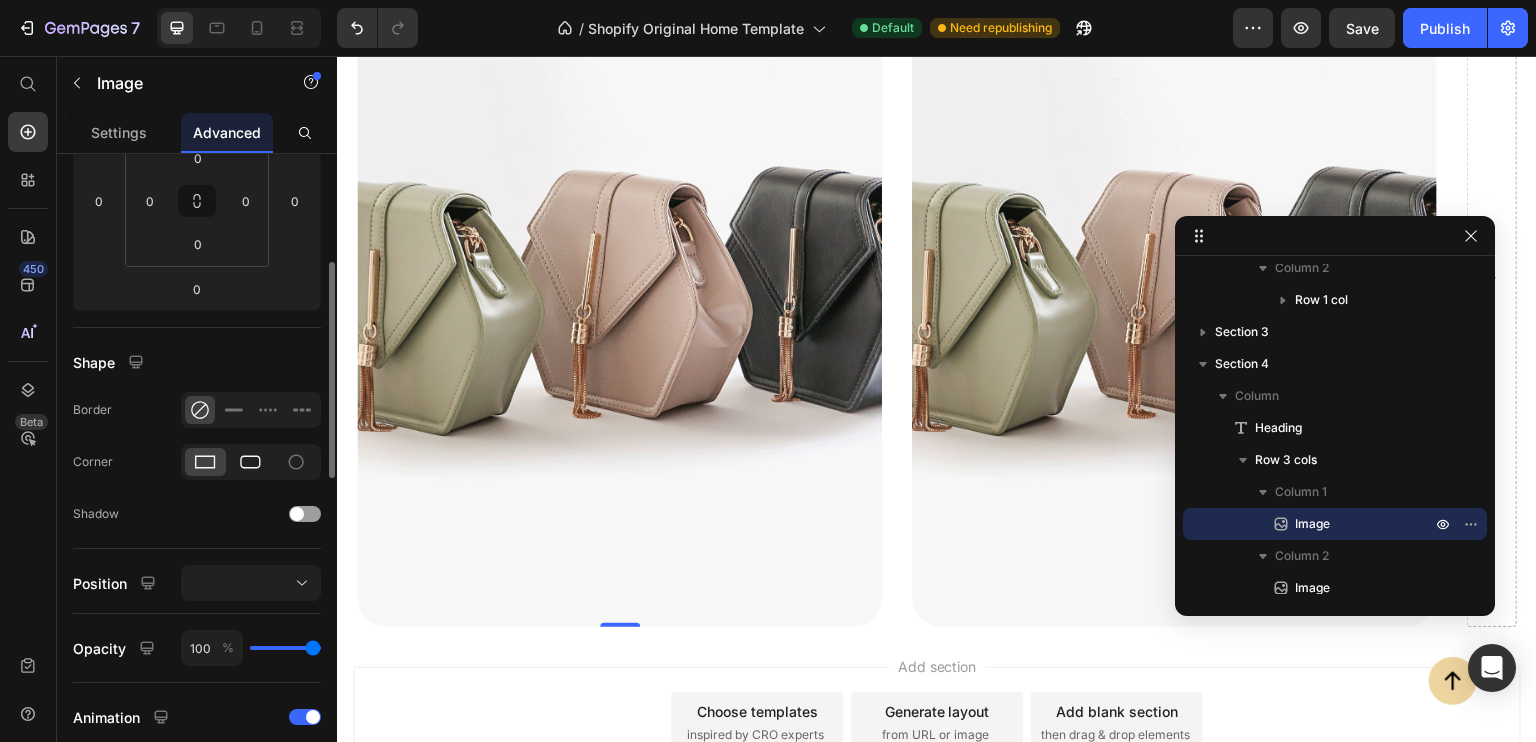 click 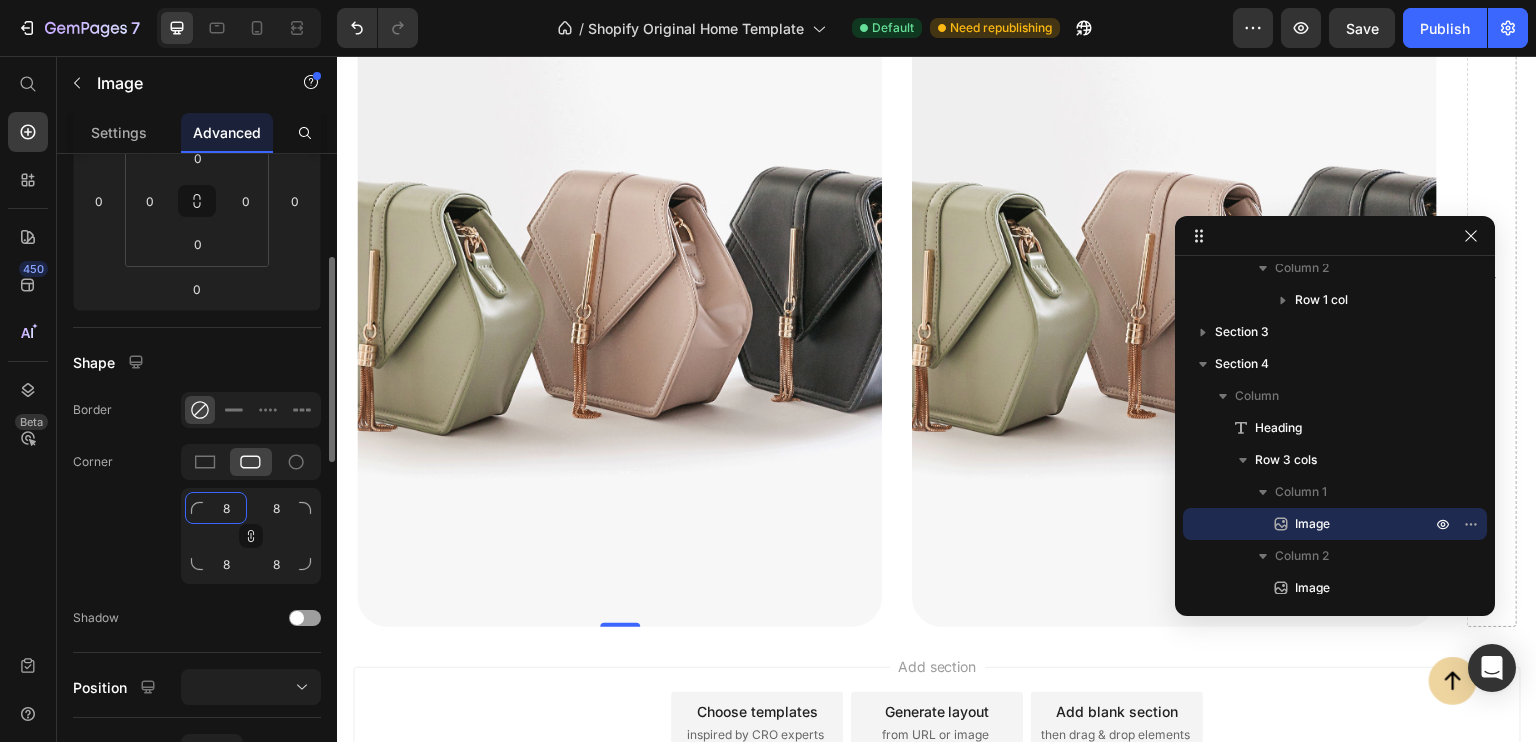 click on "8" 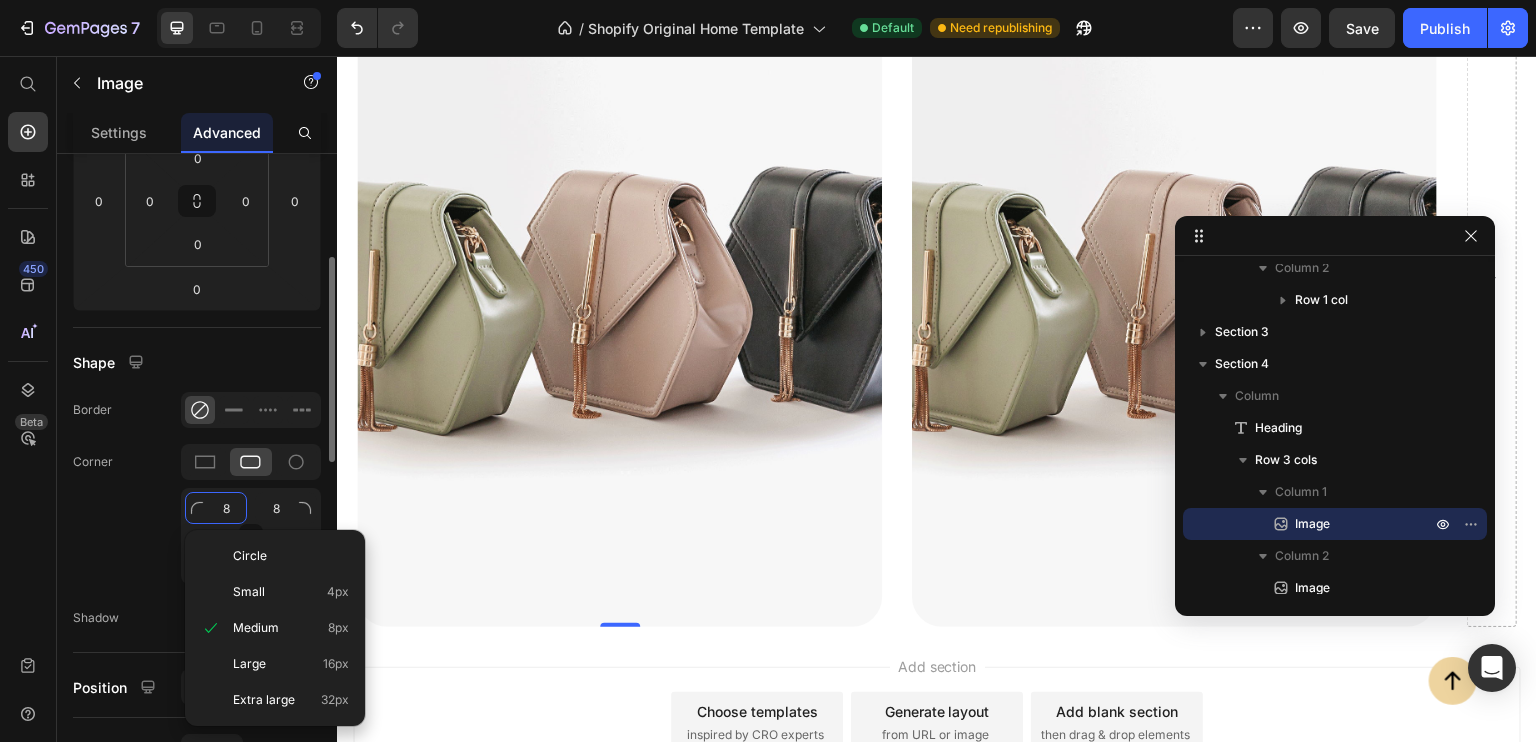 type on "3" 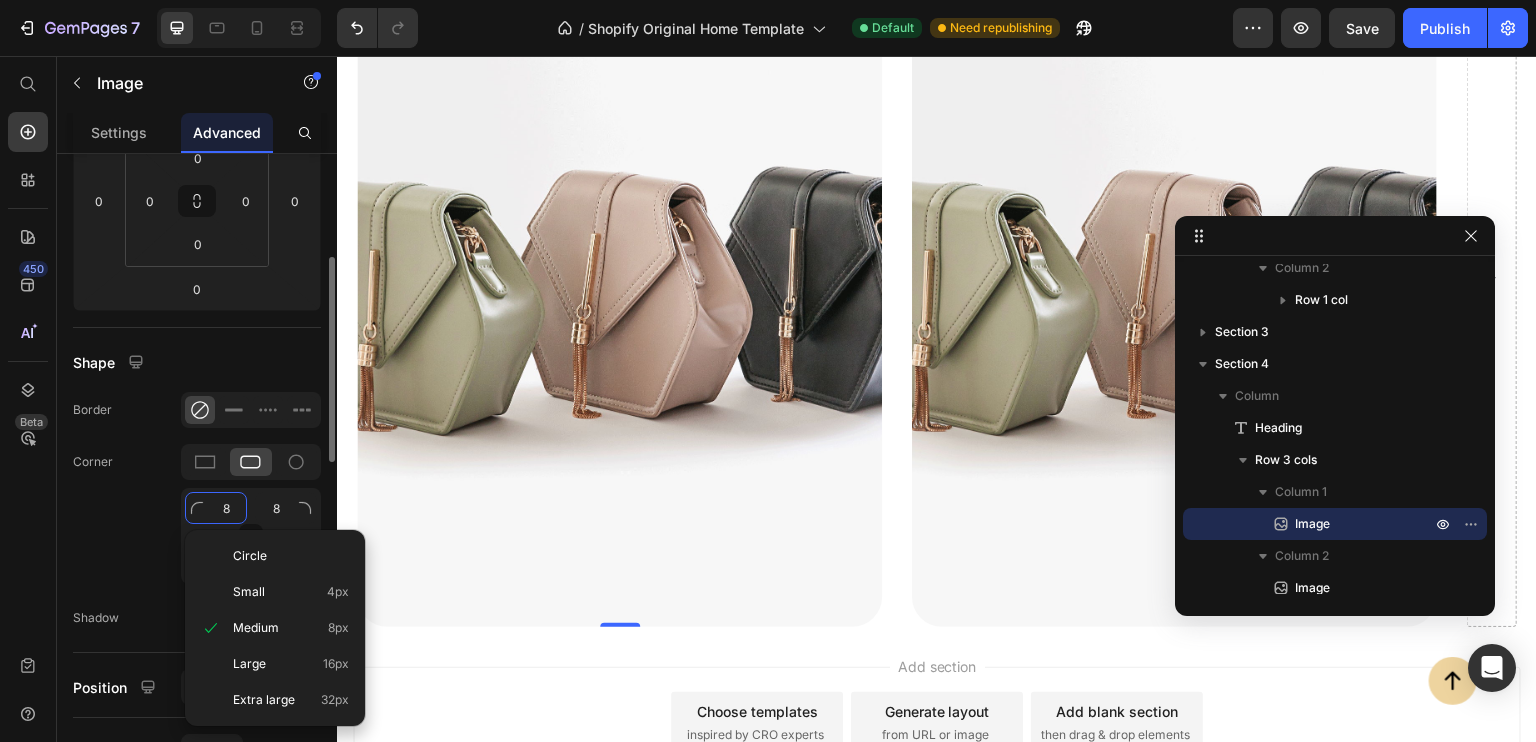 type on "3" 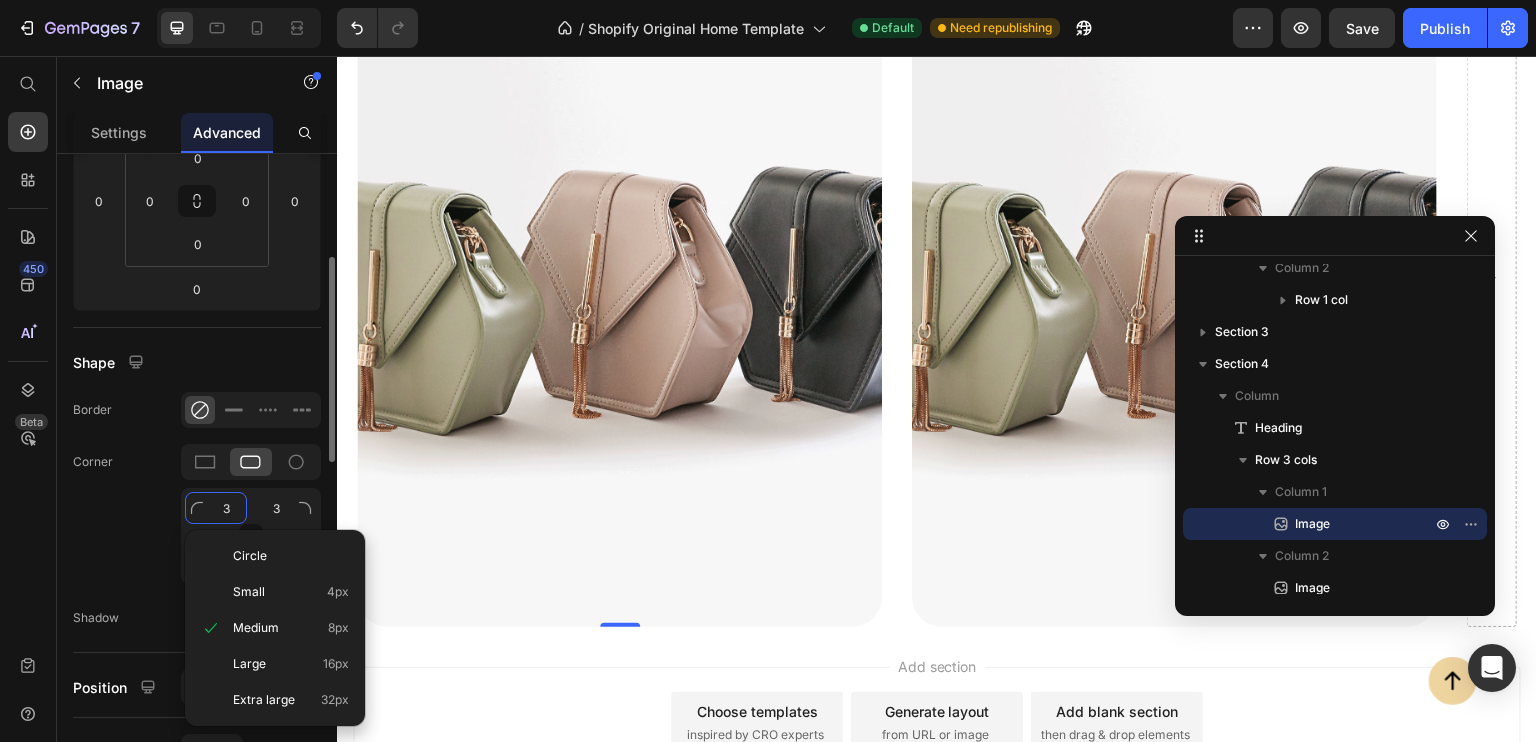 type on "30" 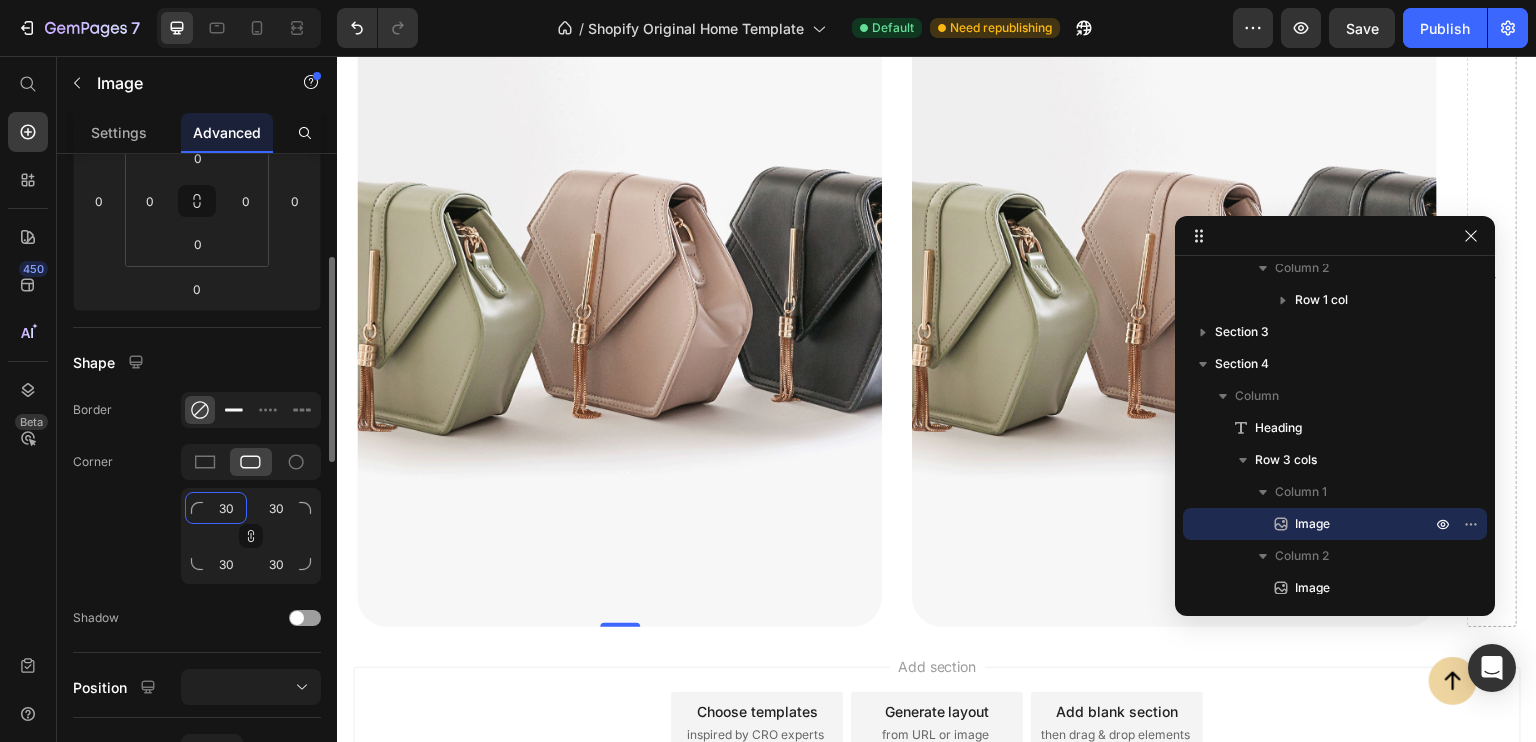 type on "30" 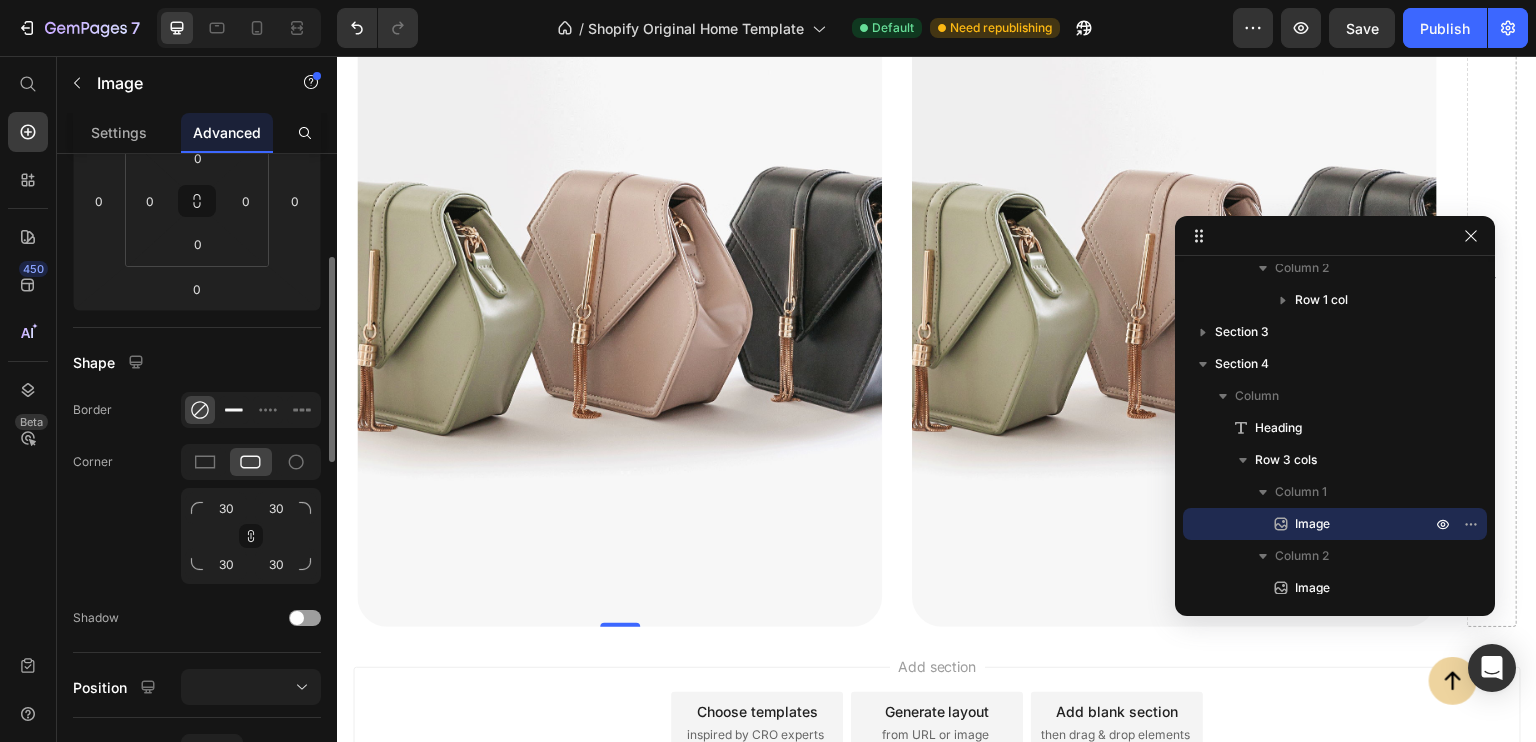click 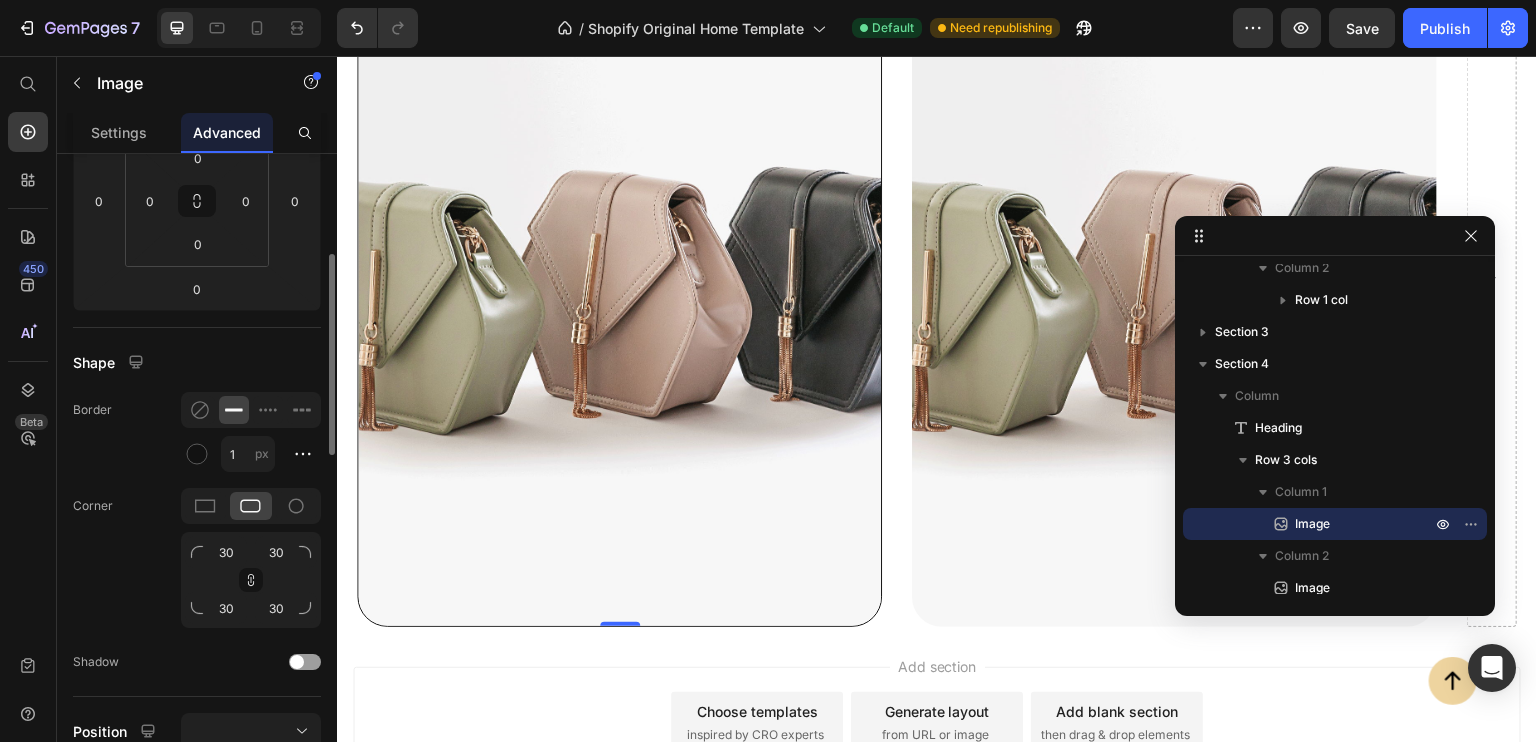 scroll, scrollTop: 1578, scrollLeft: 0, axis: vertical 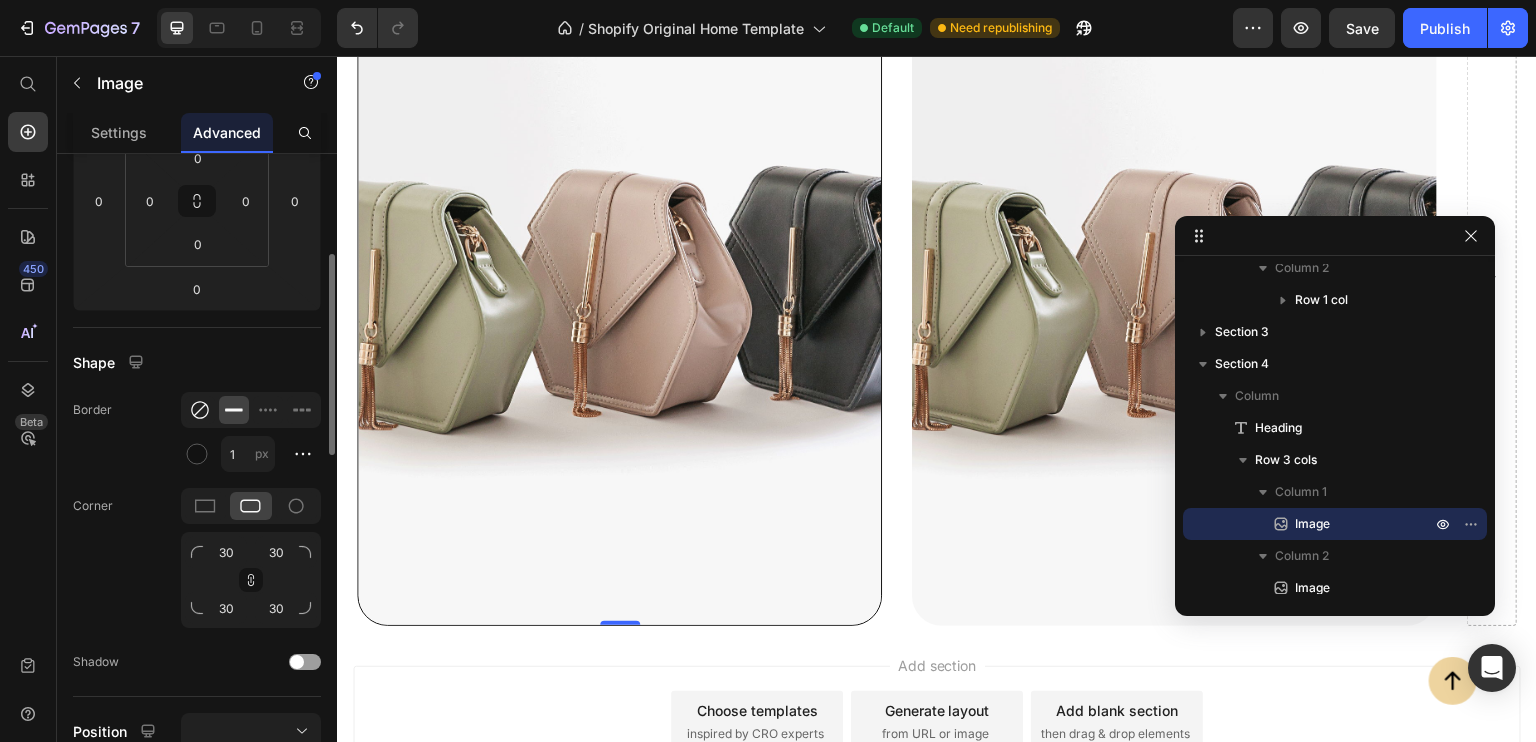 click 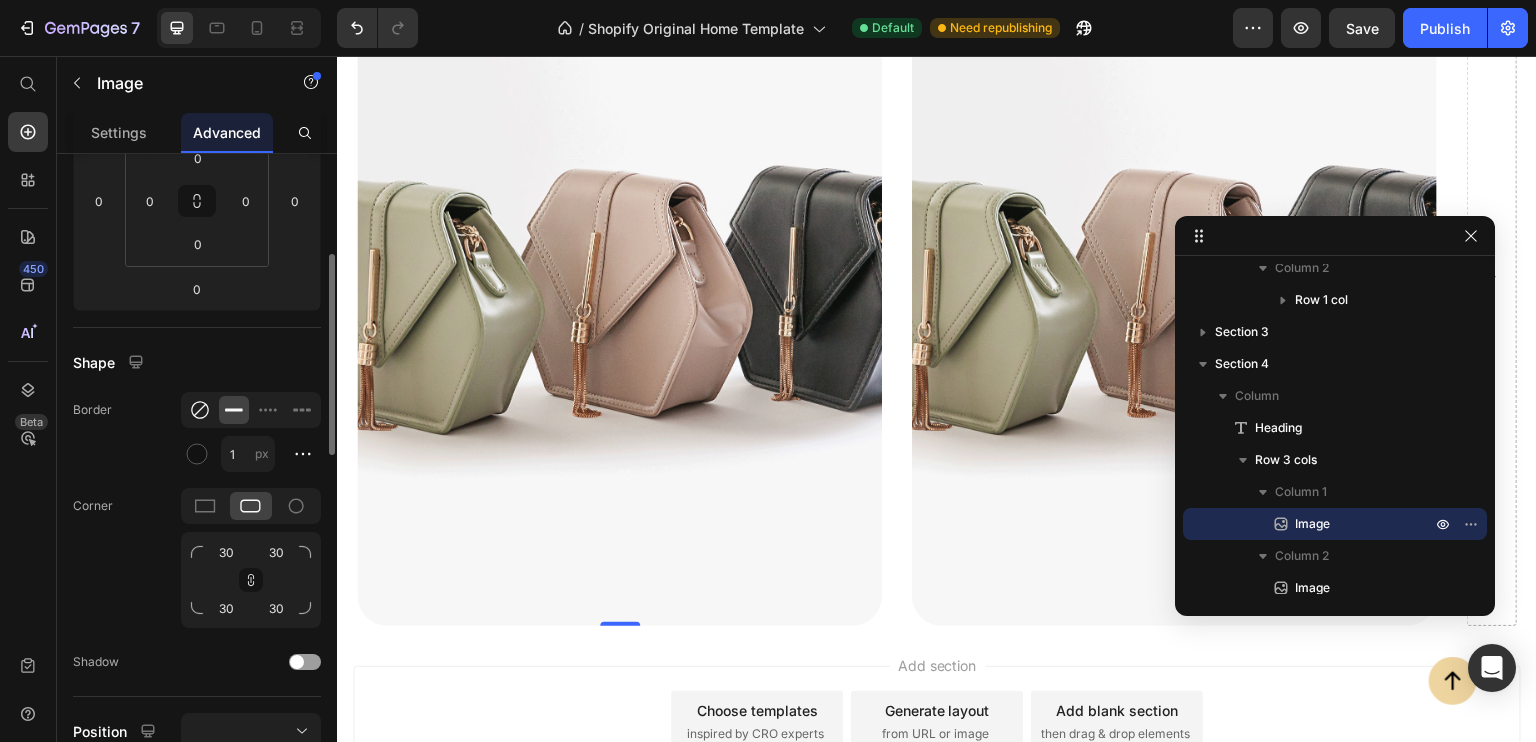 scroll, scrollTop: 1577, scrollLeft: 0, axis: vertical 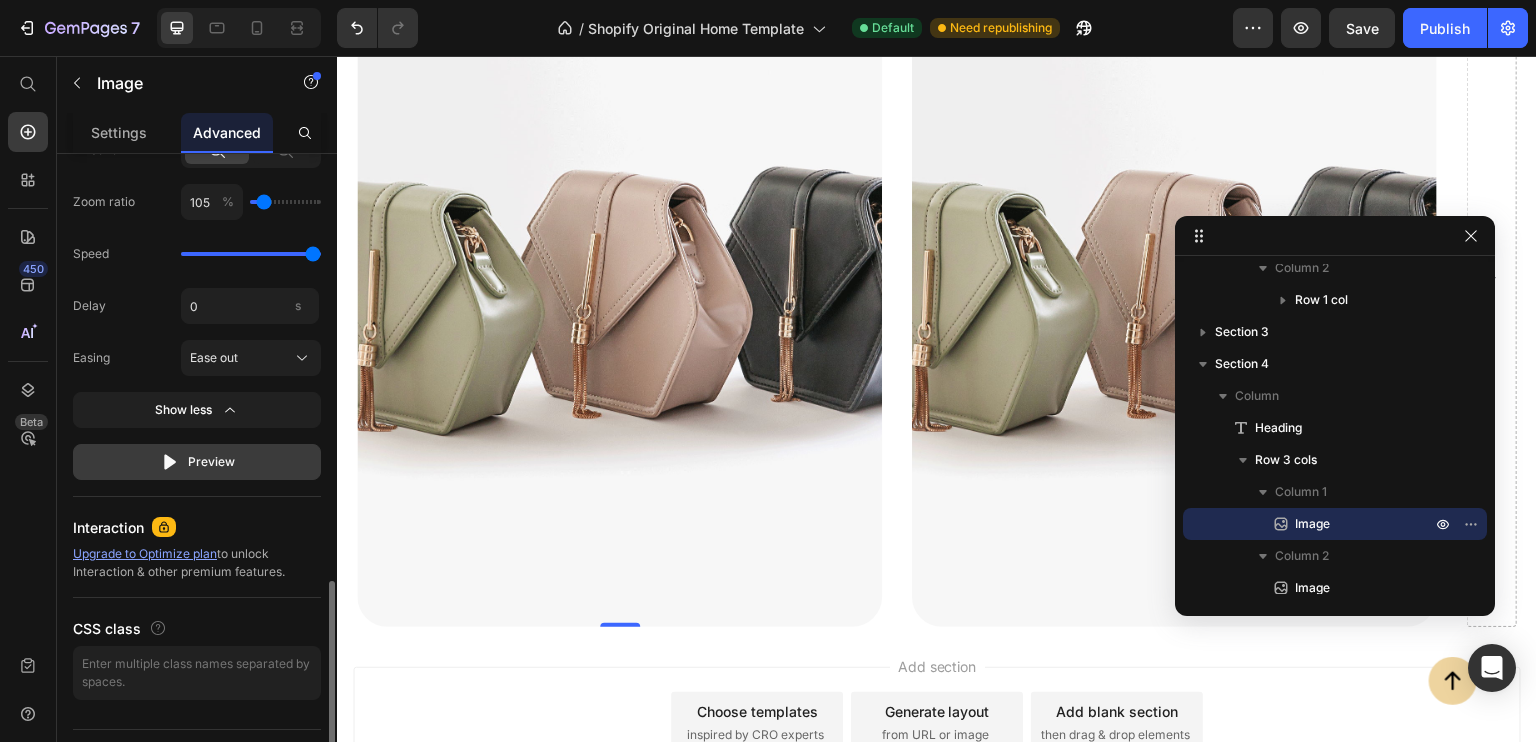 click on "Preview" 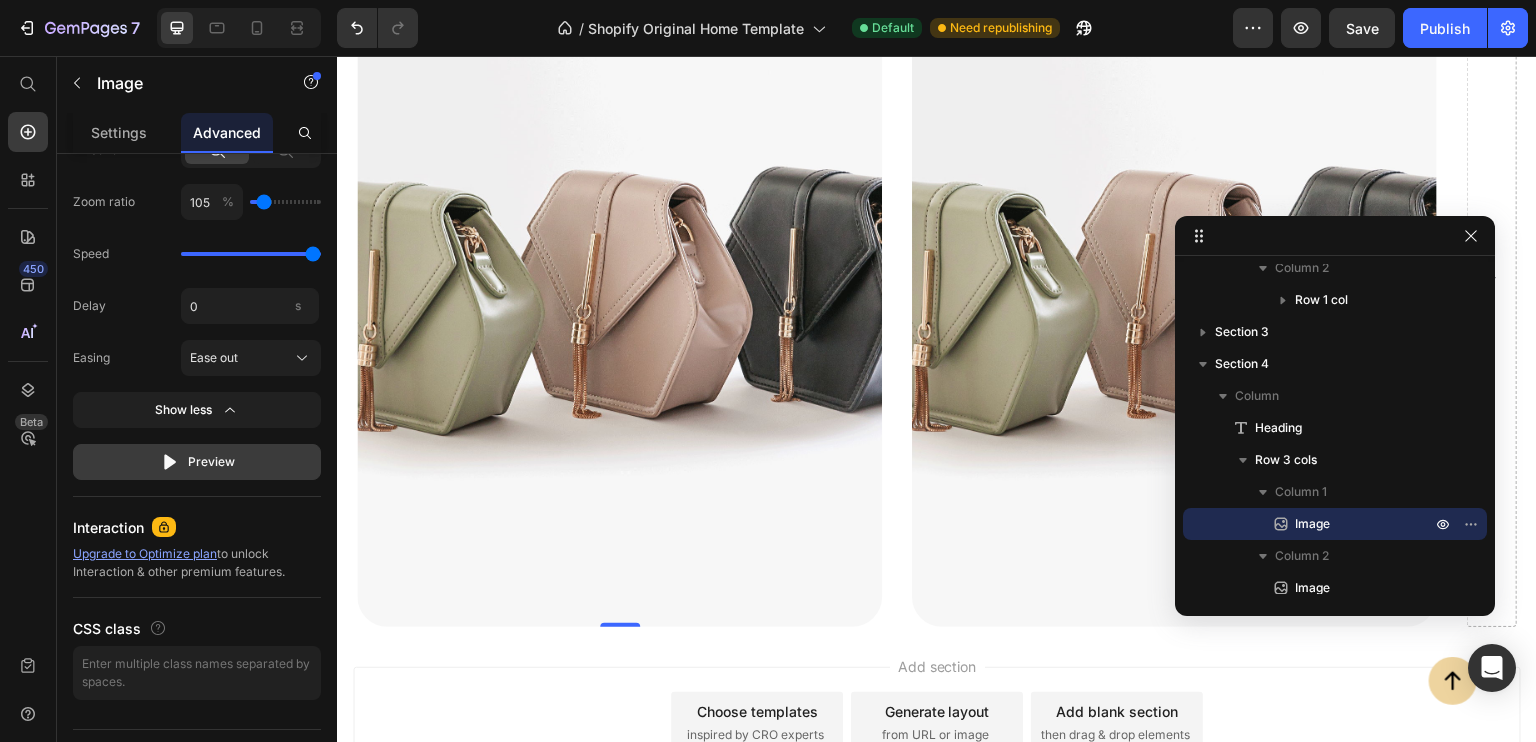 click on "Preview" 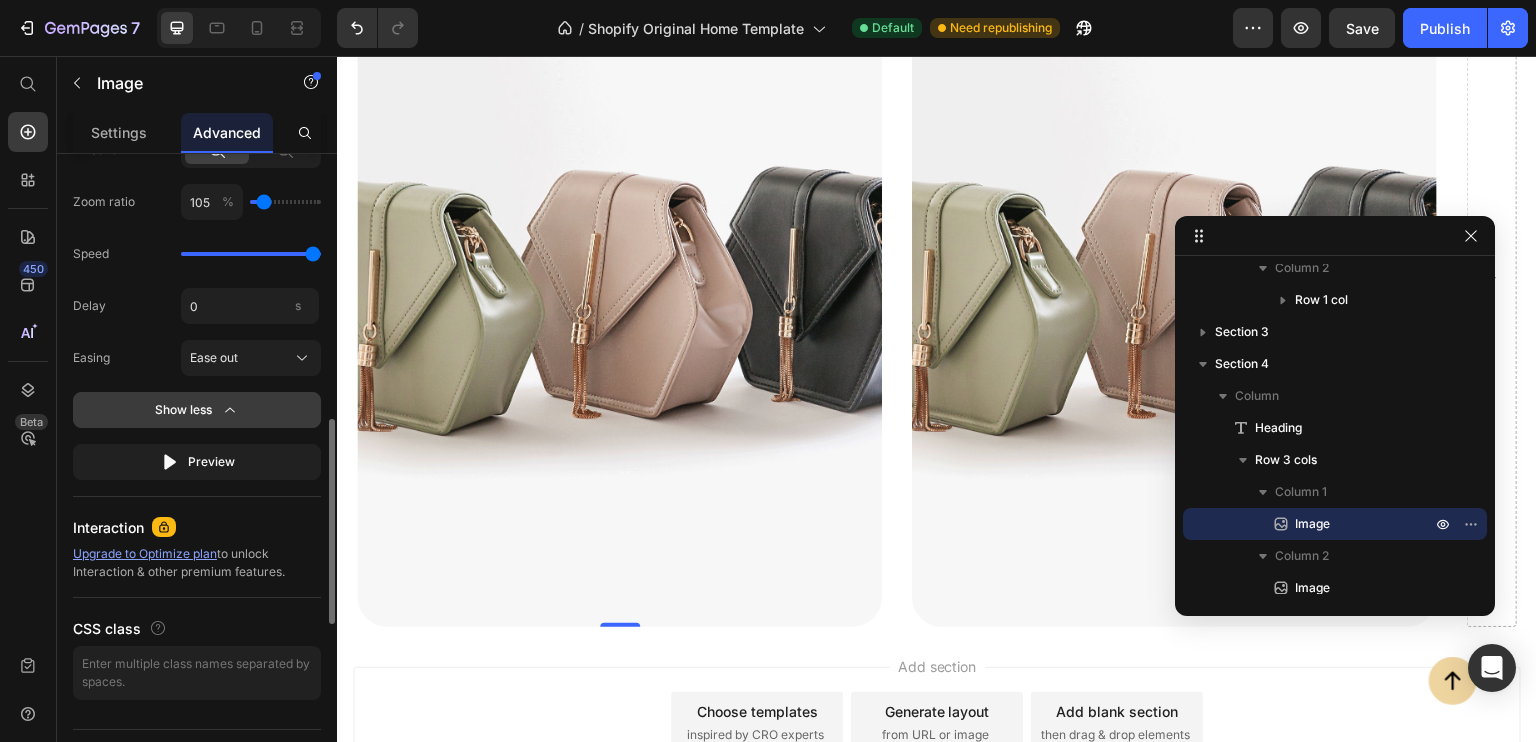 scroll, scrollTop: 1220, scrollLeft: 0, axis: vertical 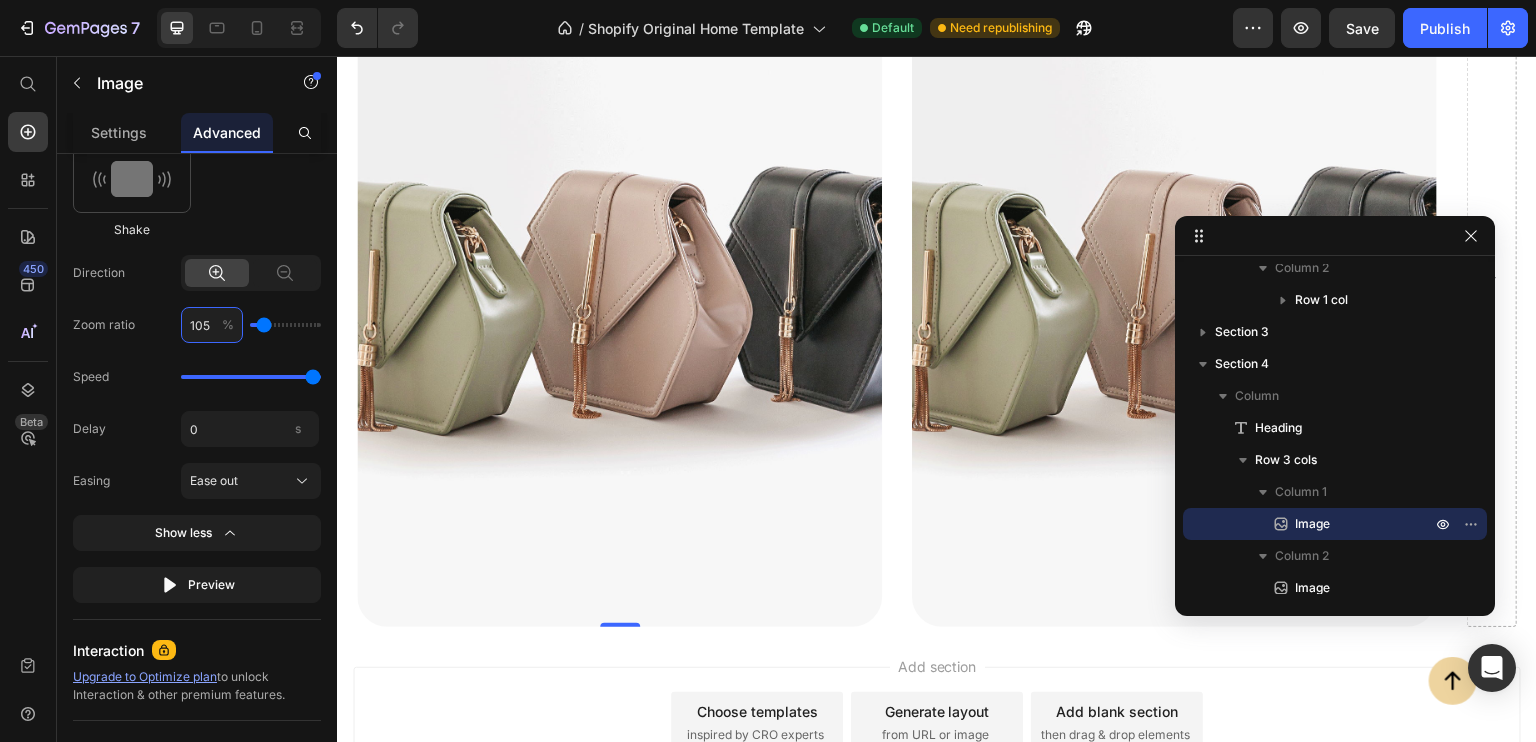 click on "105" at bounding box center (212, 325) 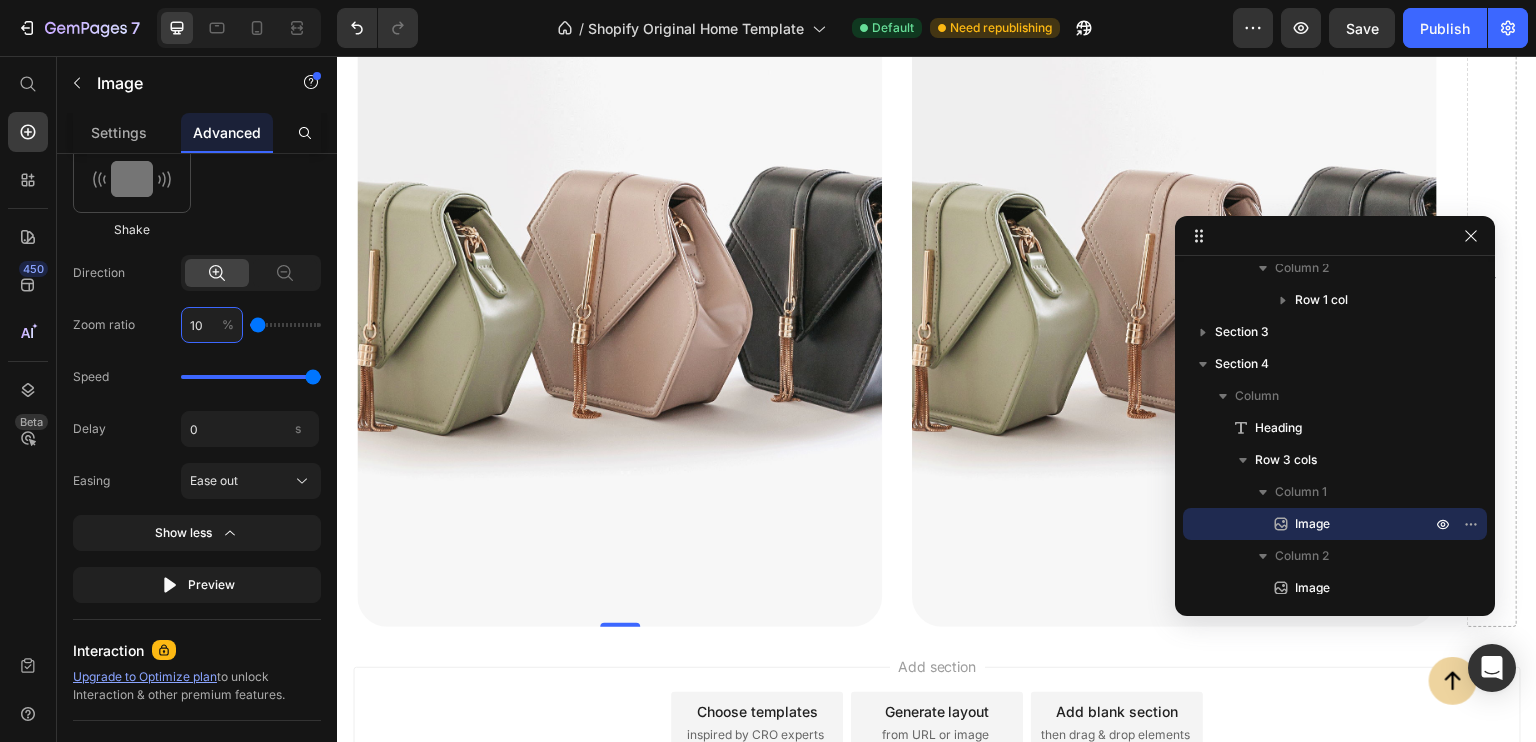 type on "103" 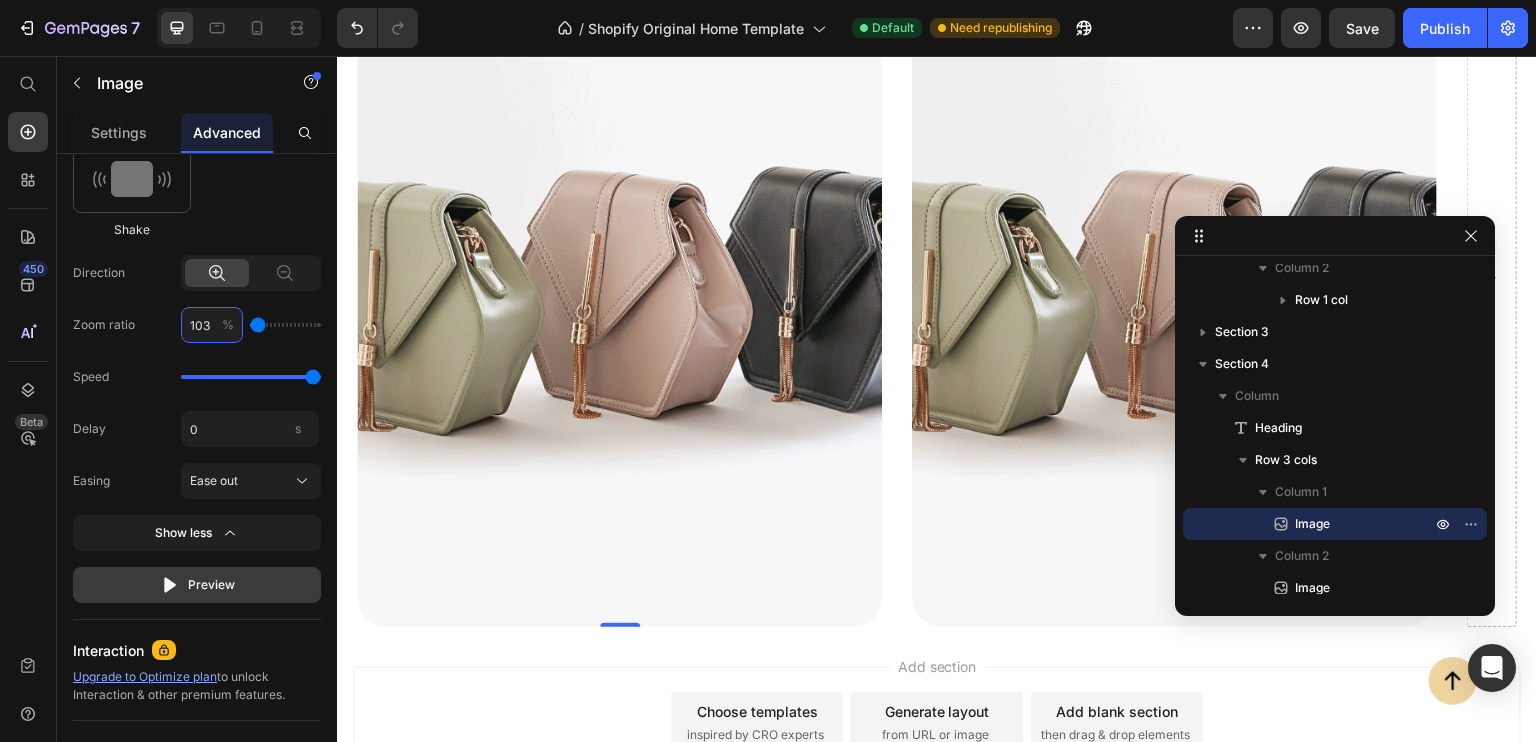 type on "103" 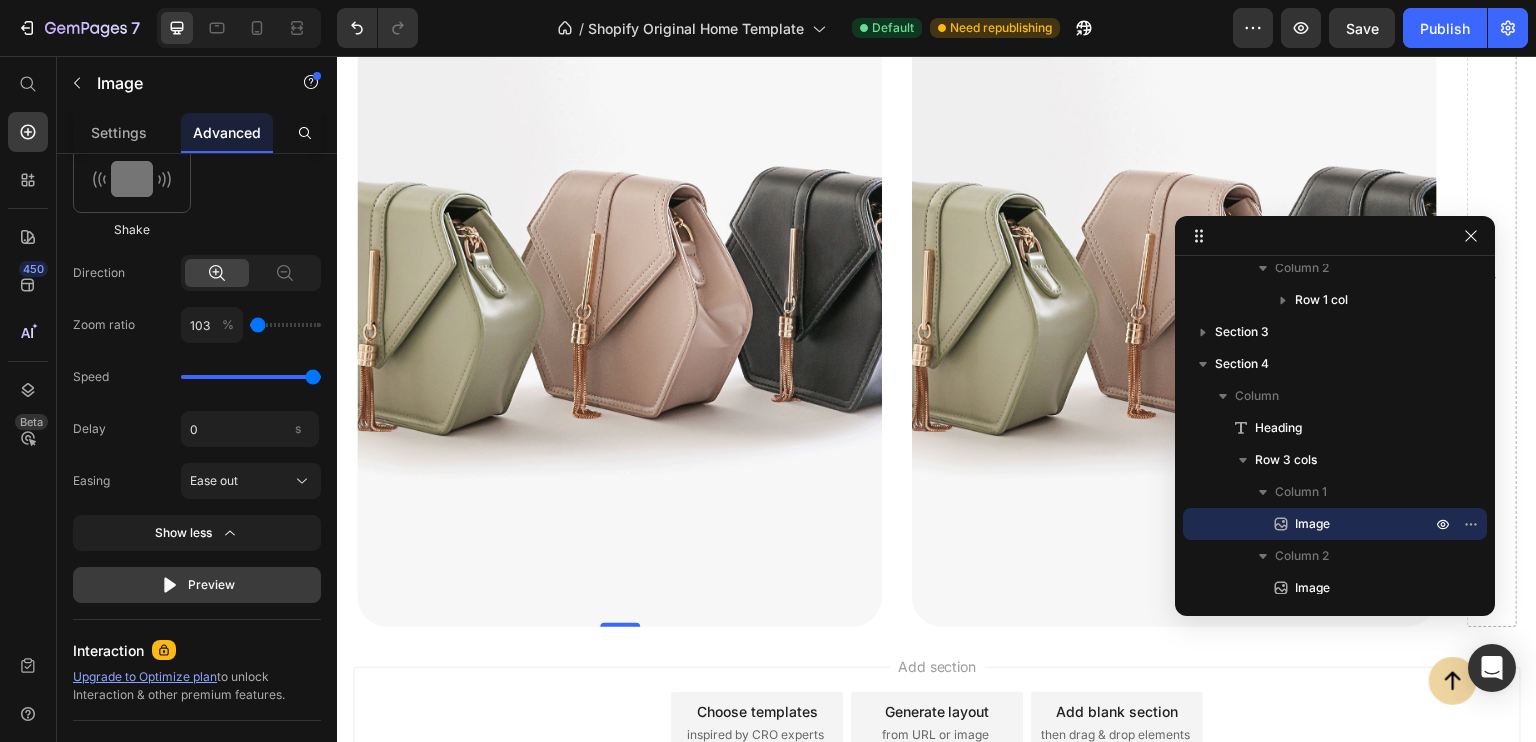 click on "Preview" at bounding box center [197, 585] 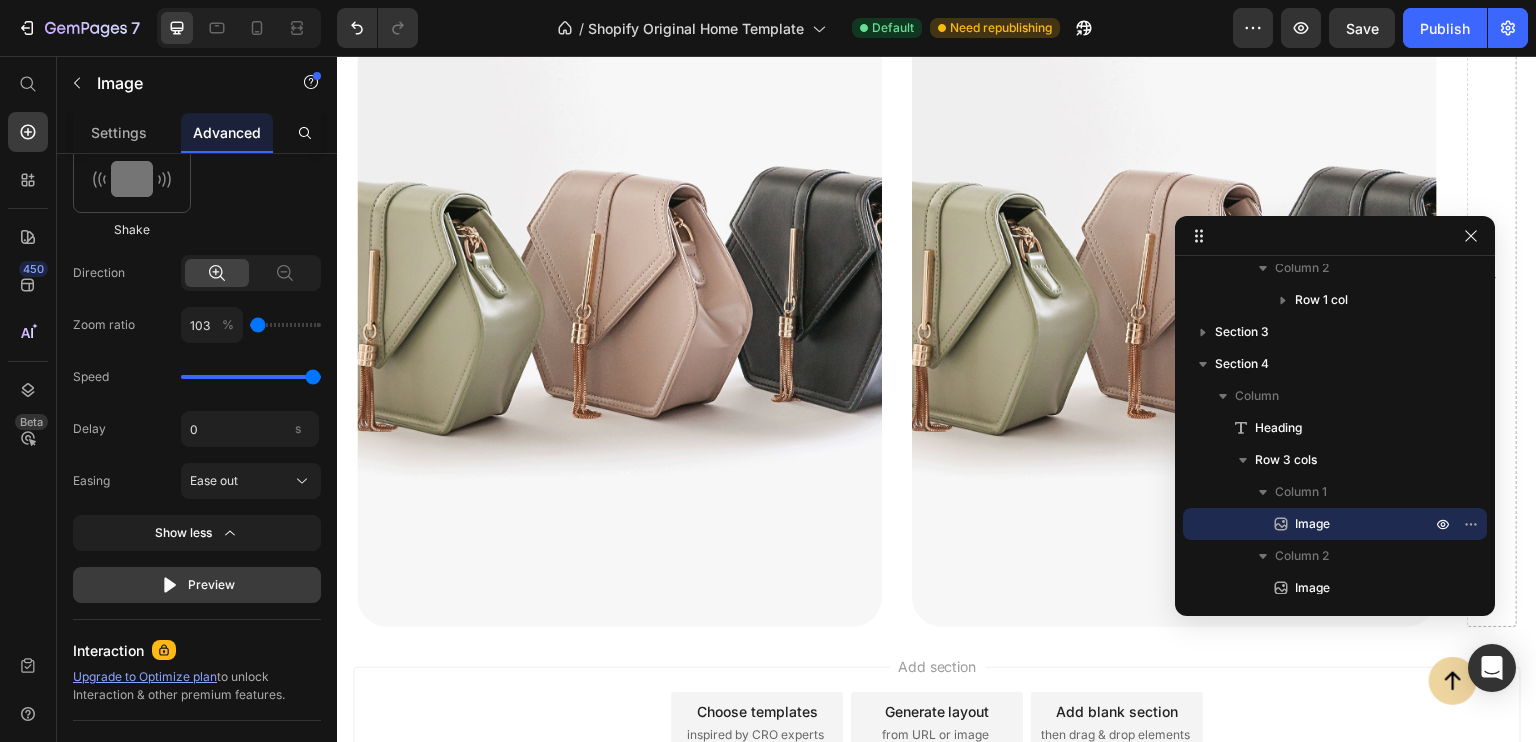 click on "Preview" at bounding box center [197, 585] 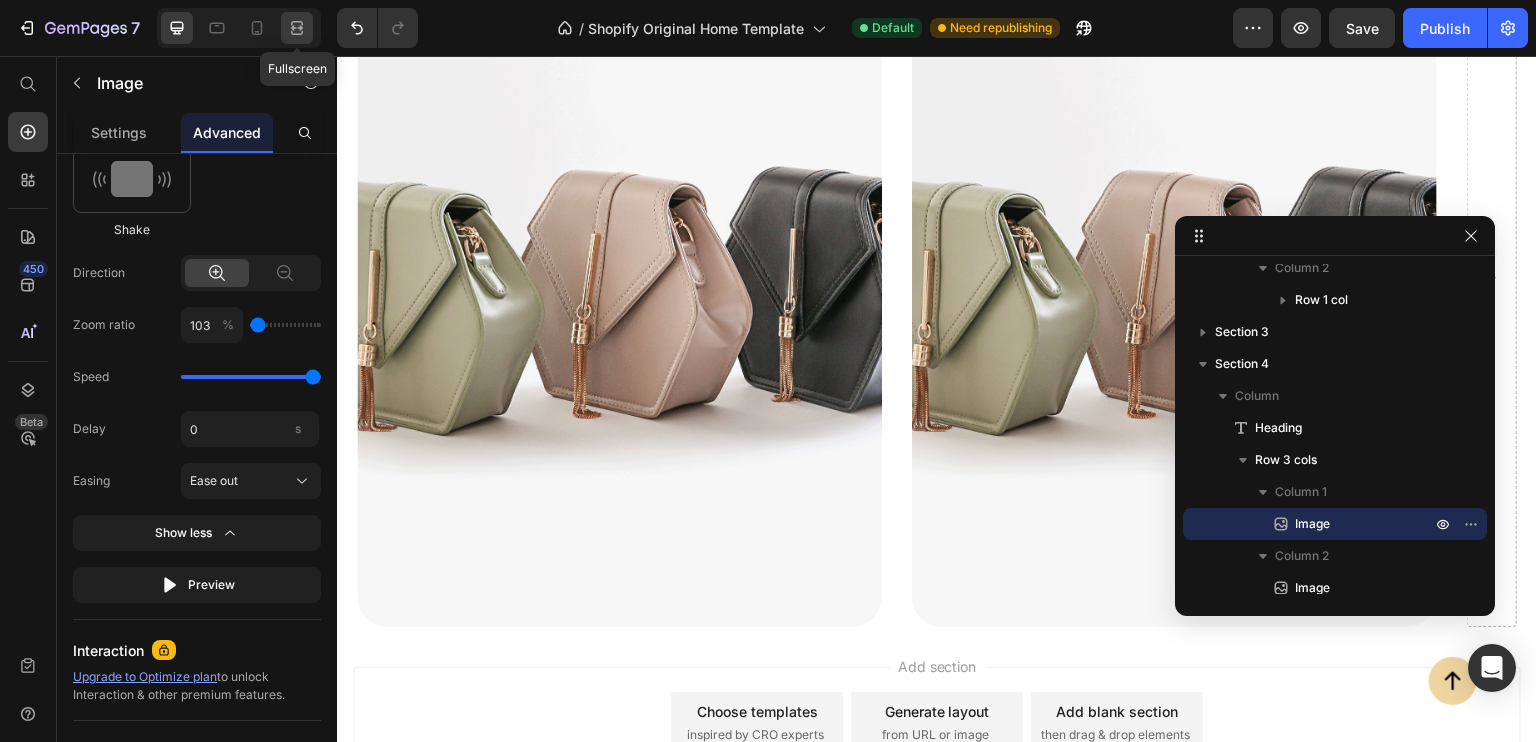 click 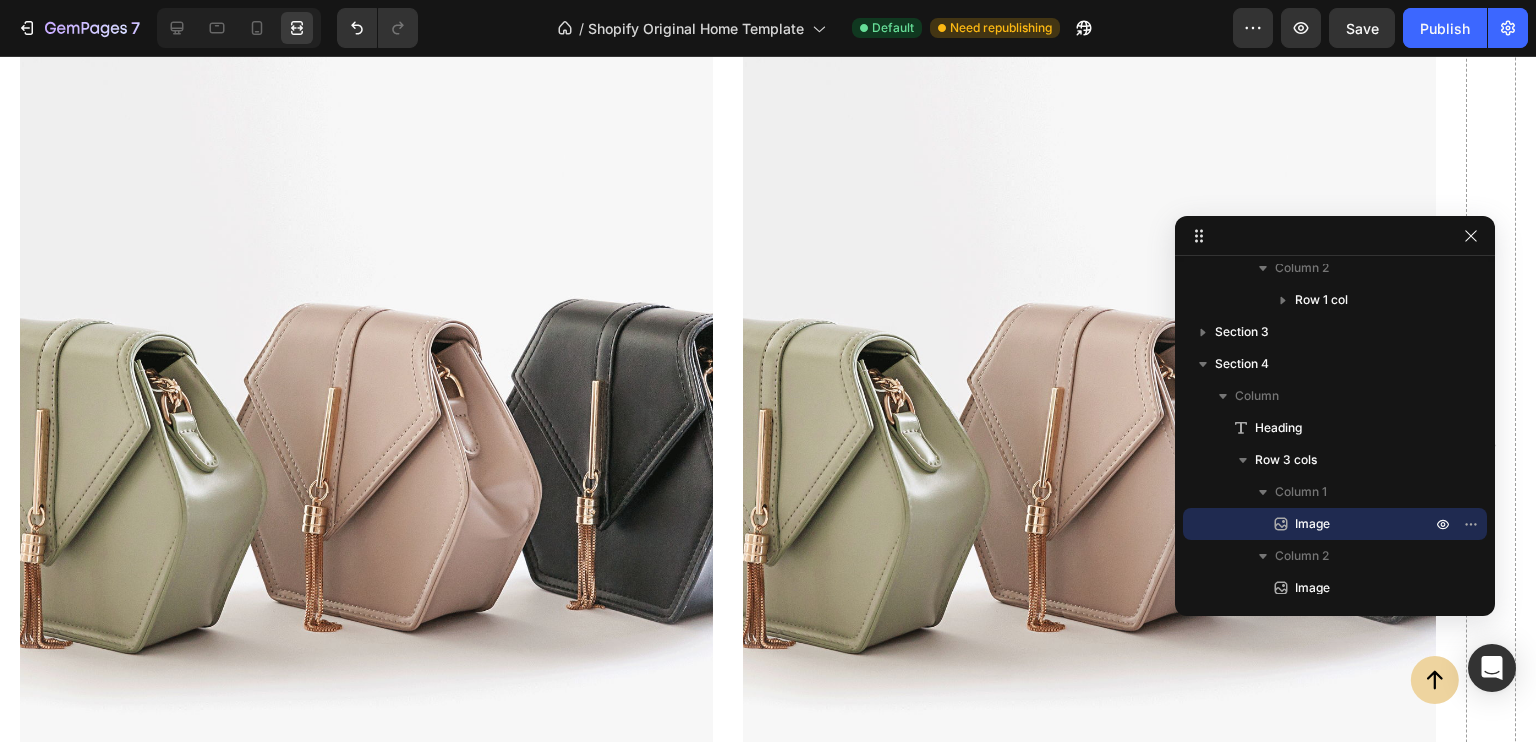 scroll, scrollTop: 1281, scrollLeft: 0, axis: vertical 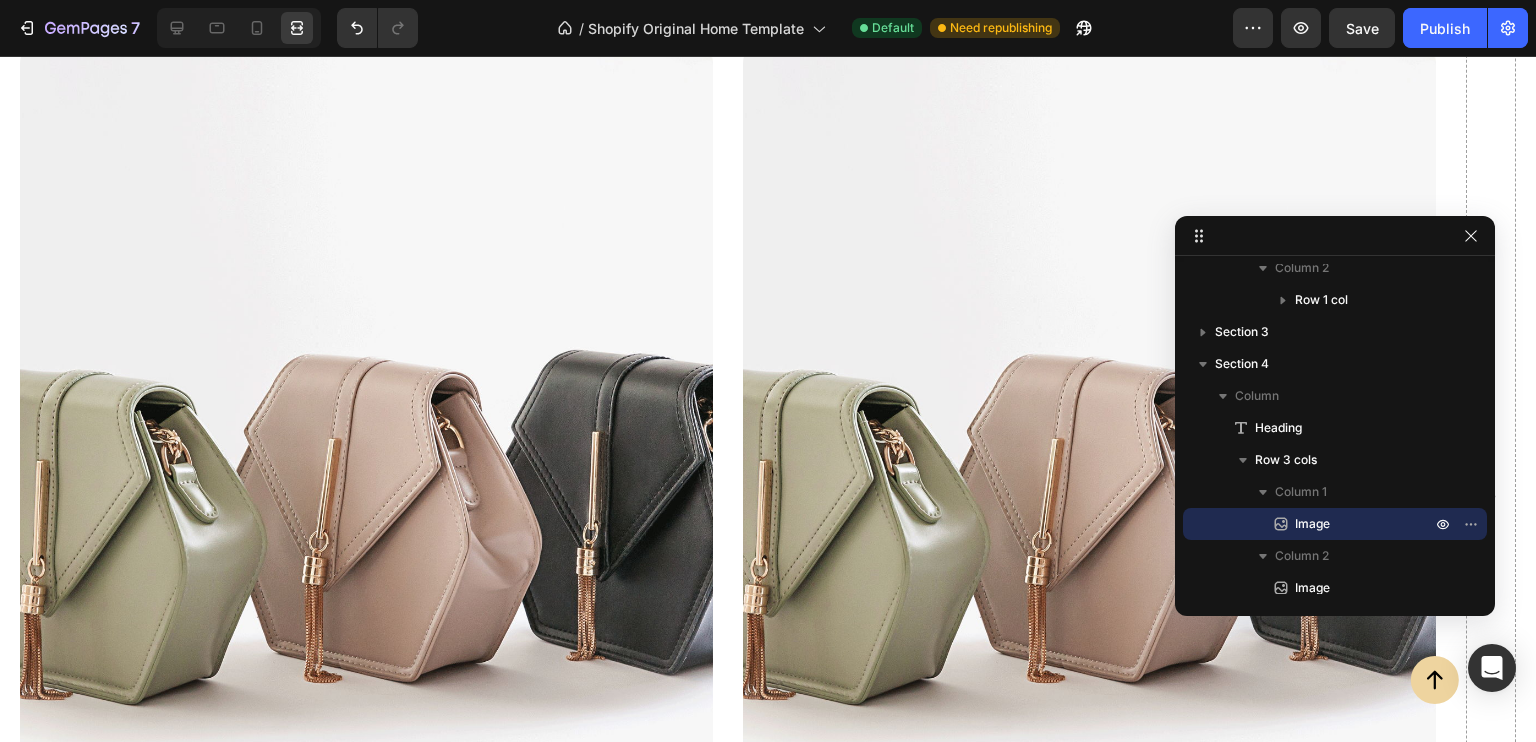 click on "7   /  Shopify Original Home Template Default Need republishing Preview  Save   Publish" 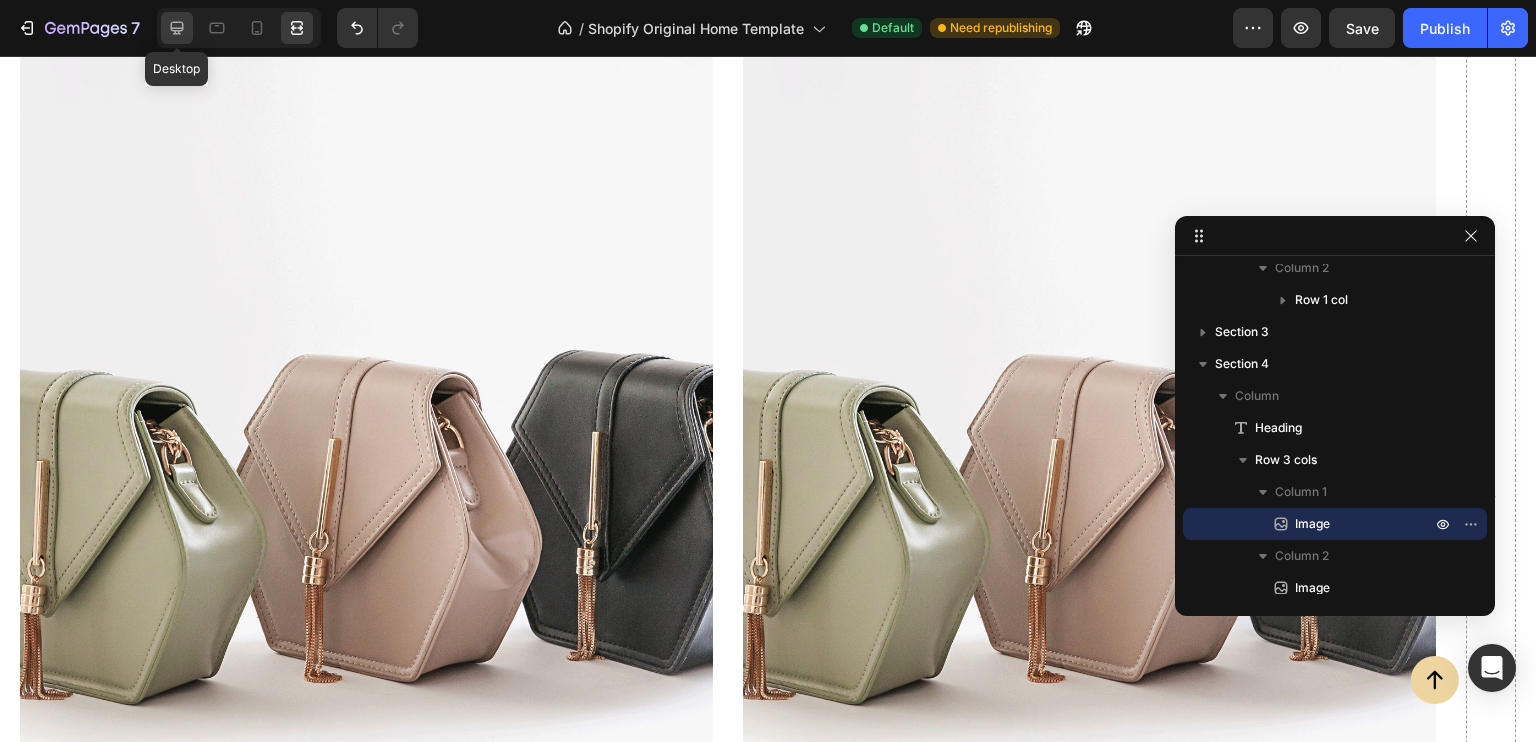 click 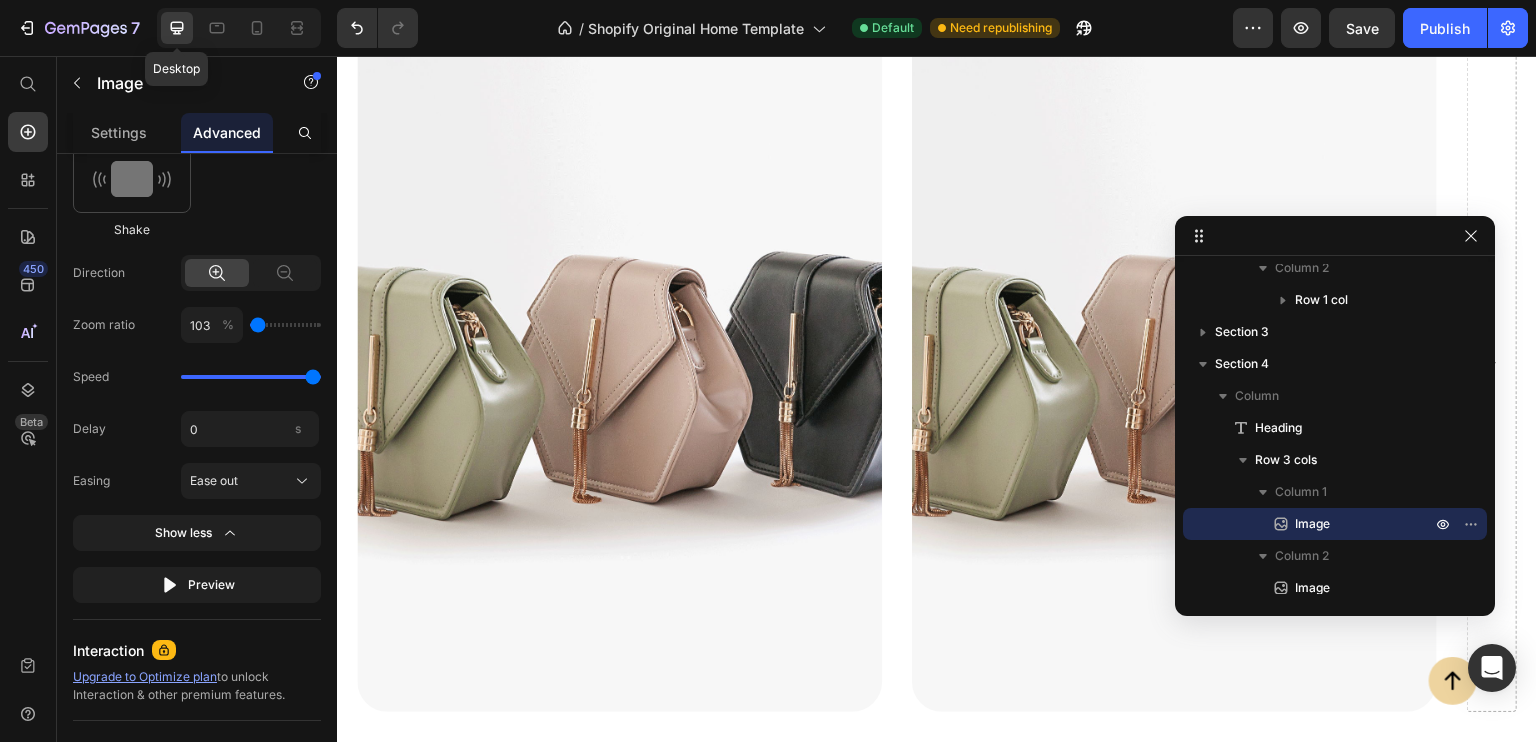 scroll, scrollTop: 1256, scrollLeft: 0, axis: vertical 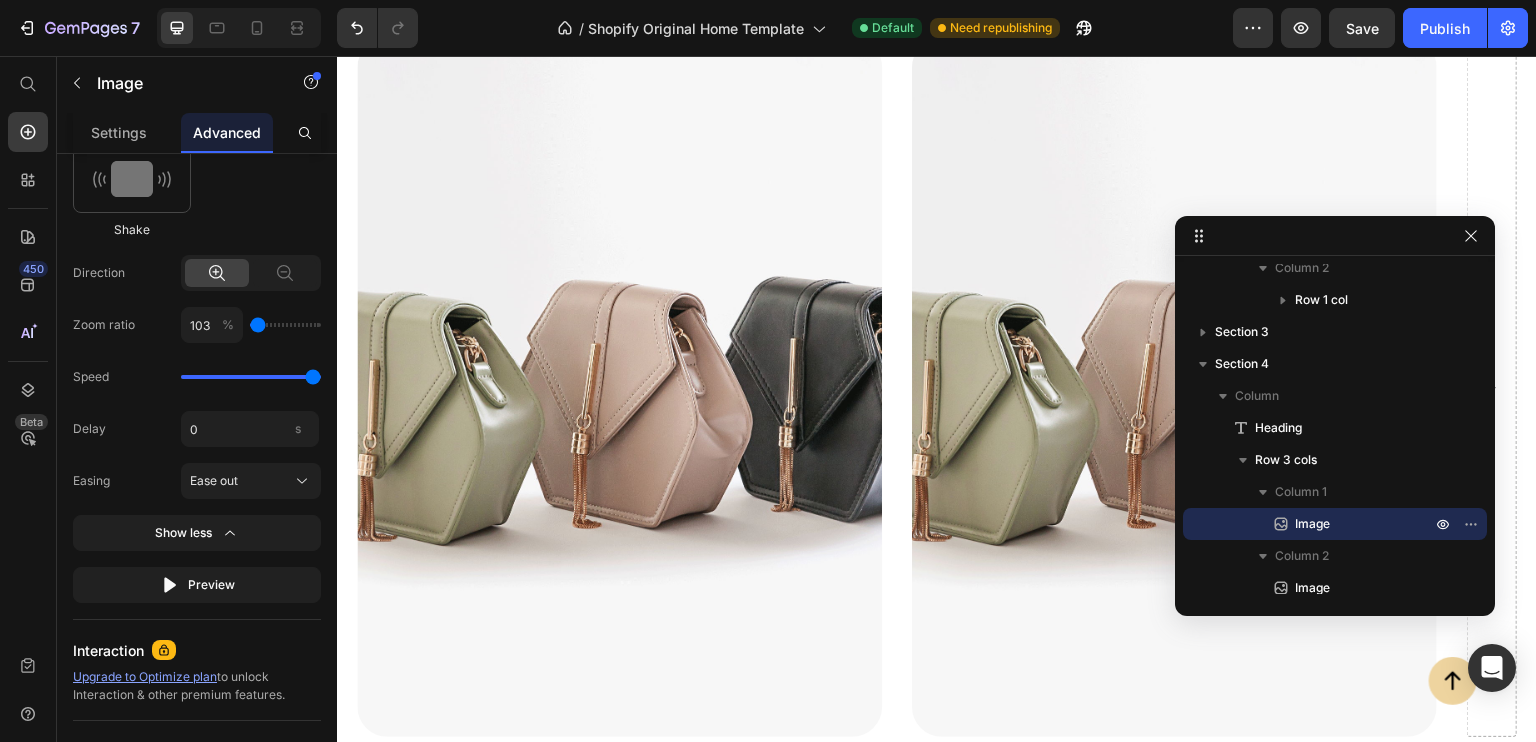 click at bounding box center (619, 387) 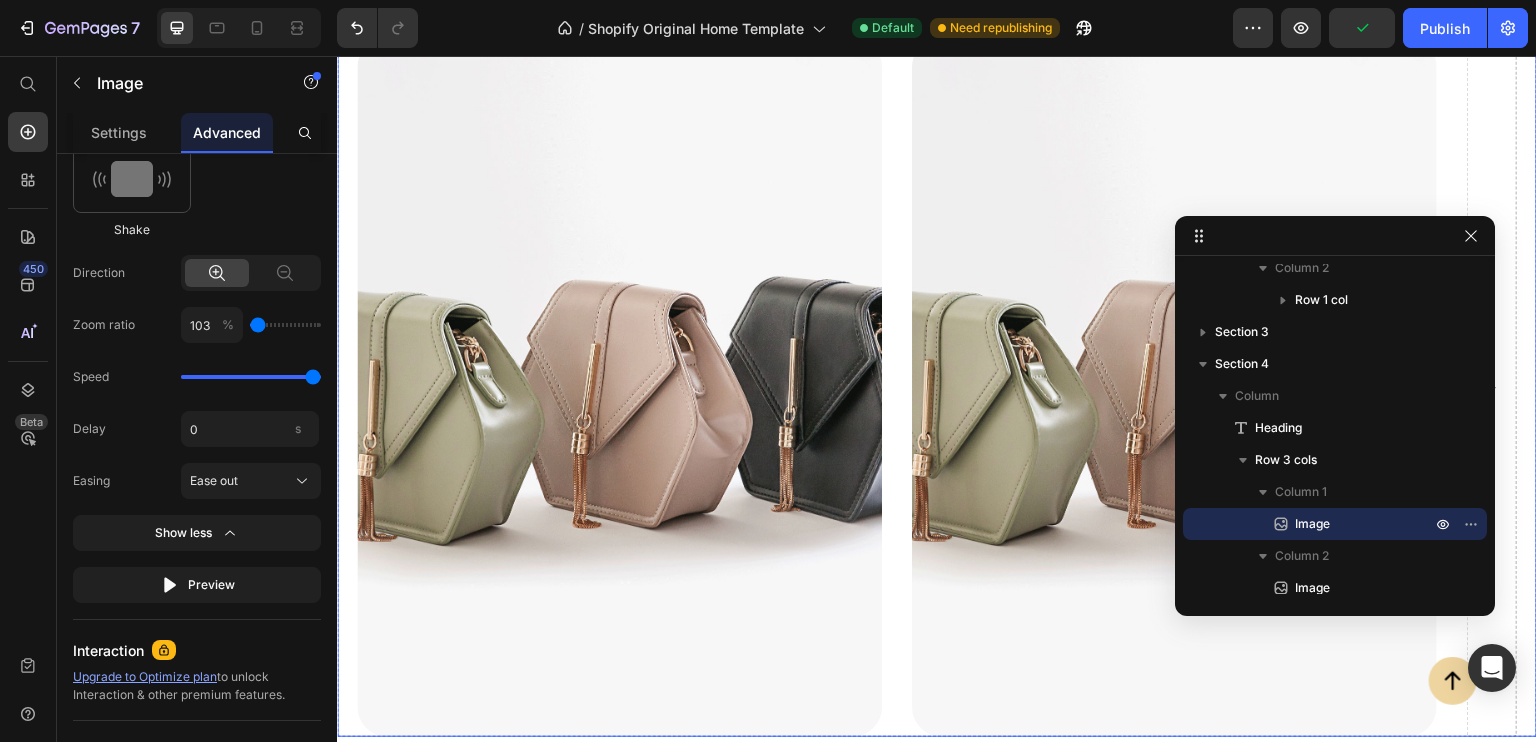click at bounding box center [1174, 387] 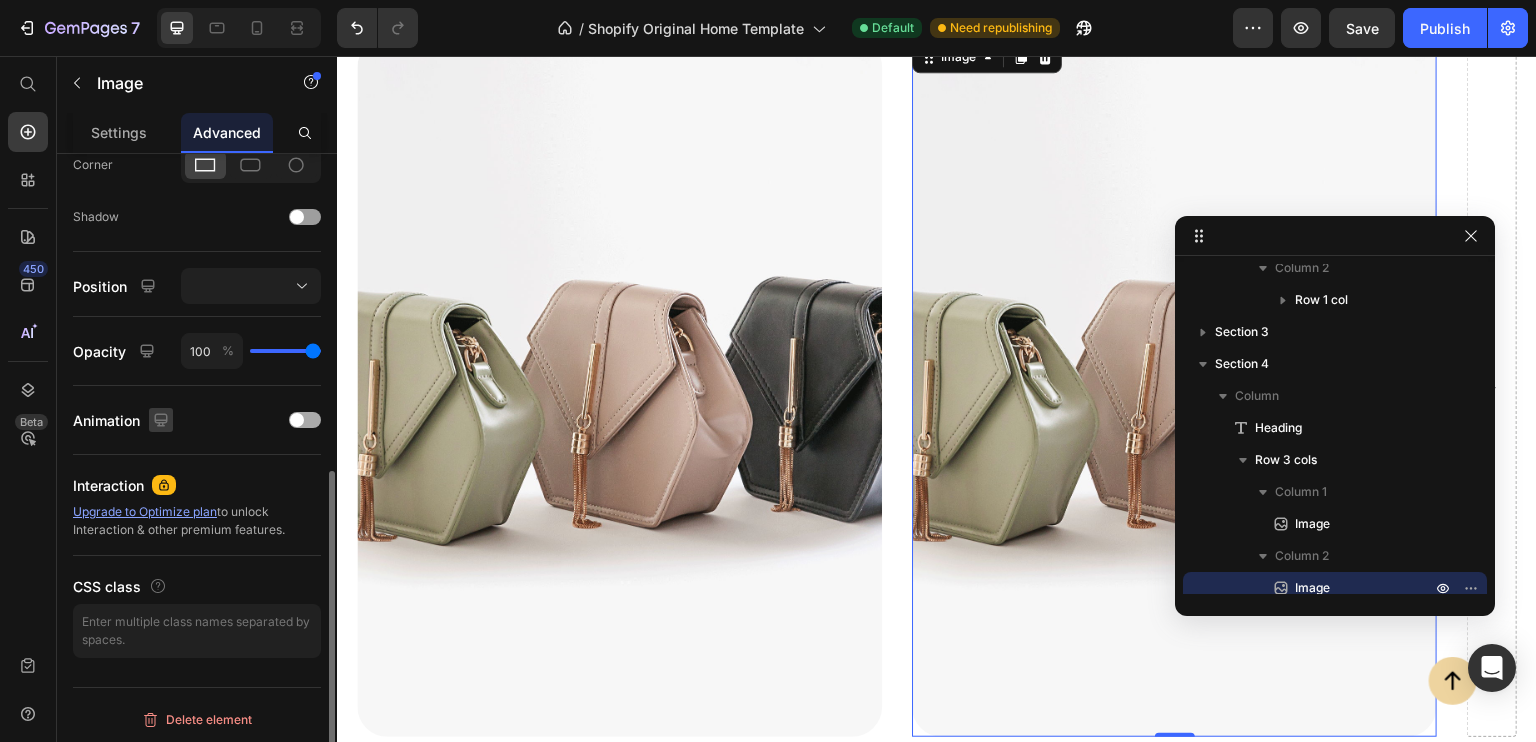 scroll, scrollTop: 0, scrollLeft: 0, axis: both 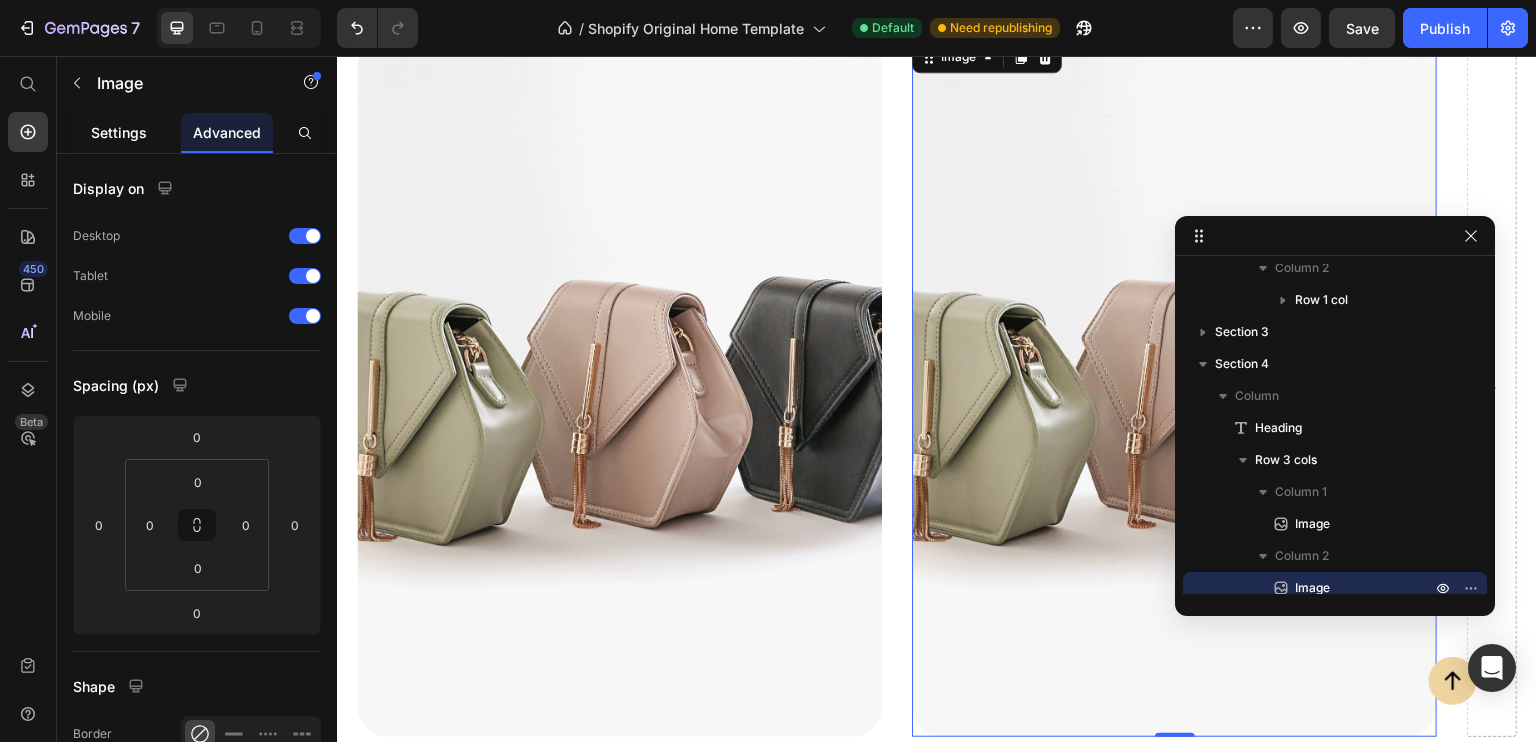 click on "Settings" at bounding box center (119, 132) 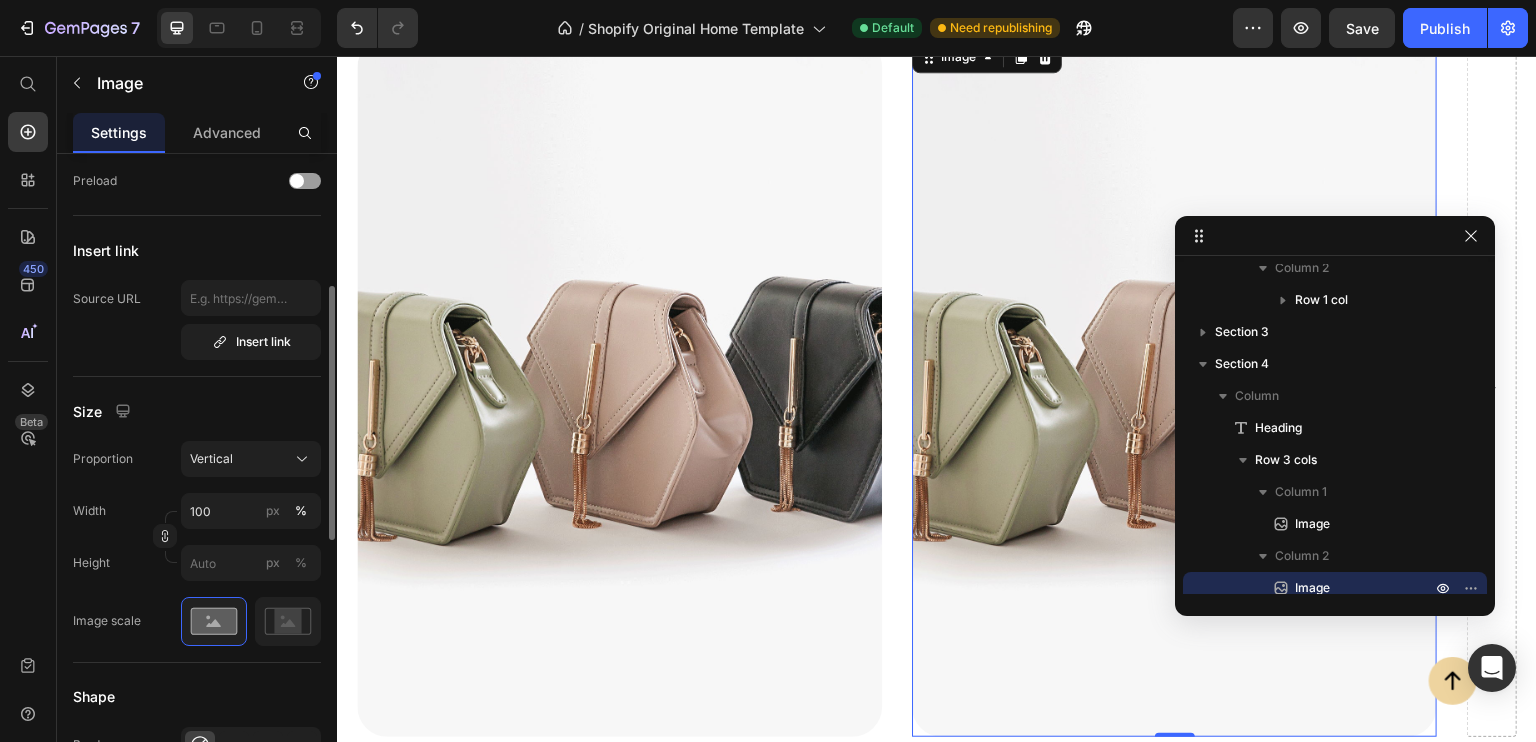 scroll, scrollTop: 340, scrollLeft: 0, axis: vertical 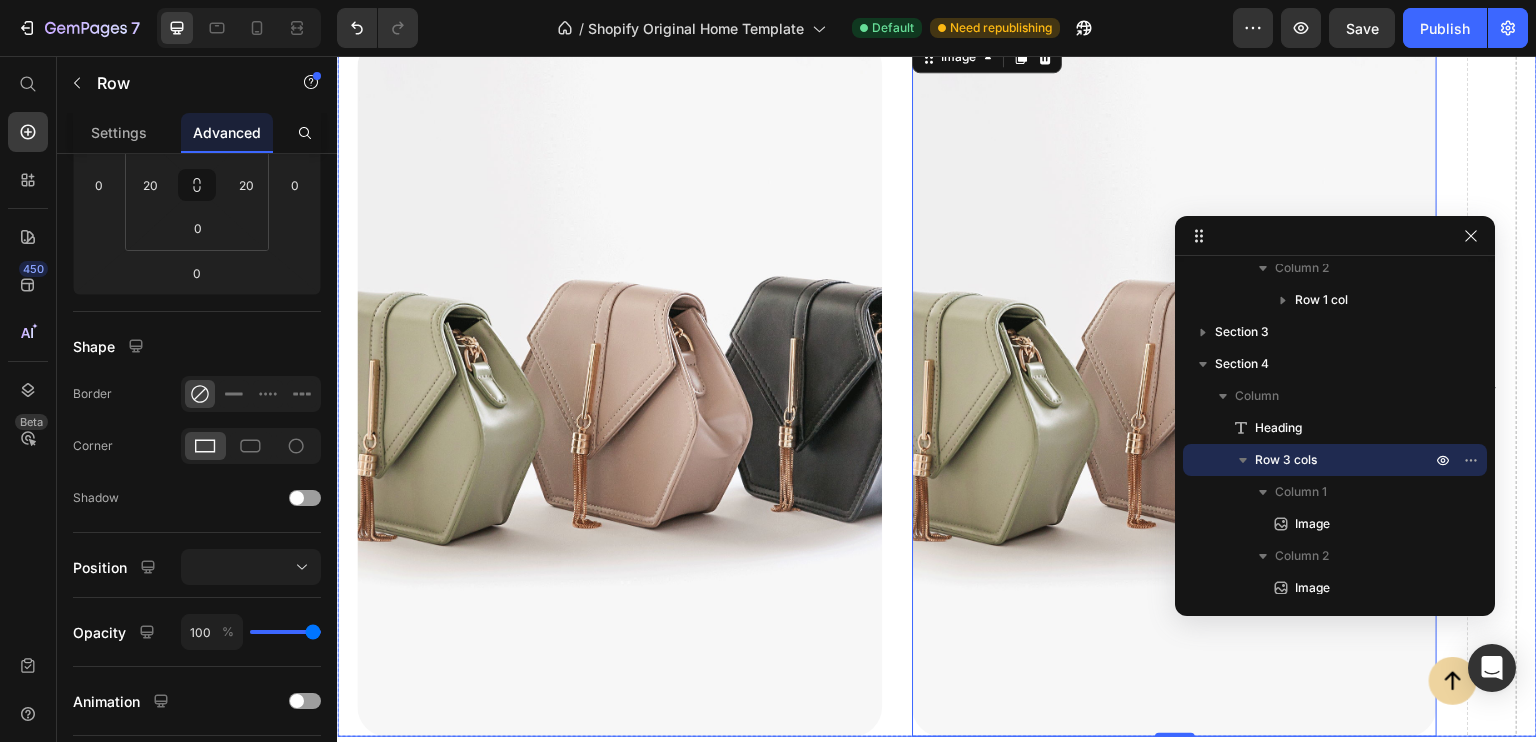 click on "Image Image   0
Row" at bounding box center [937, 377] 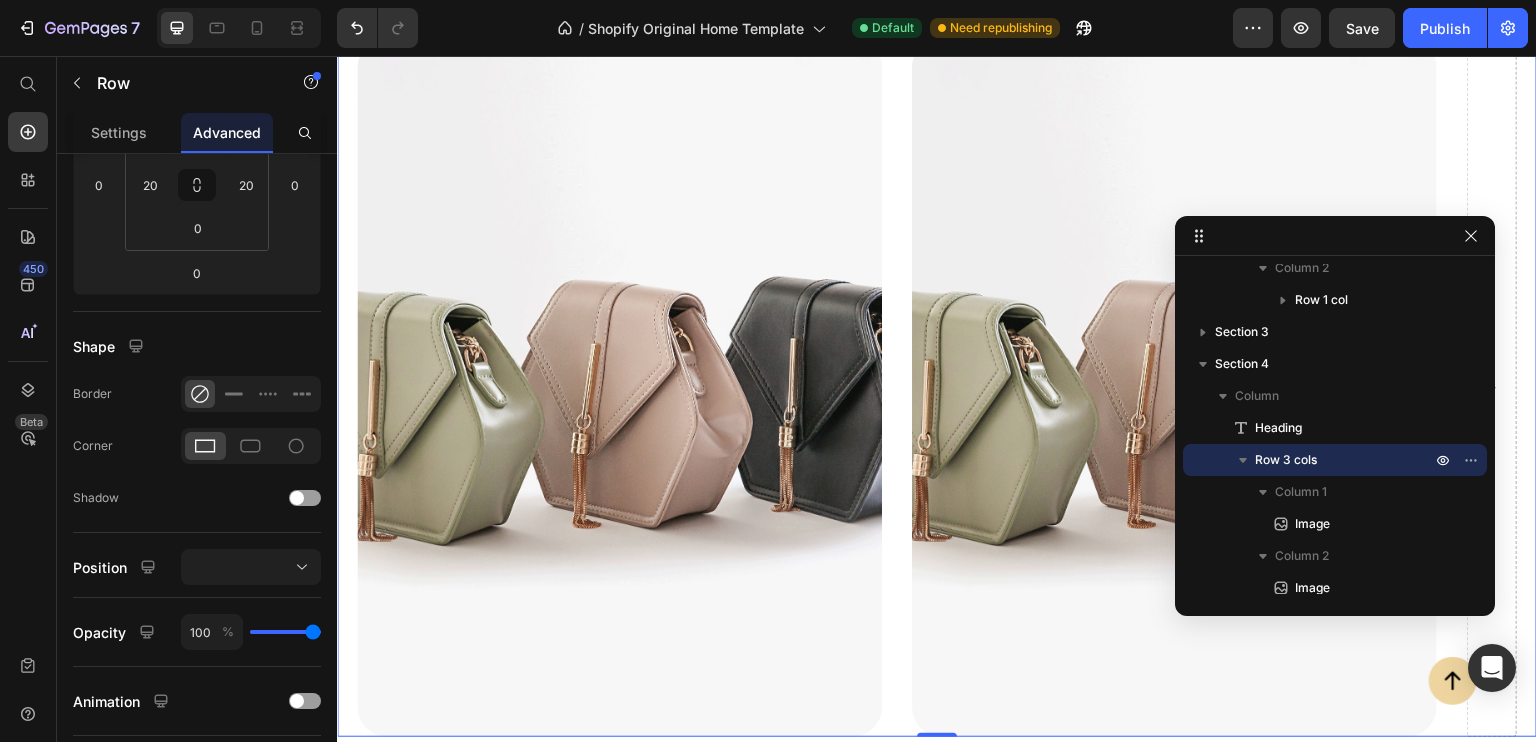 scroll, scrollTop: 0, scrollLeft: 0, axis: both 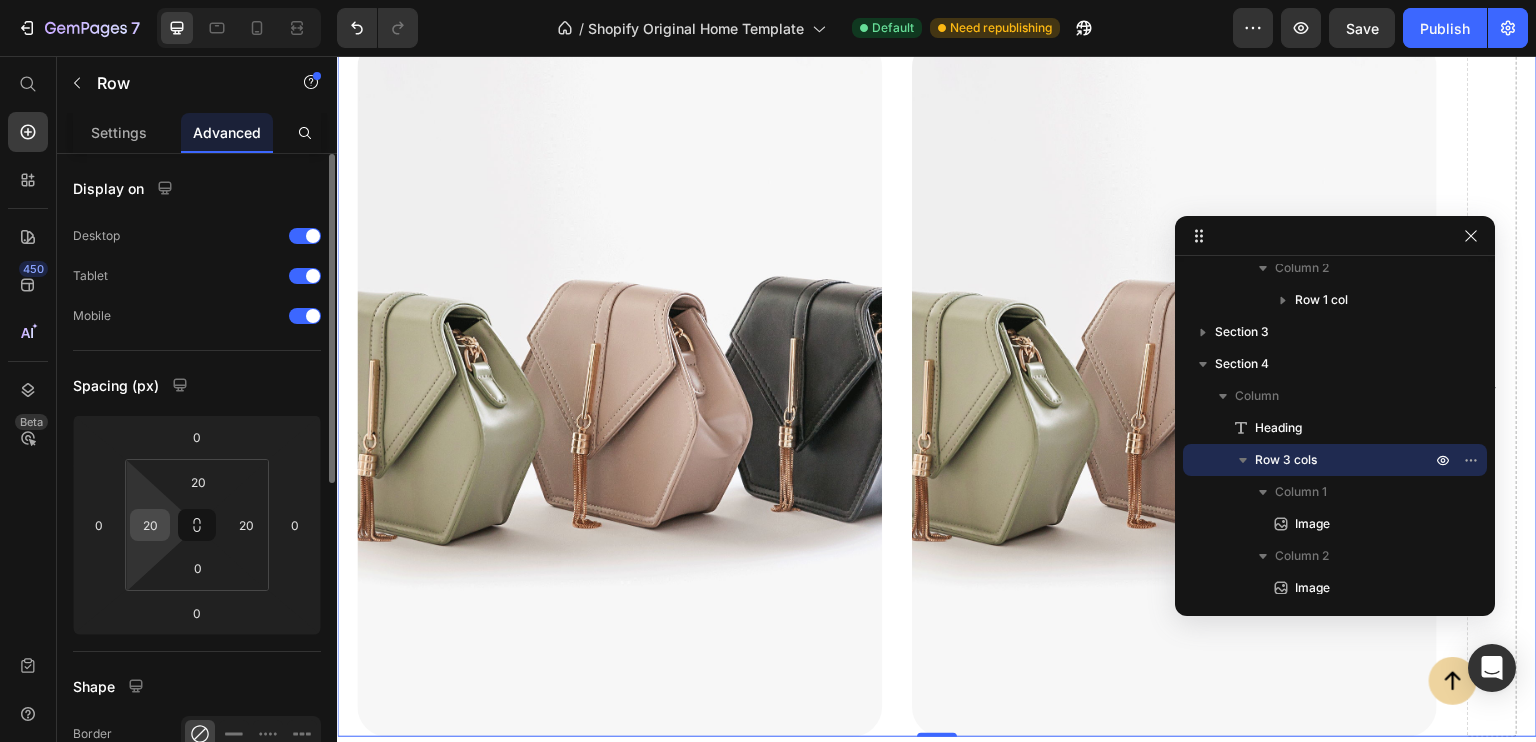 click on "20" at bounding box center (150, 525) 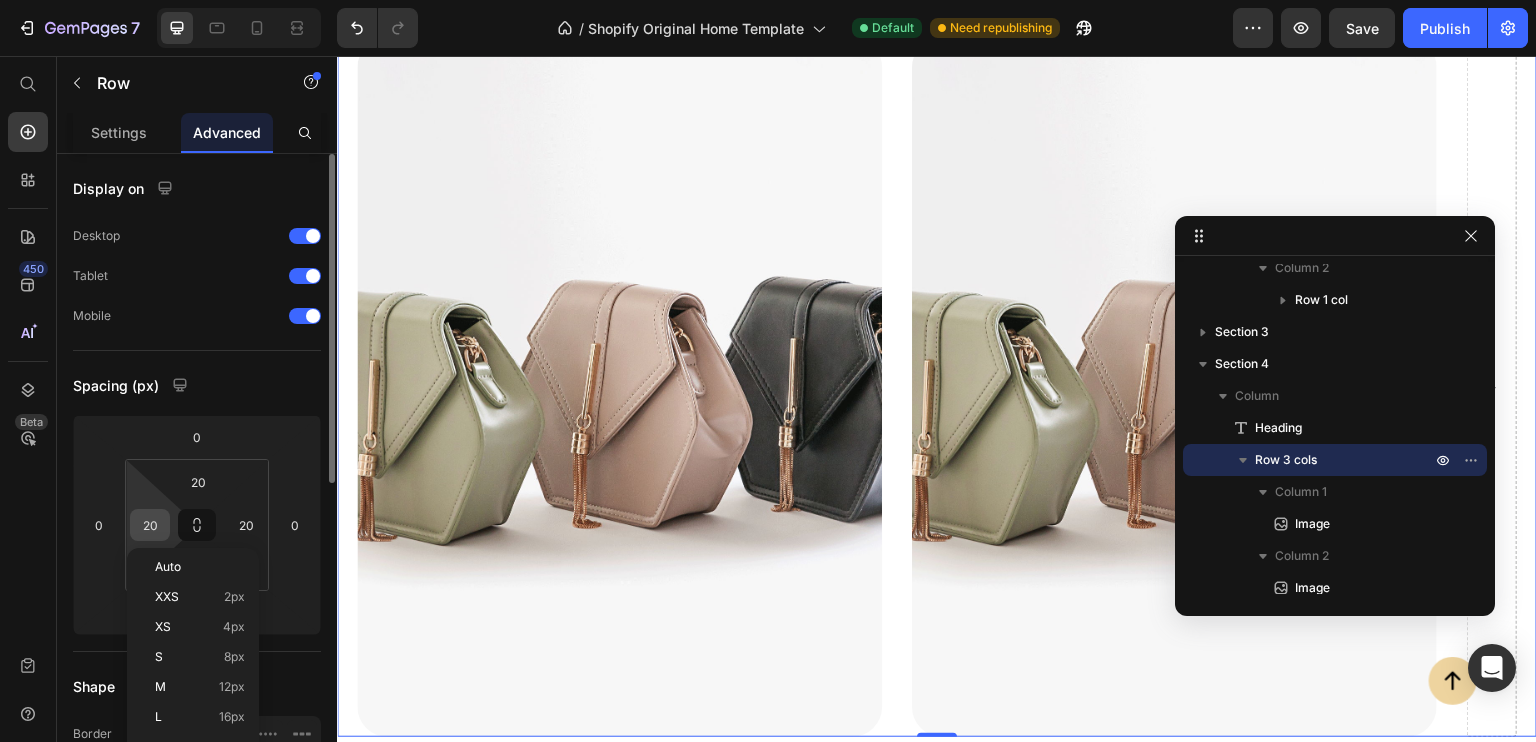 click on "20" at bounding box center [150, 525] 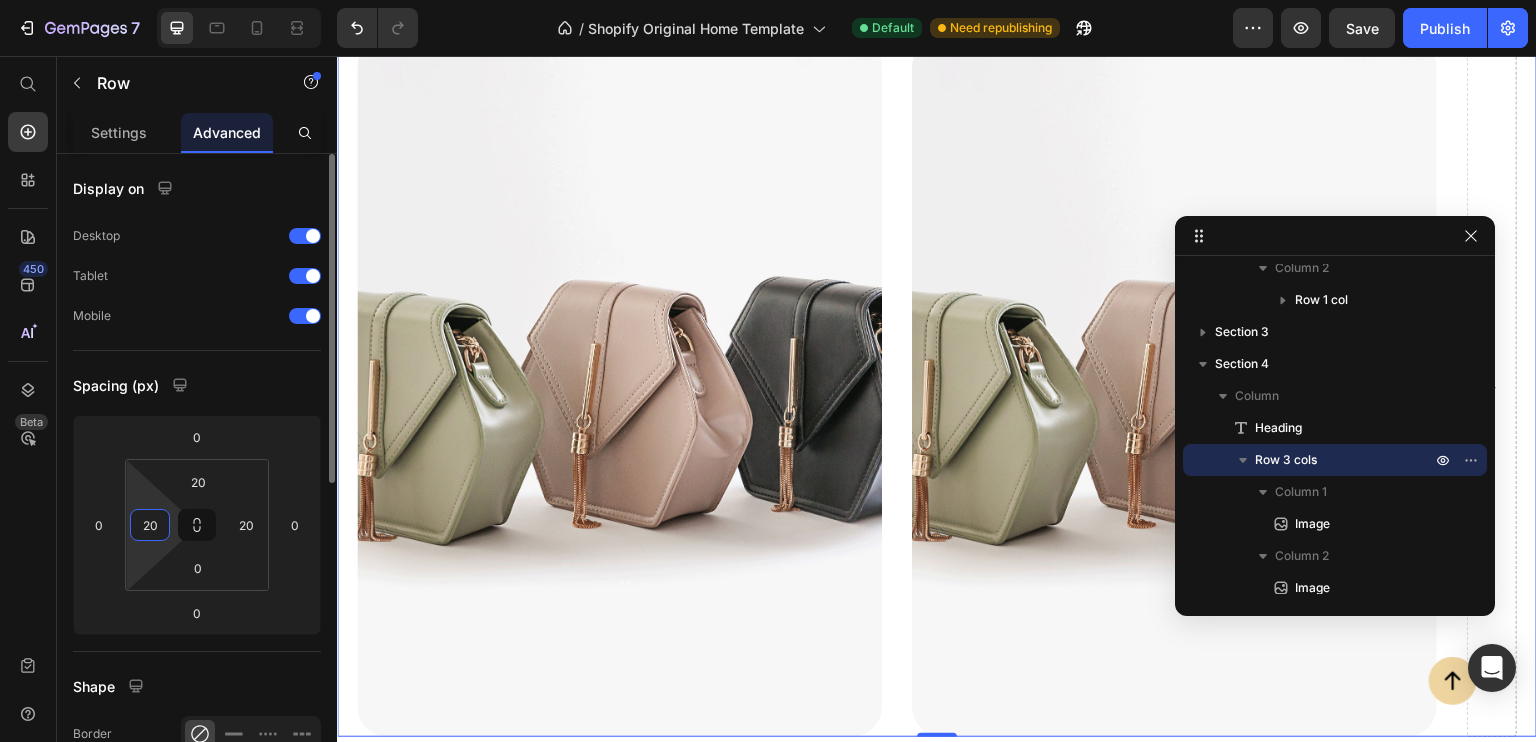 click on "20" at bounding box center (150, 525) 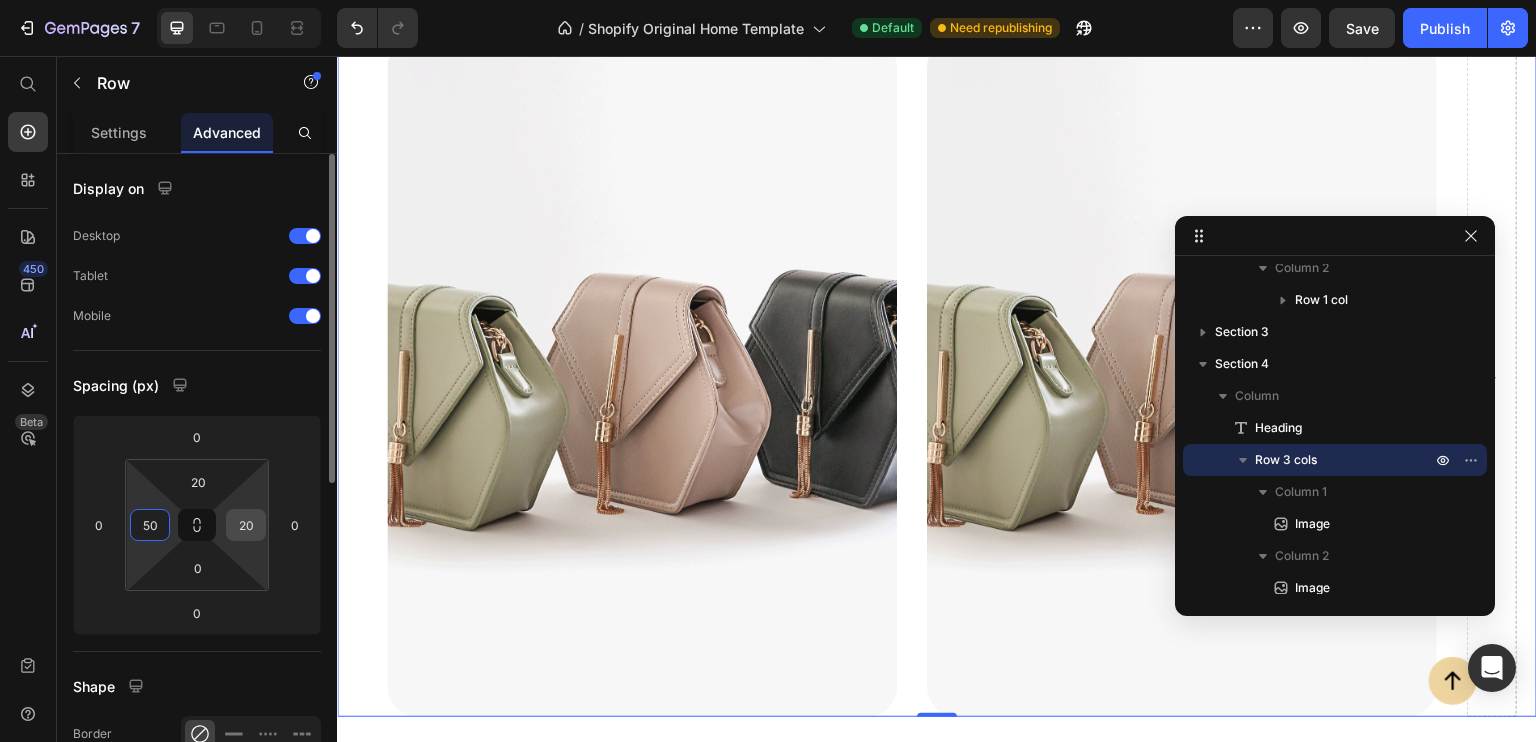 type on "50" 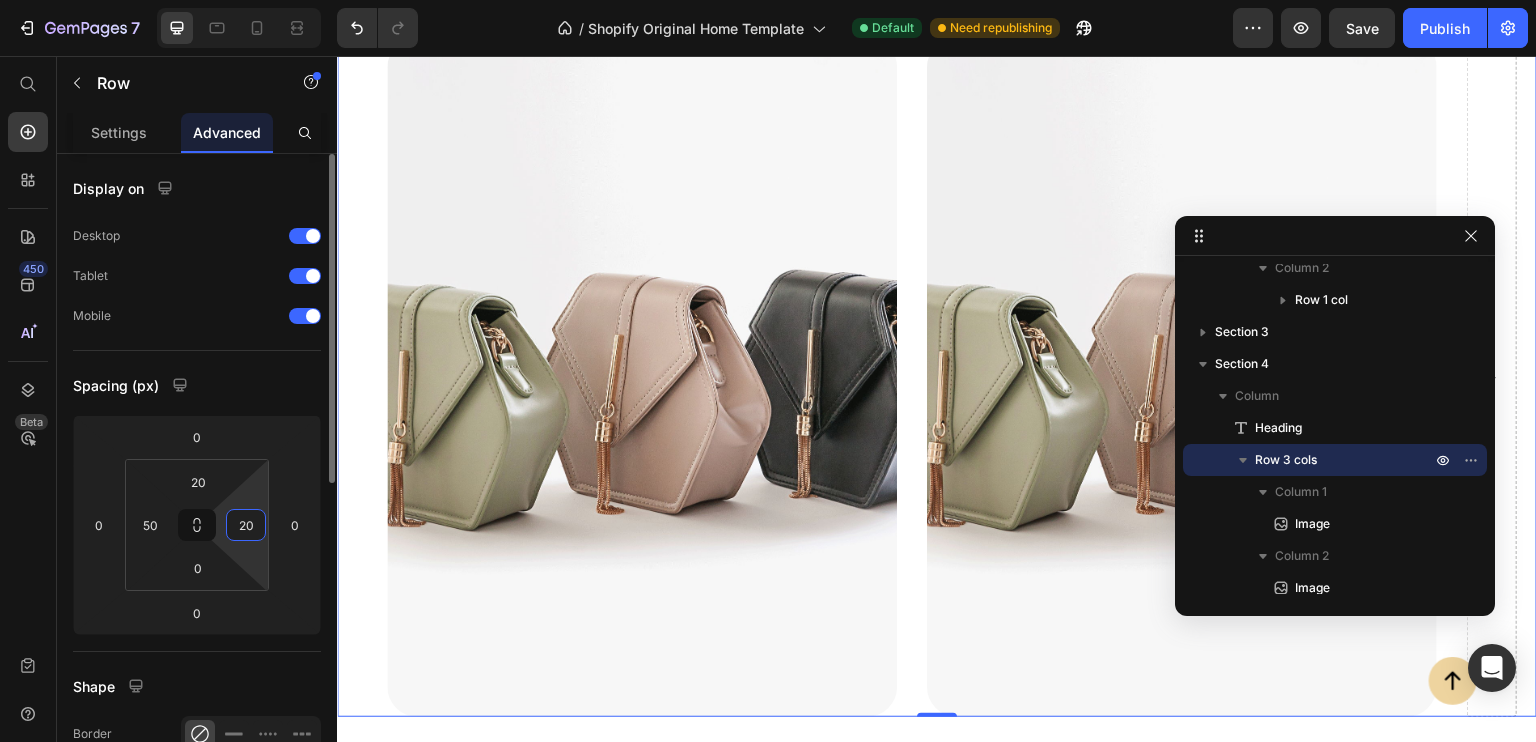 click on "20" at bounding box center [246, 525] 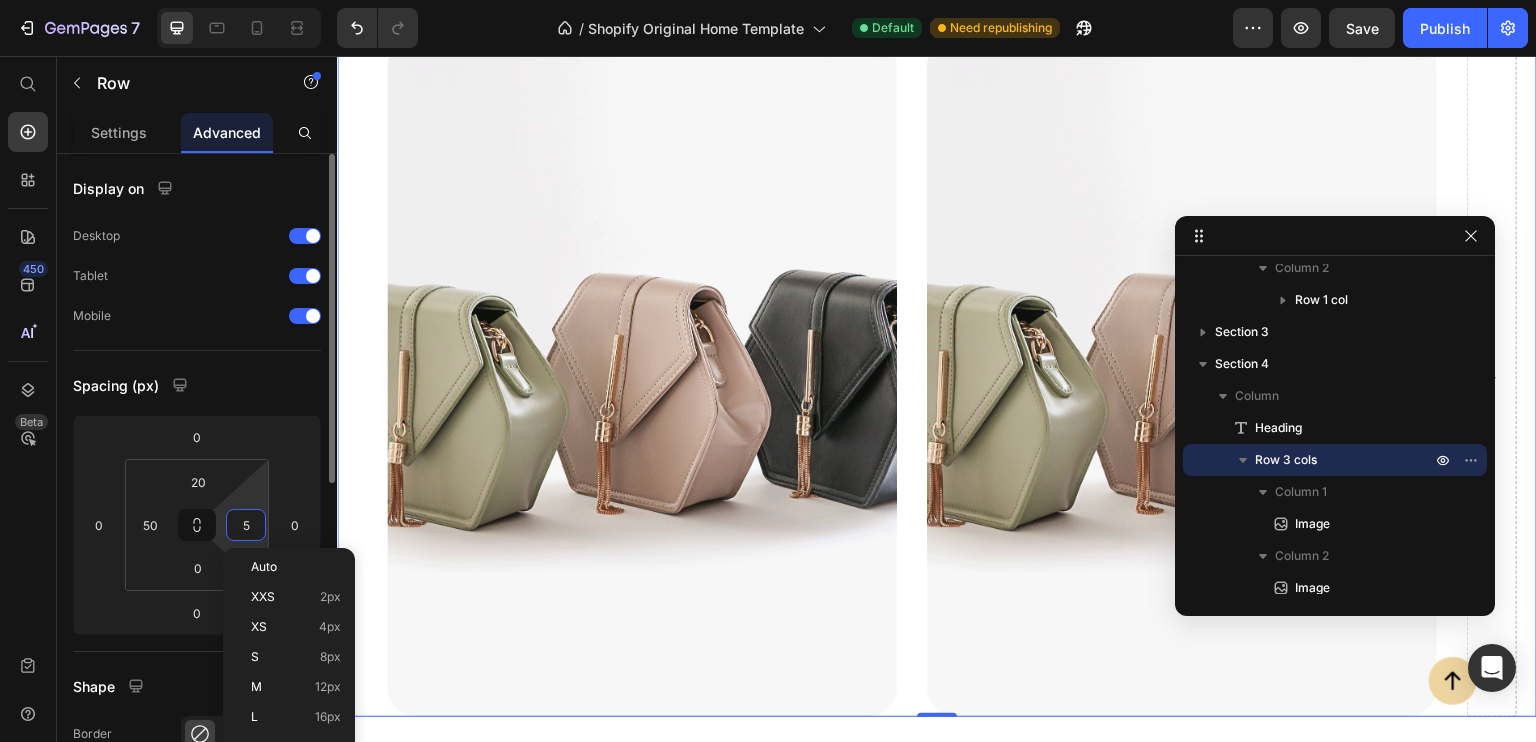type on "50" 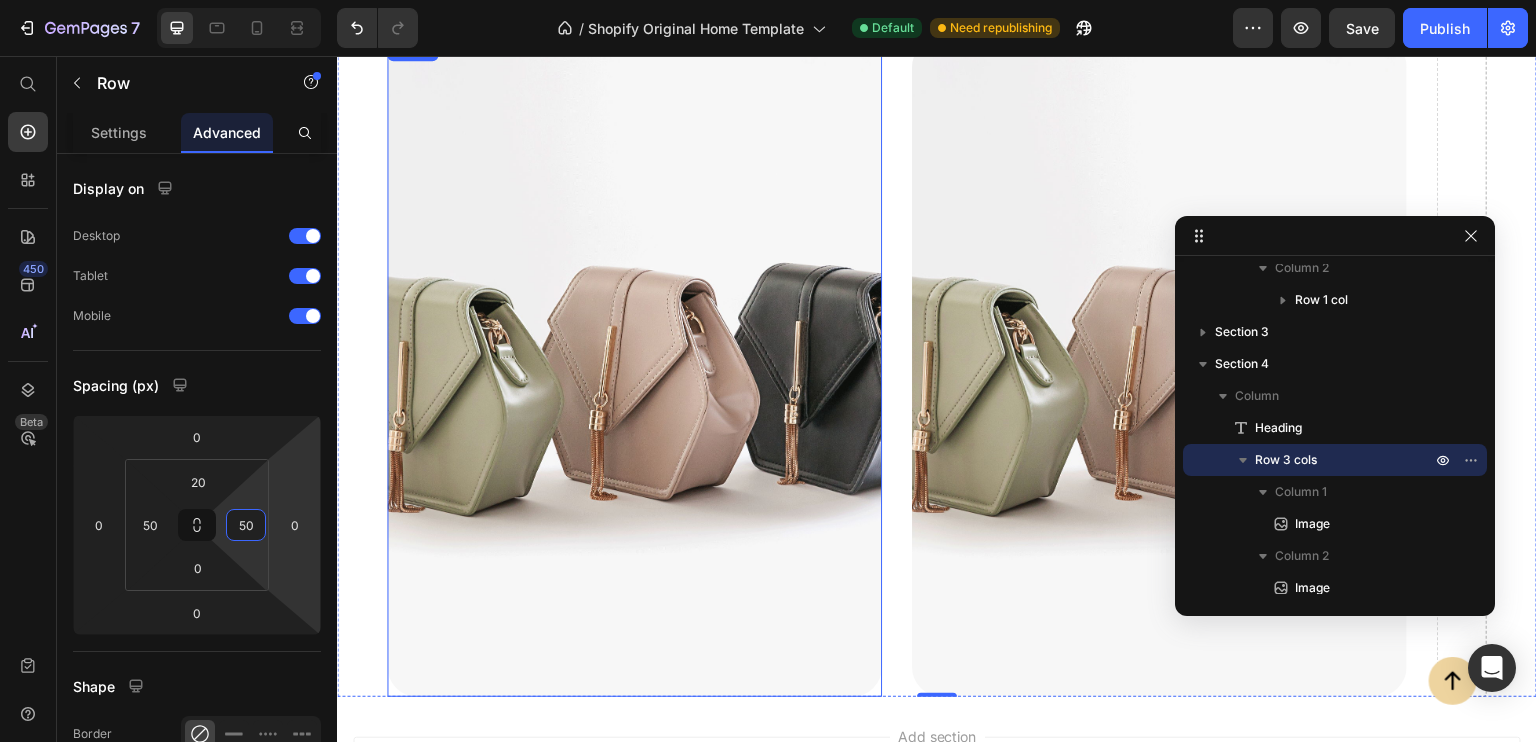 click at bounding box center [634, 367] 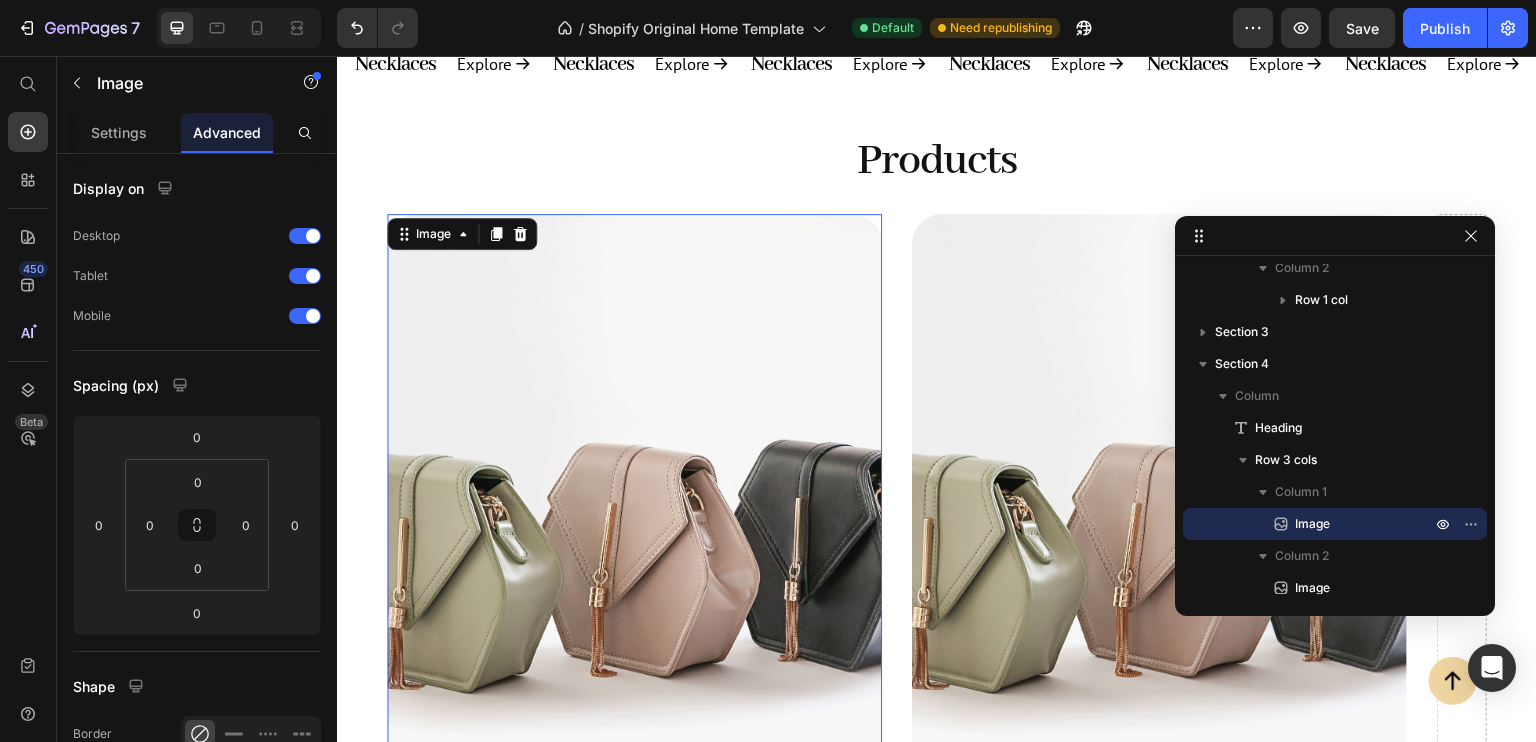 scroll, scrollTop: 1207, scrollLeft: 0, axis: vertical 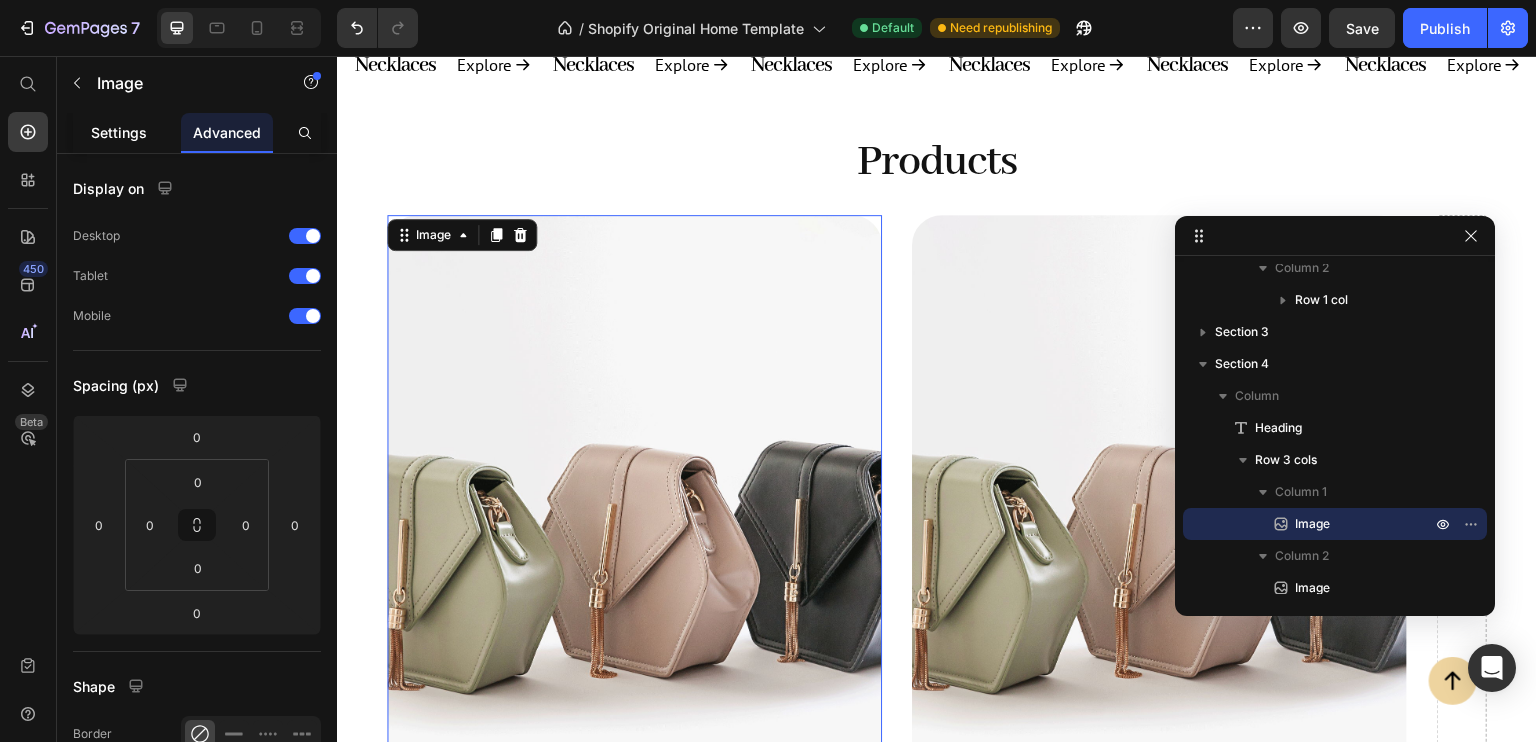 click on "Settings" 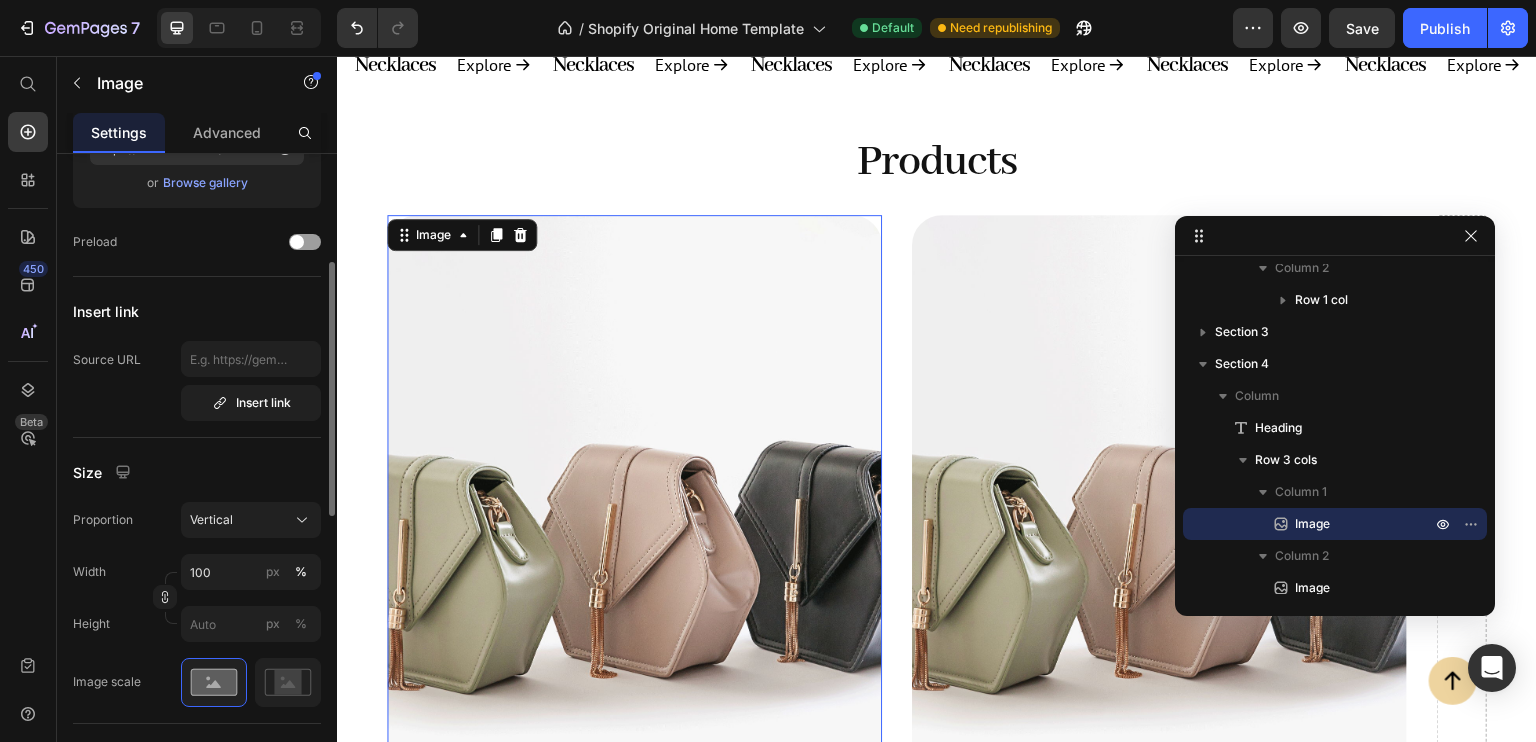 scroll, scrollTop: 302, scrollLeft: 0, axis: vertical 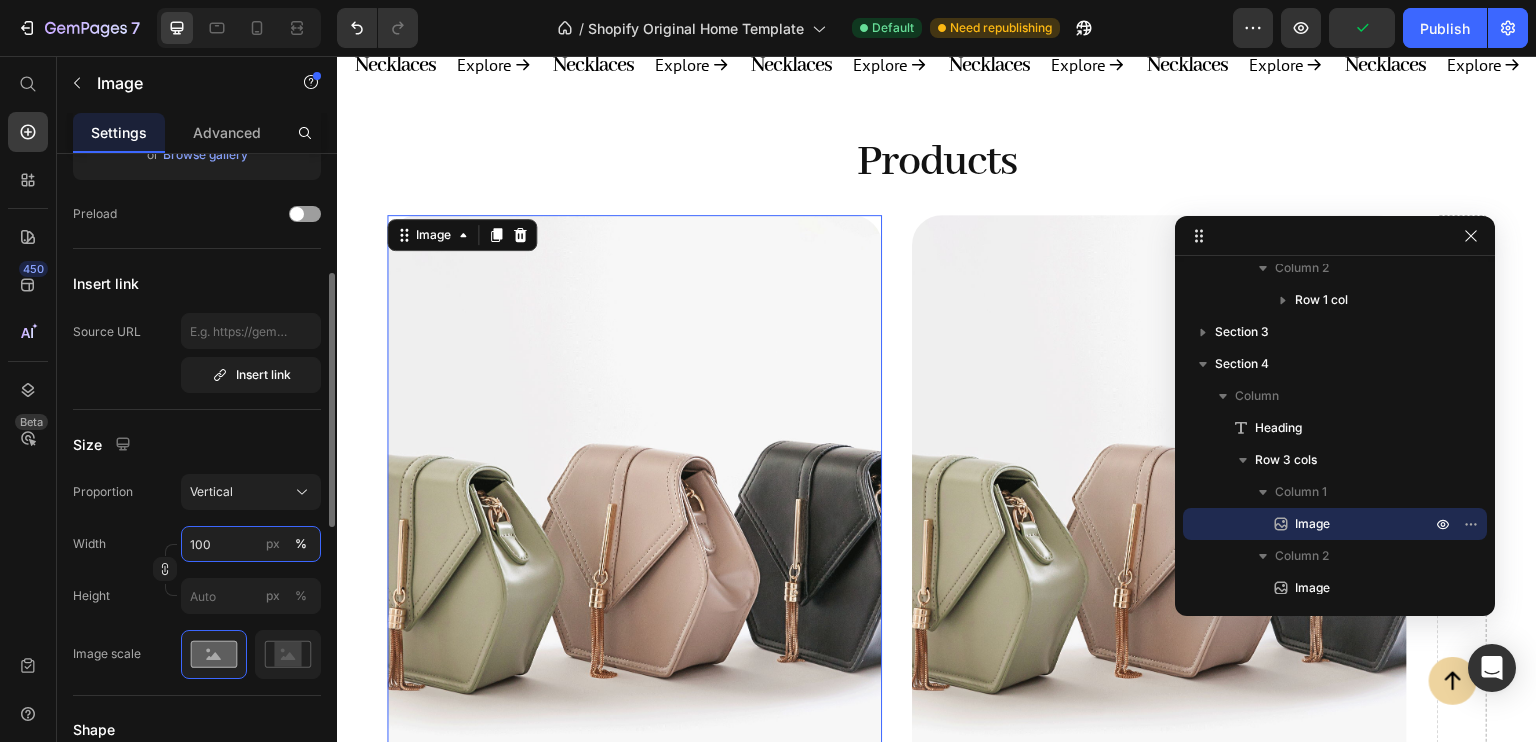 click on "100" at bounding box center [251, 544] 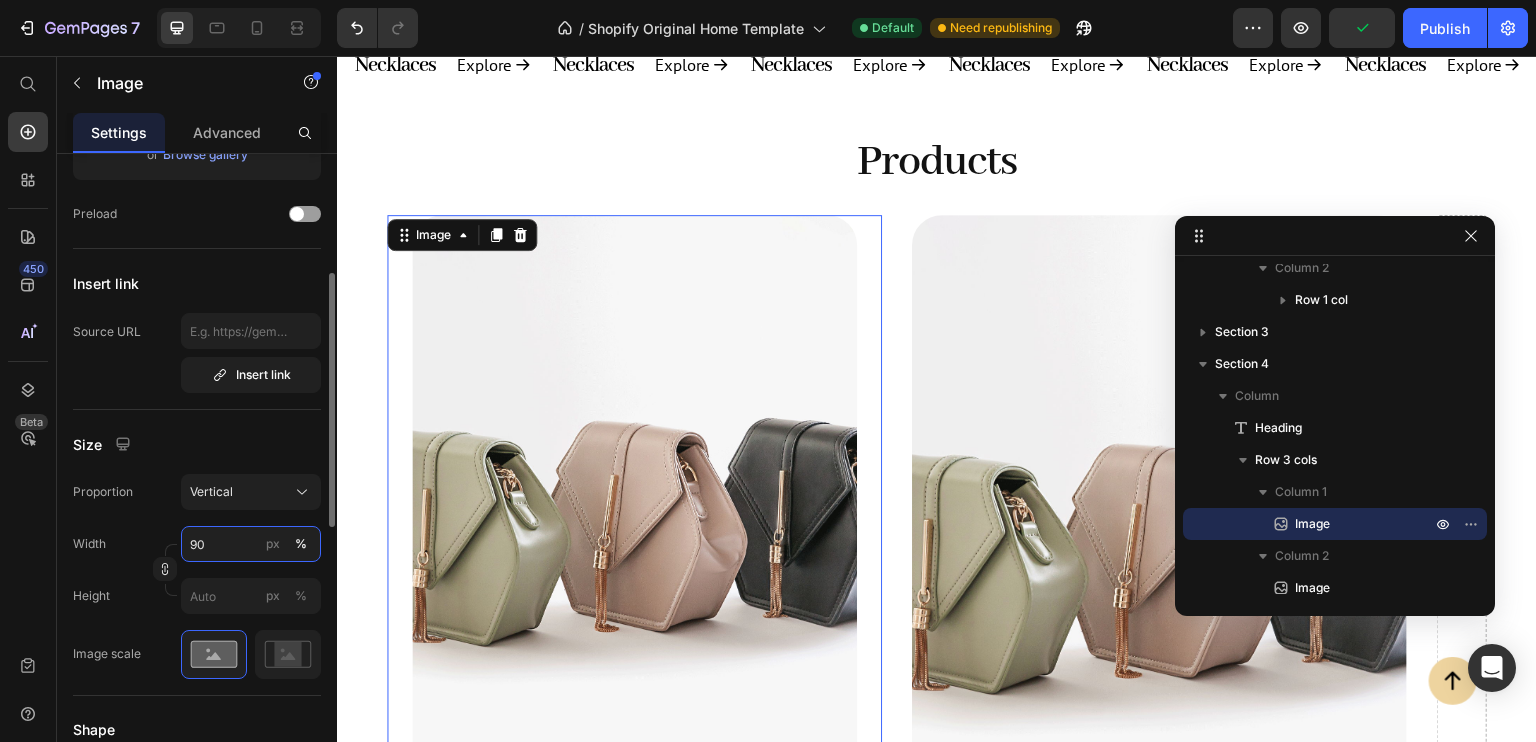 type on "9" 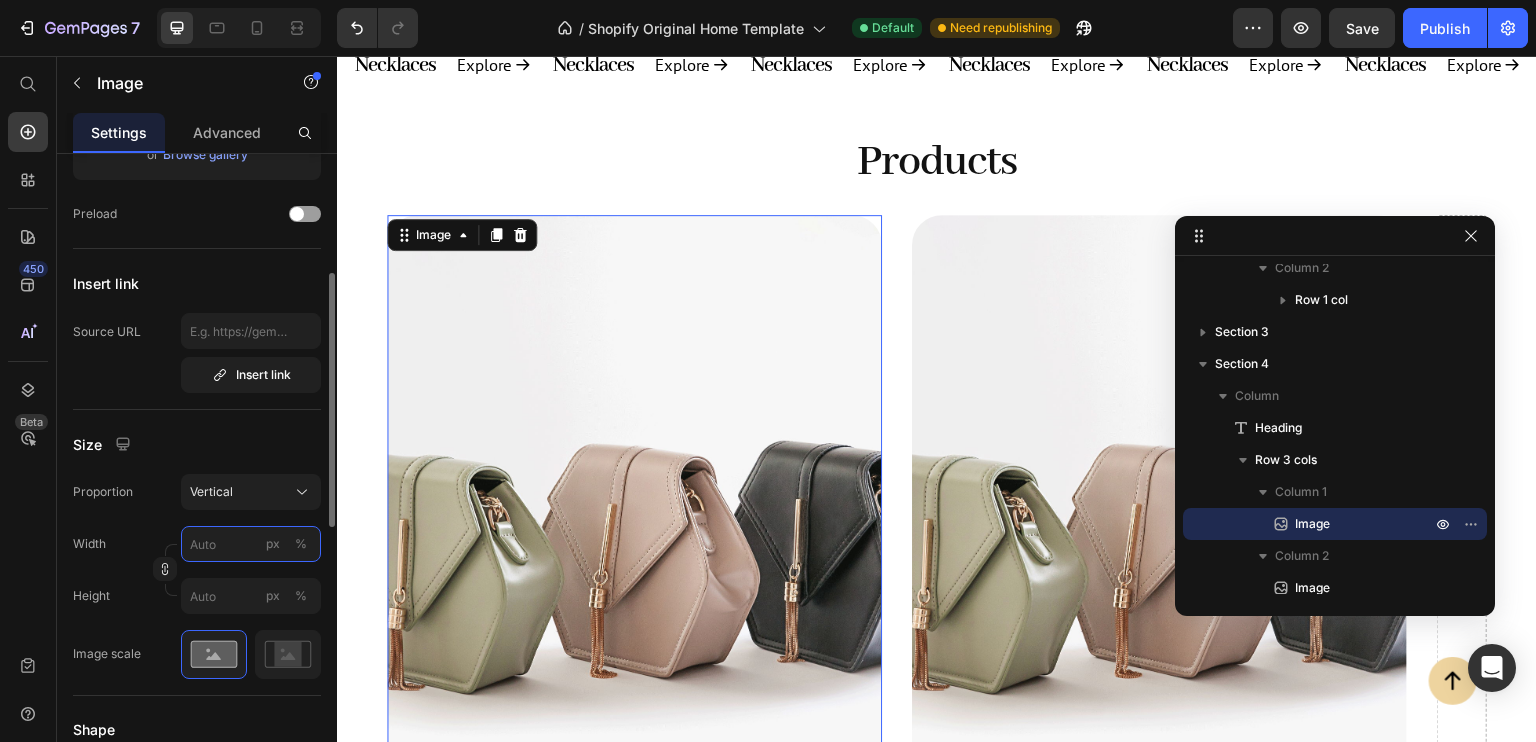 type on "1" 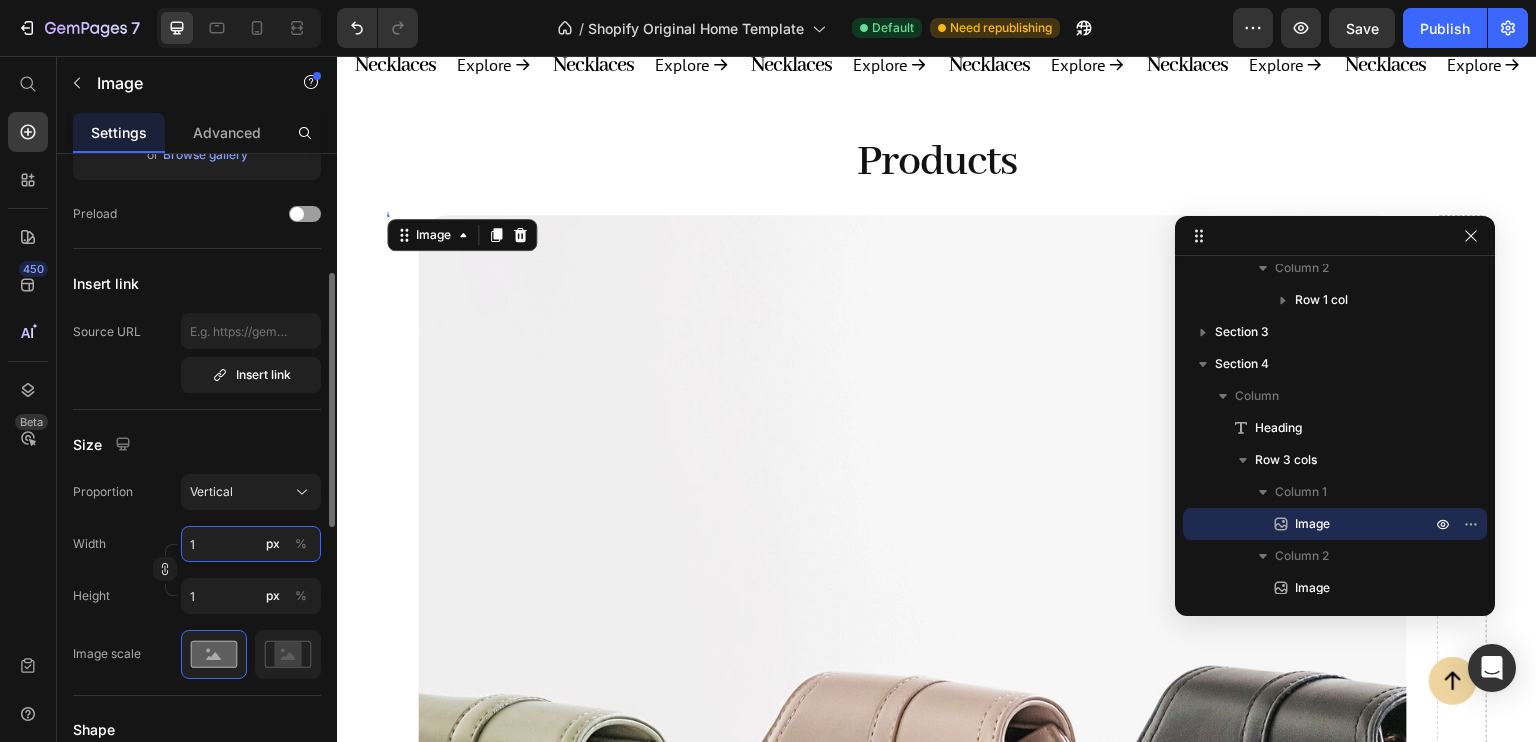type on "10" 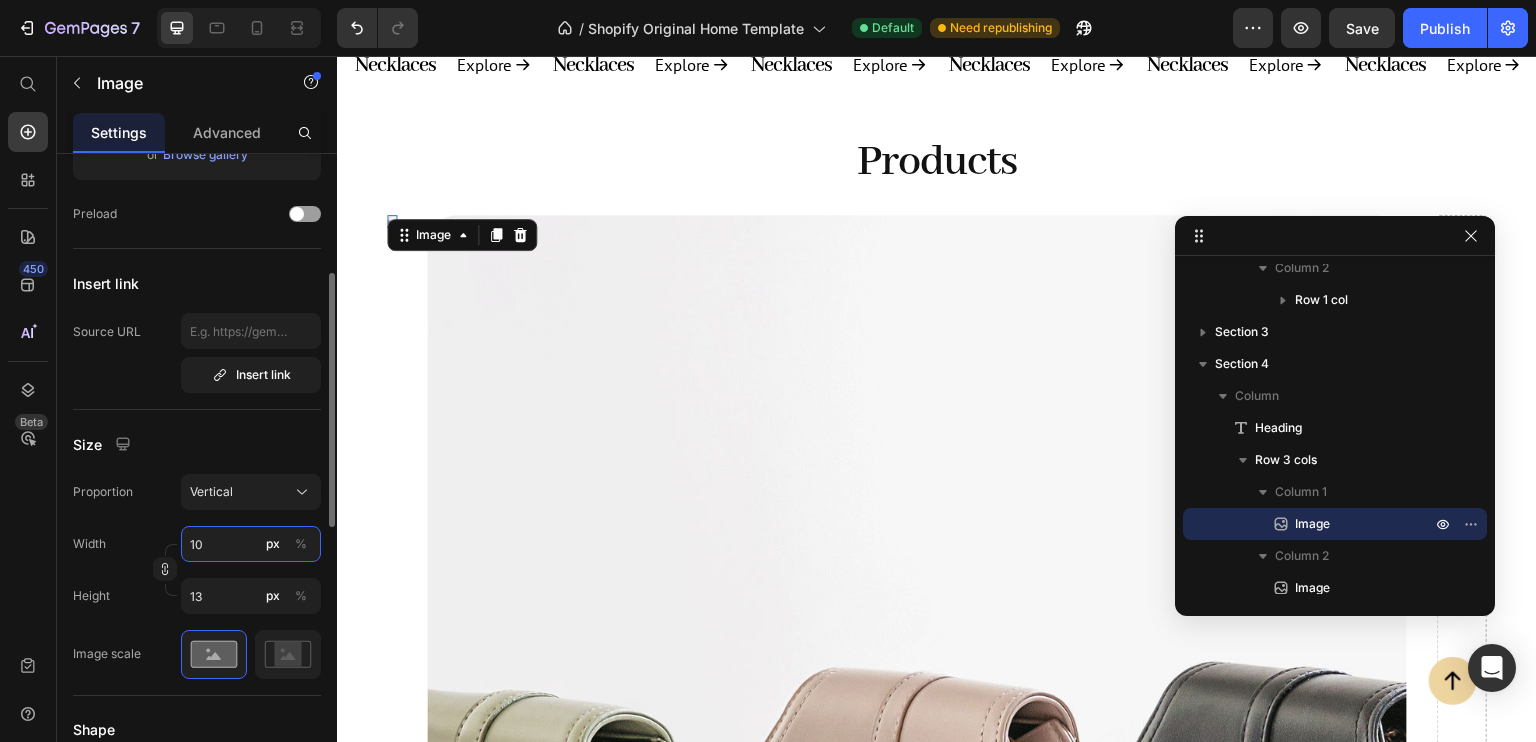 type on "100" 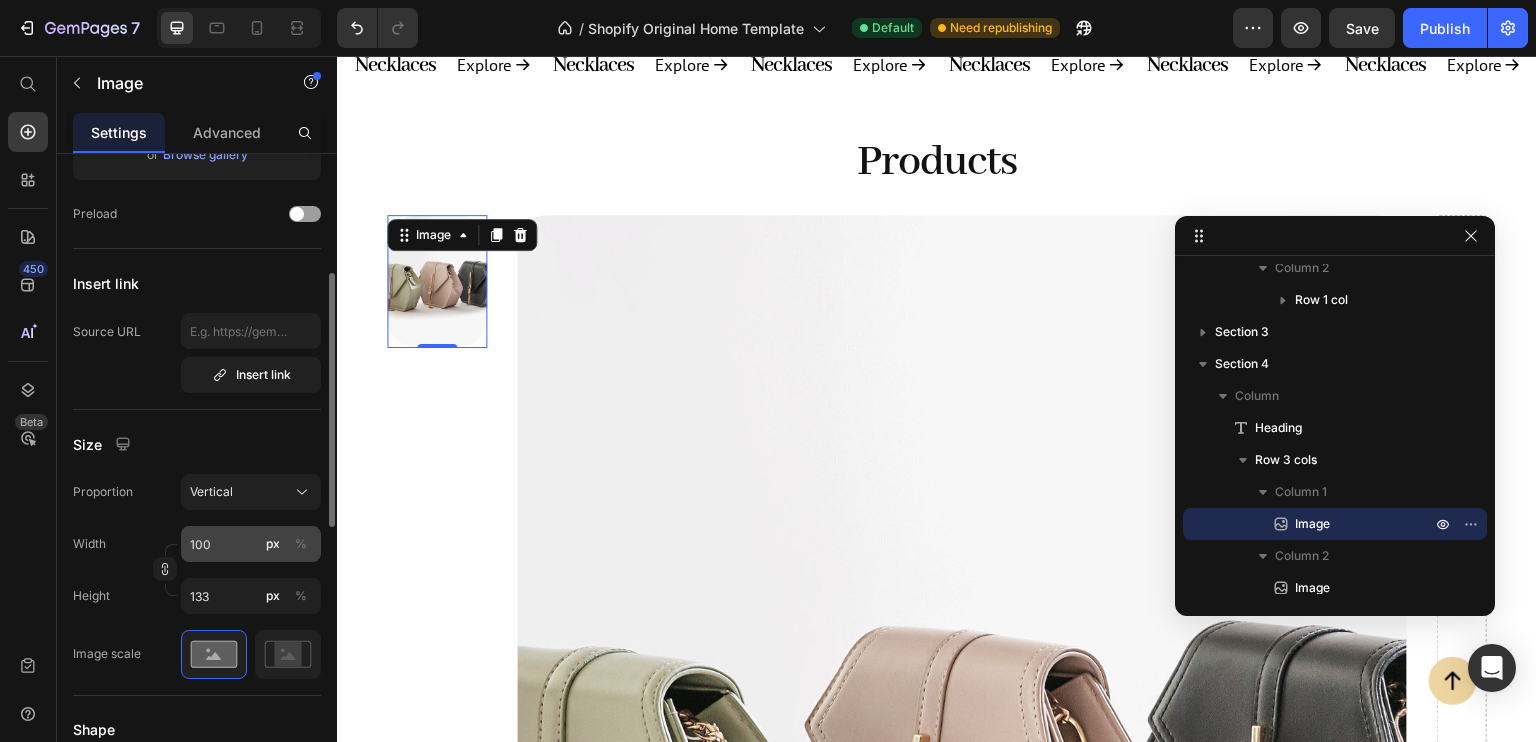 click on "%" at bounding box center (301, 544) 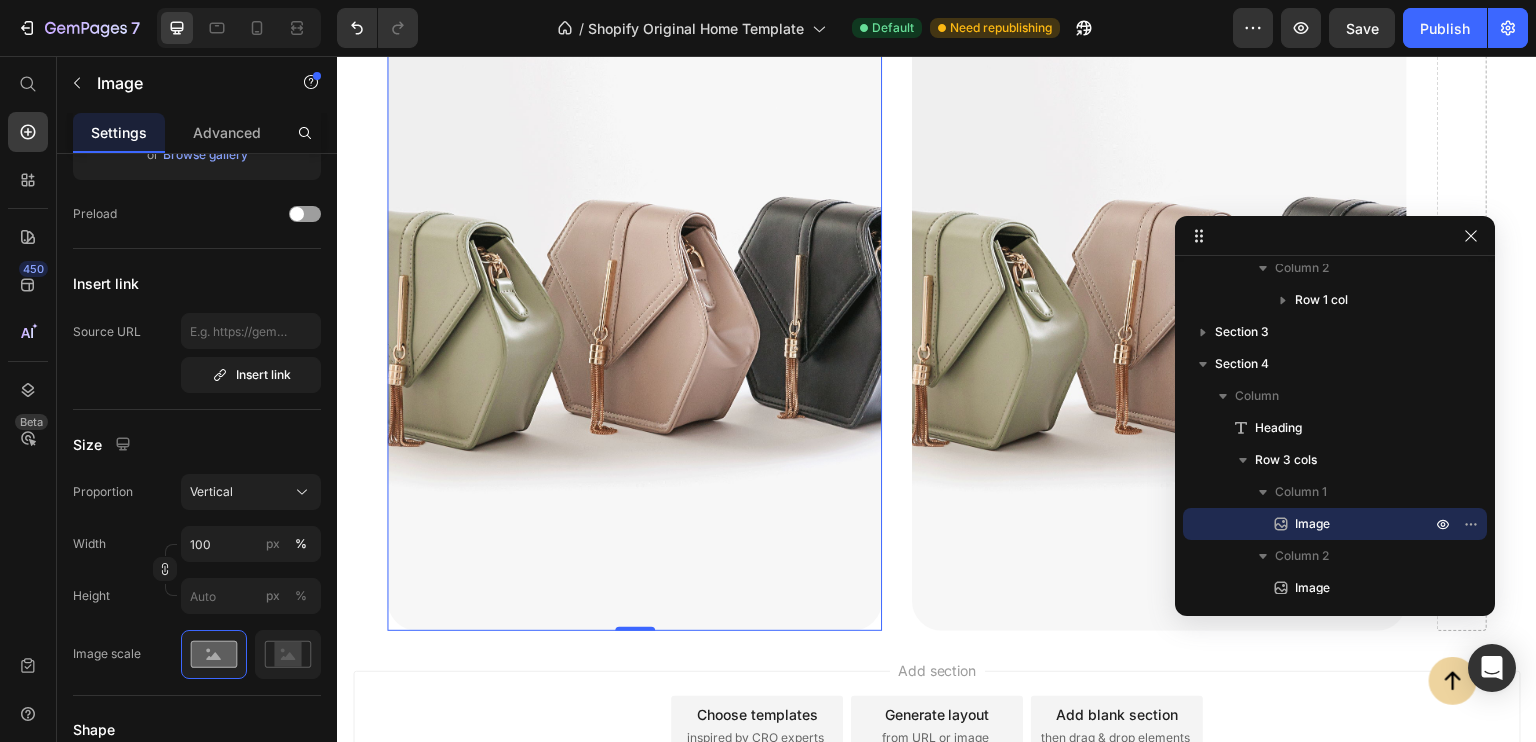 scroll, scrollTop: 1452, scrollLeft: 0, axis: vertical 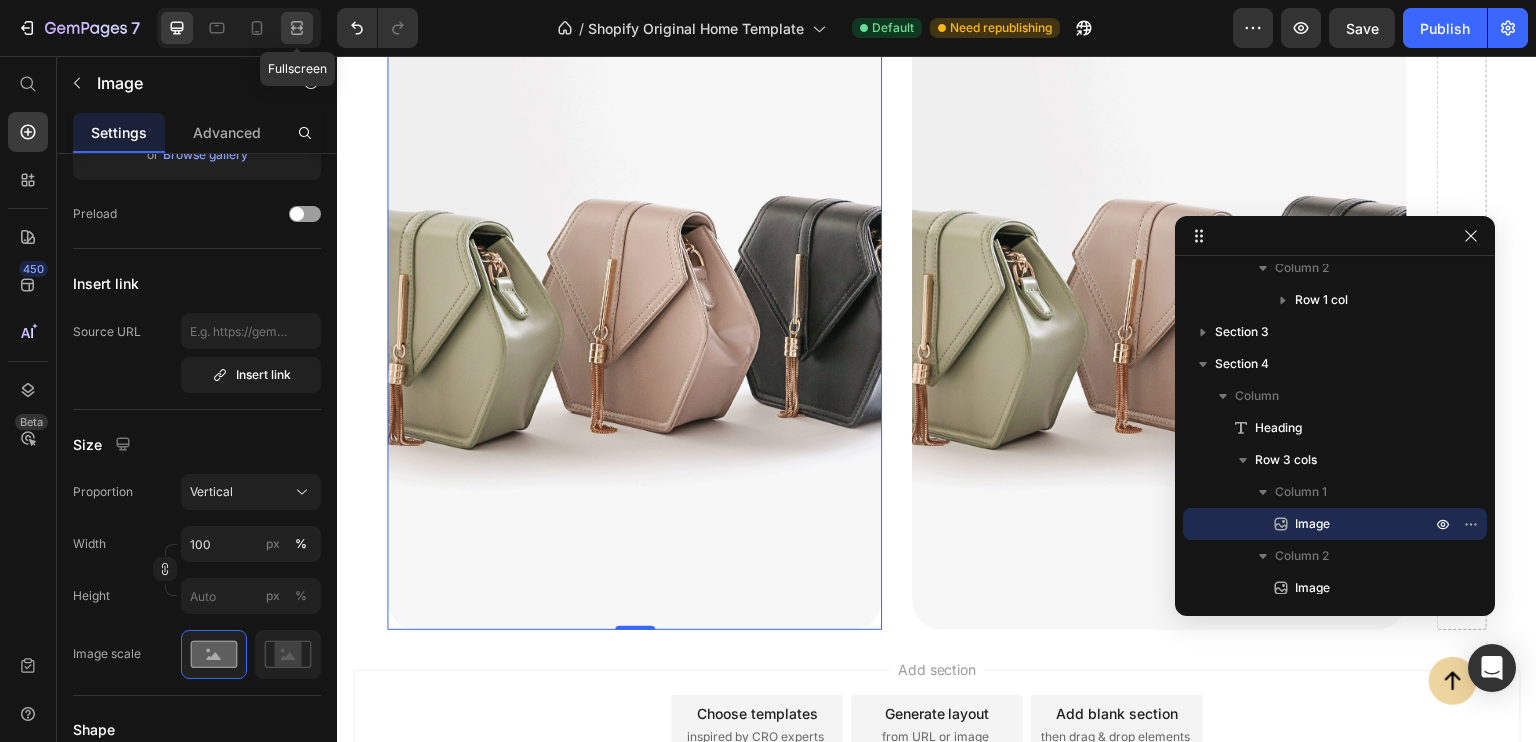 click 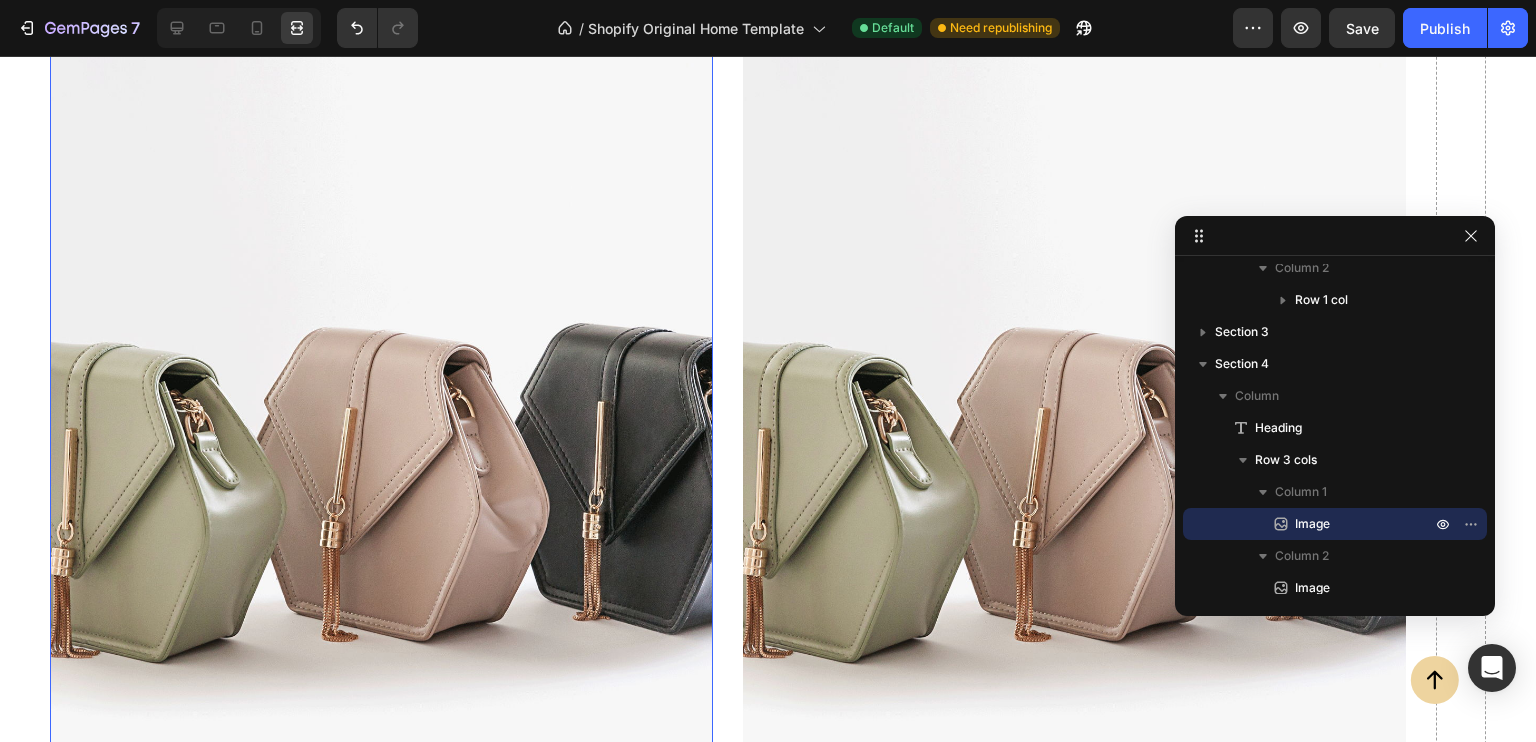 scroll, scrollTop: 1293, scrollLeft: 0, axis: vertical 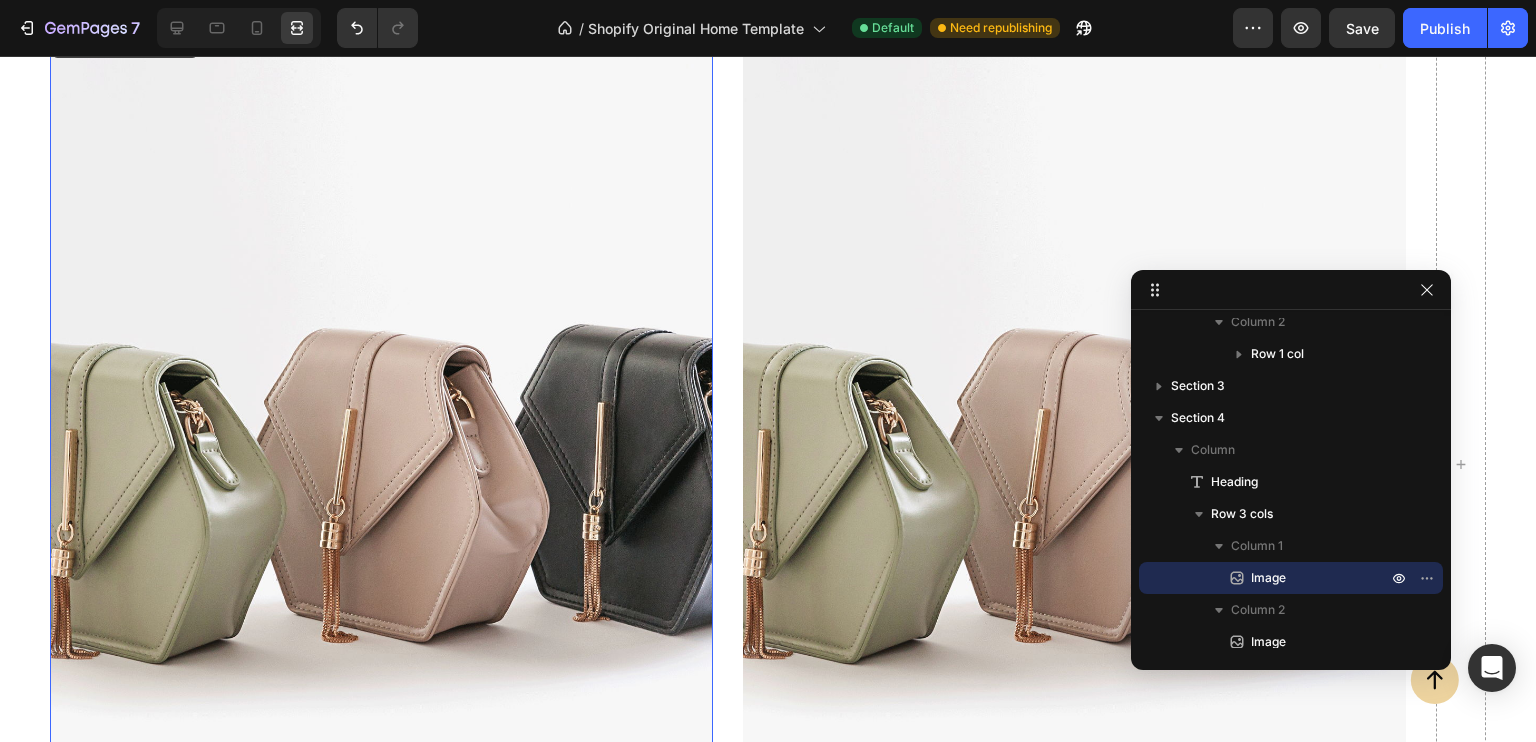 drag, startPoint x: 1388, startPoint y: 252, endPoint x: 1344, endPoint y: 307, distance: 70.434364 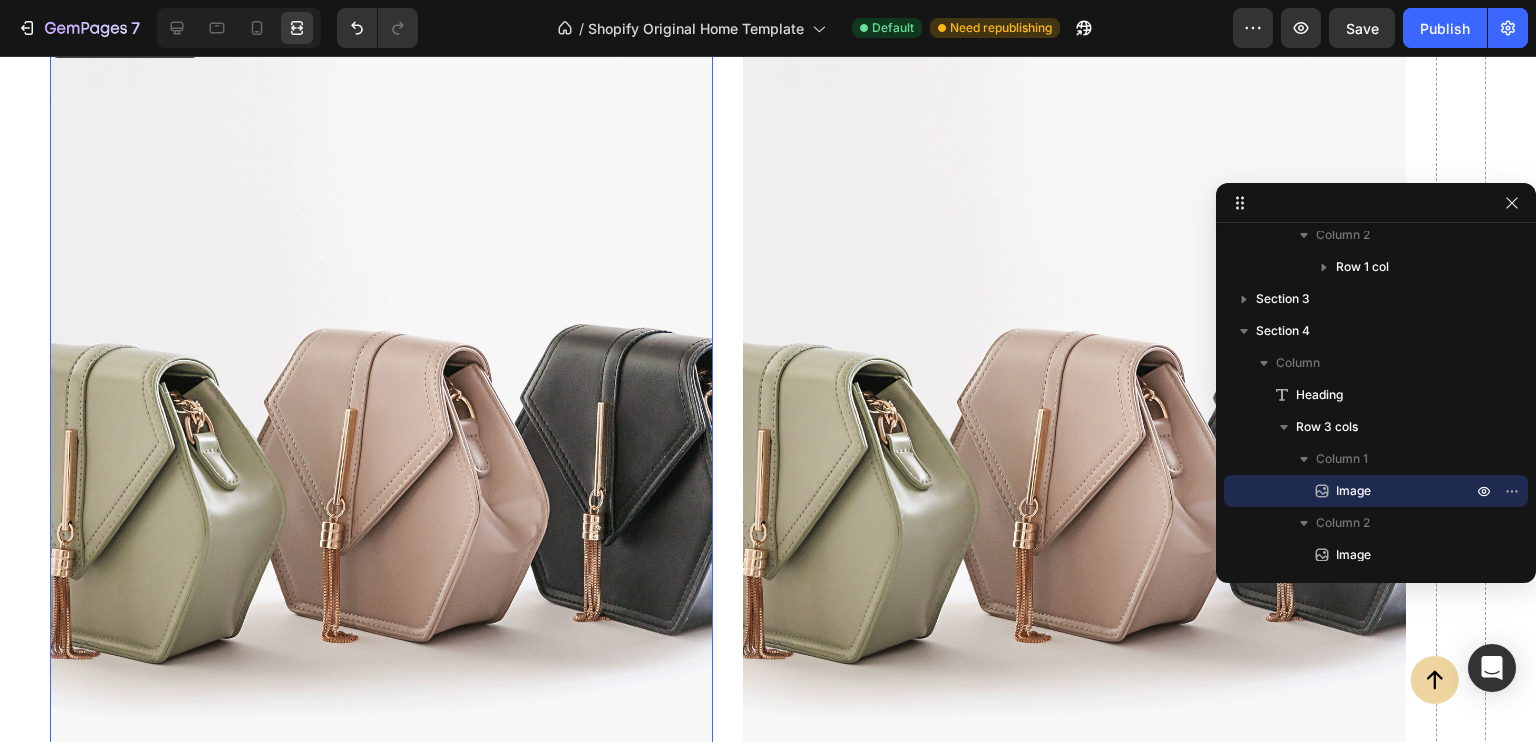 drag, startPoint x: 1366, startPoint y: 291, endPoint x: 1524, endPoint y: 202, distance: 181.34222 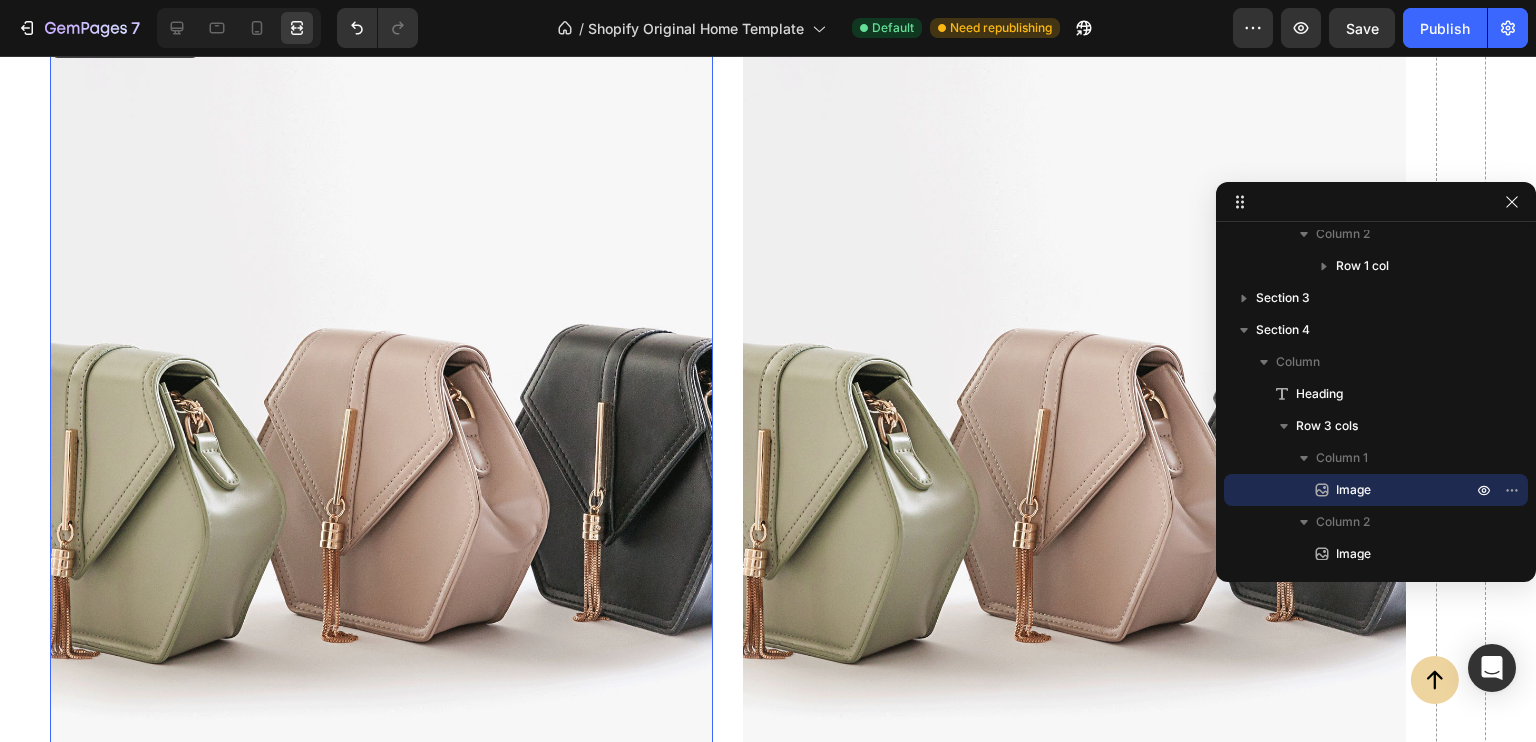click at bounding box center (381, 464) 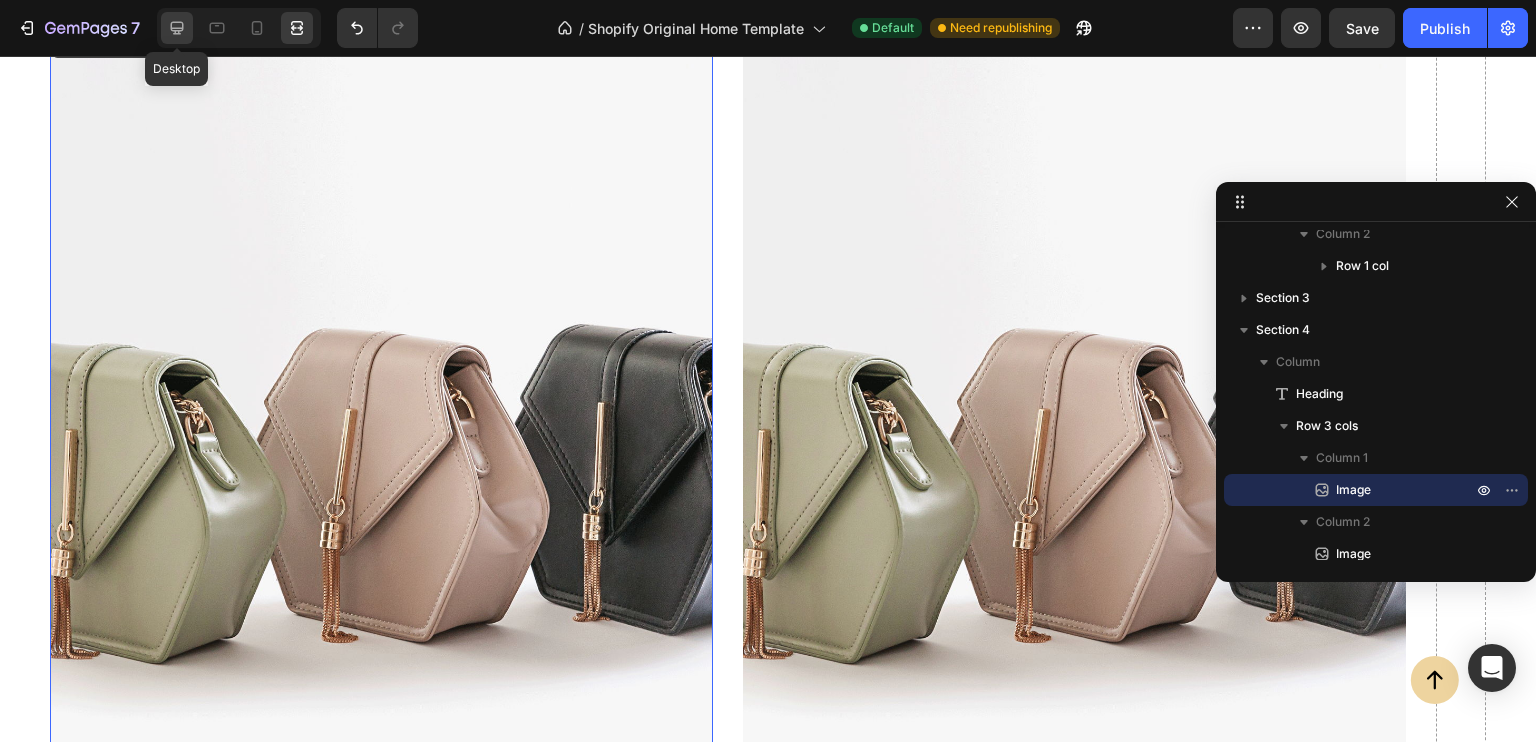 click 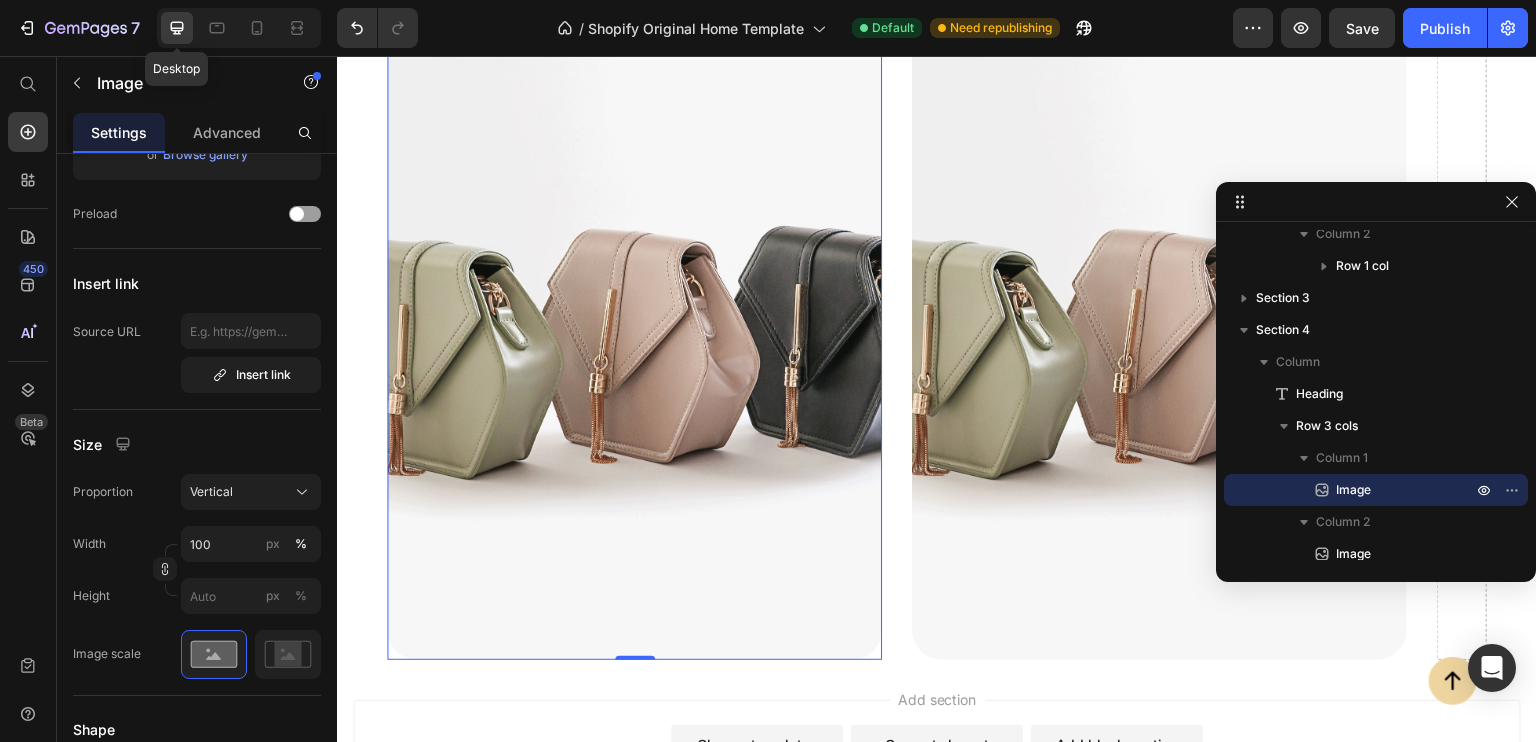 scroll, scrollTop: 1268, scrollLeft: 0, axis: vertical 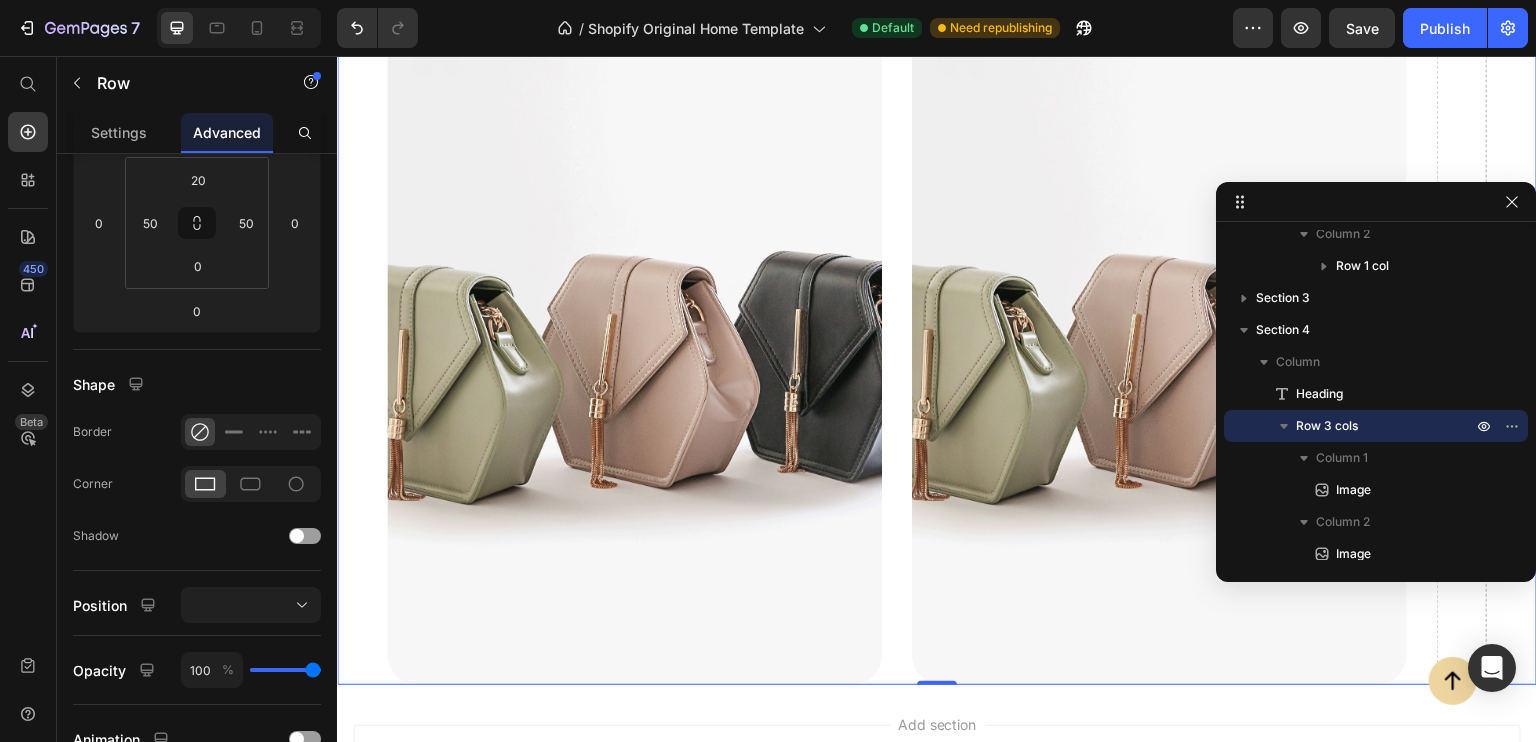click on "Image Image
Row   0" at bounding box center (937, 345) 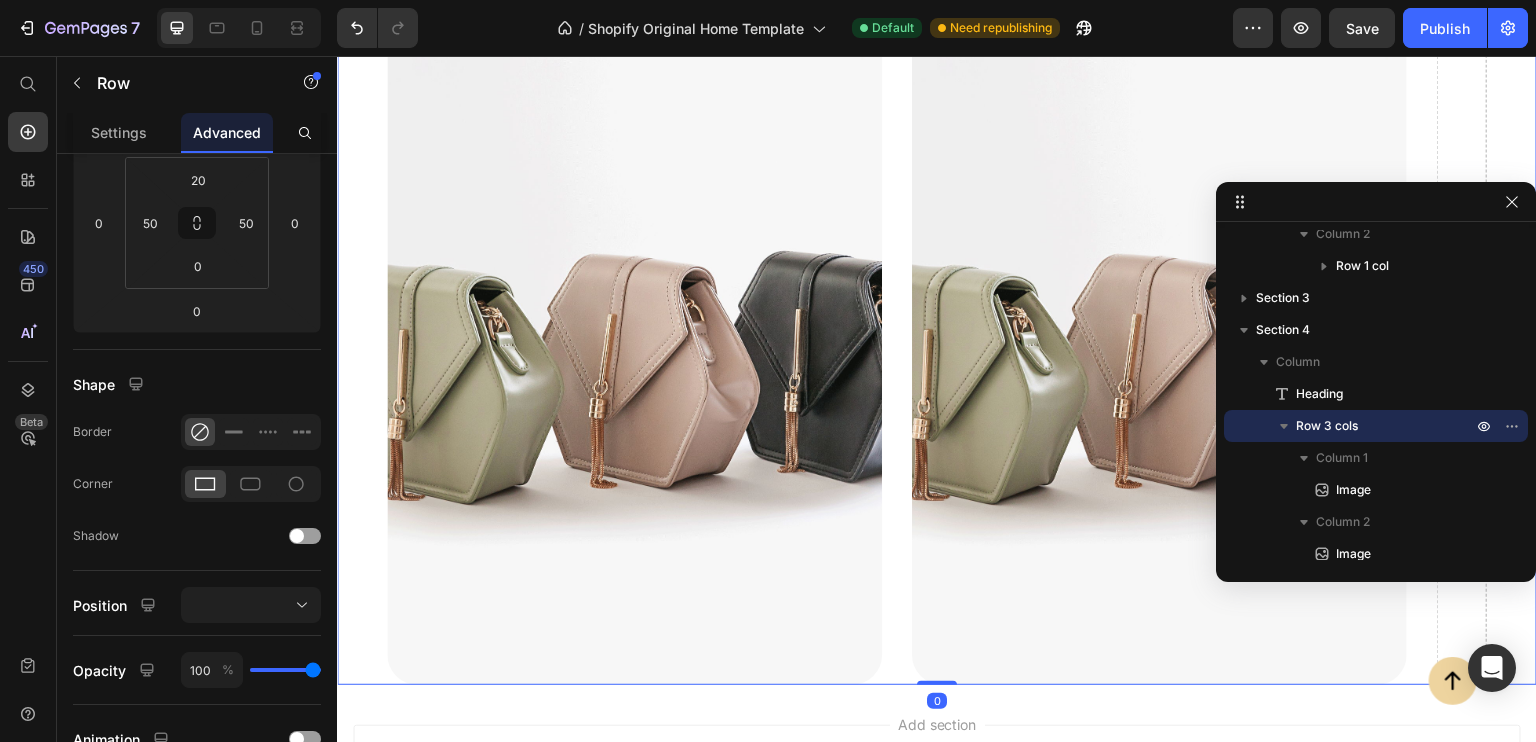 scroll, scrollTop: 0, scrollLeft: 0, axis: both 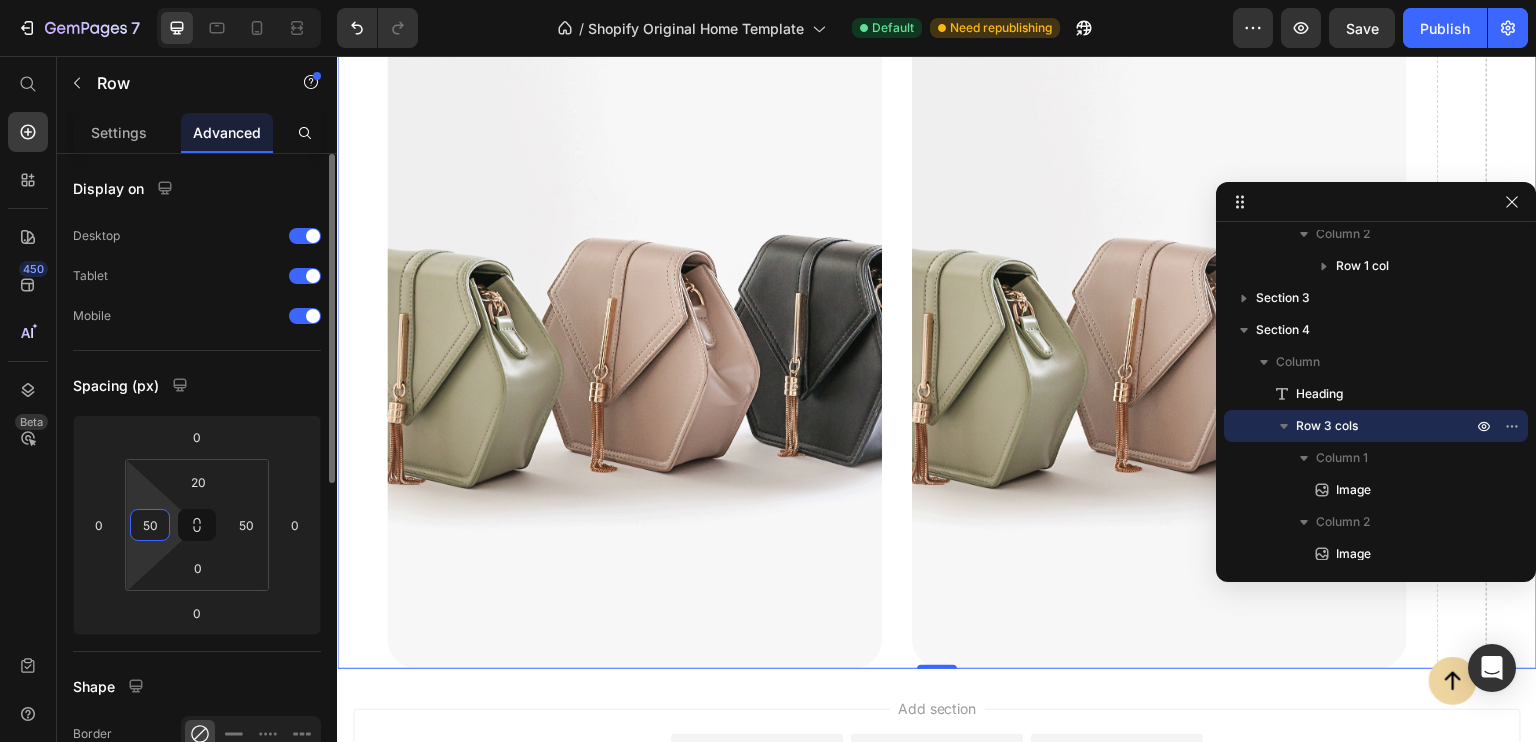 click on "50" at bounding box center (150, 525) 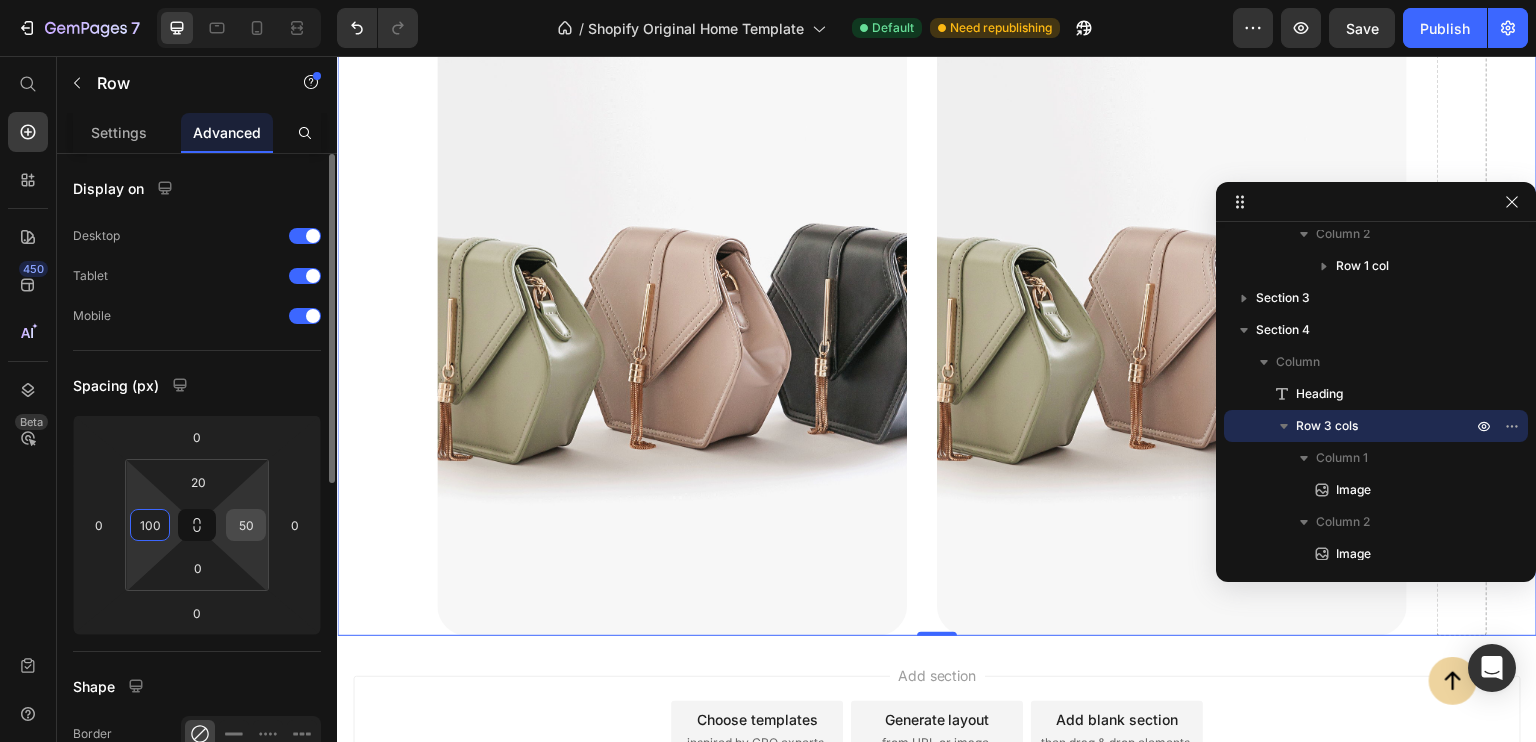 type on "100" 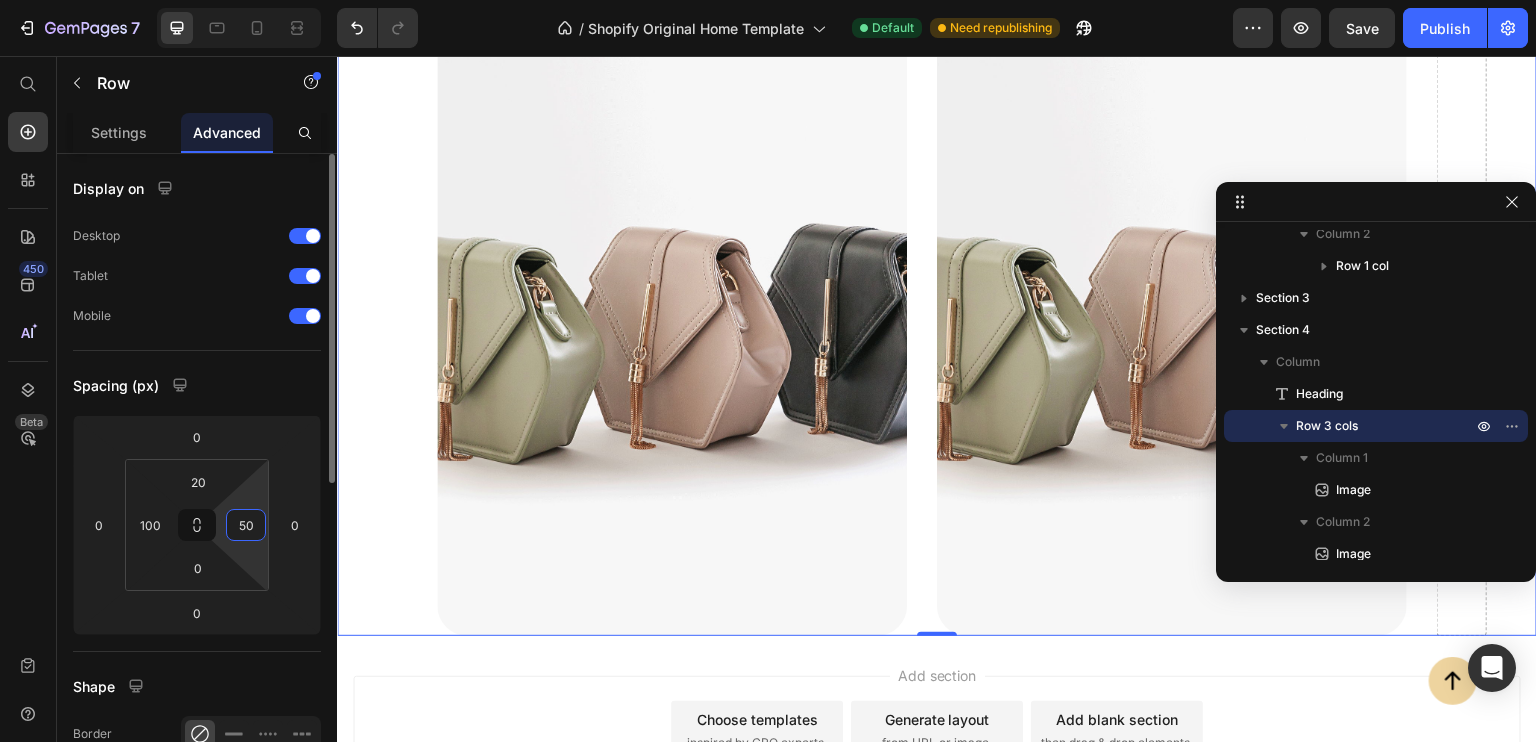 click on "50" at bounding box center (246, 525) 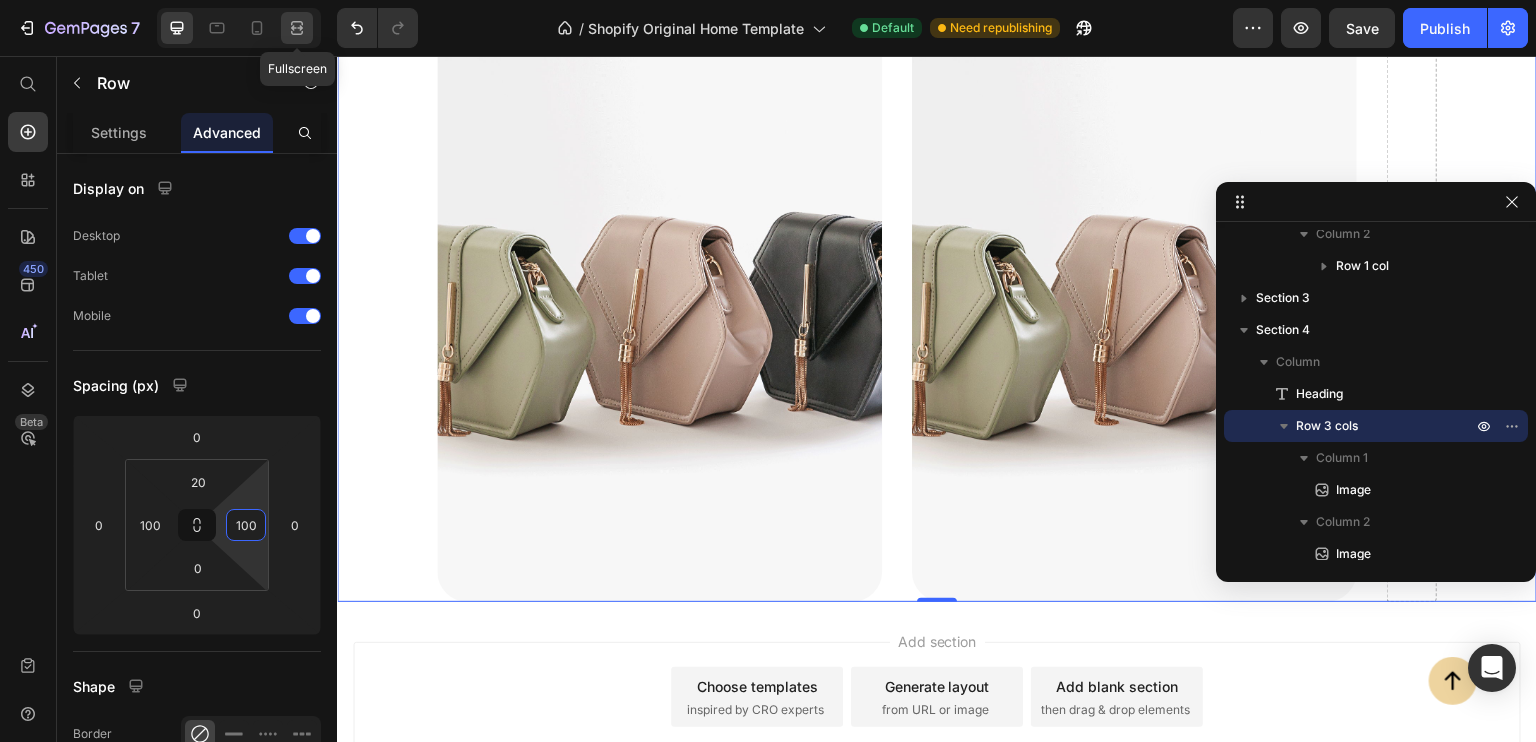 type on "100" 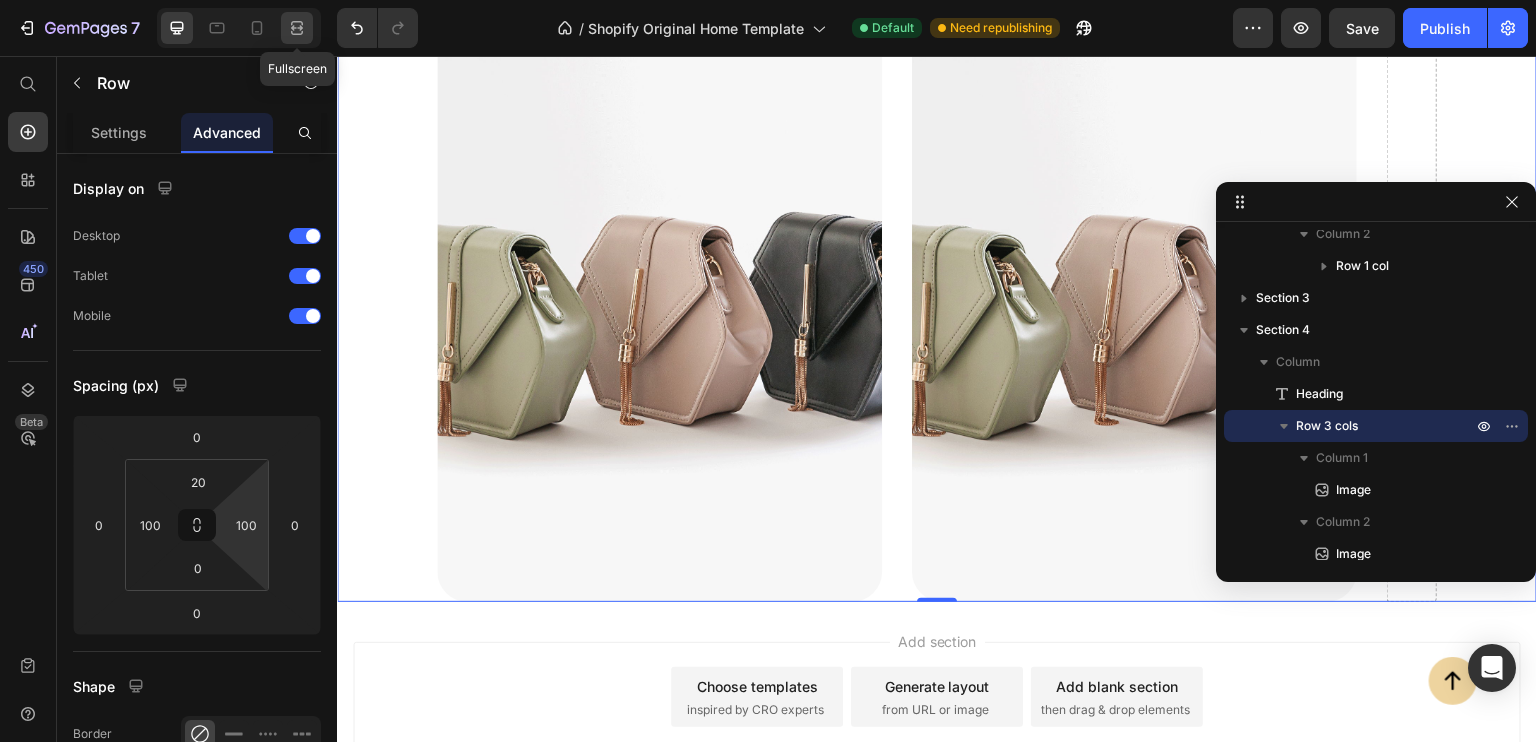click 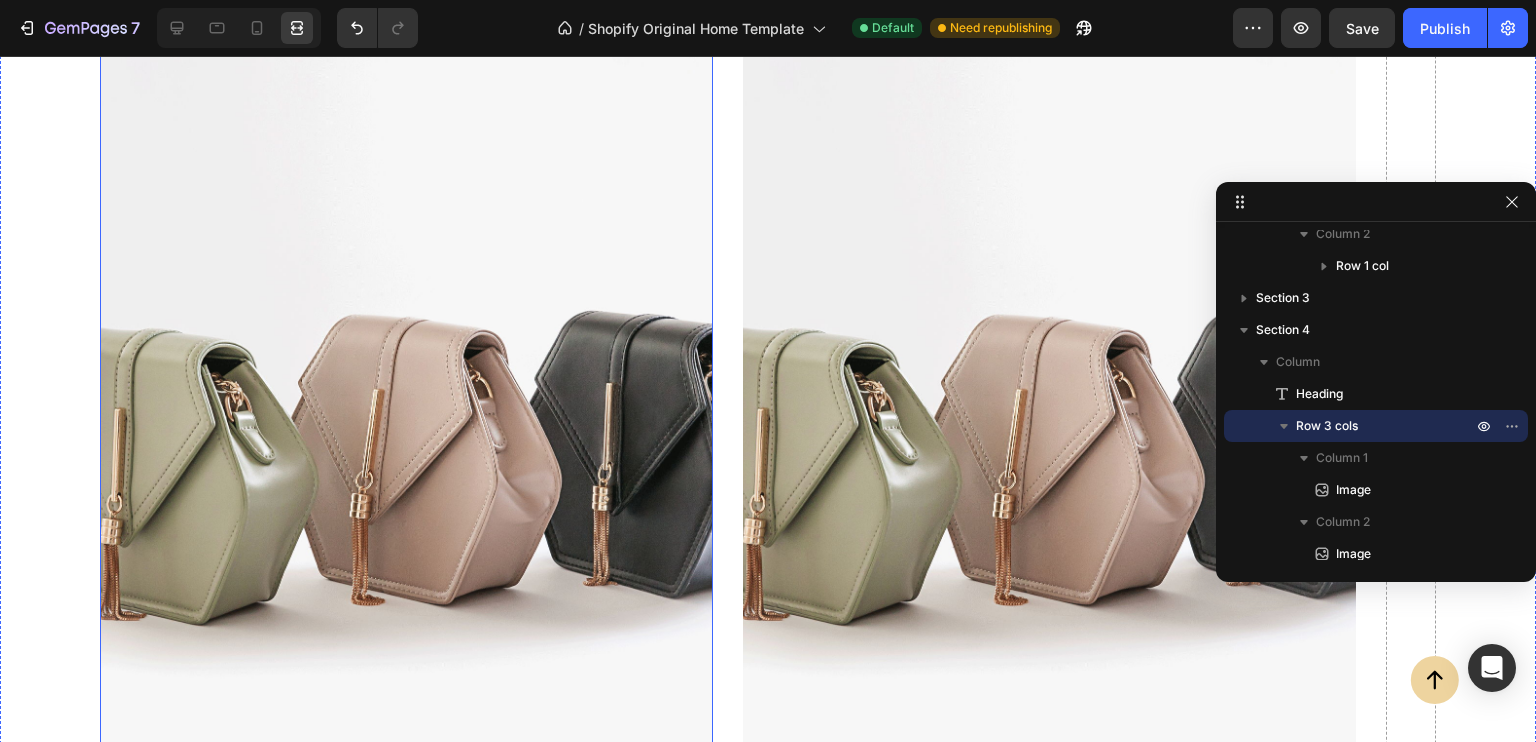 scroll, scrollTop: 1284, scrollLeft: 0, axis: vertical 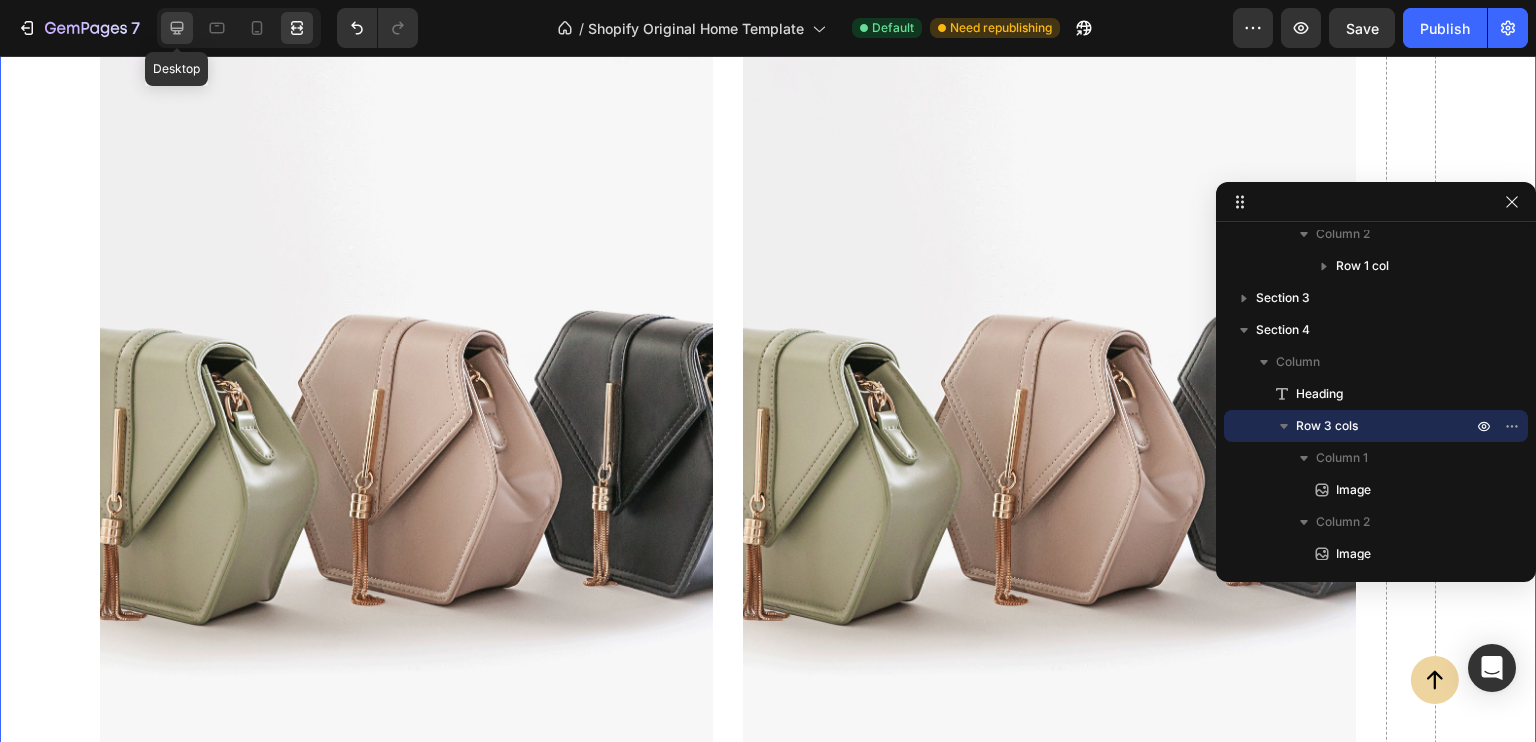 click 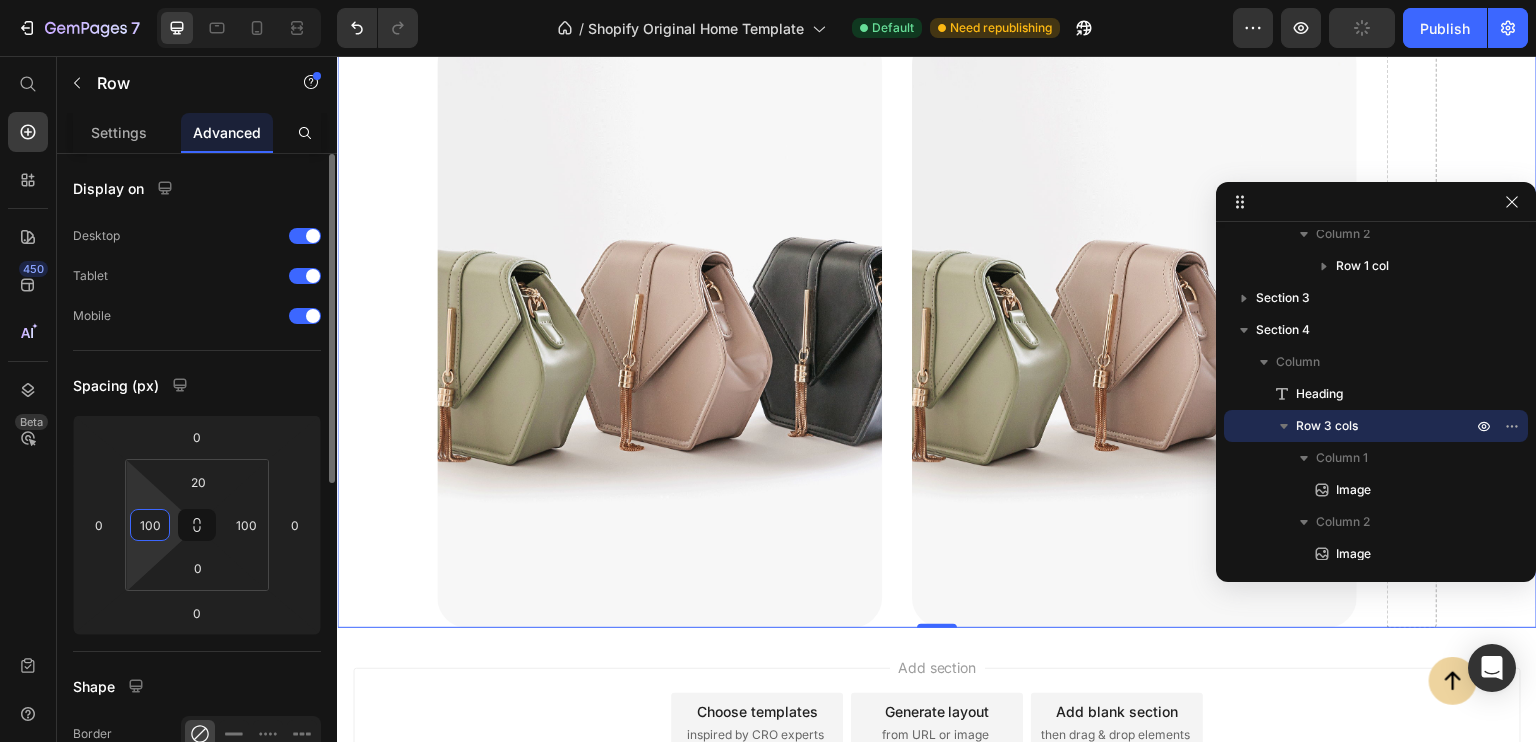 click on "100" at bounding box center [150, 525] 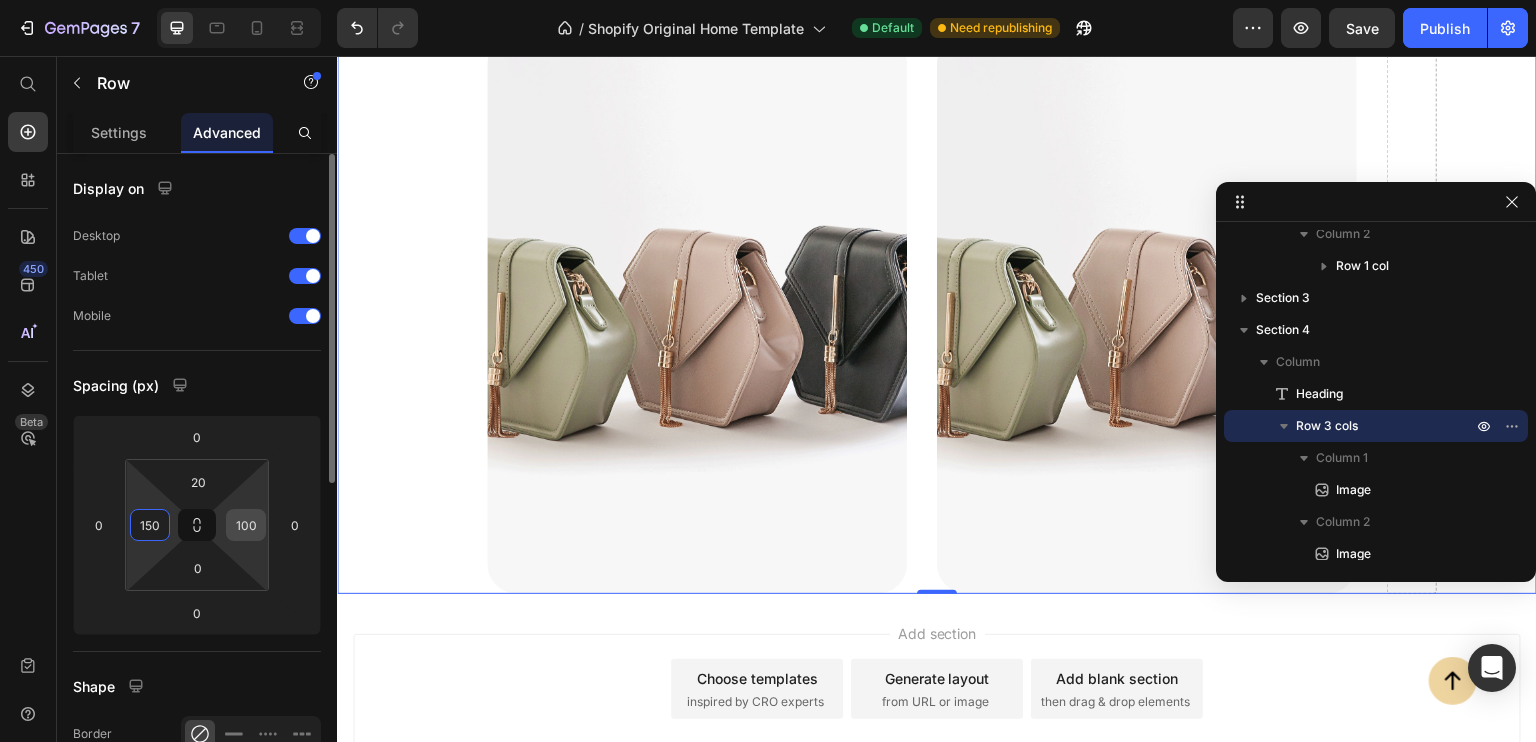 type on "150" 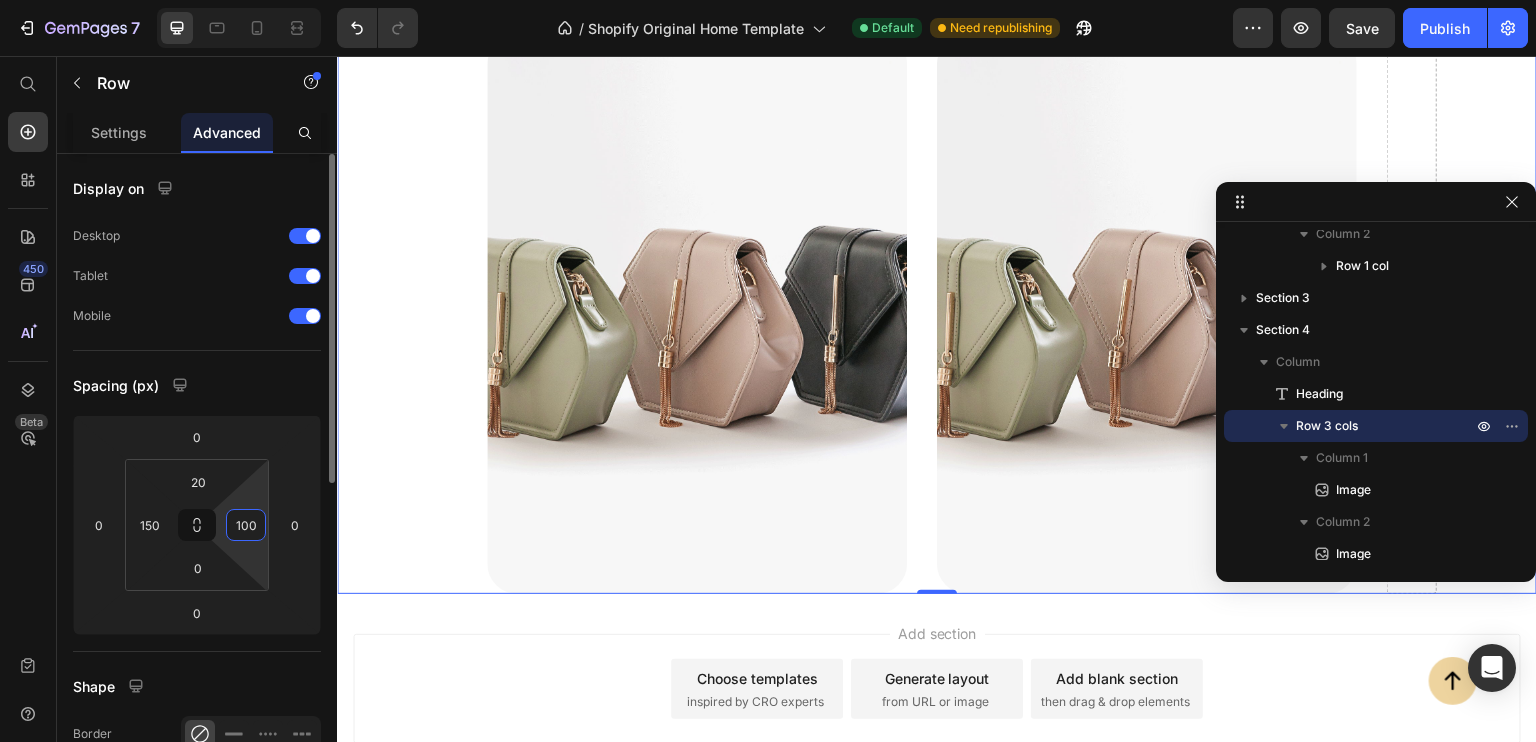 click on "100" at bounding box center [246, 525] 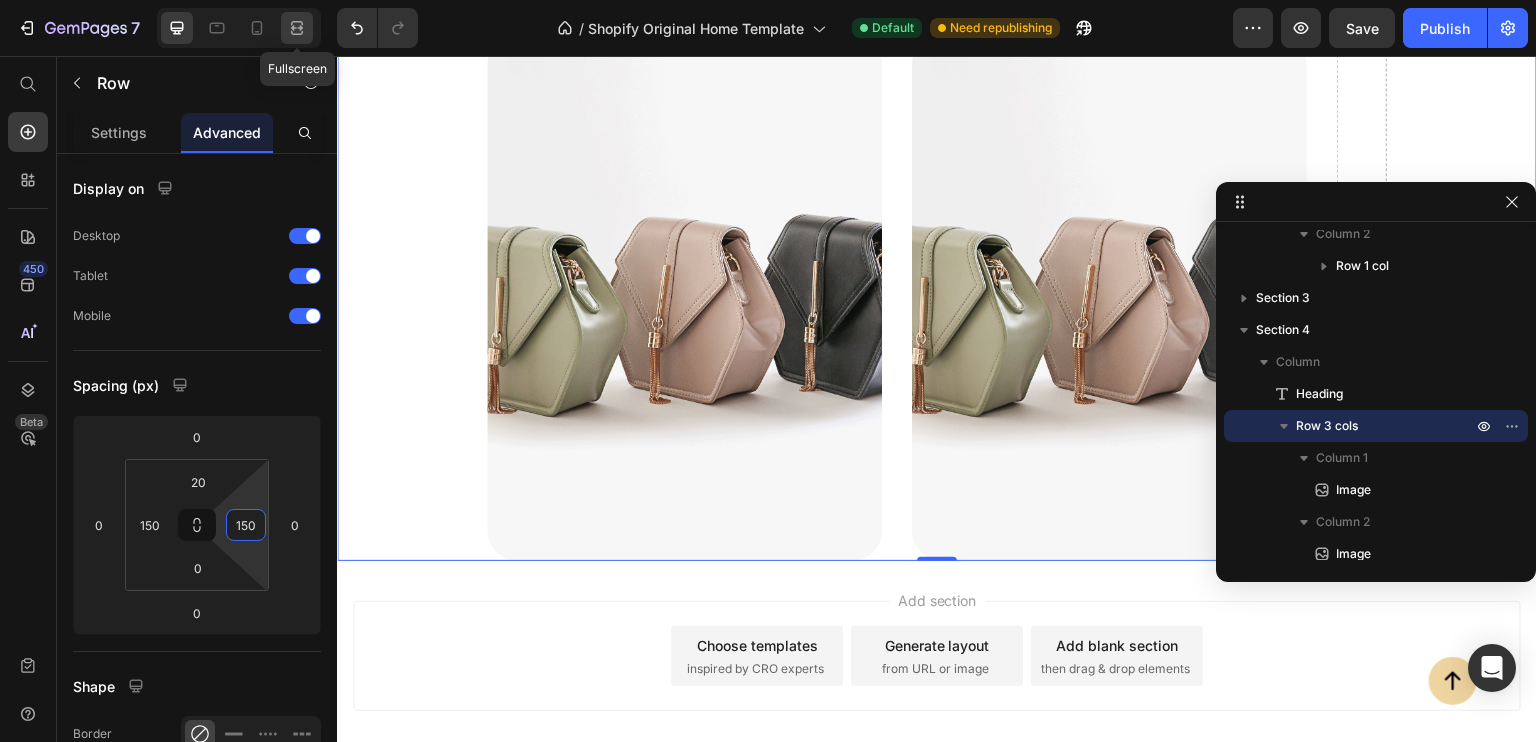 type on "150" 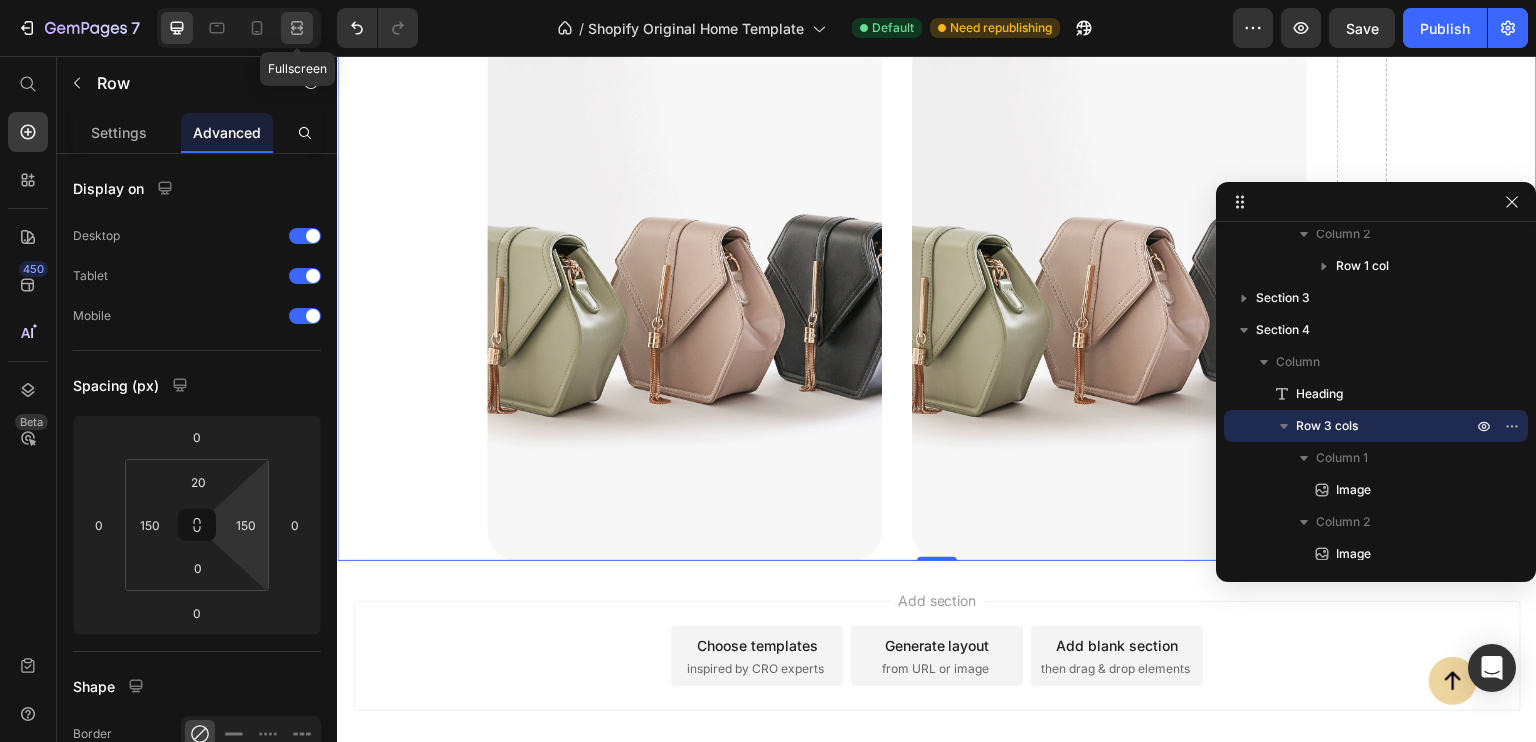click 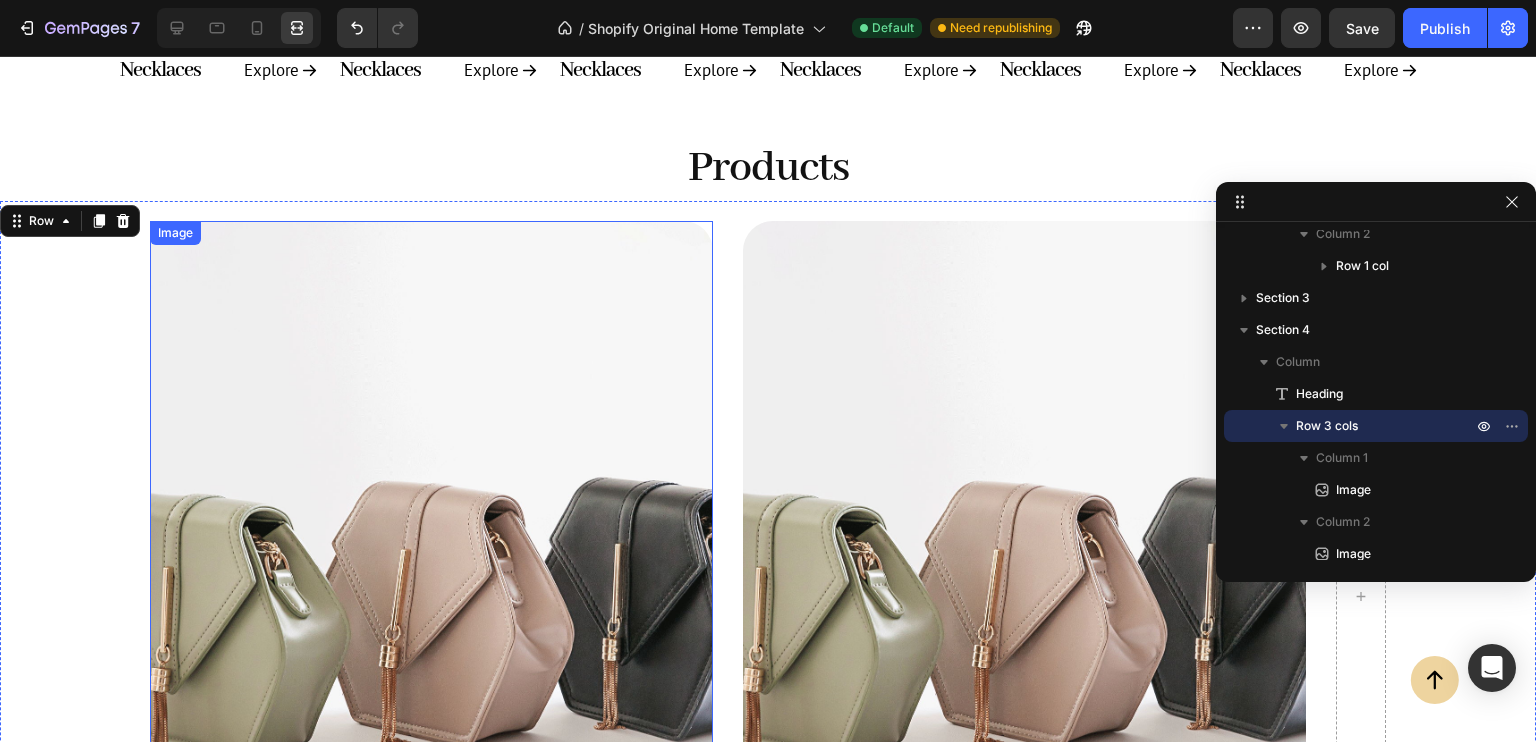 scroll, scrollTop: 1106, scrollLeft: 0, axis: vertical 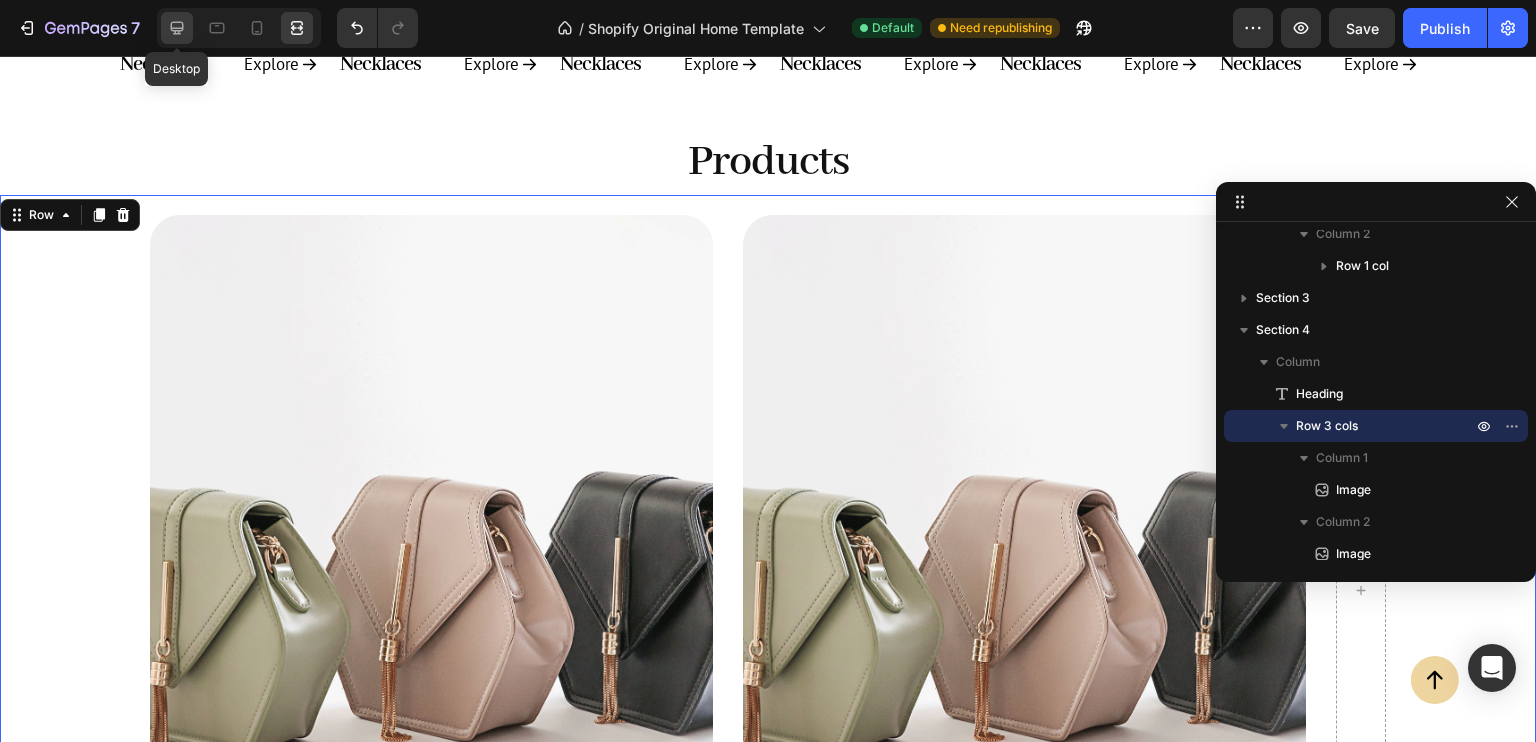 click 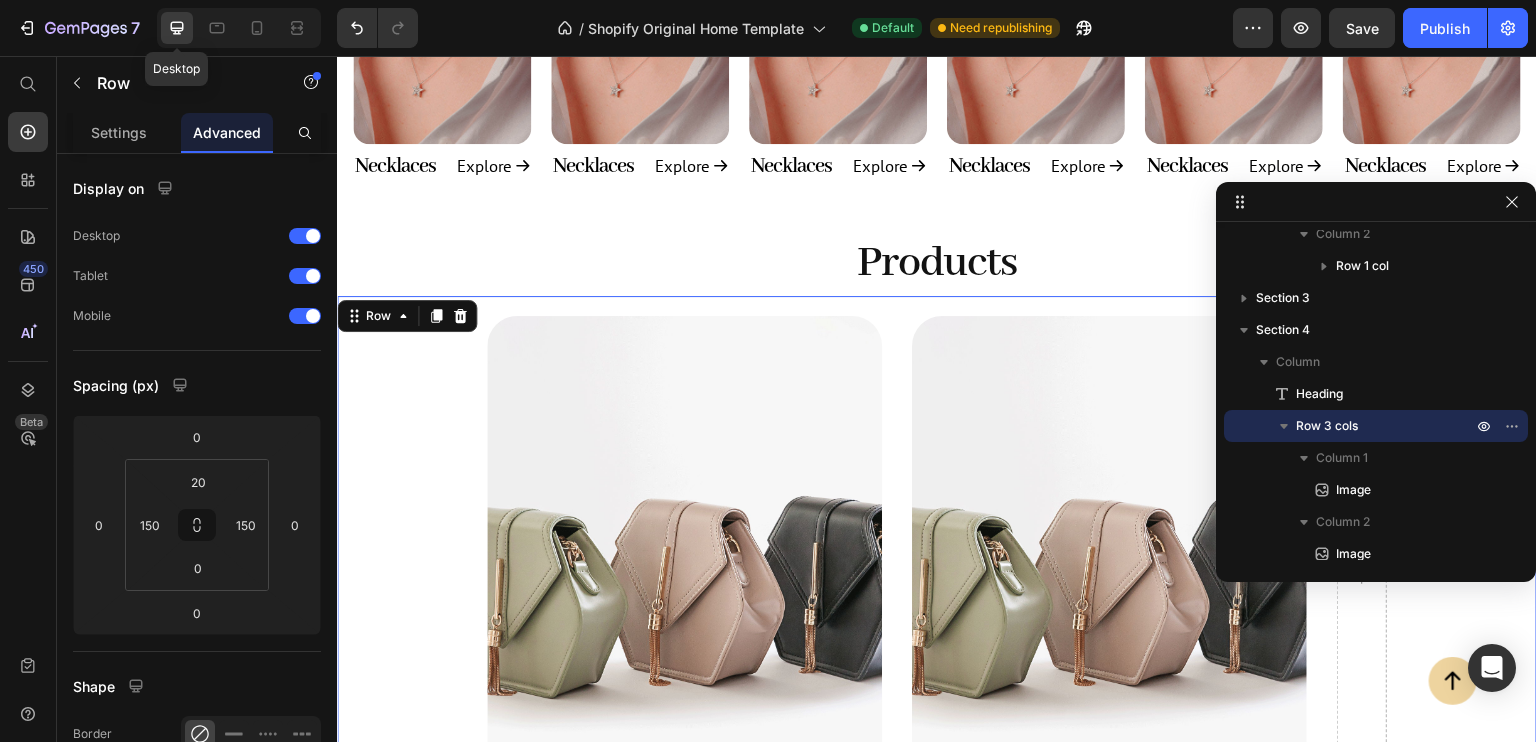 scroll, scrollTop: 1292, scrollLeft: 0, axis: vertical 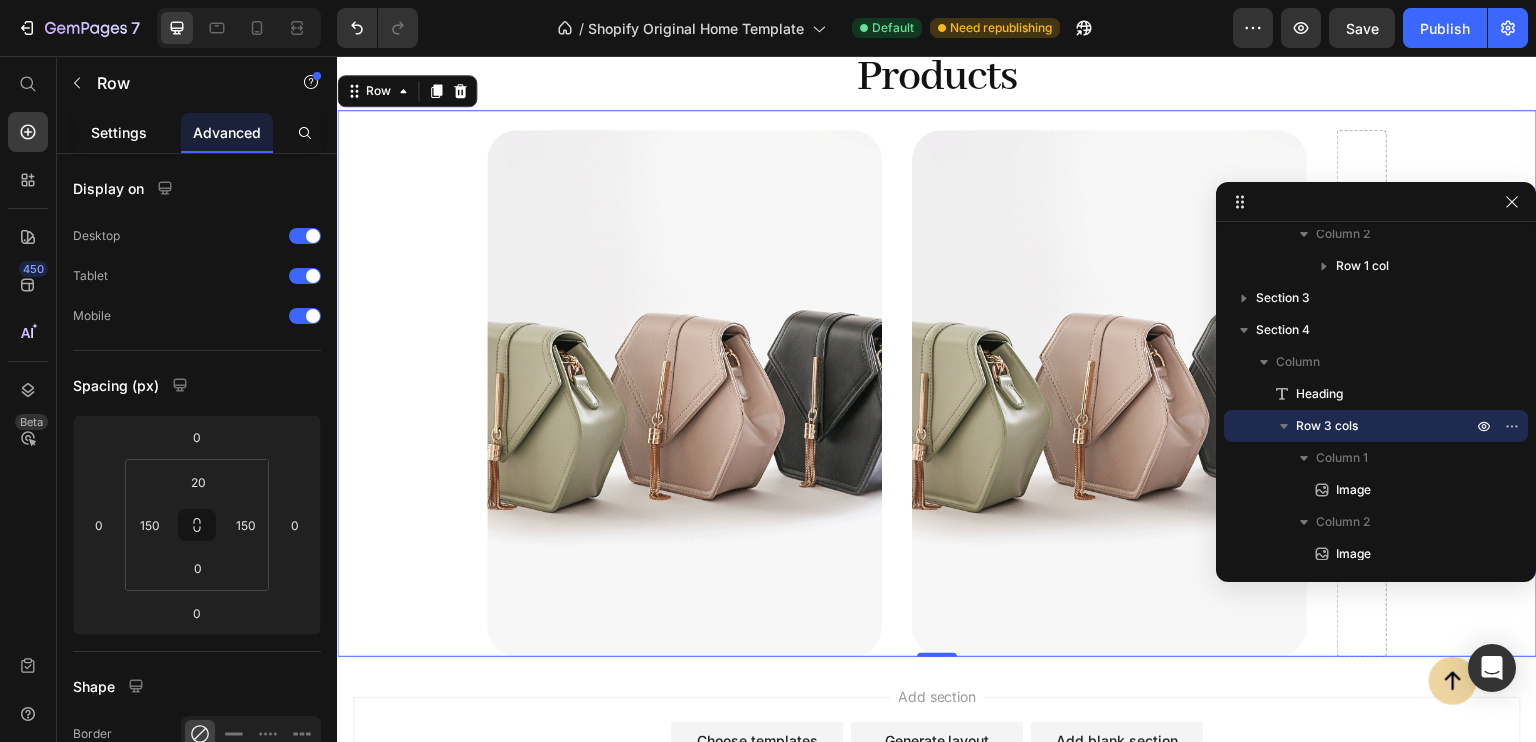 click on "Settings" at bounding box center (119, 132) 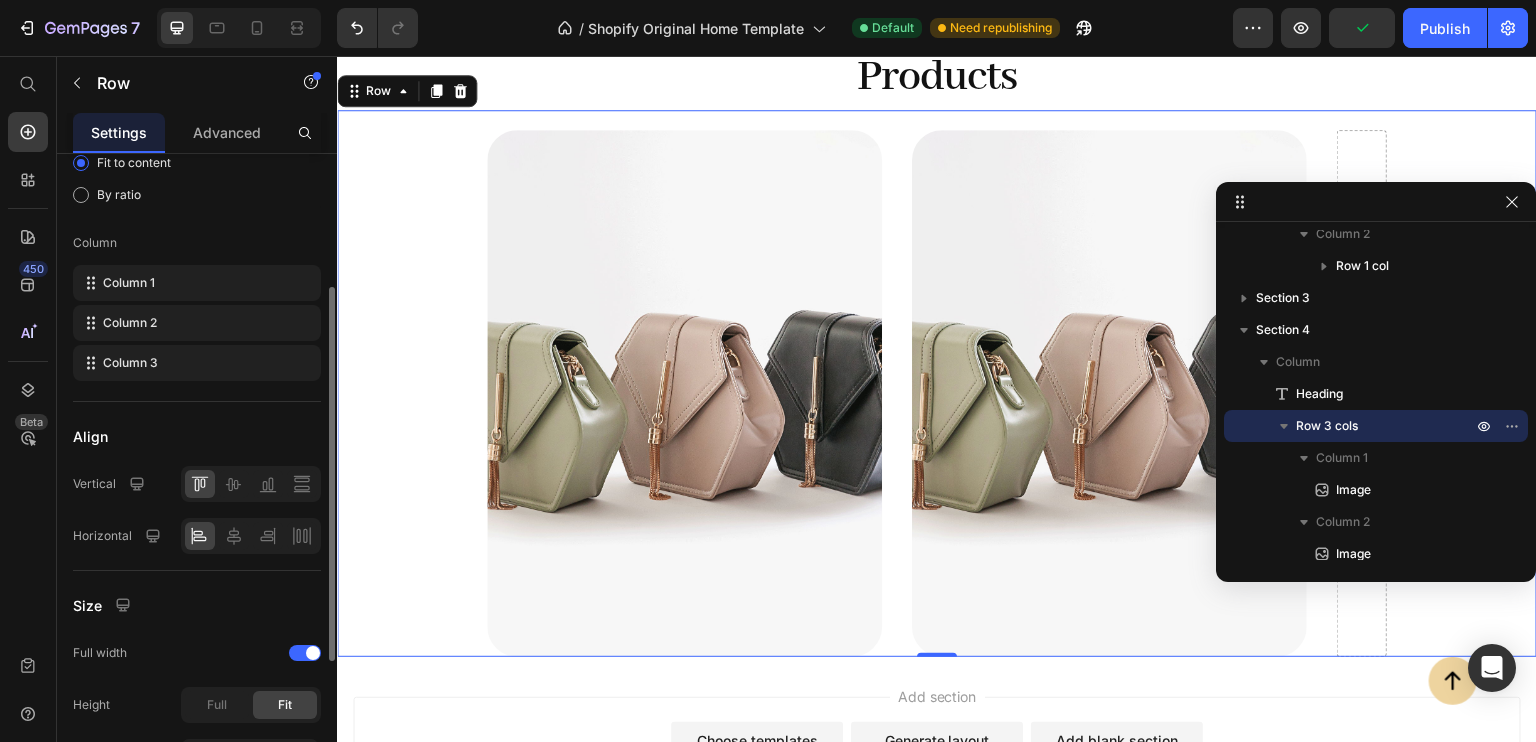 scroll, scrollTop: 212, scrollLeft: 0, axis: vertical 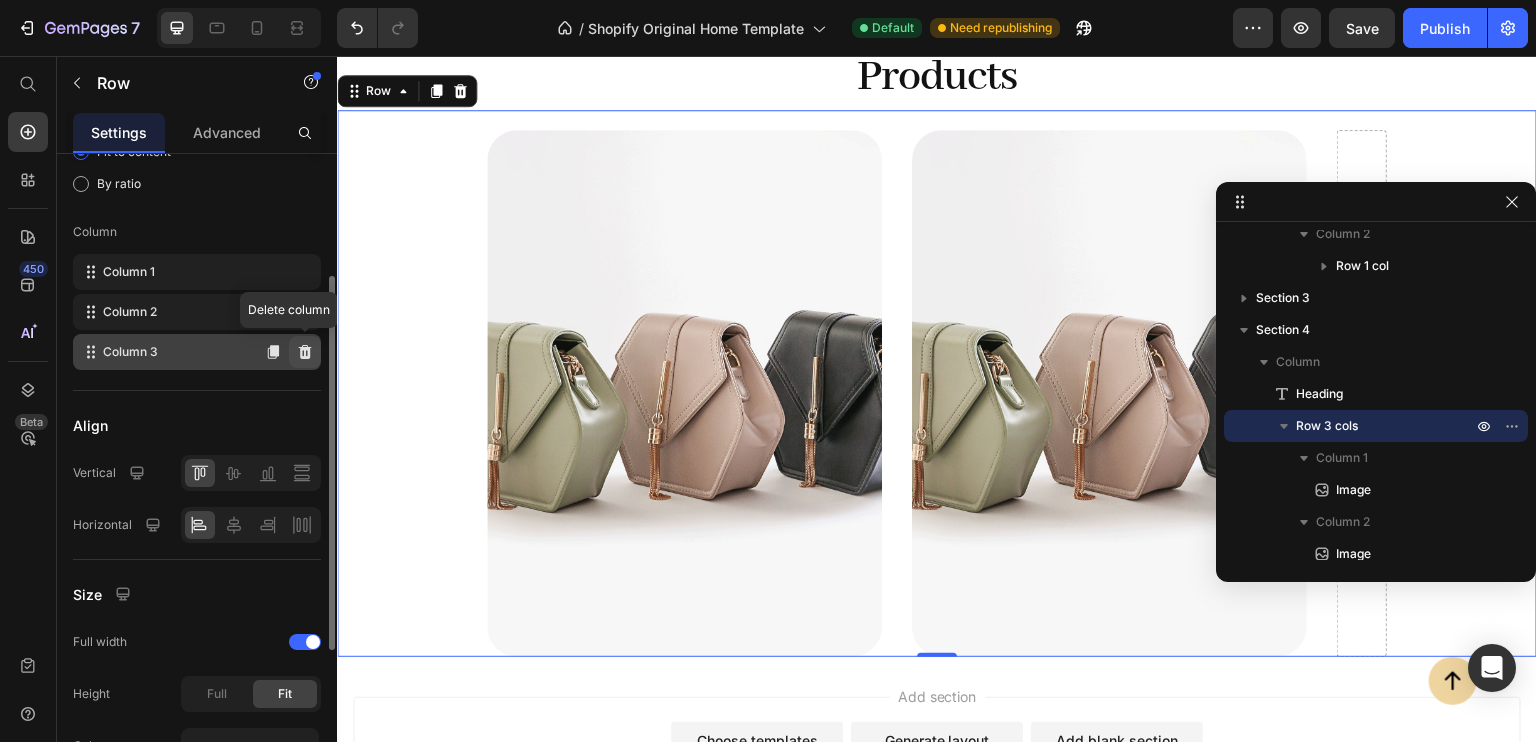 click 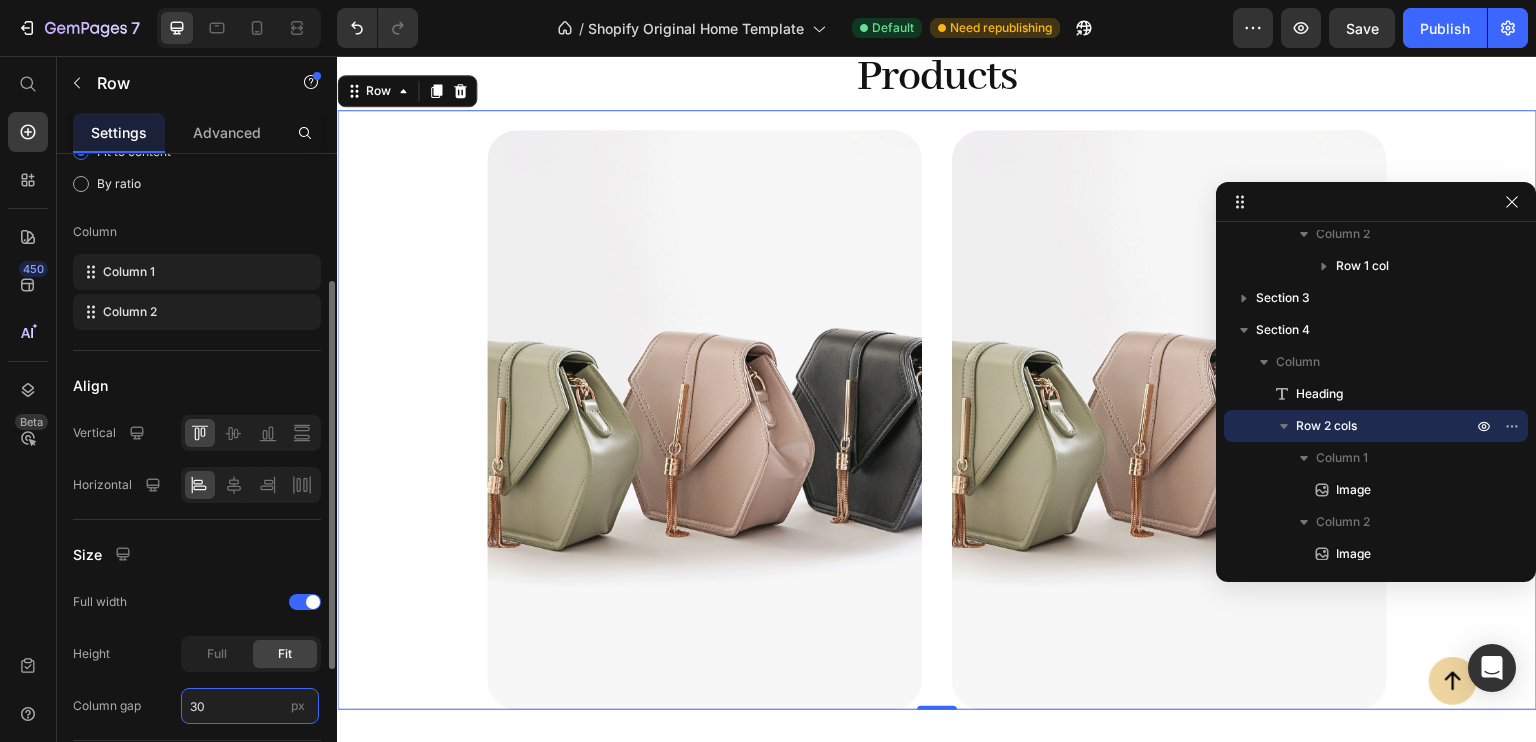 click on "30" at bounding box center (250, 706) 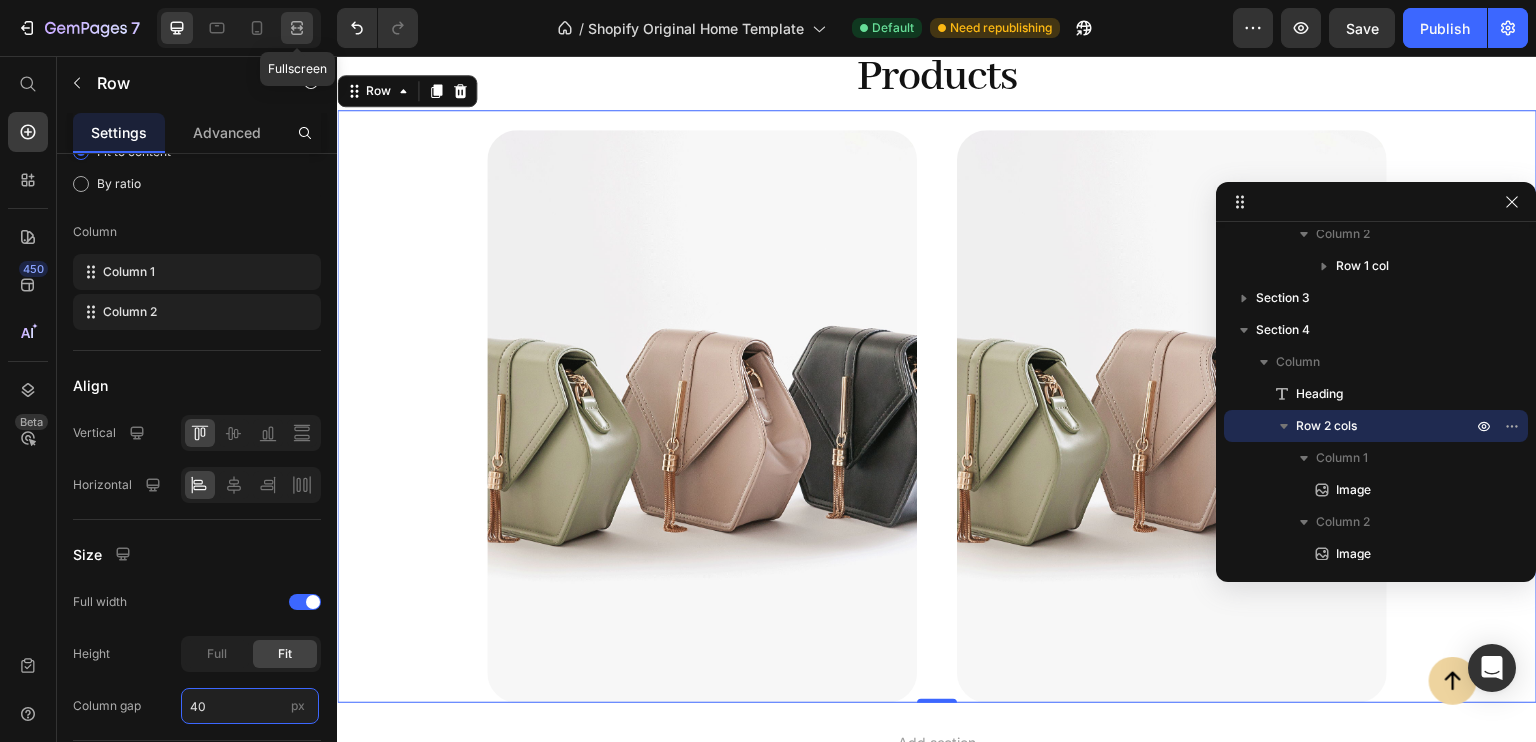type on "40" 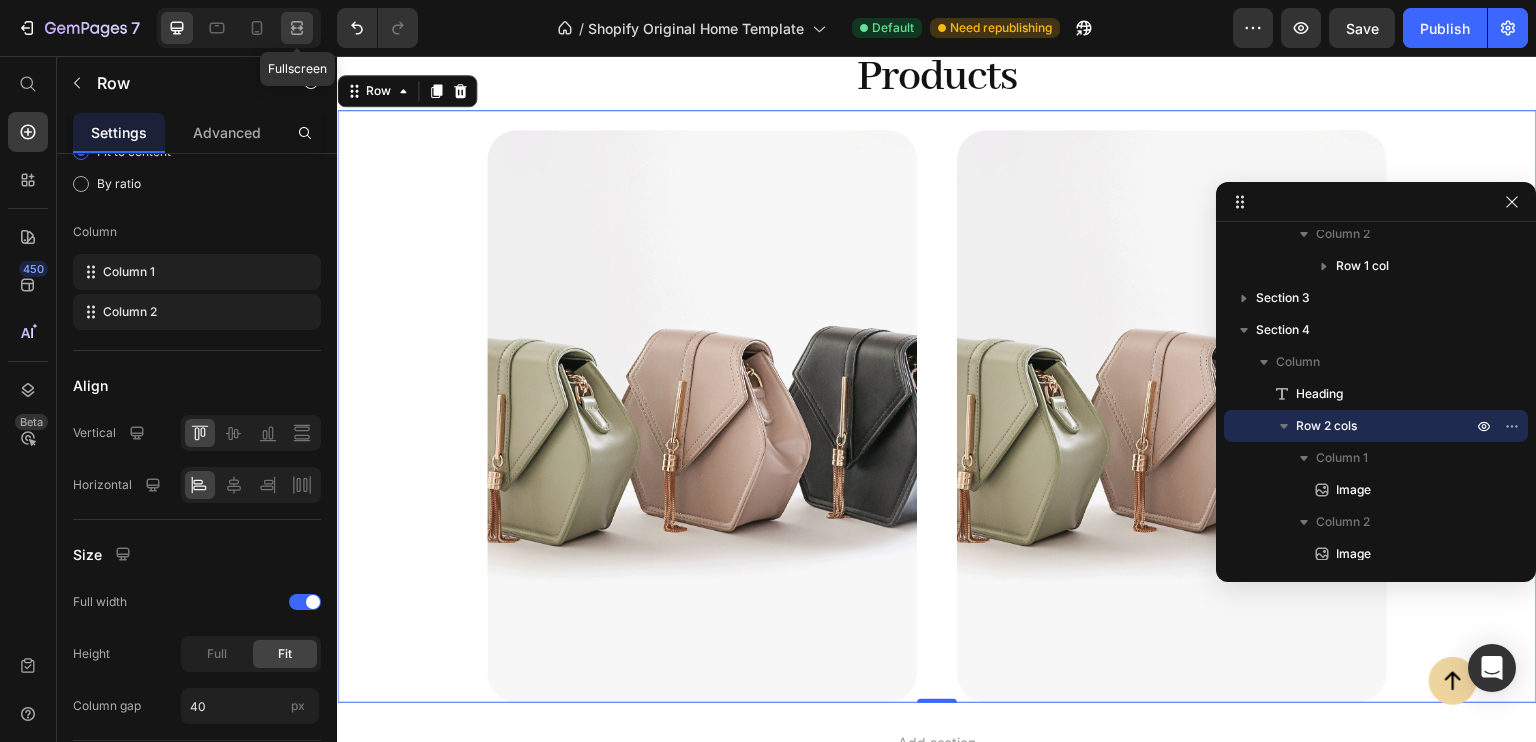 click 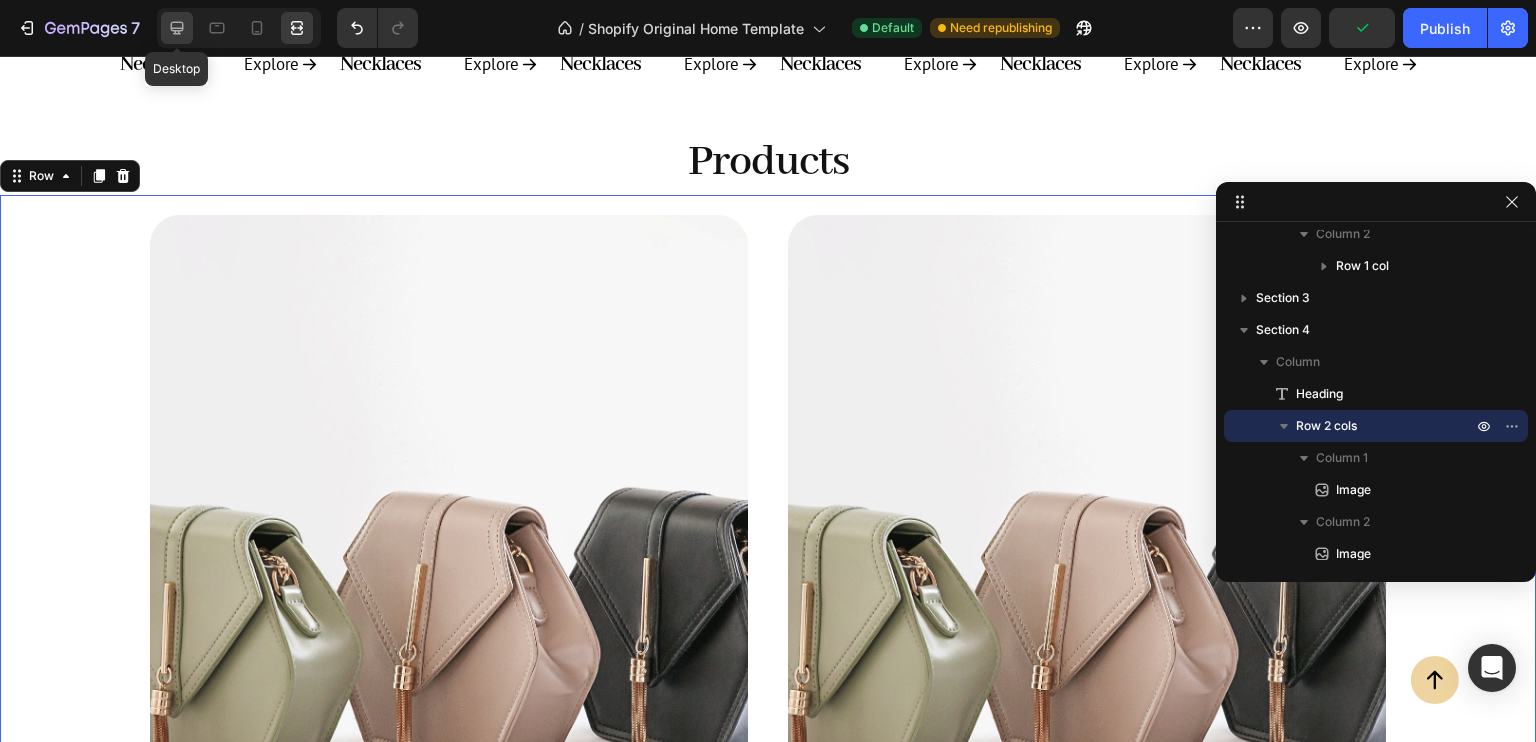 click 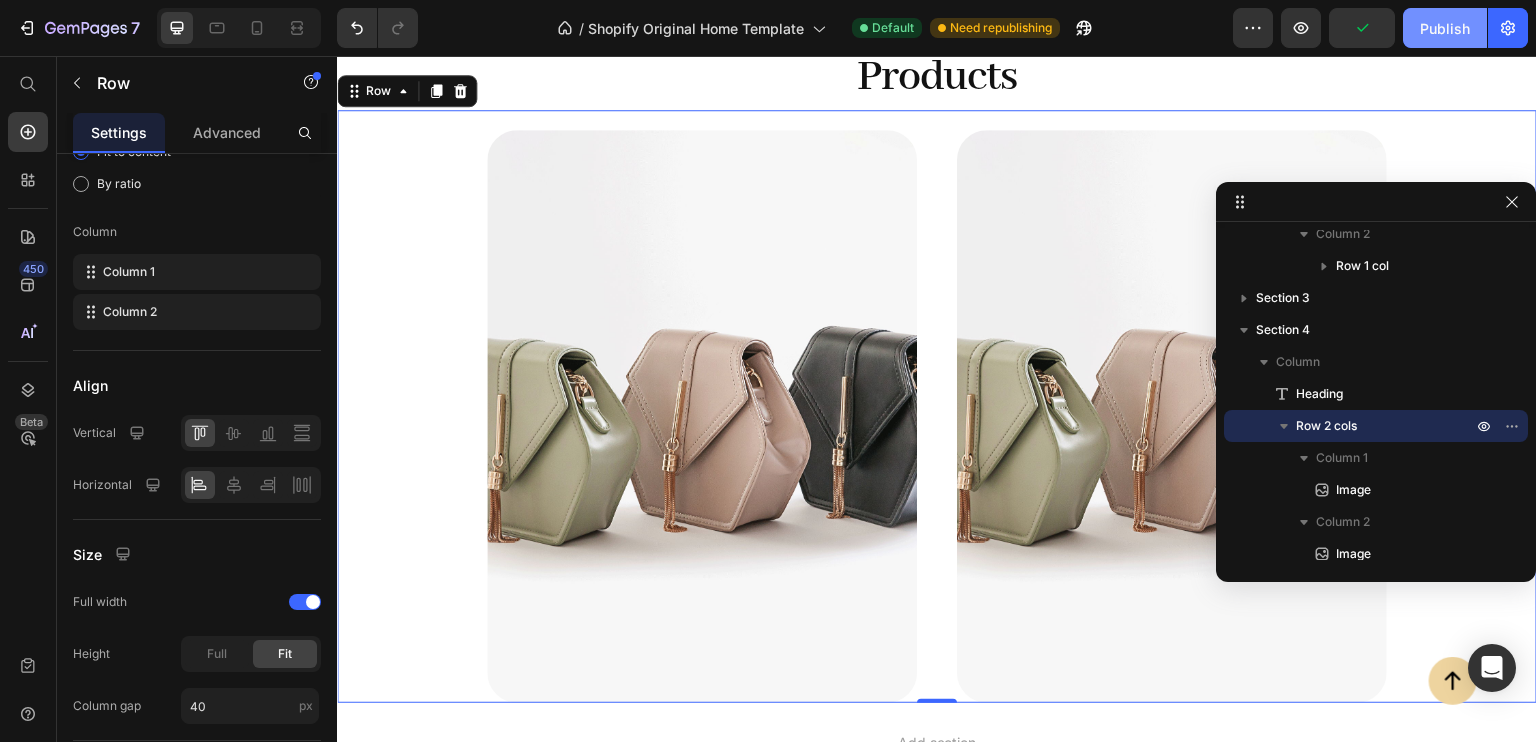 click on "Publish" at bounding box center [1445, 28] 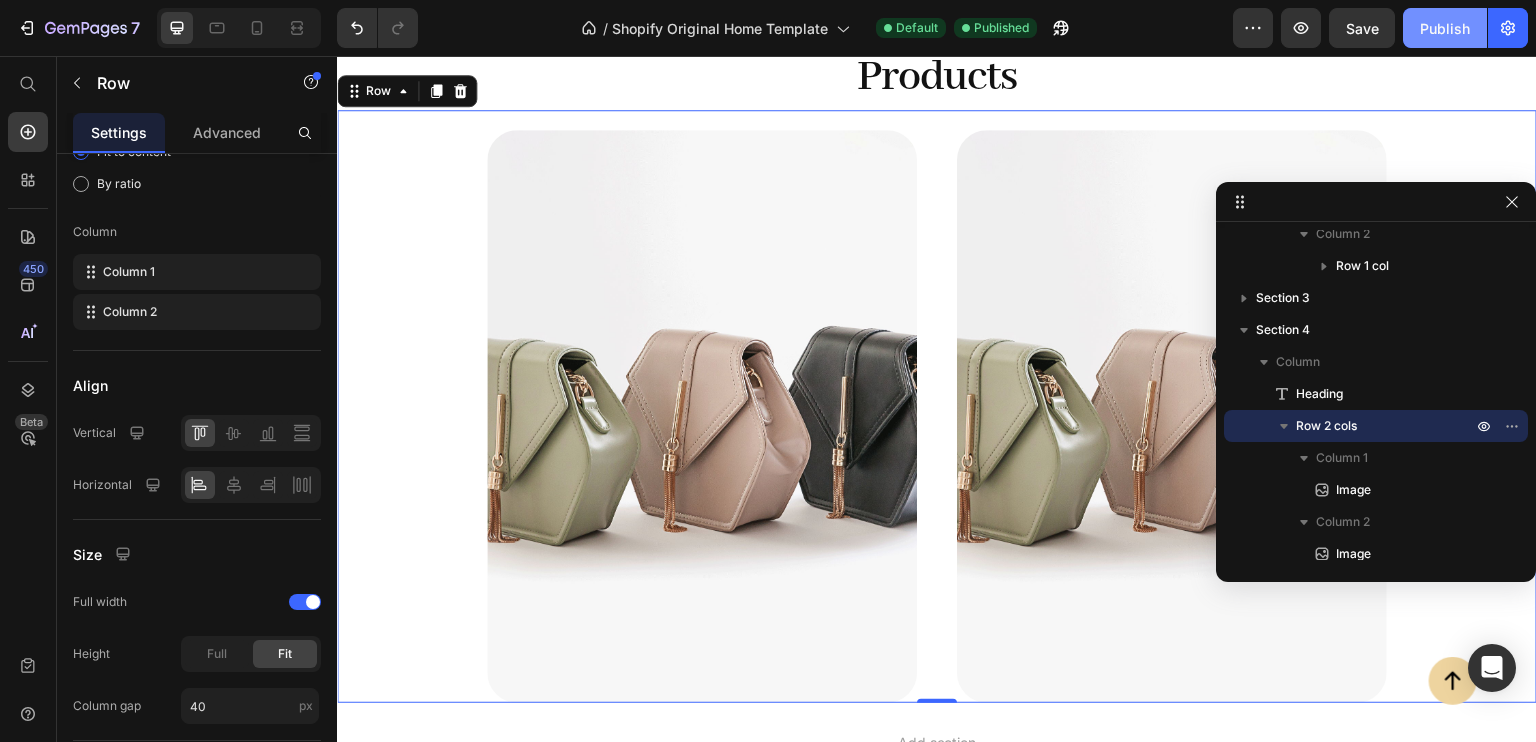 click on "Publish" at bounding box center (1445, 28) 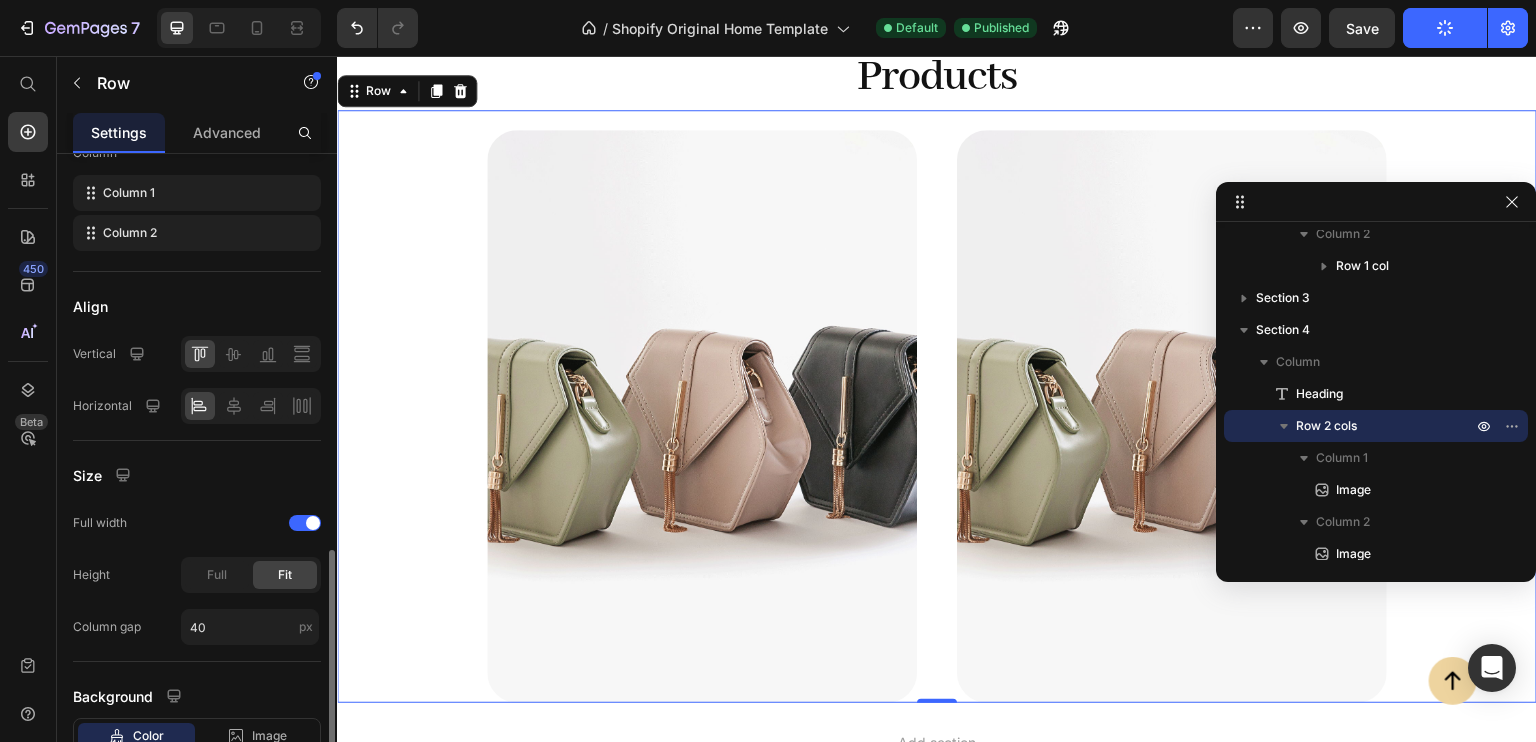 scroll, scrollTop: 429, scrollLeft: 0, axis: vertical 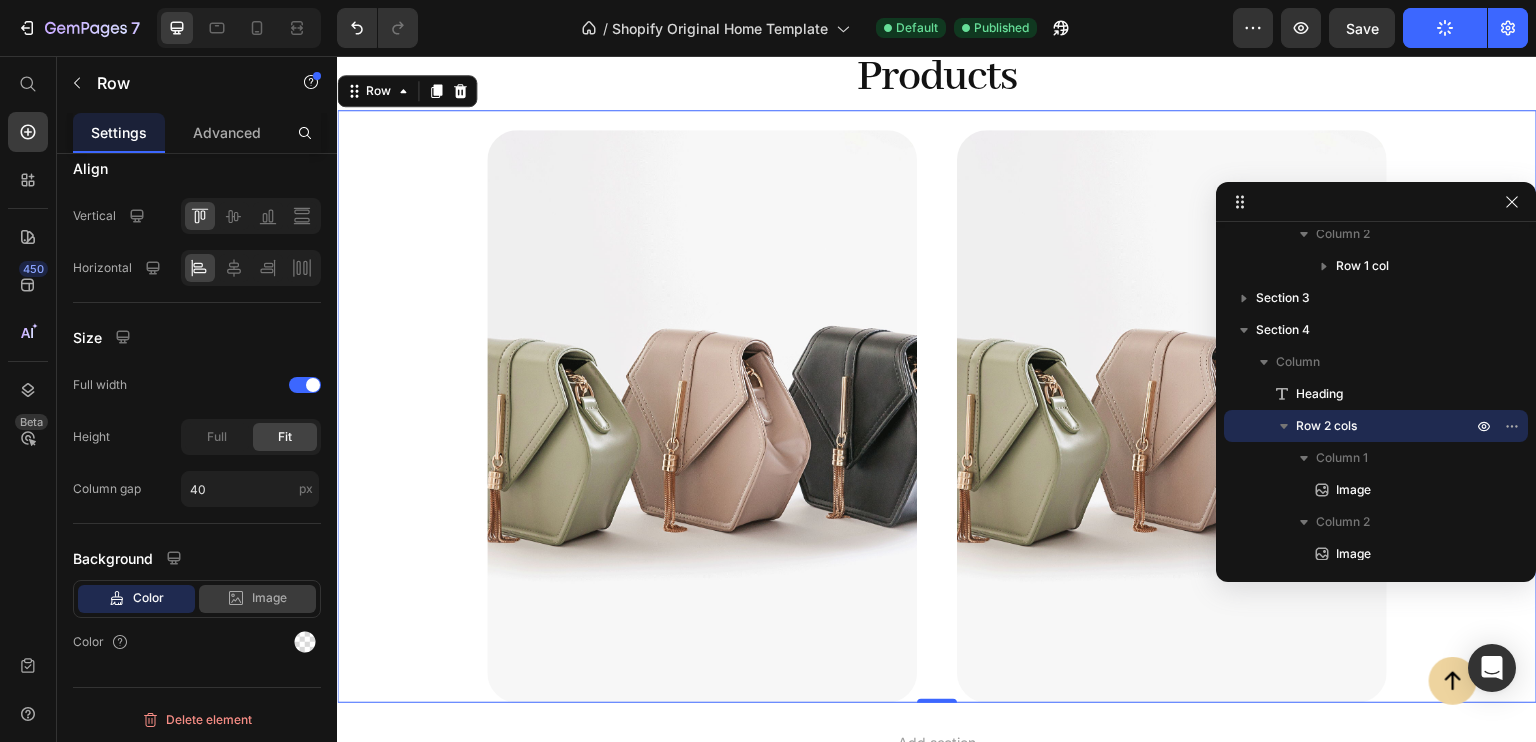 click on "Image" 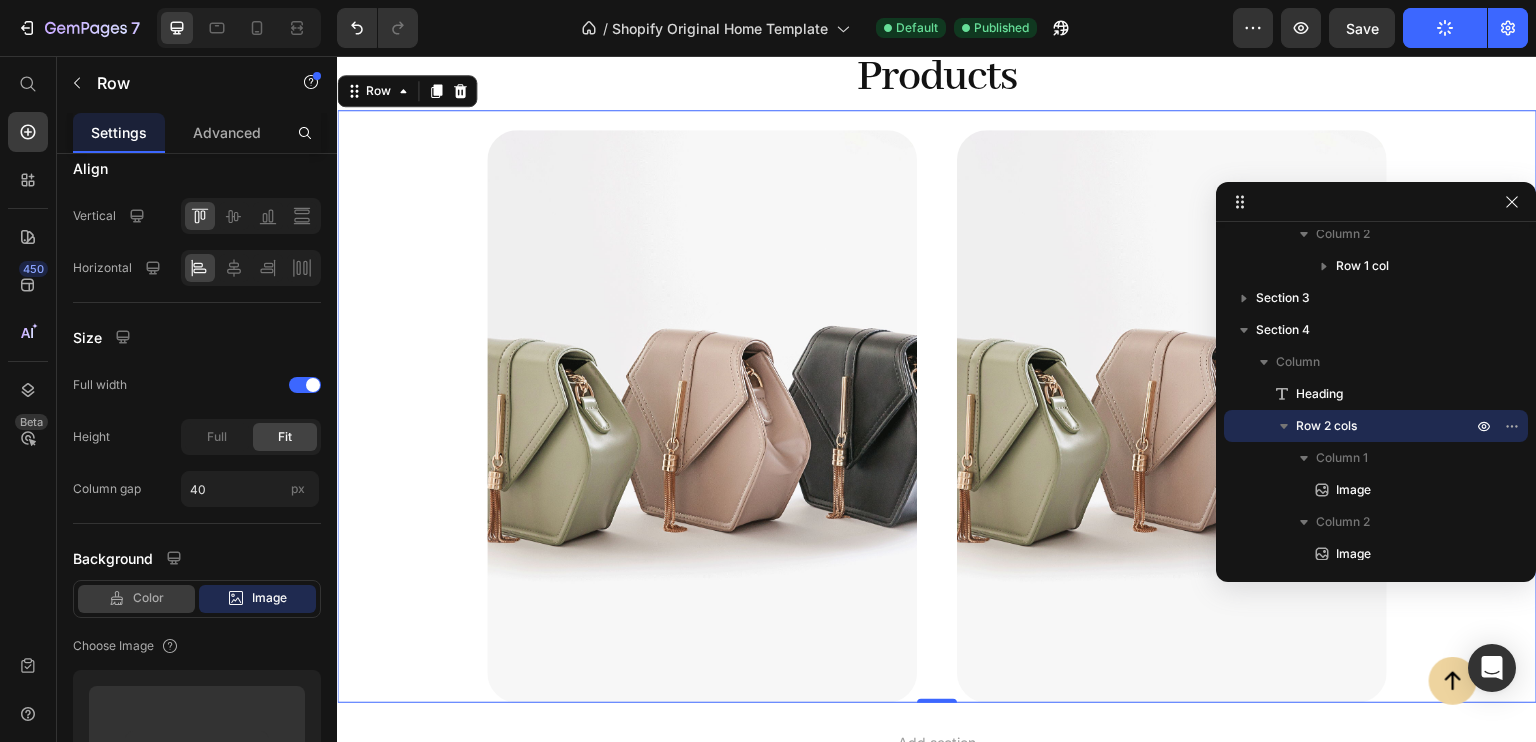 click on "Color" 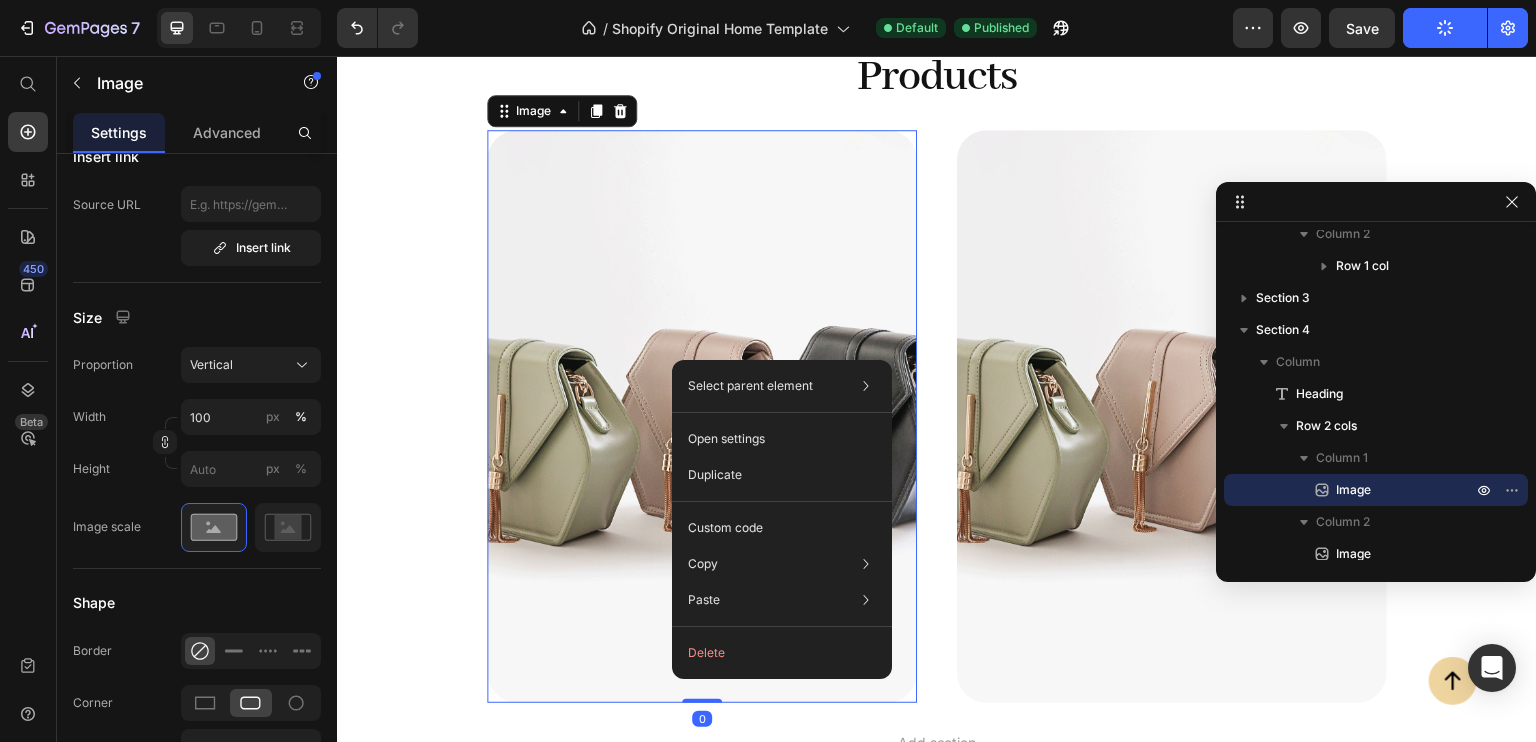 scroll, scrollTop: 0, scrollLeft: 0, axis: both 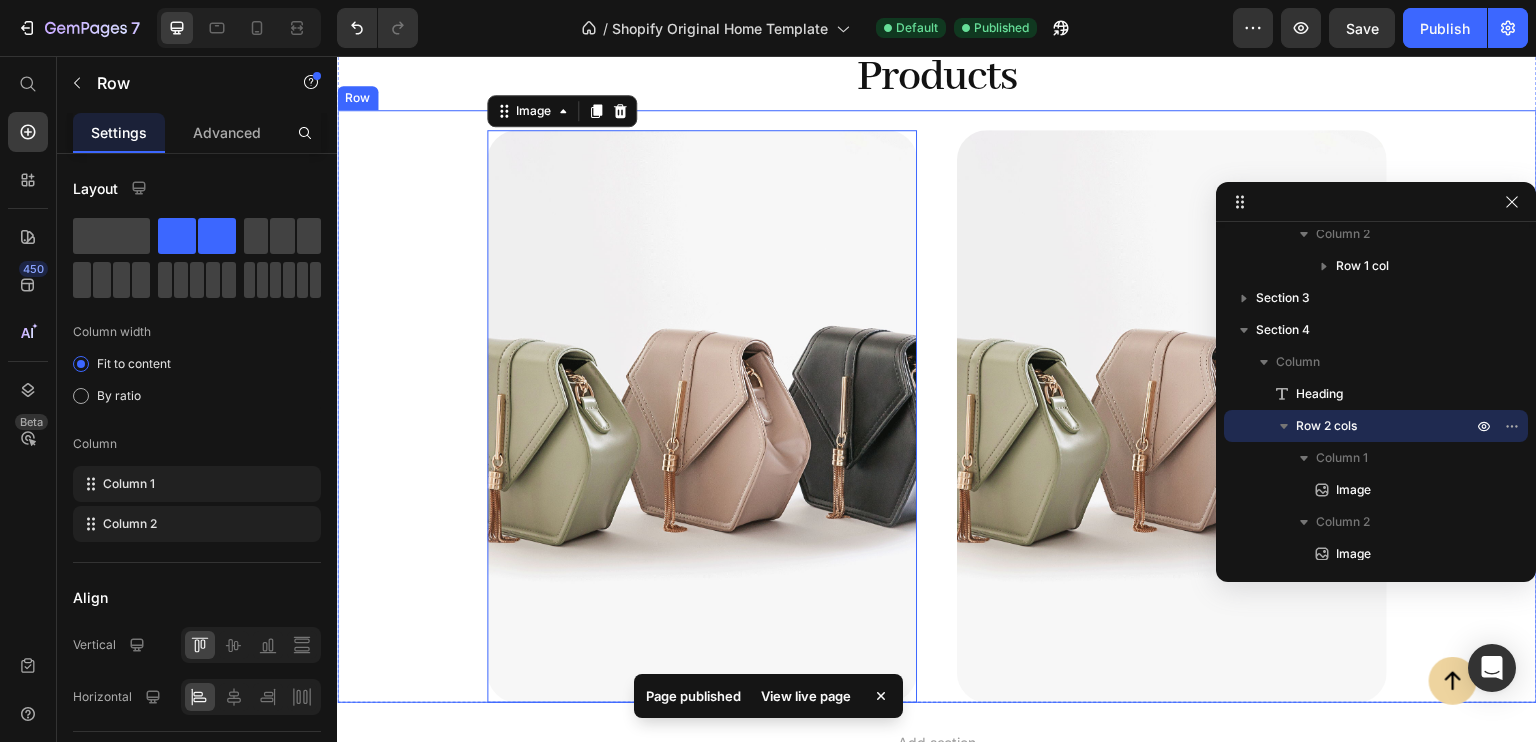 click on "Image   0 Image Row" at bounding box center [937, 406] 